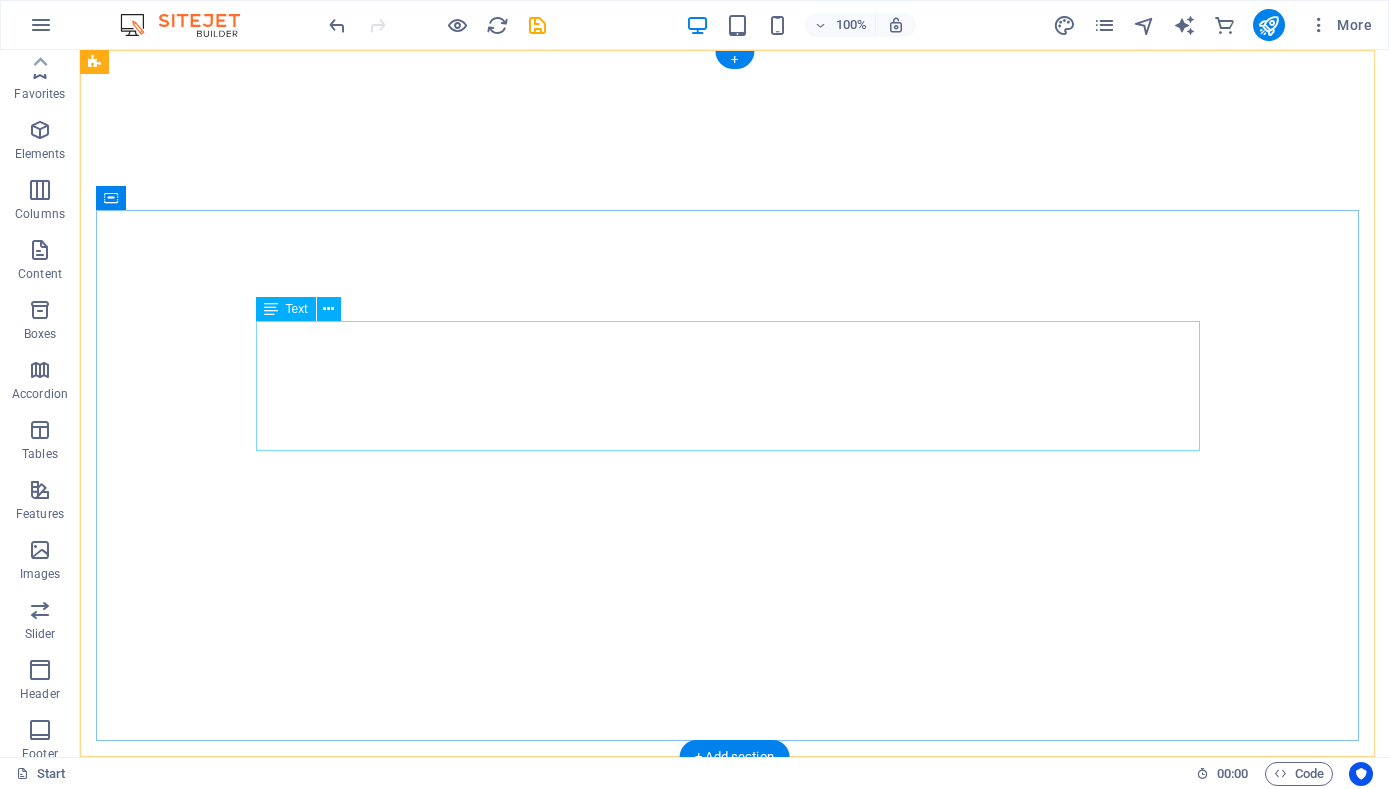 scroll, scrollTop: 0, scrollLeft: 0, axis: both 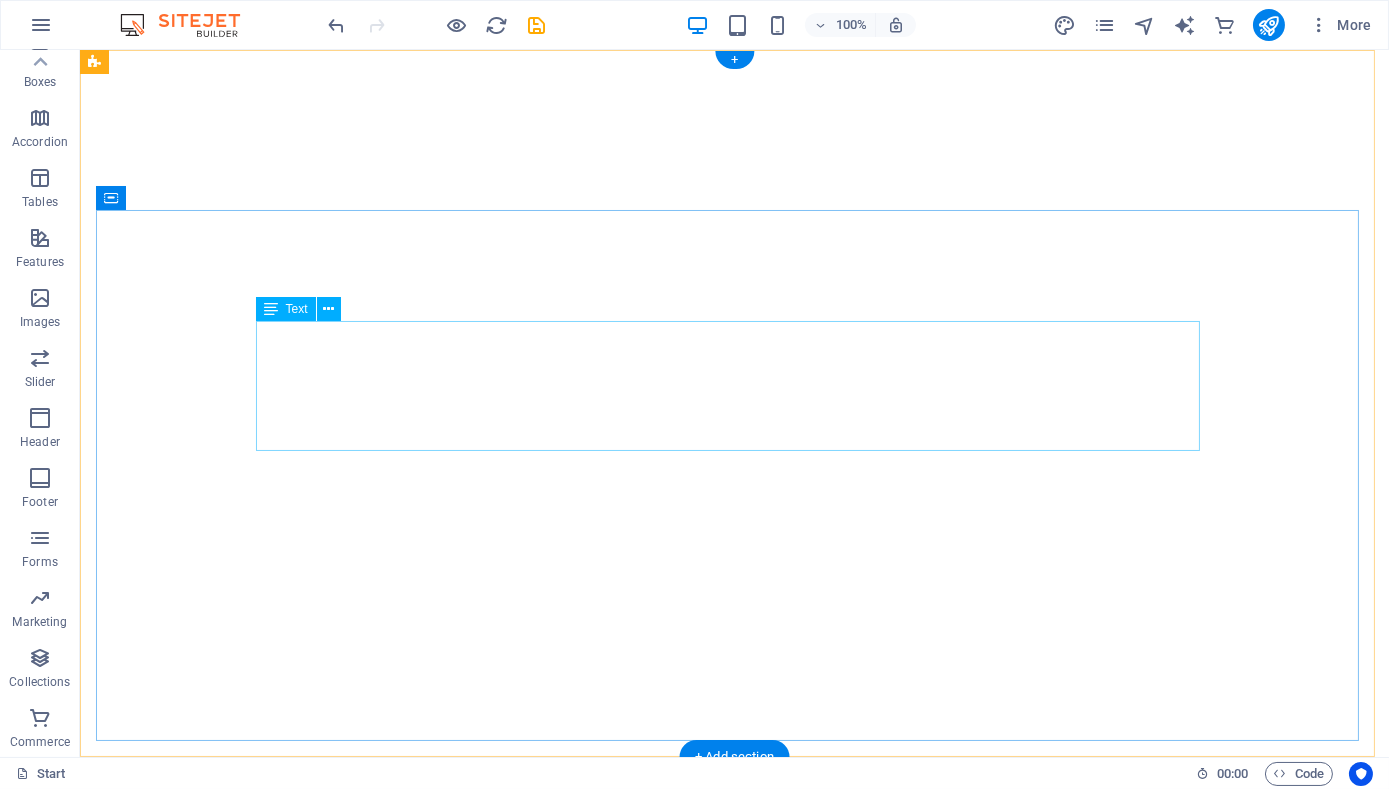drag, startPoint x: 80, startPoint y: 50, endPoint x: 694, endPoint y: 370, distance: 692.3843 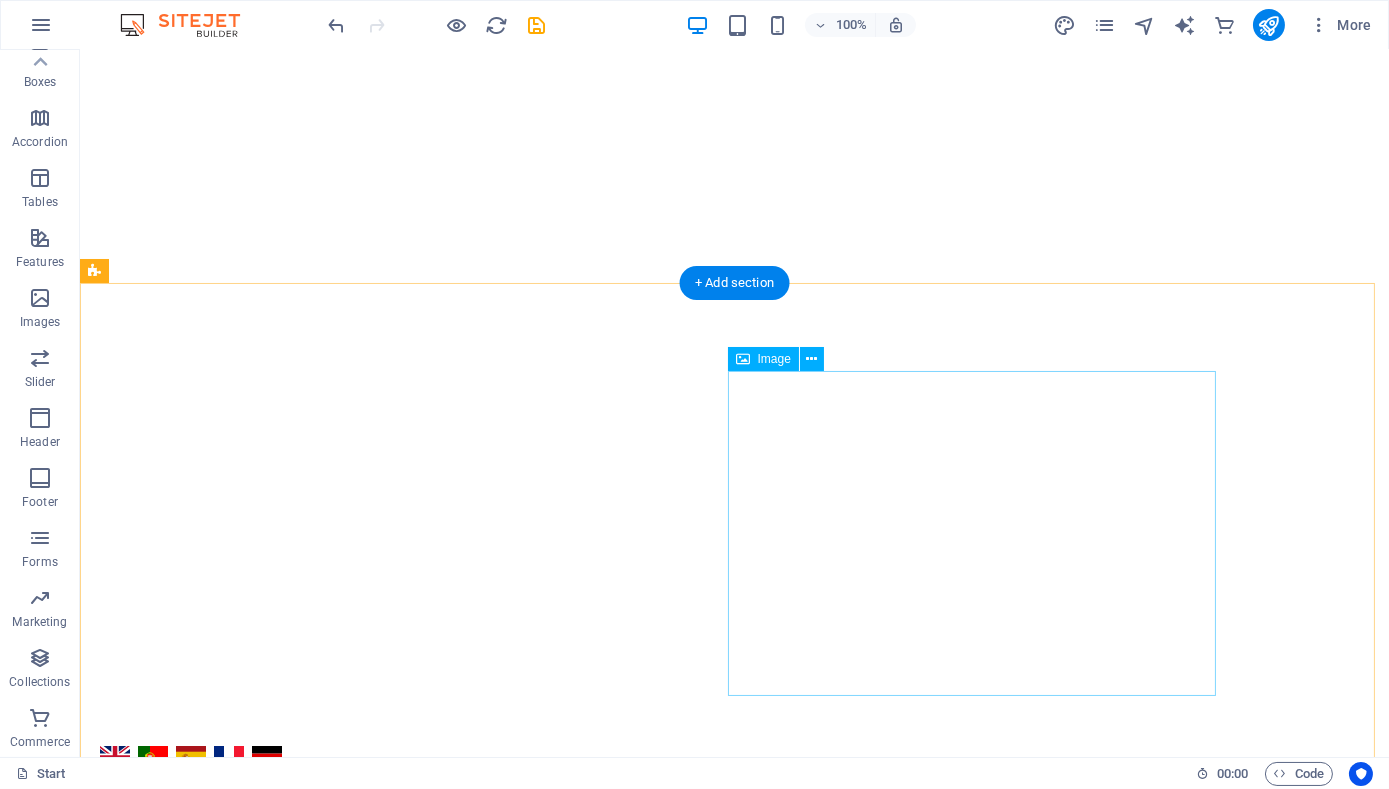 scroll, scrollTop: 0, scrollLeft: 0, axis: both 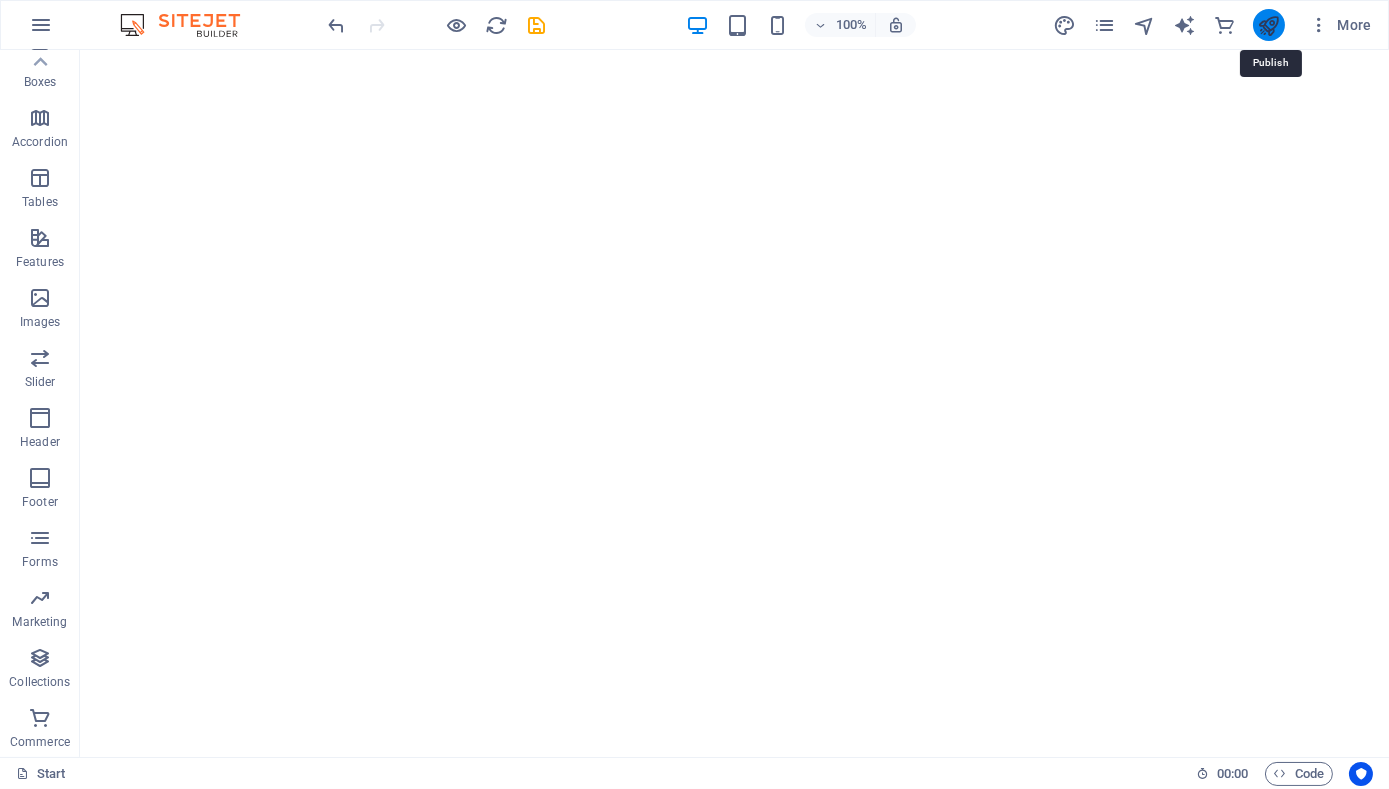 click at bounding box center (1268, 25) 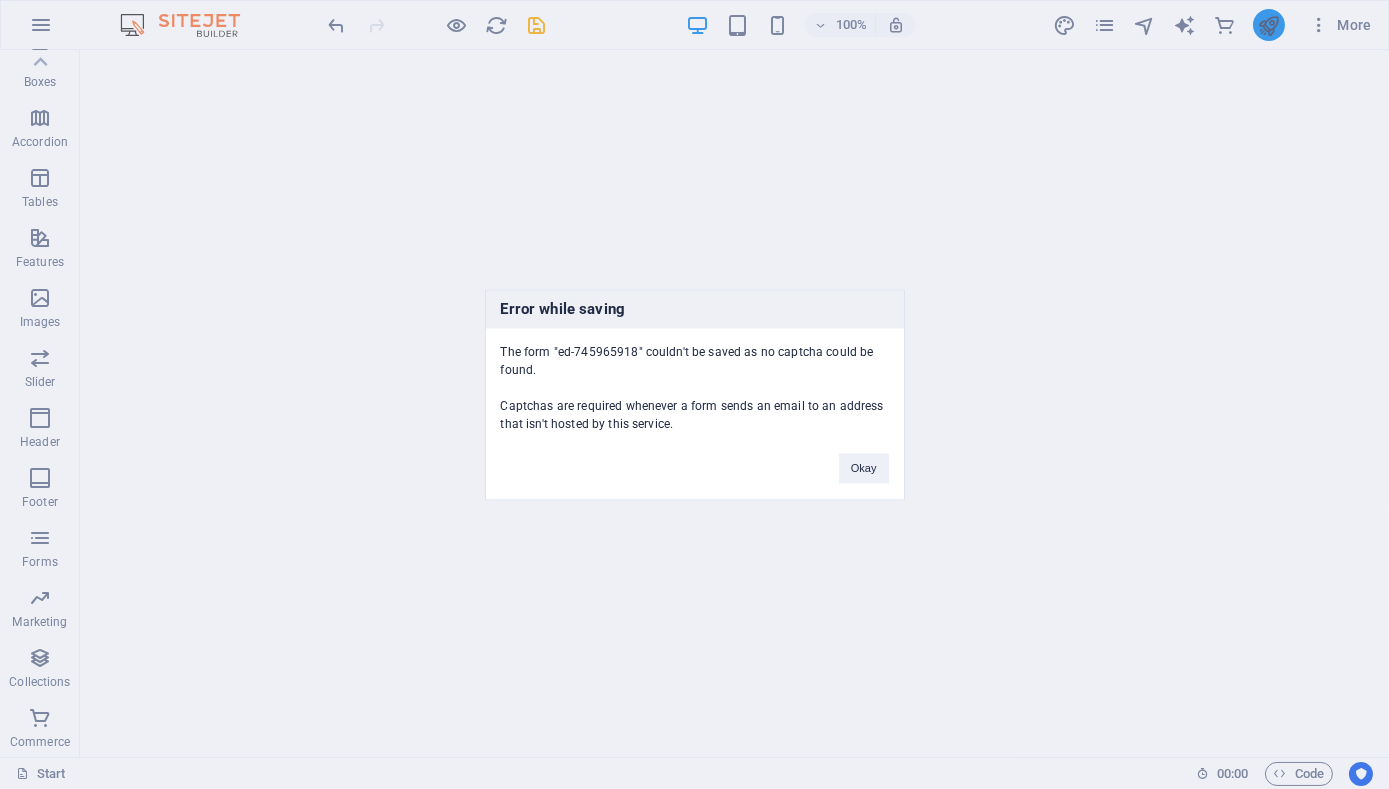 scroll, scrollTop: 407, scrollLeft: 0, axis: vertical 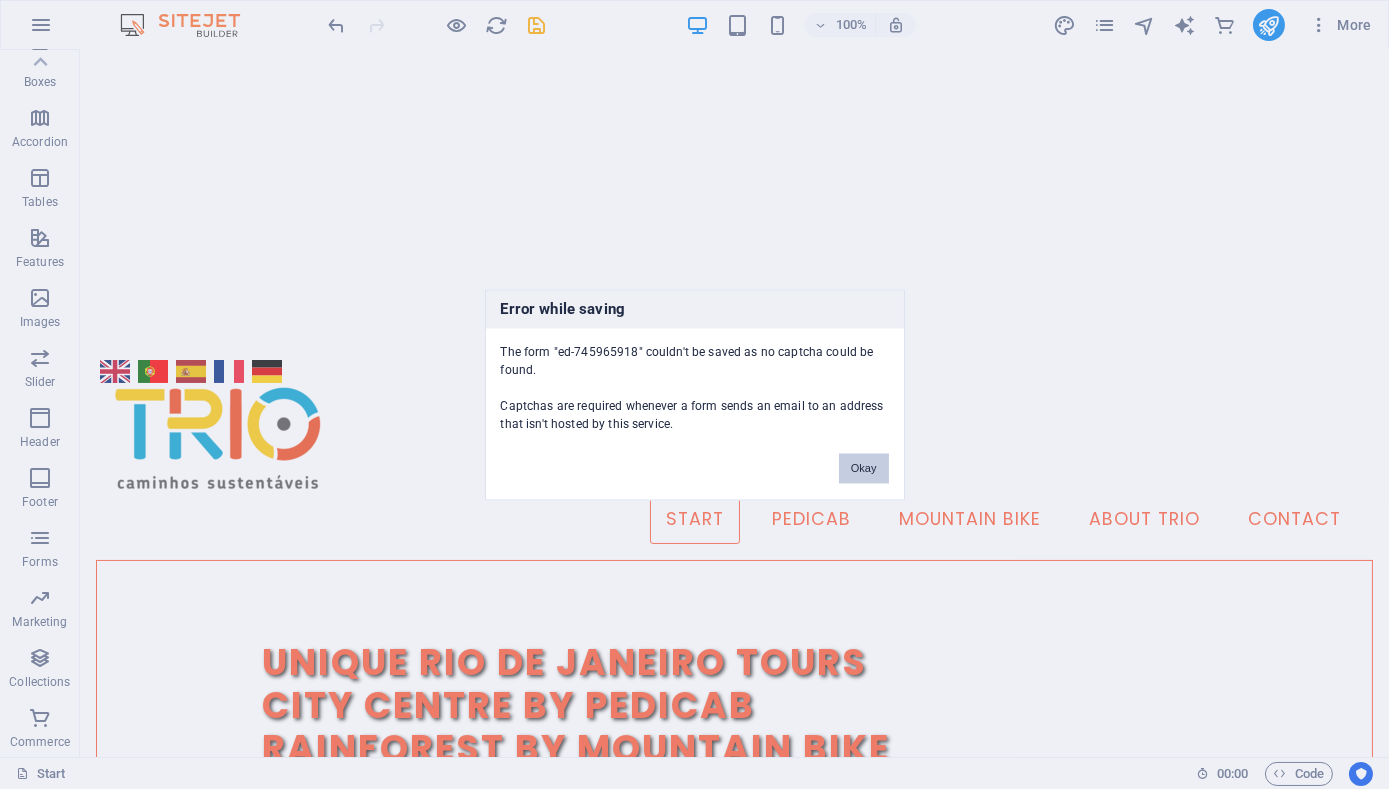 click on "Okay" at bounding box center (864, 468) 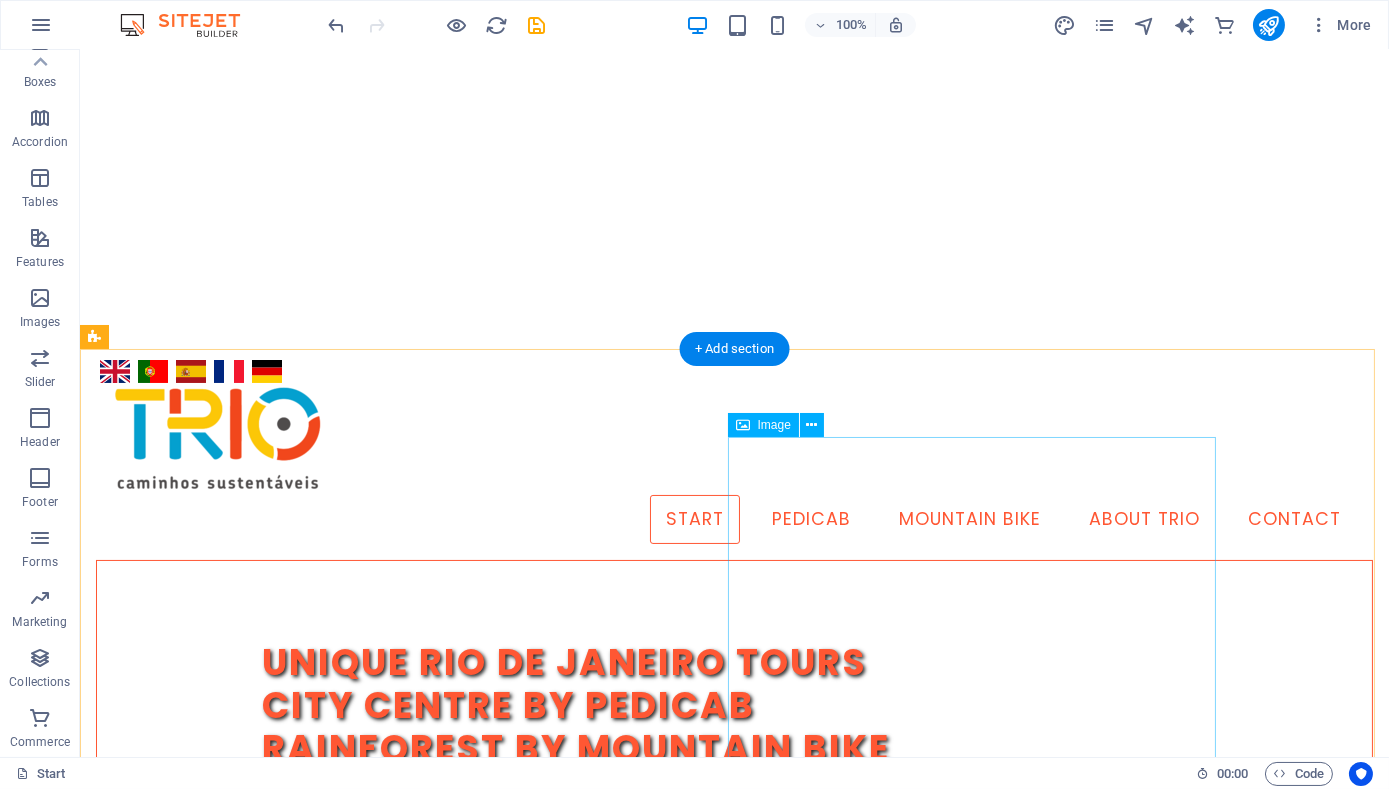scroll, scrollTop: 559, scrollLeft: 0, axis: vertical 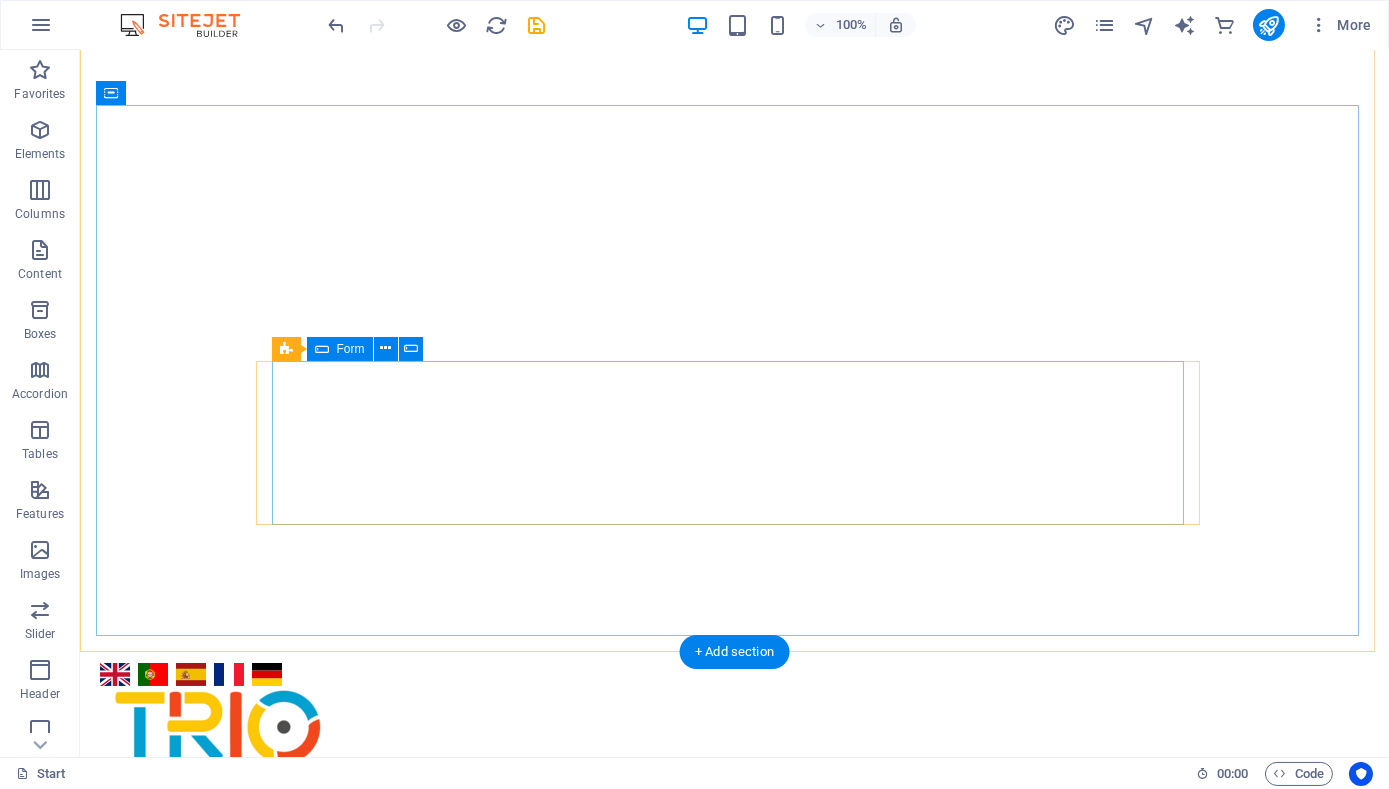 click on "Tour
Pedicab Mountain bike
Time
Pedicab morning - 9:00 Pedicab afternoon - 14:00 Pedicab evening - 18:30 Mountain bike morning - 7:30 Mountain bike afternoon - 14:00 Group size
1 person 2 people 3 people 4 people 5 people 6 people 7 people 8 people Submit   Click here if you're human. We'll get back to you with pricing and availability." 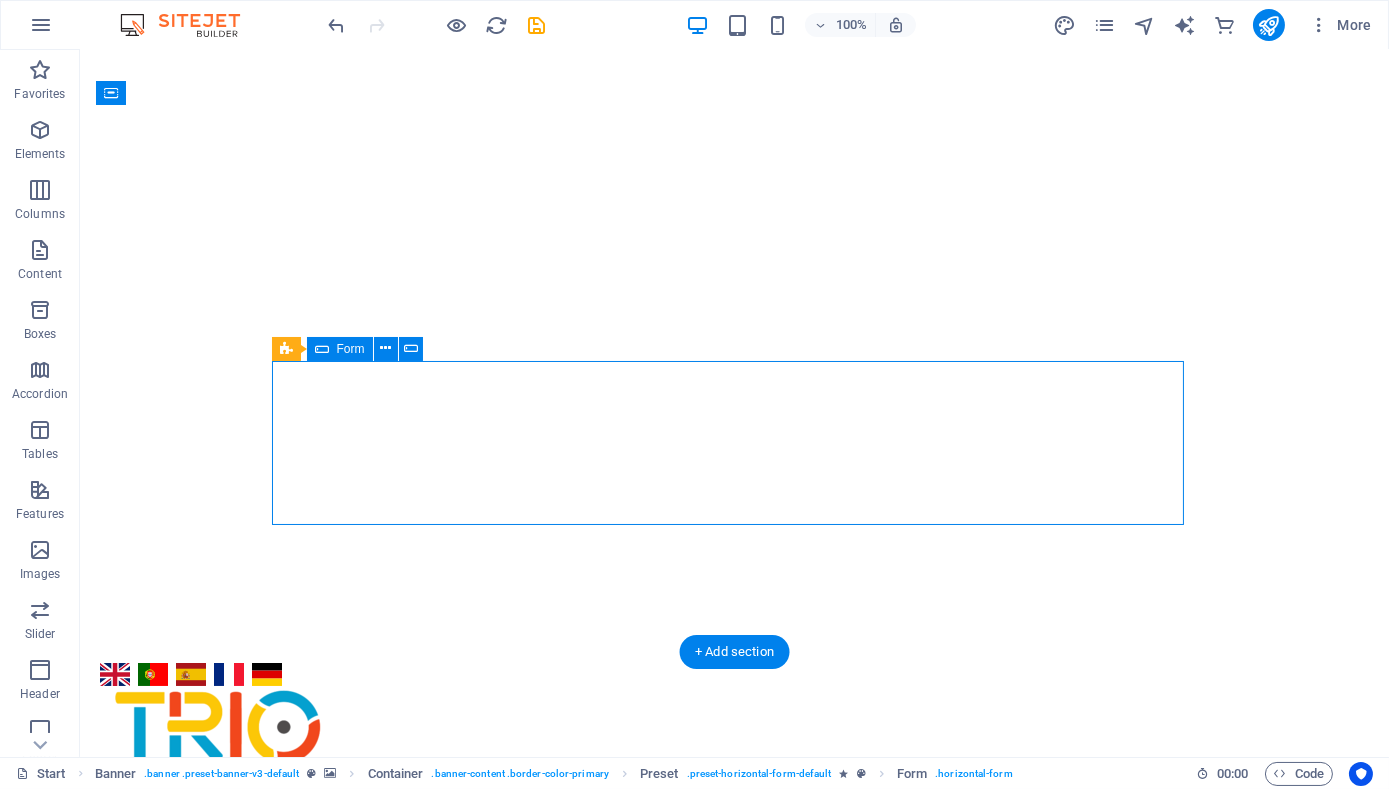 click on "Tour
Pedicab Mountain bike
Time
Pedicab morning - 9:00 Pedicab afternoon - 14:00 Pedicab evening - 18:30 Mountain bike morning - 7:30 Mountain bike afternoon - 14:00 Group size
1 person 2 people 3 people 4 people 5 people 6 people 7 people 8 people Submit   Click here if you're human. We'll get back to you with pricing and availability." 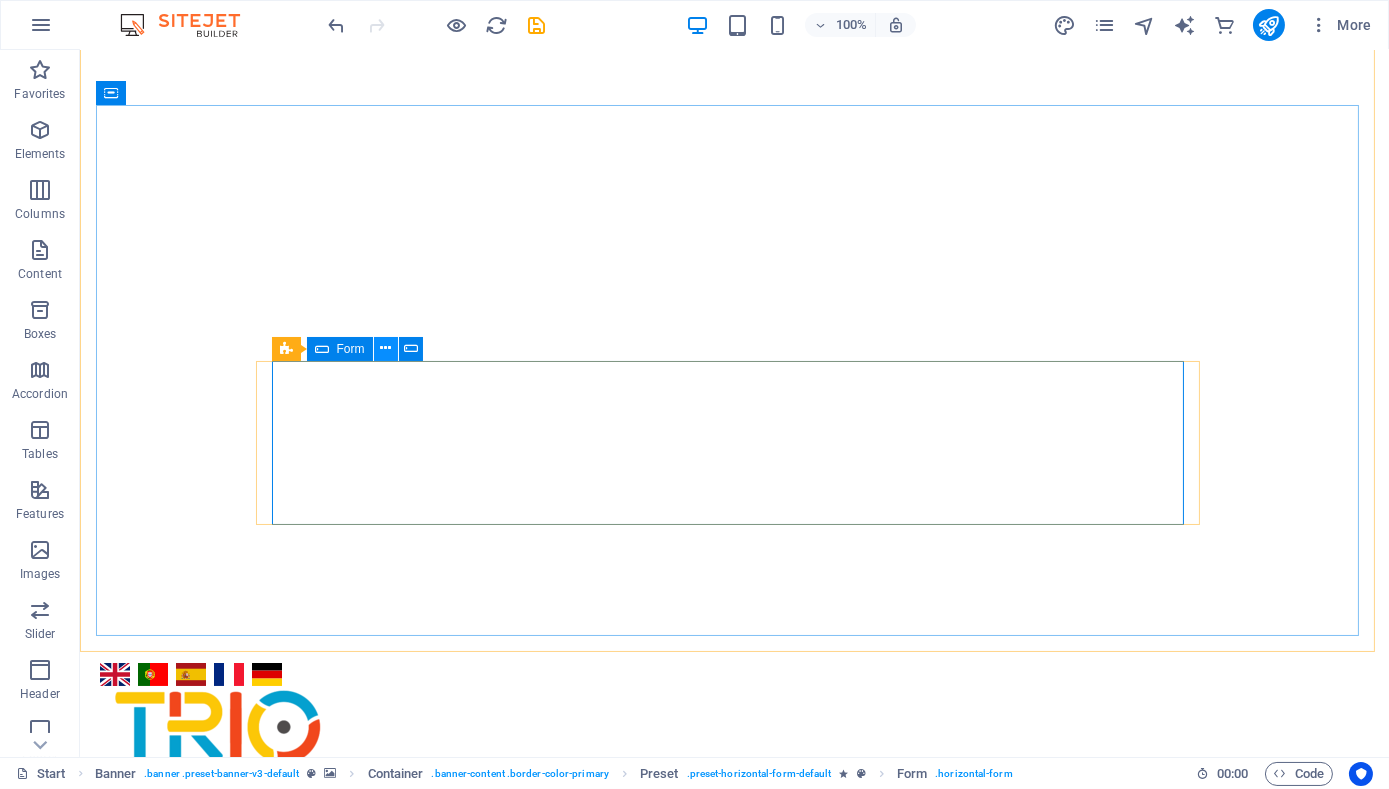 click at bounding box center [385, 348] 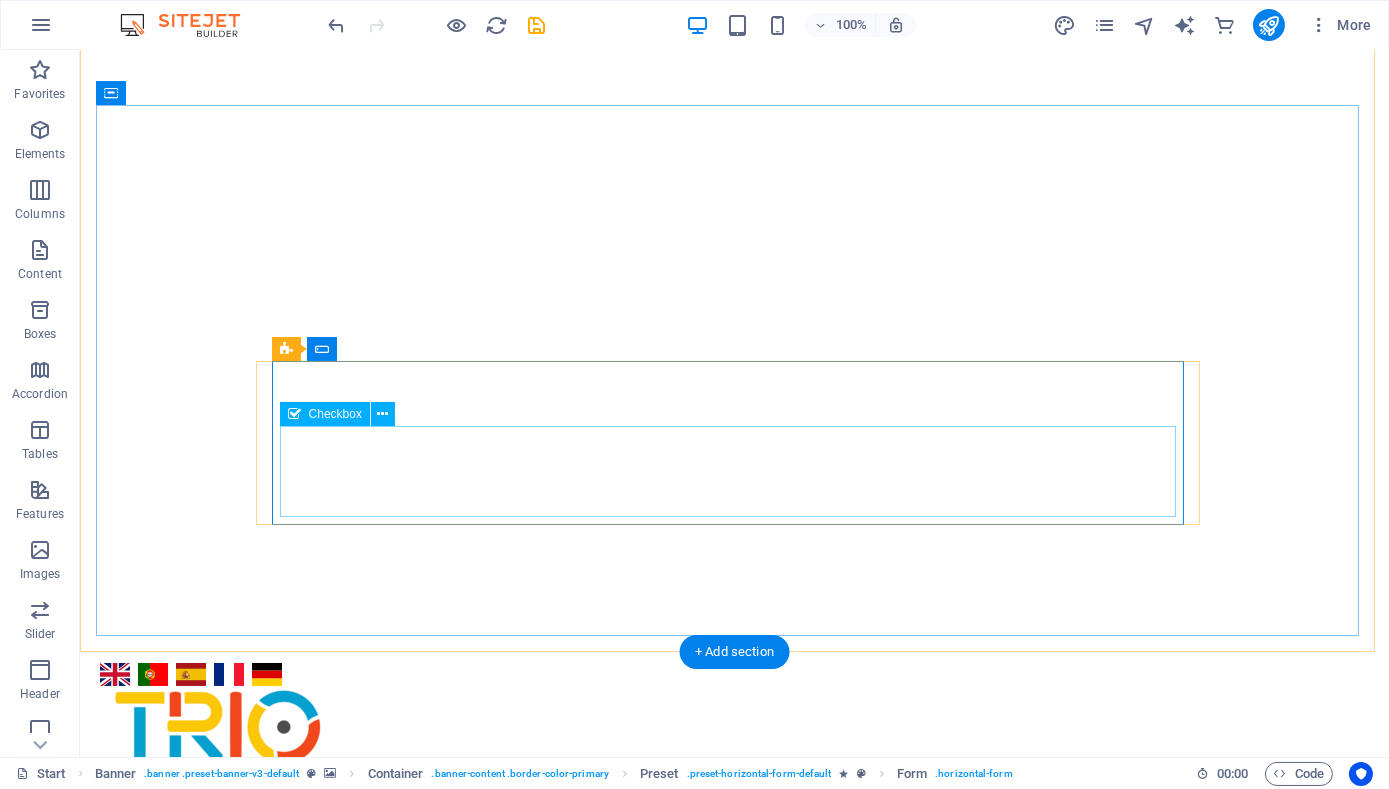 click on "Click here if you're human. We'll get back to you with pricing and availability." 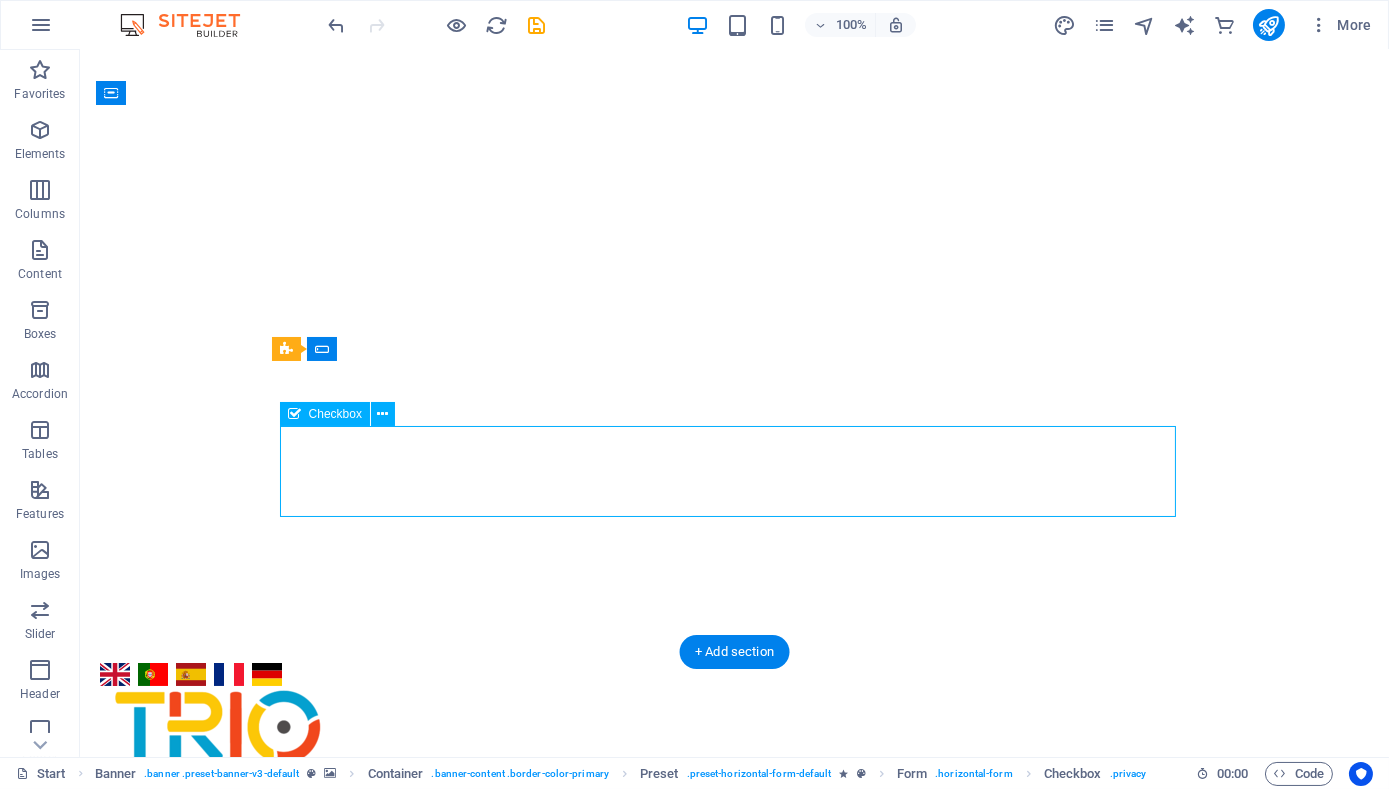 click on "Click here if you're human. We'll get back to you with pricing and availability." 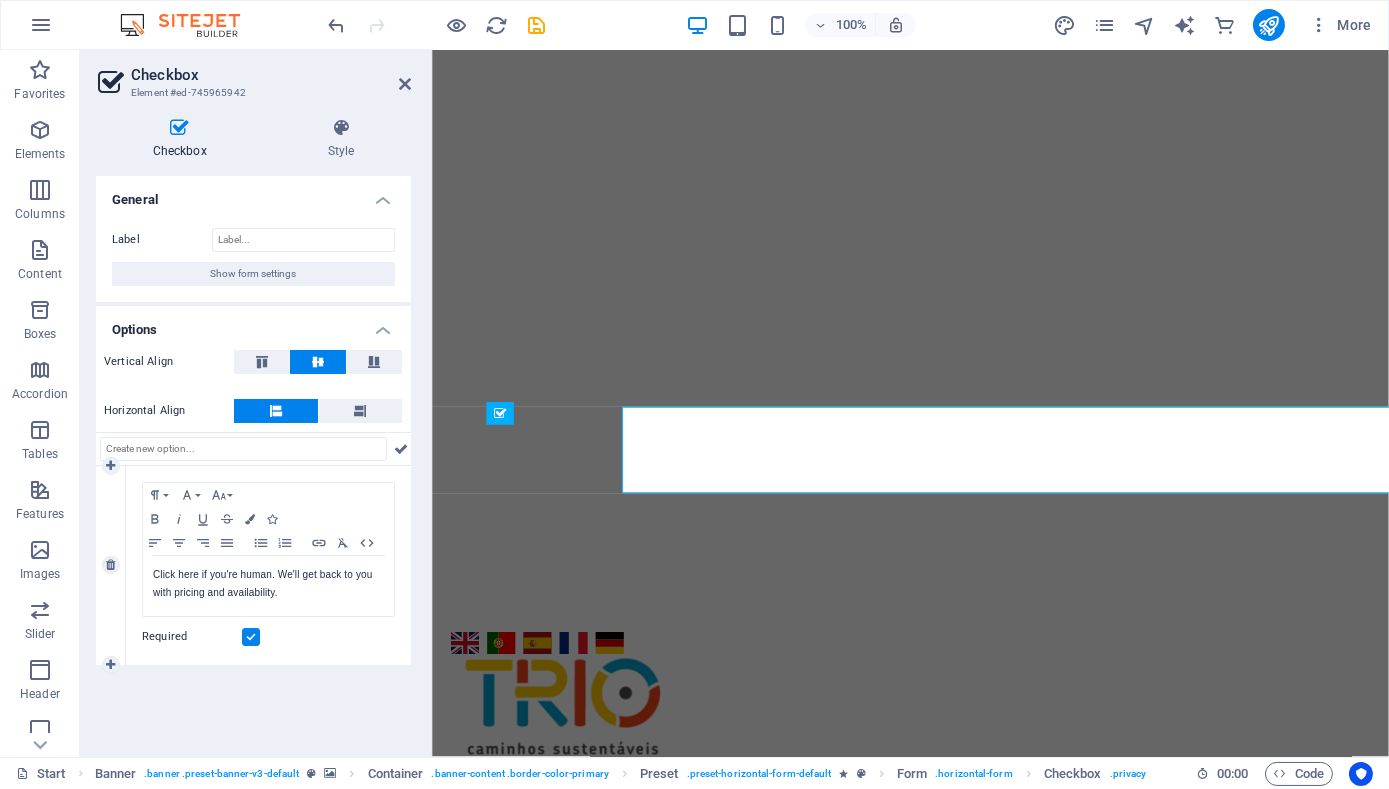 drag, startPoint x: 268, startPoint y: 423, endPoint x: 350, endPoint y: 473, distance: 96.04166 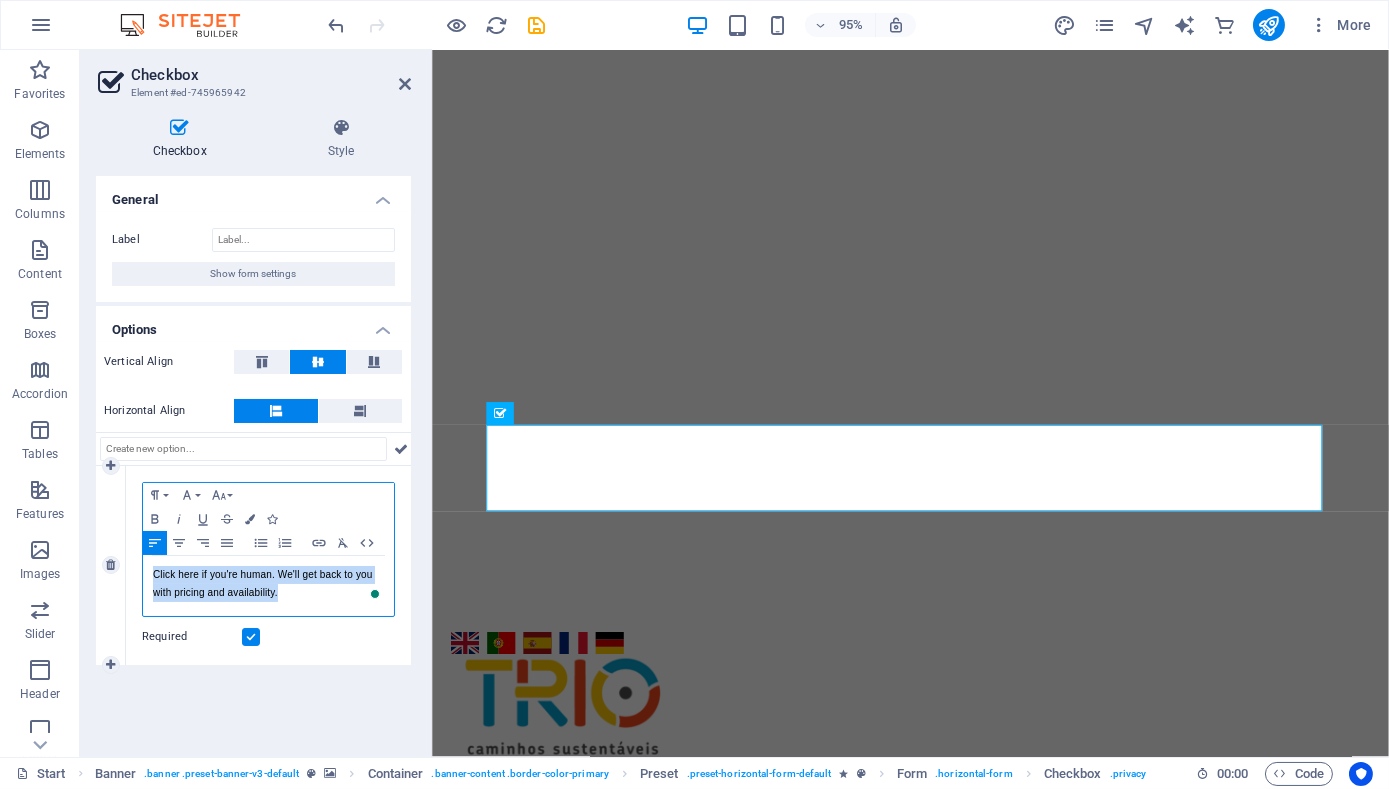 drag, startPoint x: 275, startPoint y: 588, endPoint x: 153, endPoint y: 571, distance: 123.178734 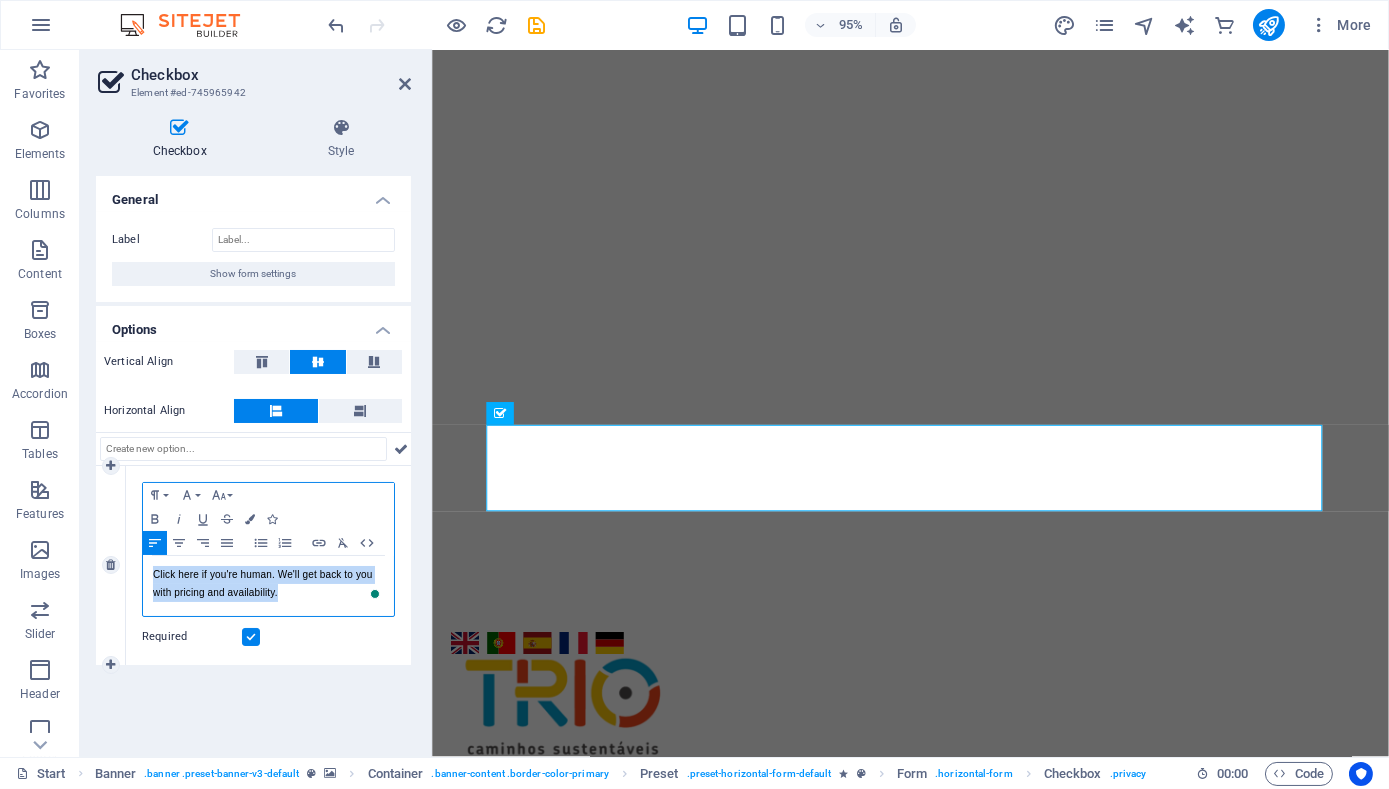 click on "Click here if you're human. We'll get back to you with pricing and availability." at bounding box center [268, 584] 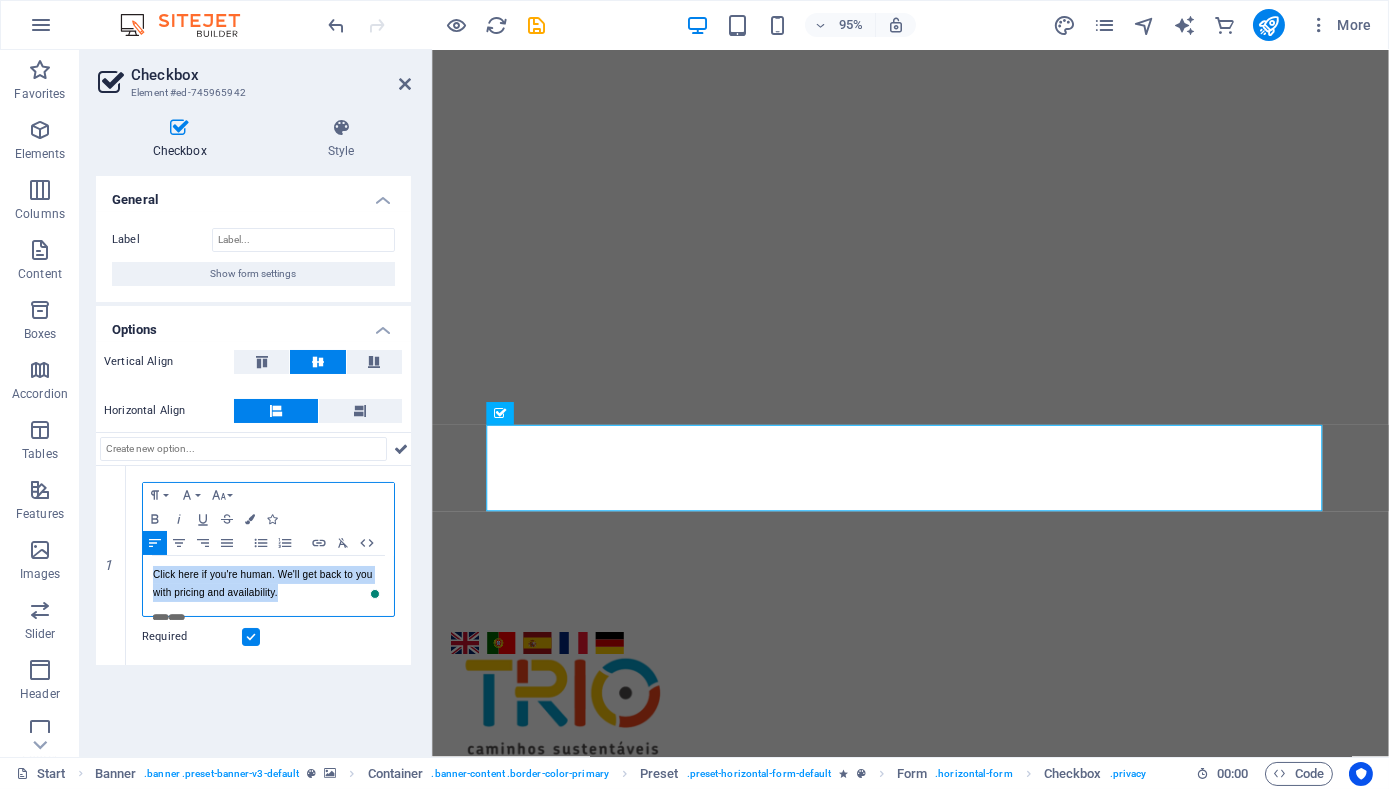 copy on "Click here if you're human. We'll get back to you with pricing and availability." 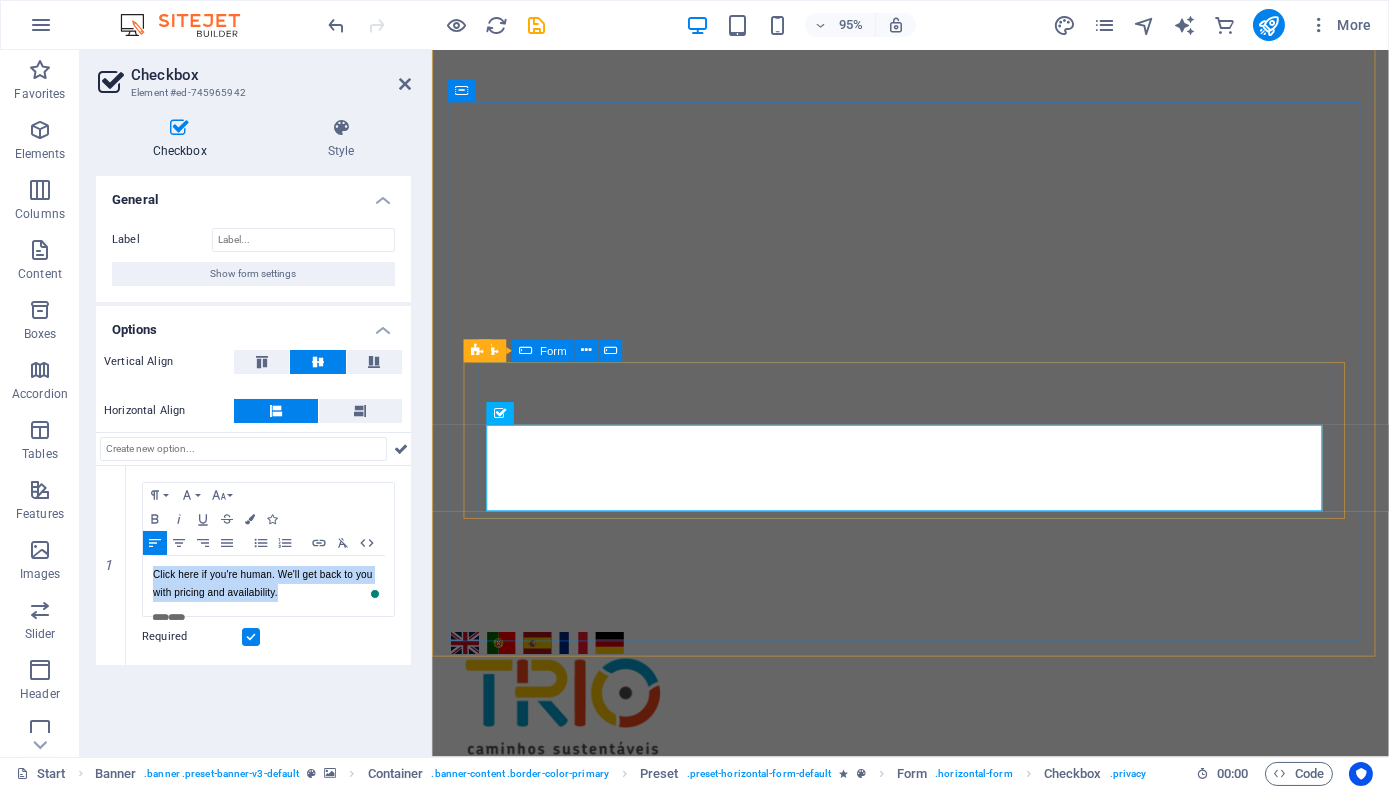 click on "Tour
Pedicab Mountain bike
Time
Pedicab morning - 9:00 Pedicab afternoon - 14:00 Pedicab evening - 18:30 Mountain bike morning - 7:30 Mountain bike afternoon - 14:00 Group size
1 person 2 people 3 people 4 people 5 people 6 people 7 people 8 people Submit   Click here if you're human. We'll get back to you with pricing and availability." 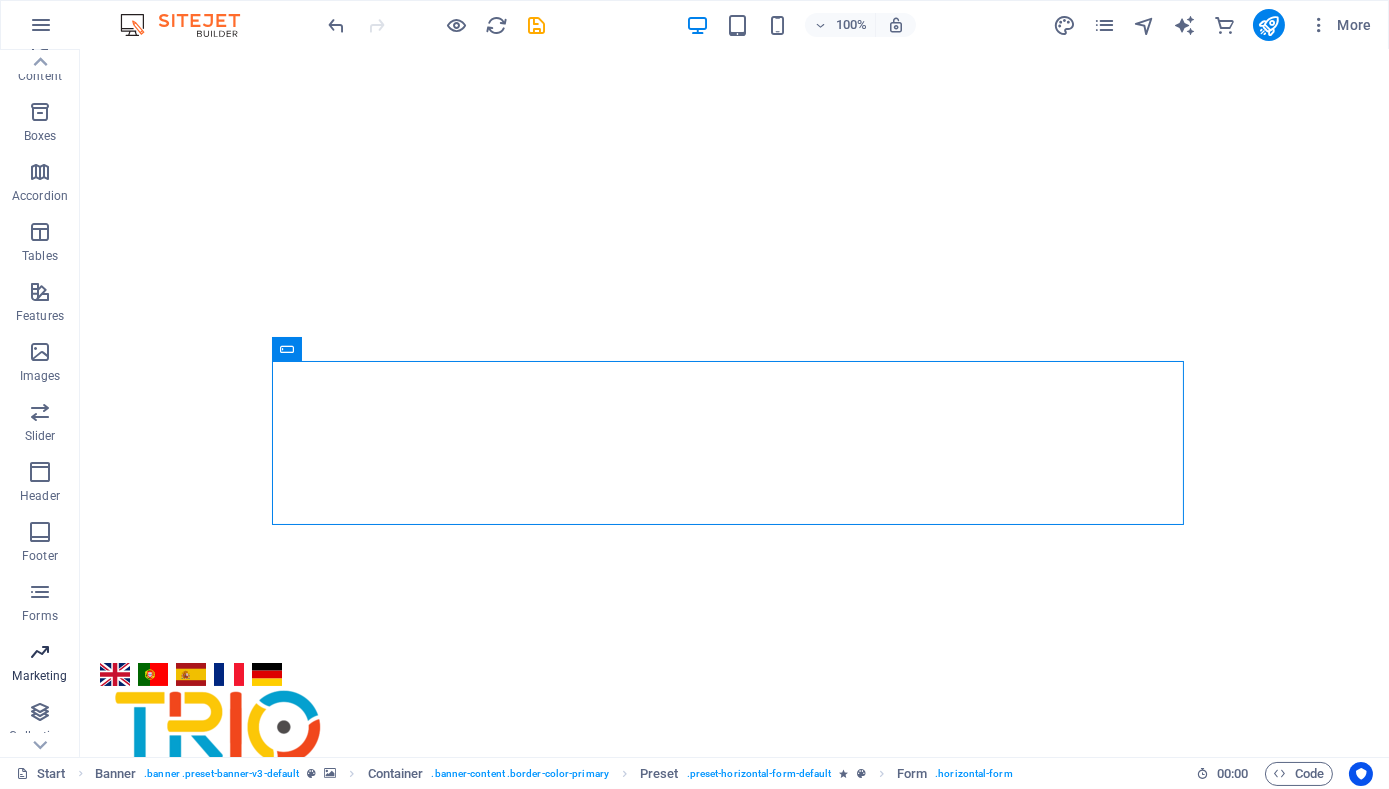 scroll, scrollTop: 252, scrollLeft: 0, axis: vertical 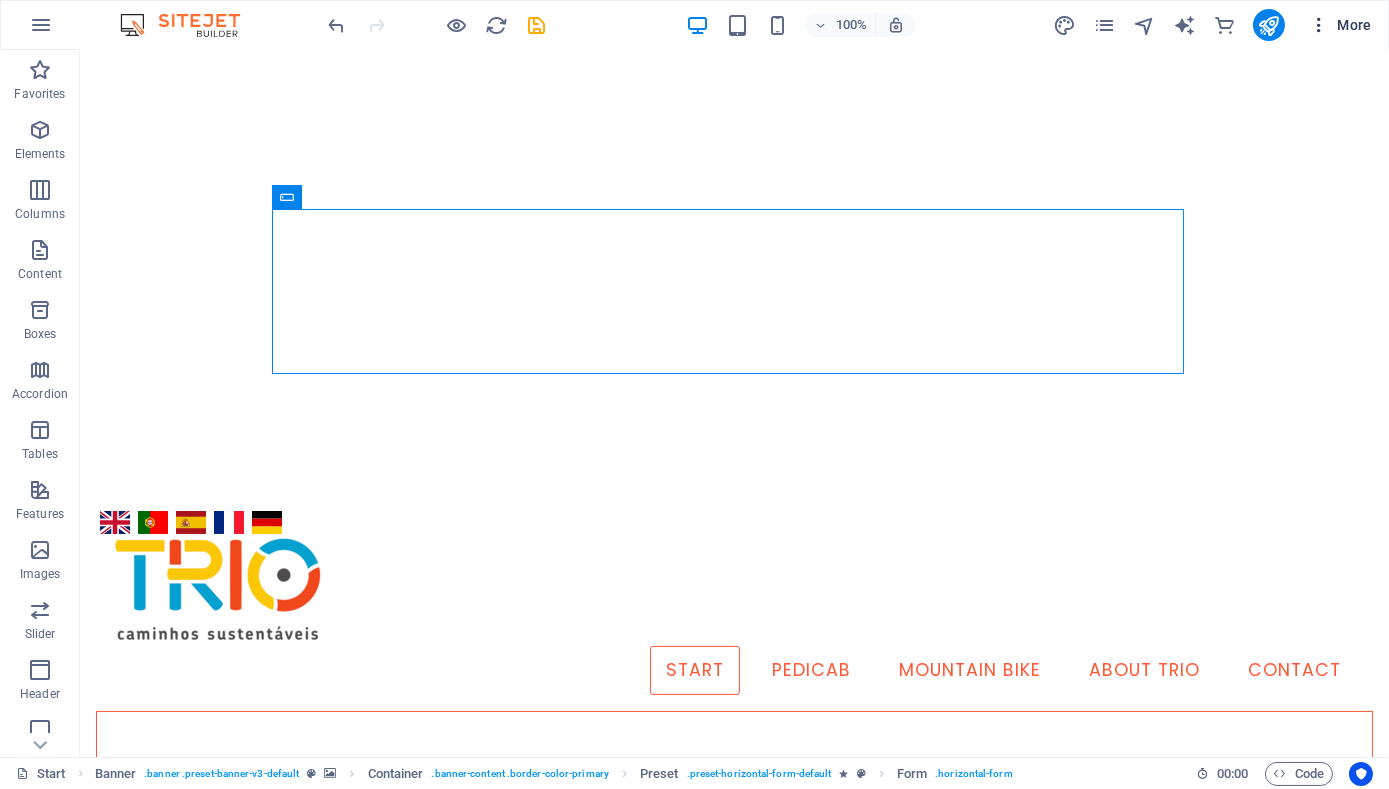 click on "More" at bounding box center [1340, 25] 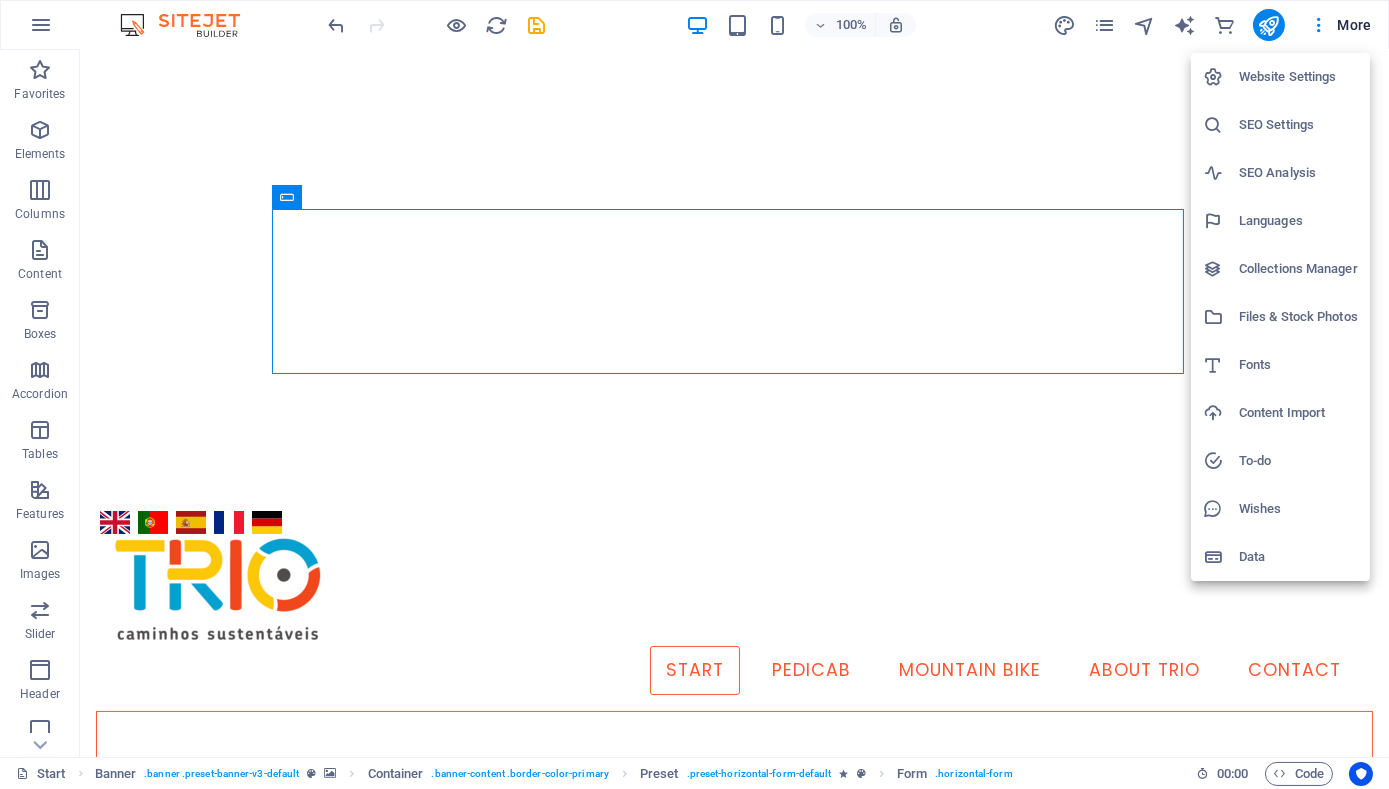 click at bounding box center [694, 394] 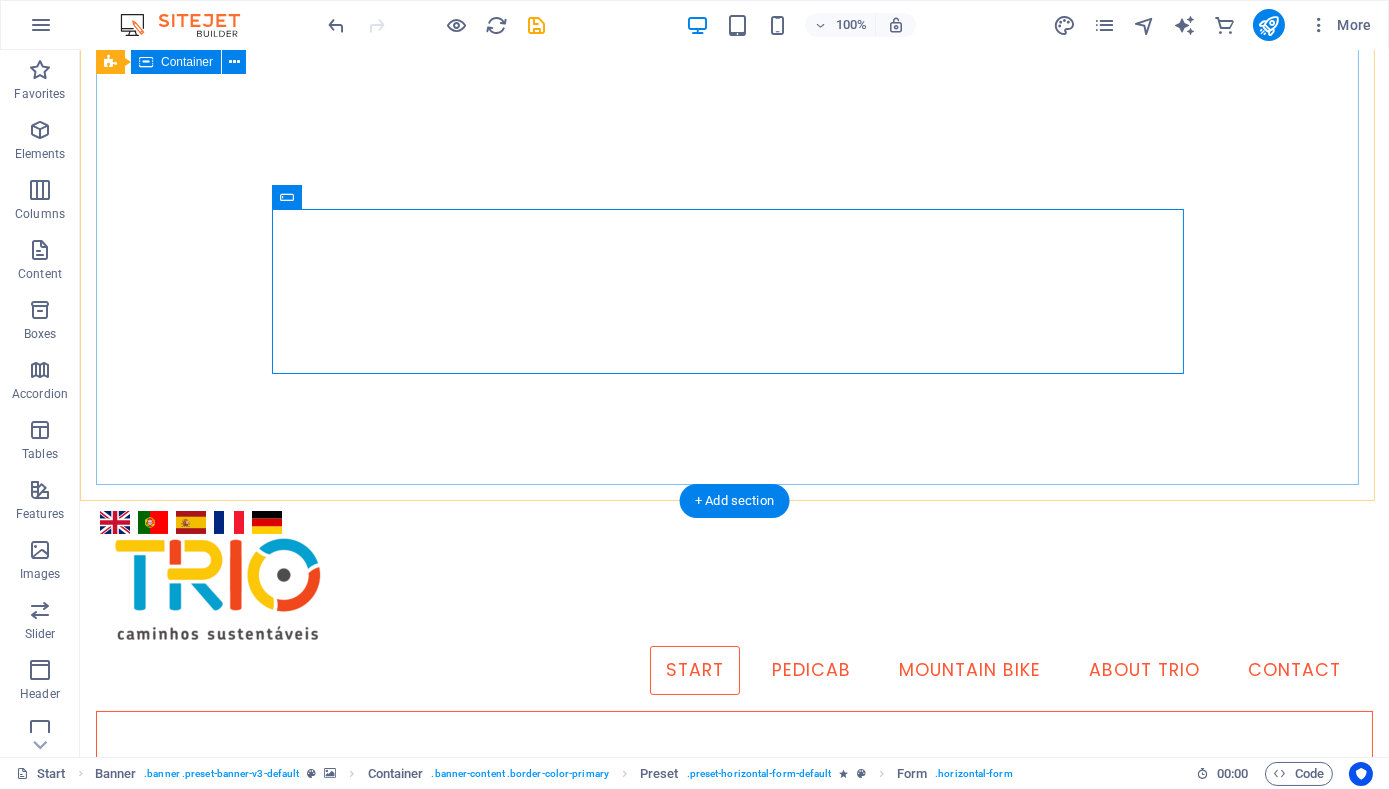type 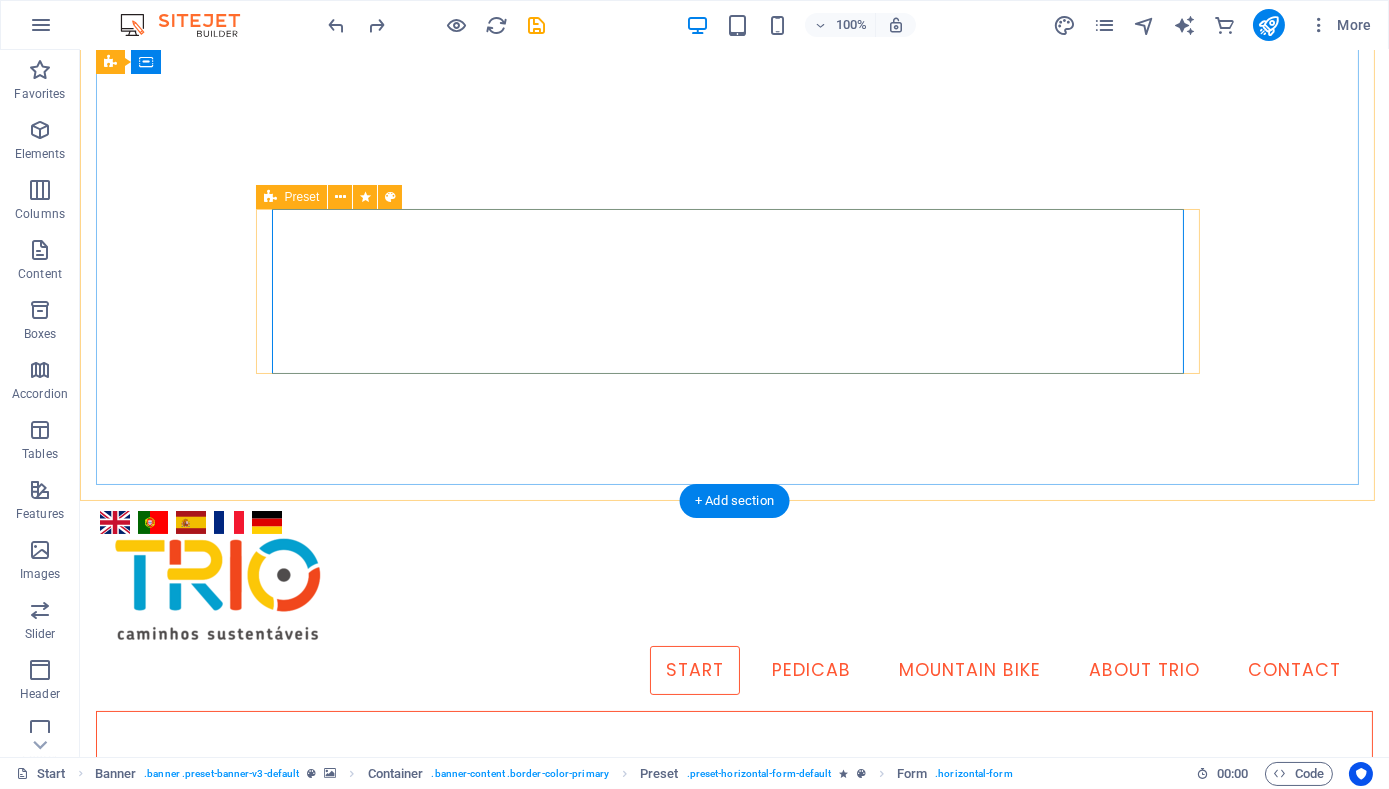 click on "Tour
Pedicab Mountain bike
Time
Pedicab morning - 9:00 Pedicab afternoon - 14:00 Pedicab evening - 18:30 Mountain bike morning - 7:30 Mountain bike afternoon - 14:00 Group size
1 person 2 people 3 people 4 people 5 people 6 people 7 people 8 people Submit   Click here if you're human. We'll get back to you with pricing and availability" at bounding box center (735, 1052) 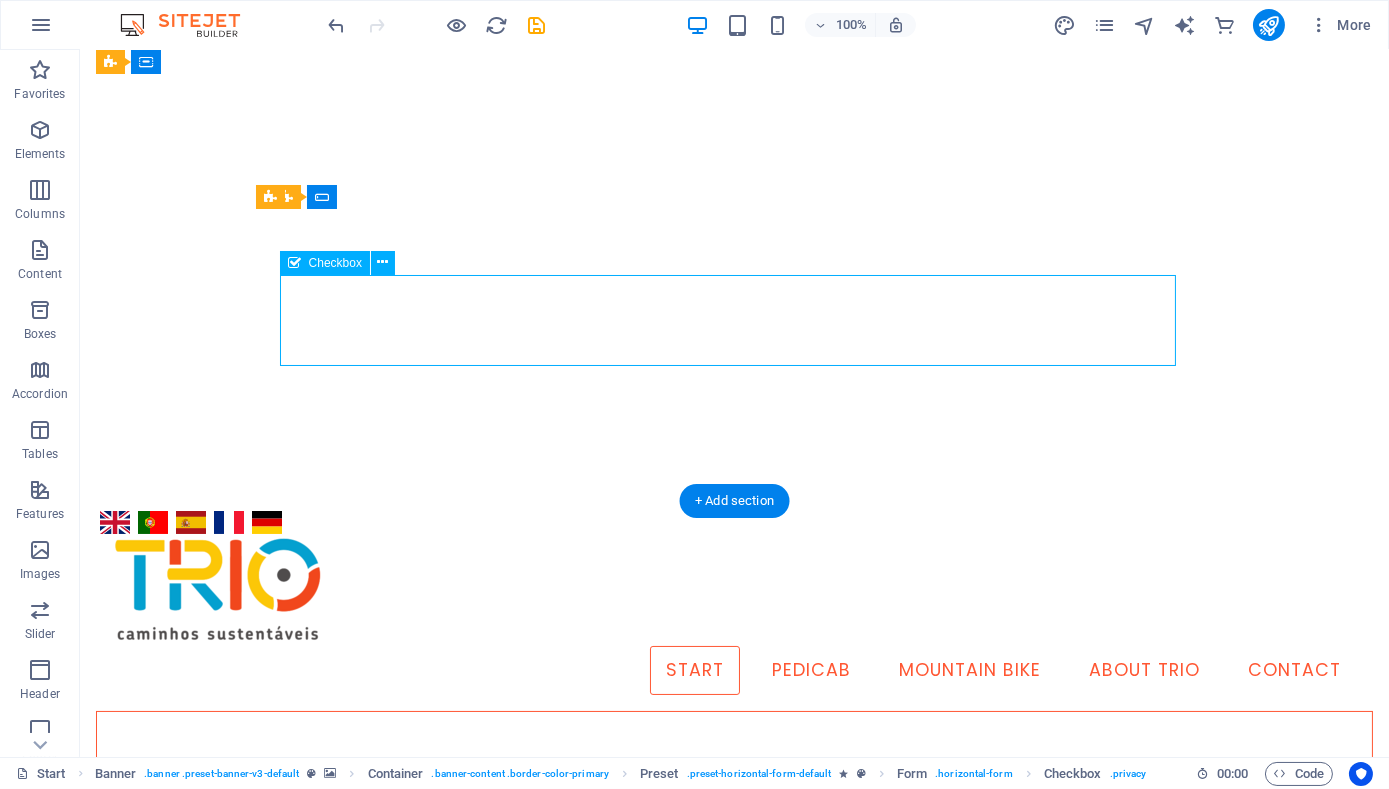 drag, startPoint x: 868, startPoint y: 320, endPoint x: 815, endPoint y: 320, distance: 53 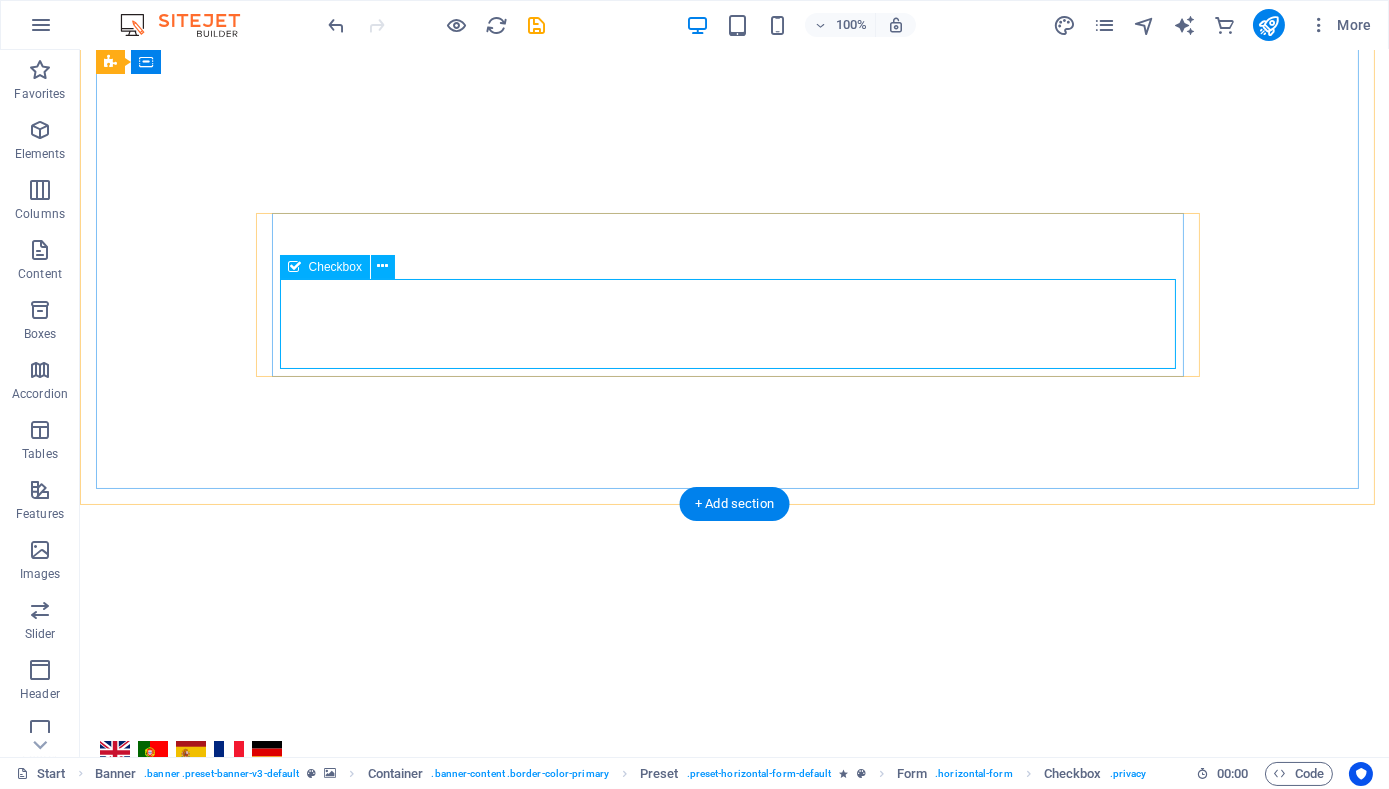 scroll, scrollTop: 0, scrollLeft: 0, axis: both 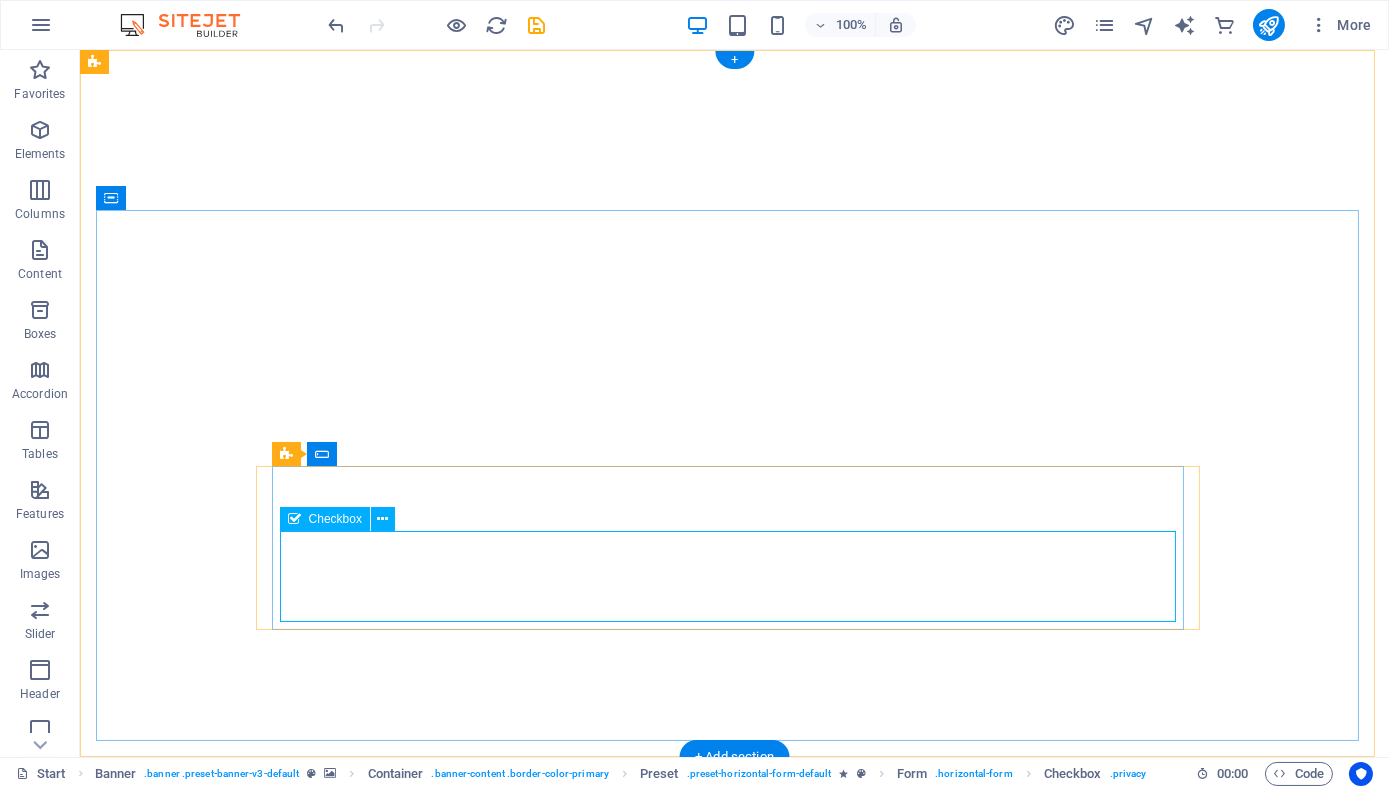 click on "Click here if you're human. We'll get back to you with pricing and availability." 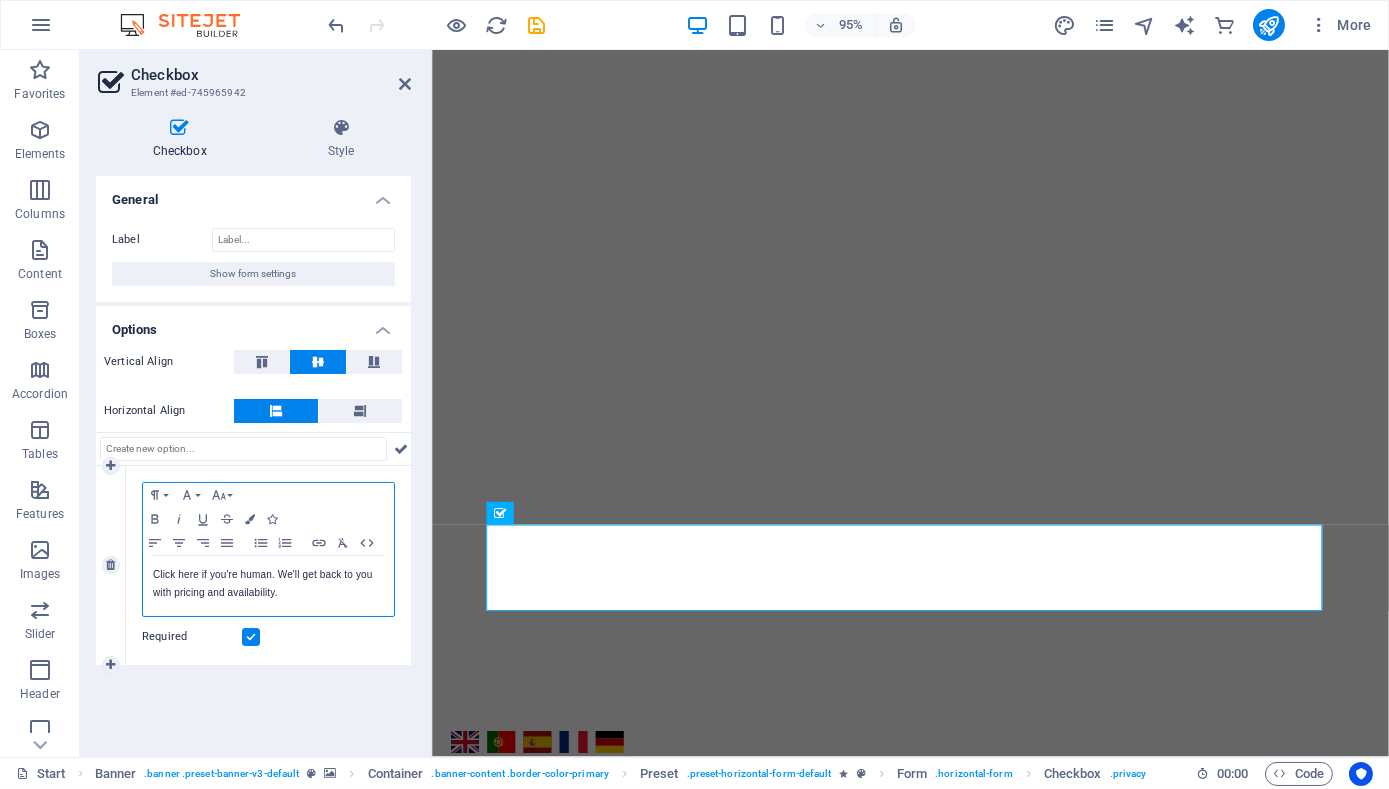 click on "Click here if you're human. We'll get back to you with pricing and availability." at bounding box center (268, 584) 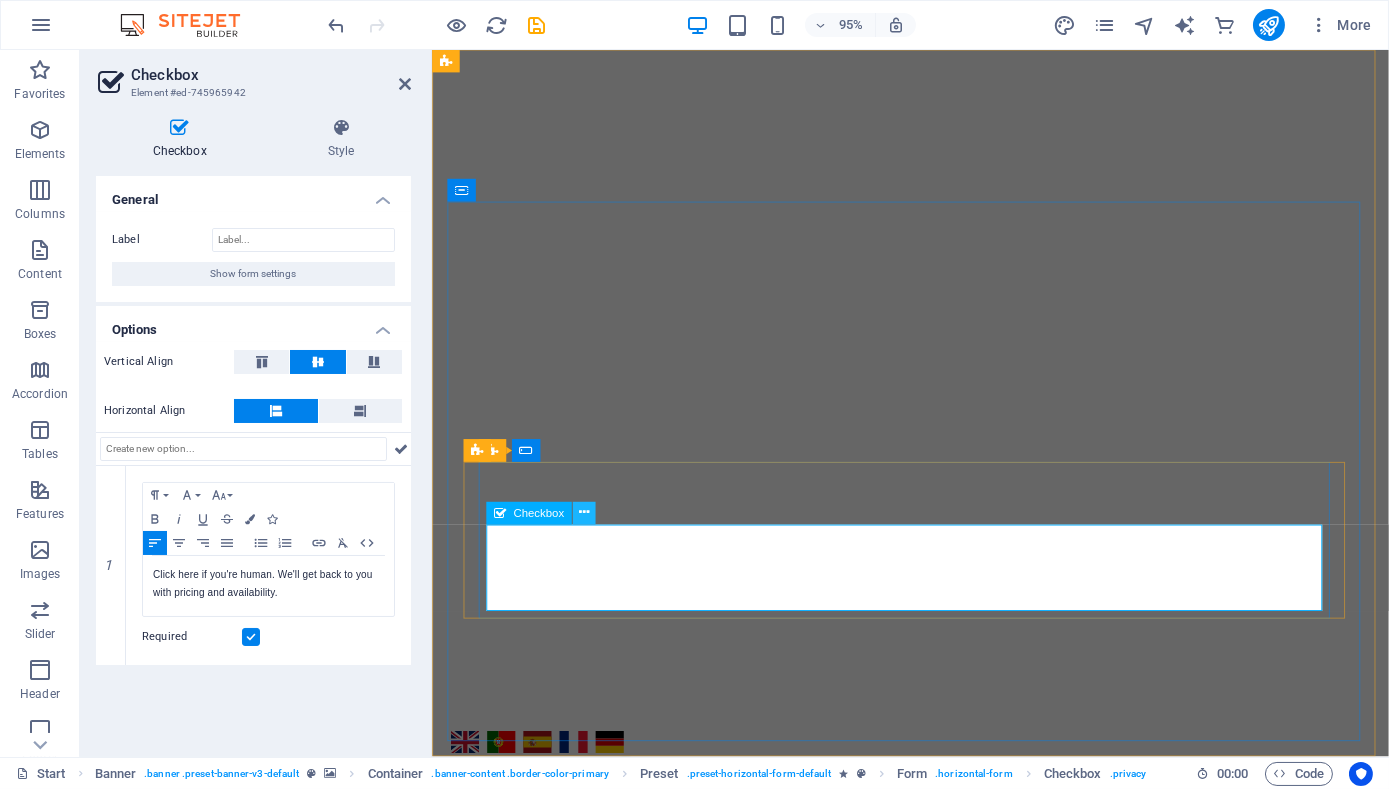 click at bounding box center [584, 513] 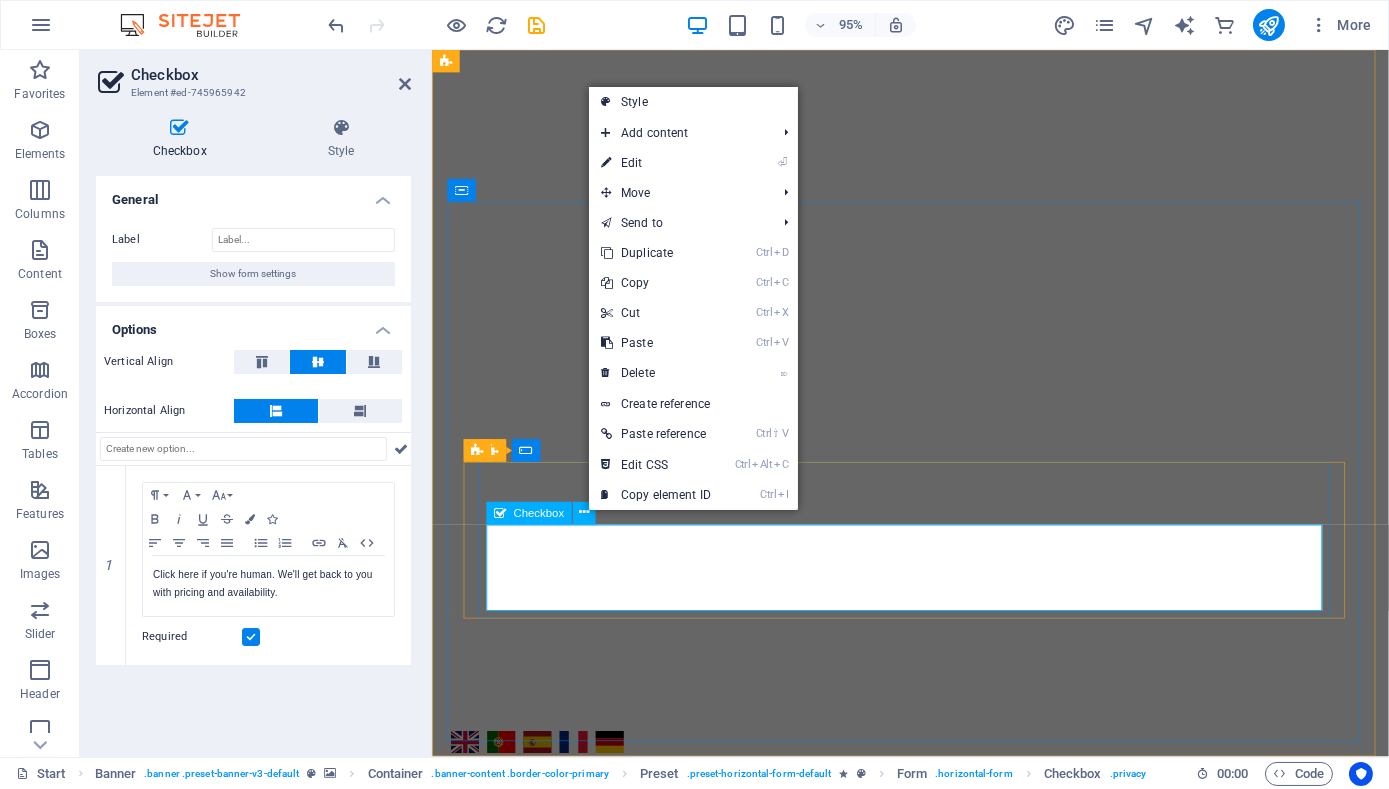 click on "Click here if you're human. We'll get back to you with pricing and availability." 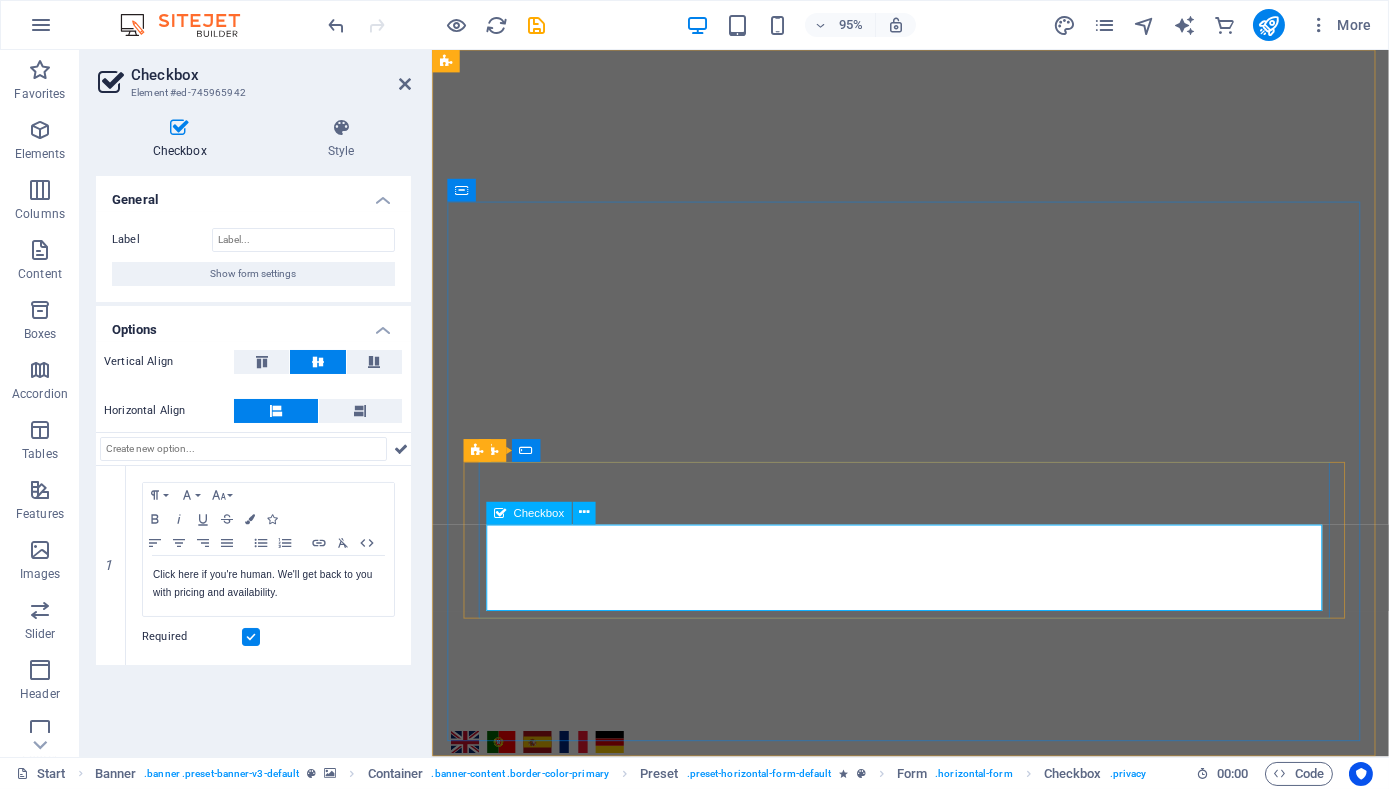 click on "Click here if you're human. We'll get back to you with pricing and availability." 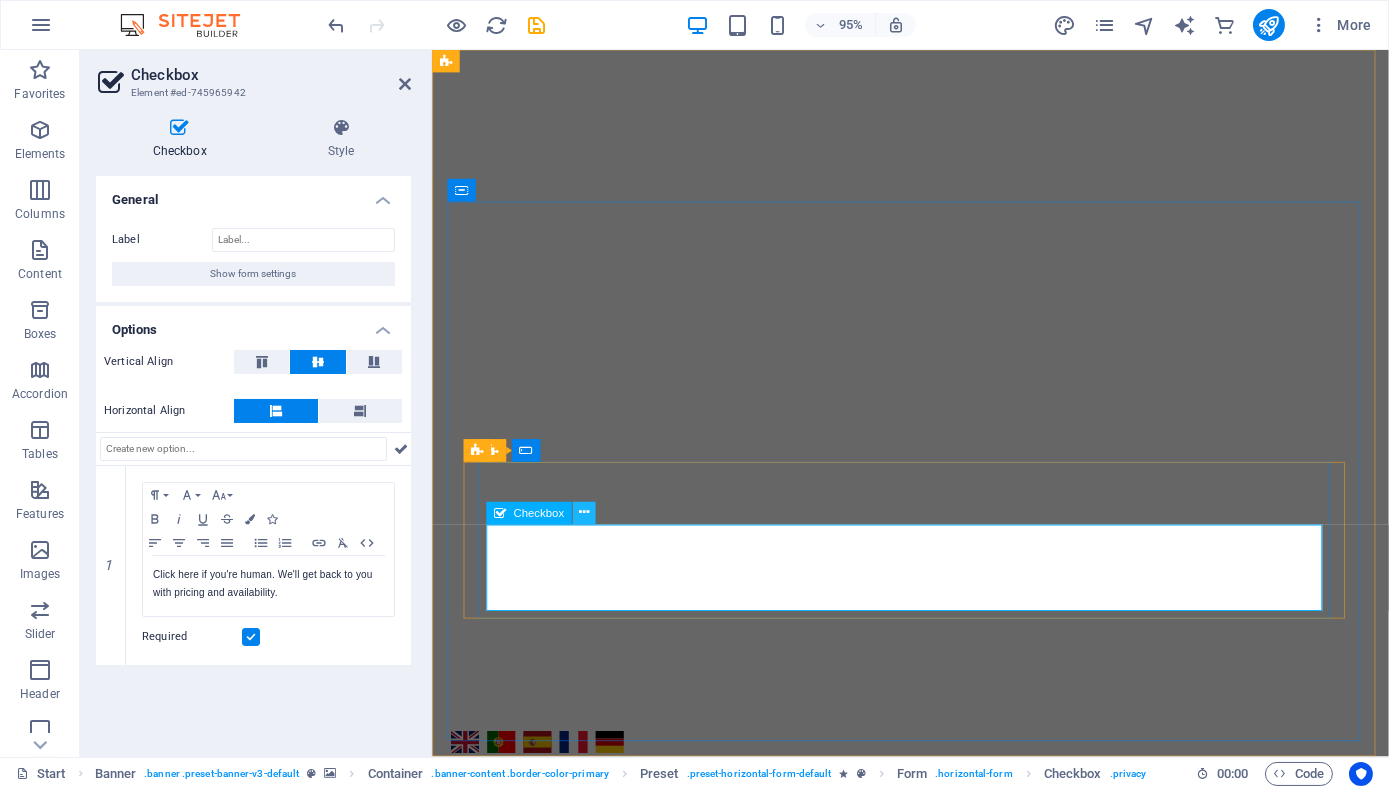 click at bounding box center (584, 513) 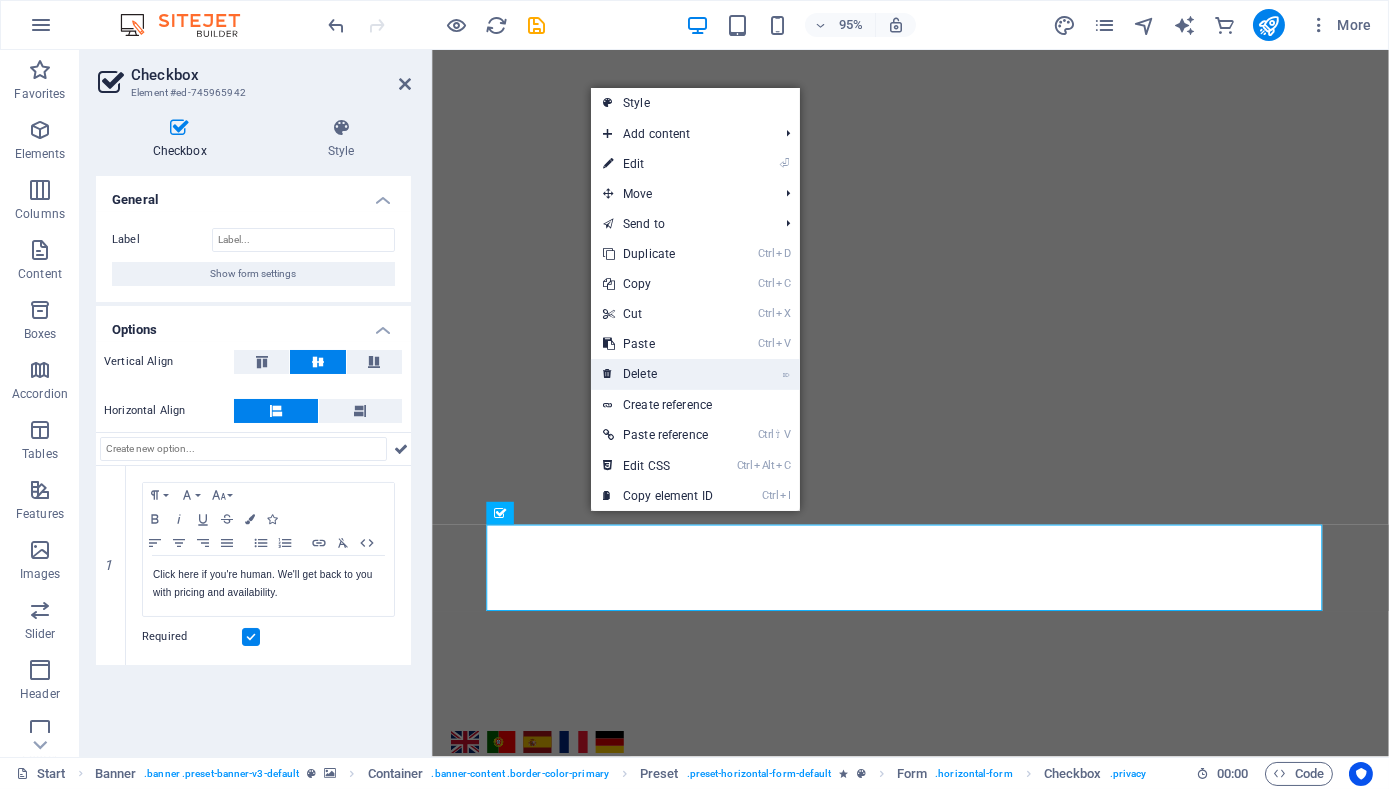 click on "⌦  Delete" at bounding box center [658, 374] 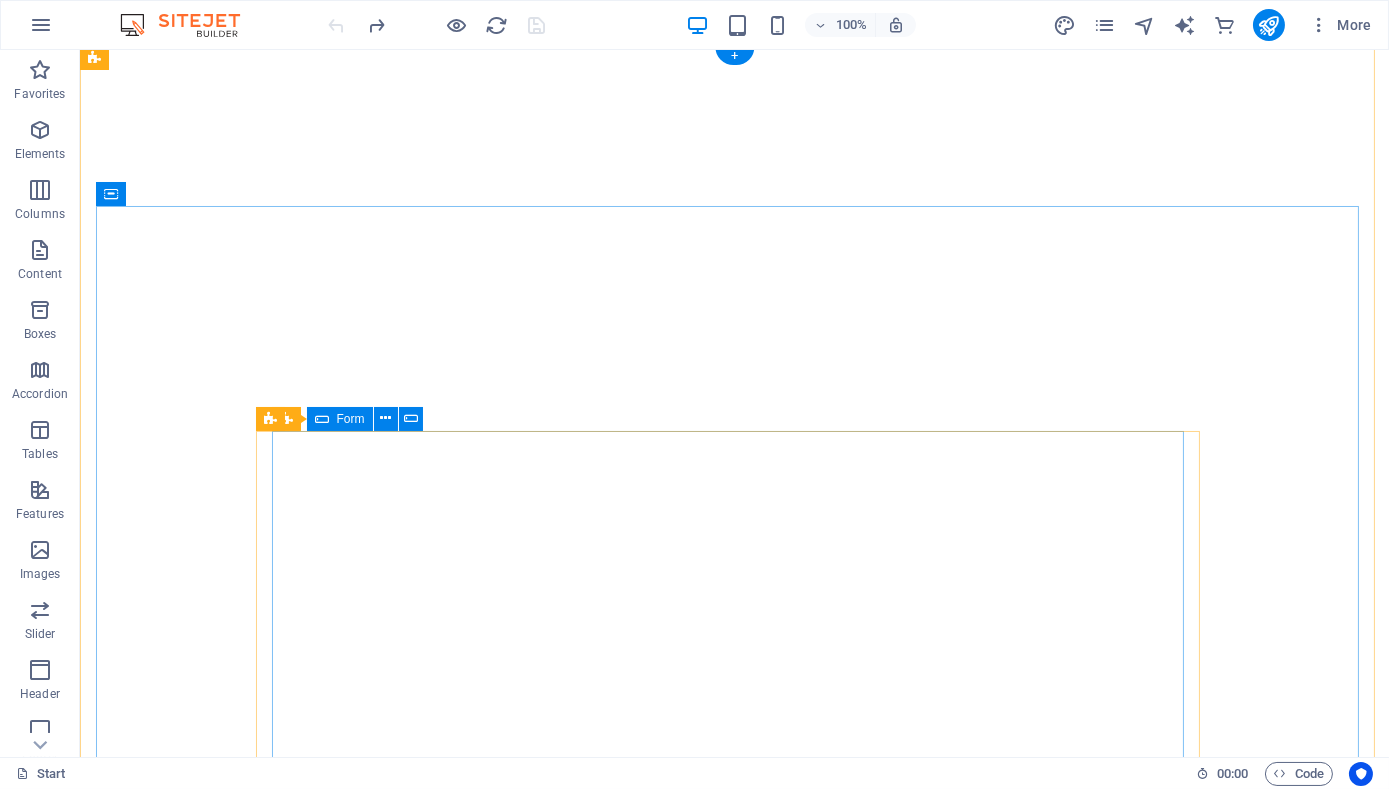 scroll, scrollTop: 151, scrollLeft: 0, axis: vertical 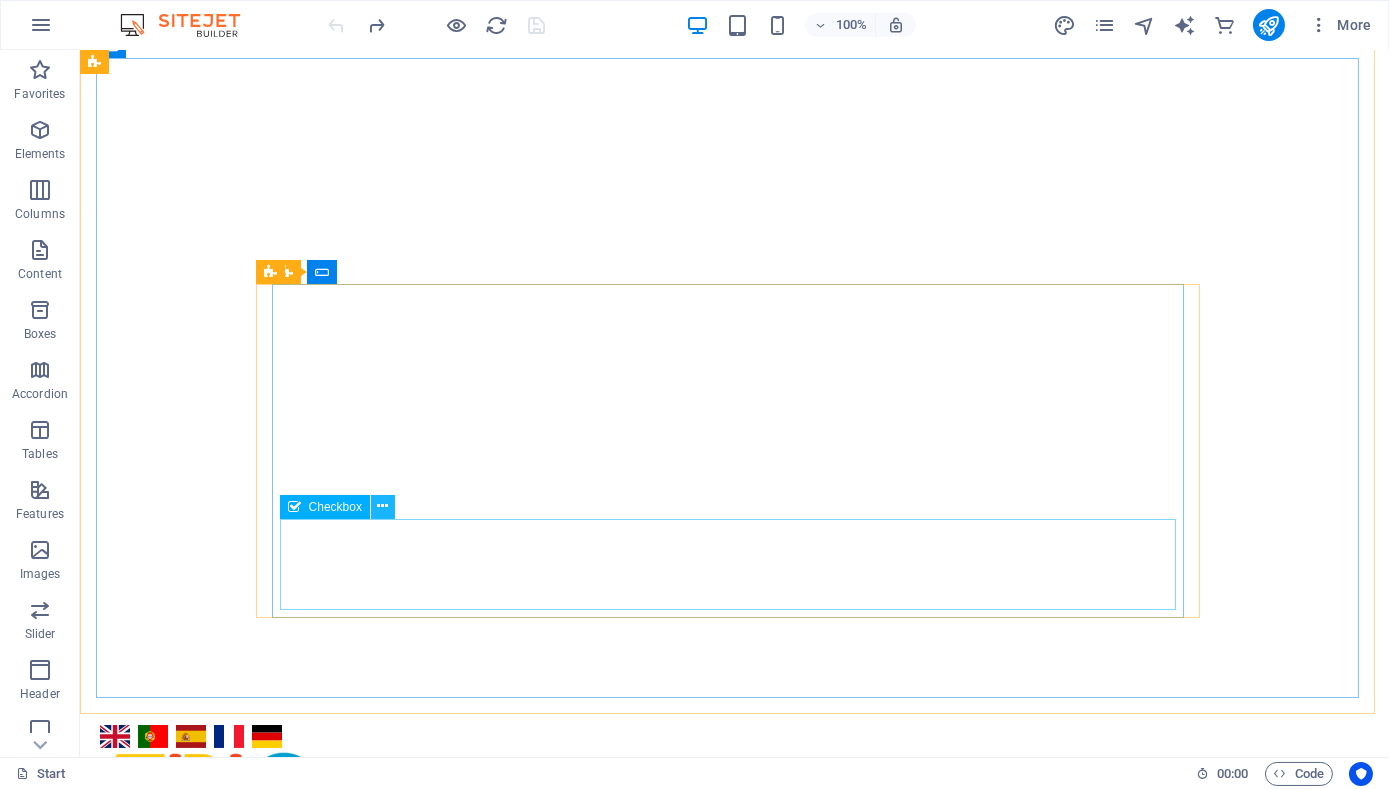 click at bounding box center (382, 506) 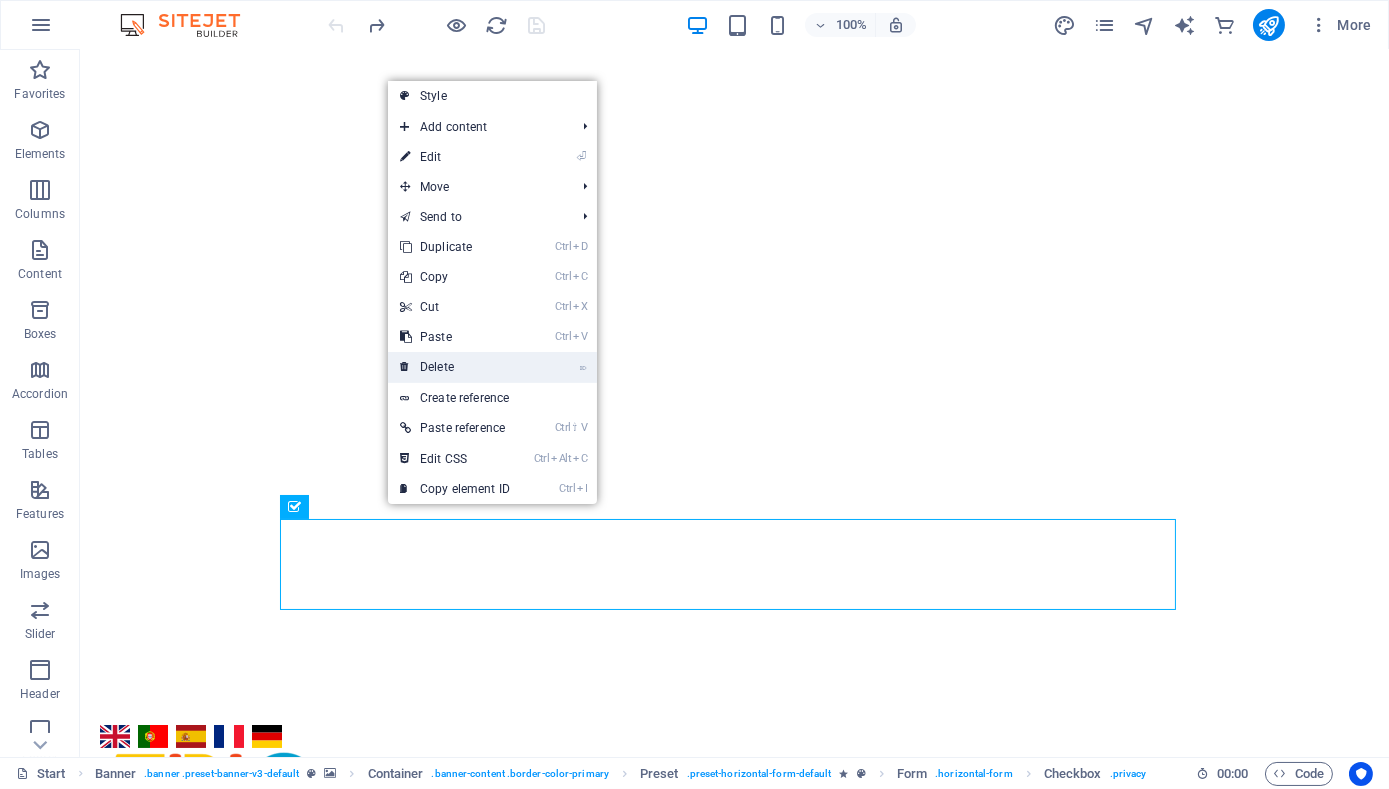 click on "⌦  Delete" at bounding box center [455, 367] 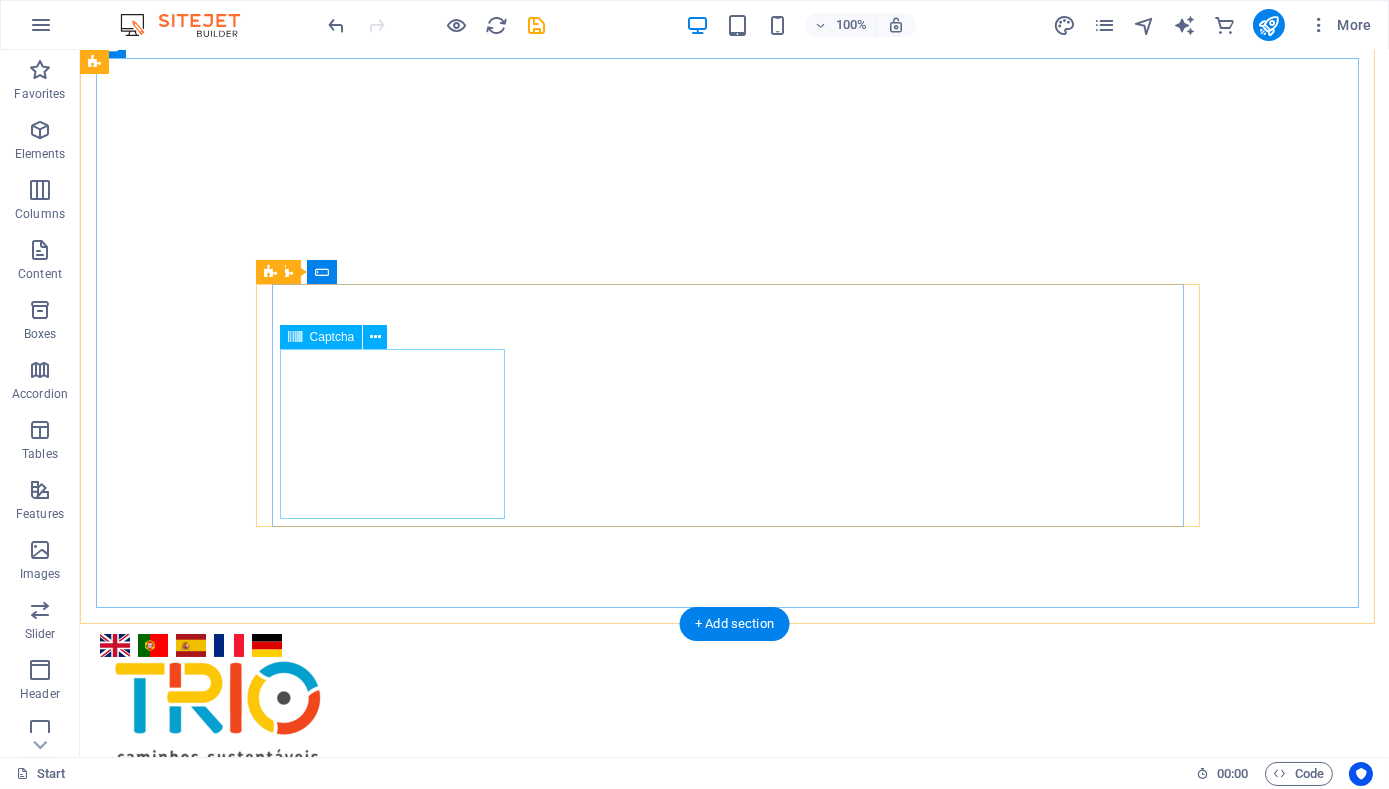 click on "Unreadable? Load new" 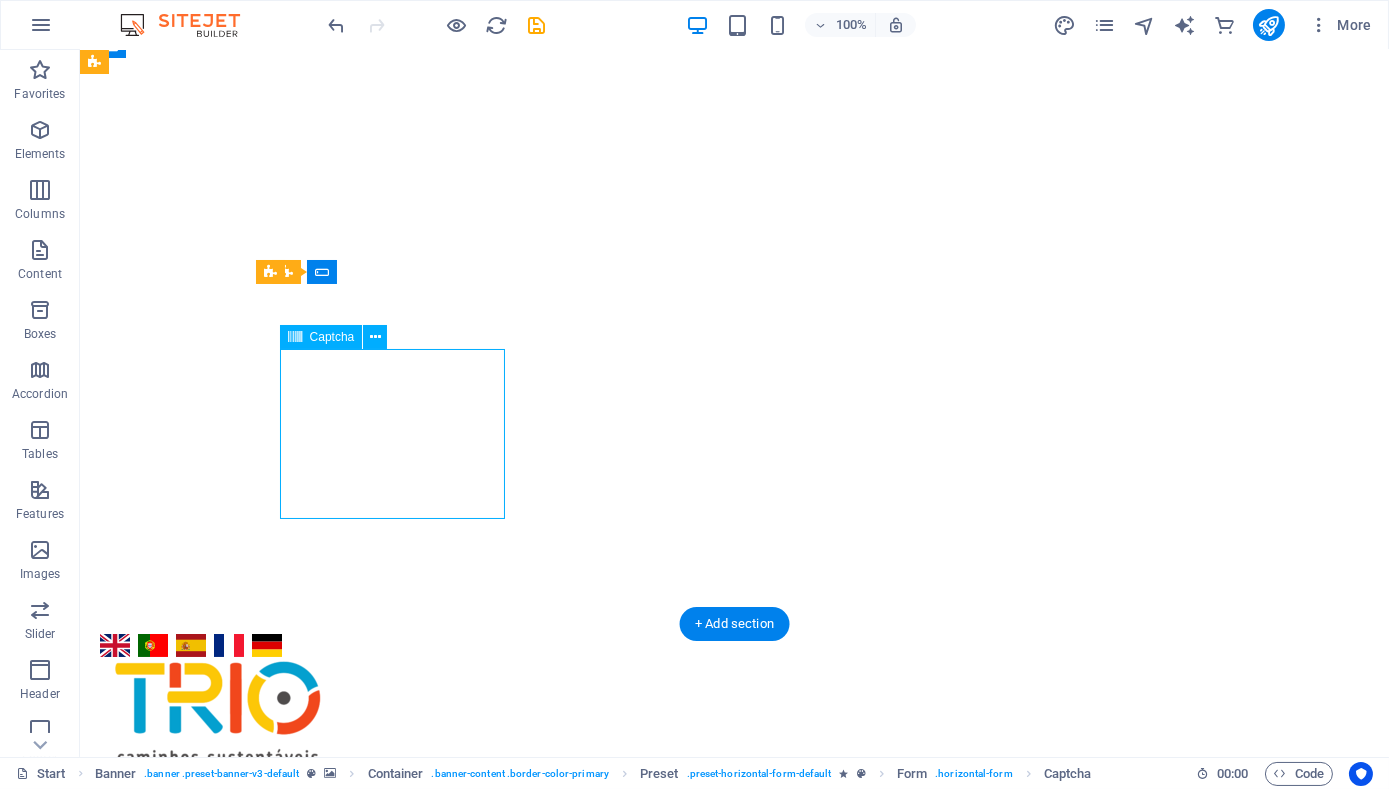 click on "Unreadable? Load new" 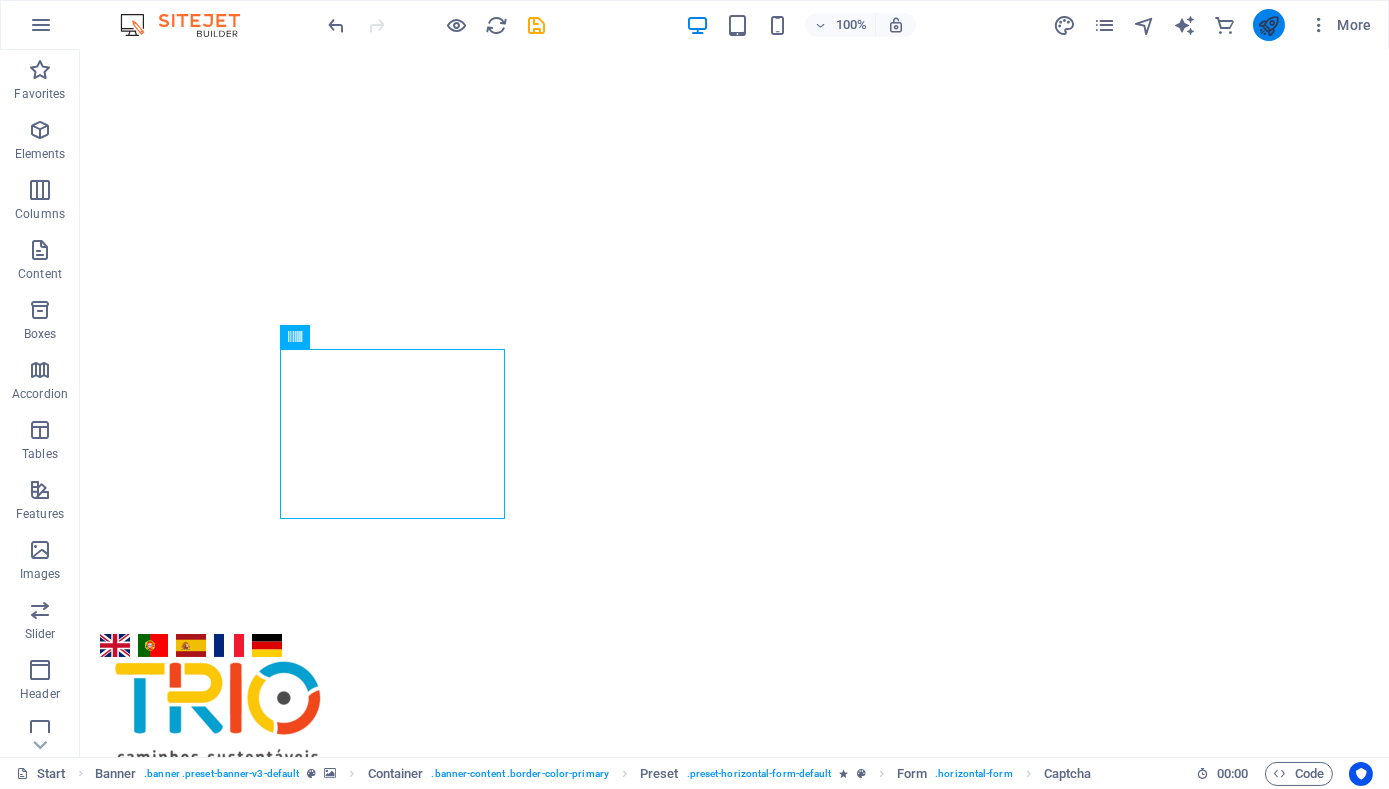 click at bounding box center [1269, 25] 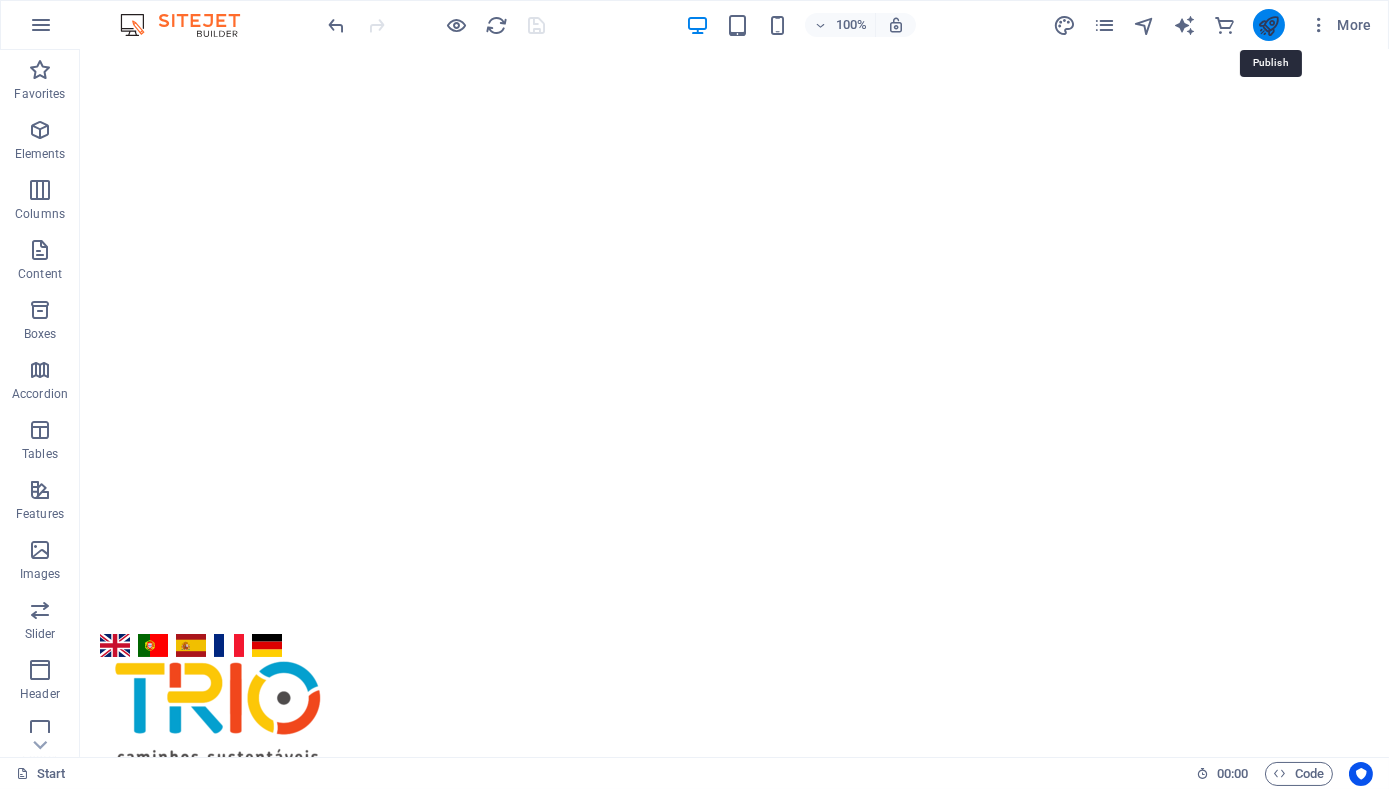 click at bounding box center (1268, 25) 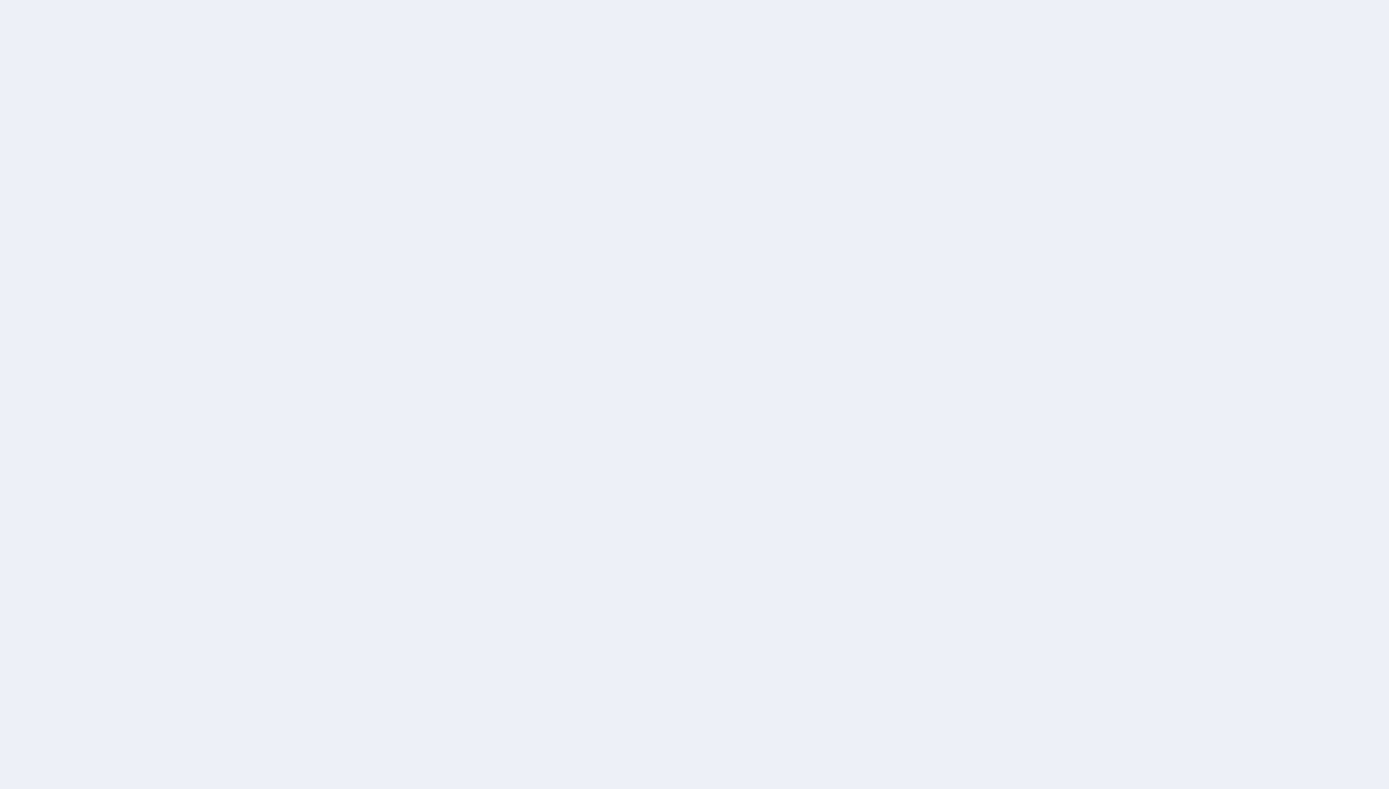scroll, scrollTop: 0, scrollLeft: 0, axis: both 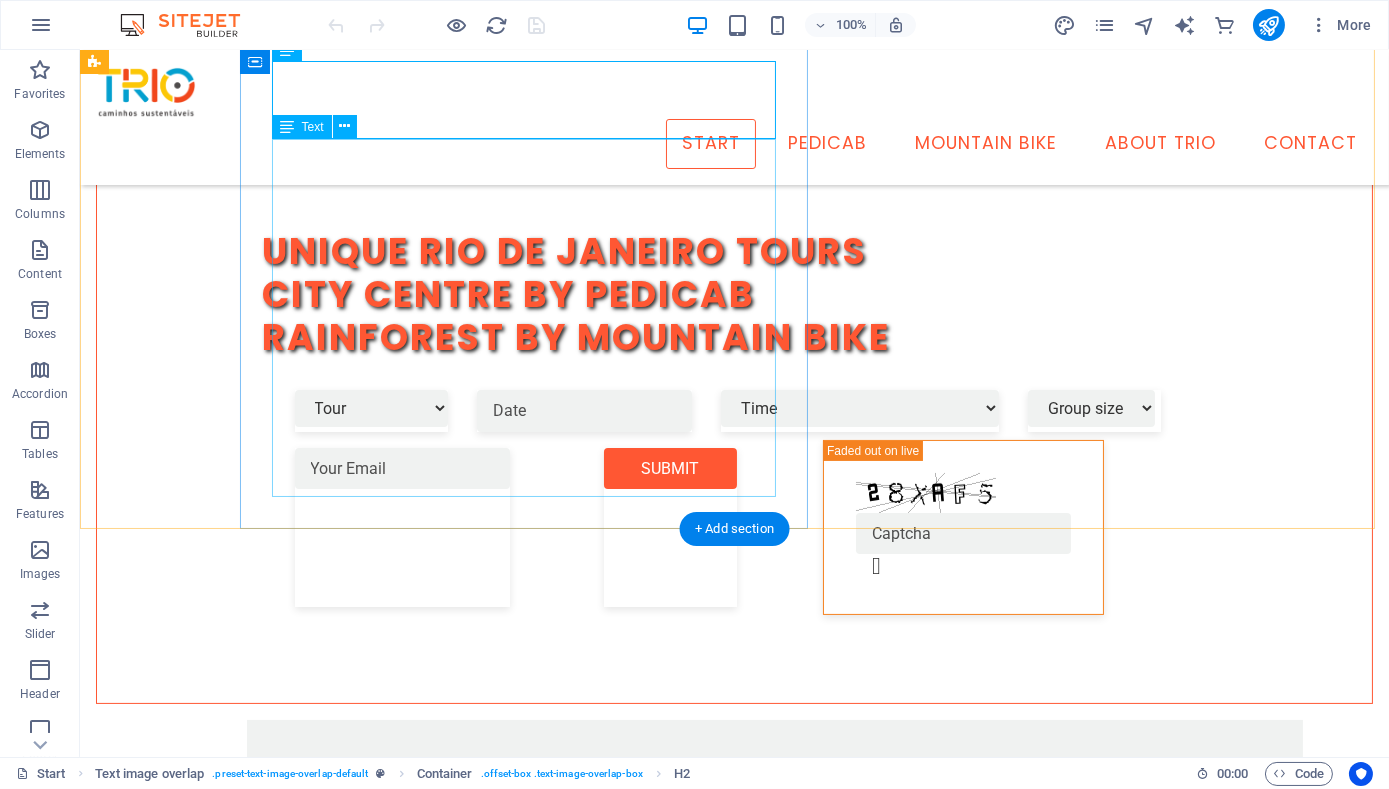 click on "At Trio, we’re excited to welcome you to Rio de Janeiro, one of the world’s most breathtaking and vibrant cities. Our tours offer more than just sightseeing — we provide  authentic perspectives and intimate experiences  that reveal the heart of Rio. Ride at your own pace on one of our  guided mountain bike adventures , or sit back and relax in our  electric-assist pedicabs . Along the way, you’ll uncover the city’s rich history and take in the stunning landscapes — all while traveling in  safety and style  with an experienced guide. You'll see why our guests rate our tours among the best things to do in Rio de Janeiro! ." at bounding box center [775, 893] 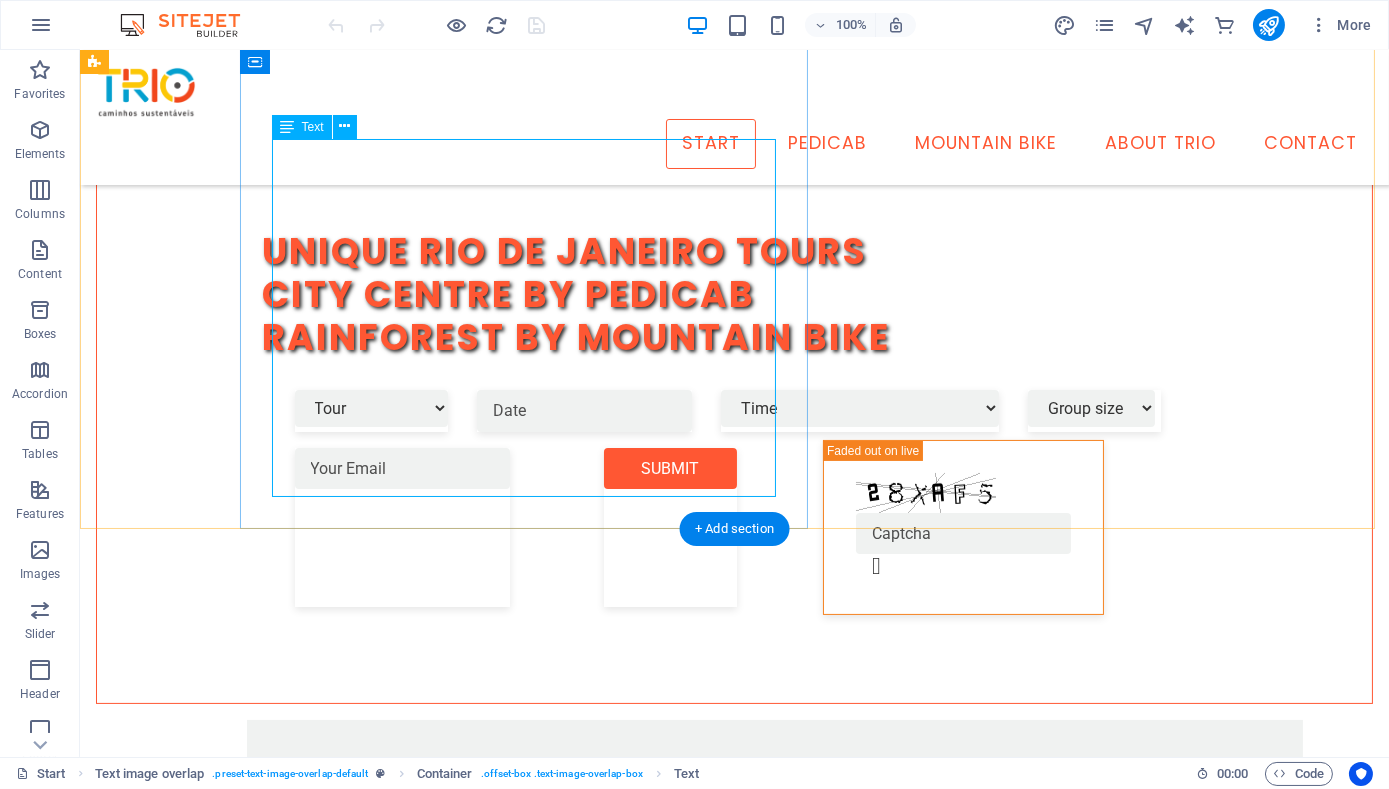 click on "At Trio, we’re excited to welcome you to Rio de Janeiro, one of the world’s most breathtaking and vibrant cities. Our tours offer more than just sightseeing — we provide  authentic perspectives and intimate experiences  that reveal the heart of Rio. Ride at your own pace on one of our  guided mountain bike adventures , or sit back and relax in our  electric-assist pedicabs . Along the way, you’ll uncover the city’s rich history and take in the stunning landscapes — all while traveling in  safety and style  with an experienced guide. You'll see why our guests rate our tours among the best things to do in Rio de Janeiro! ." at bounding box center [775, 893] 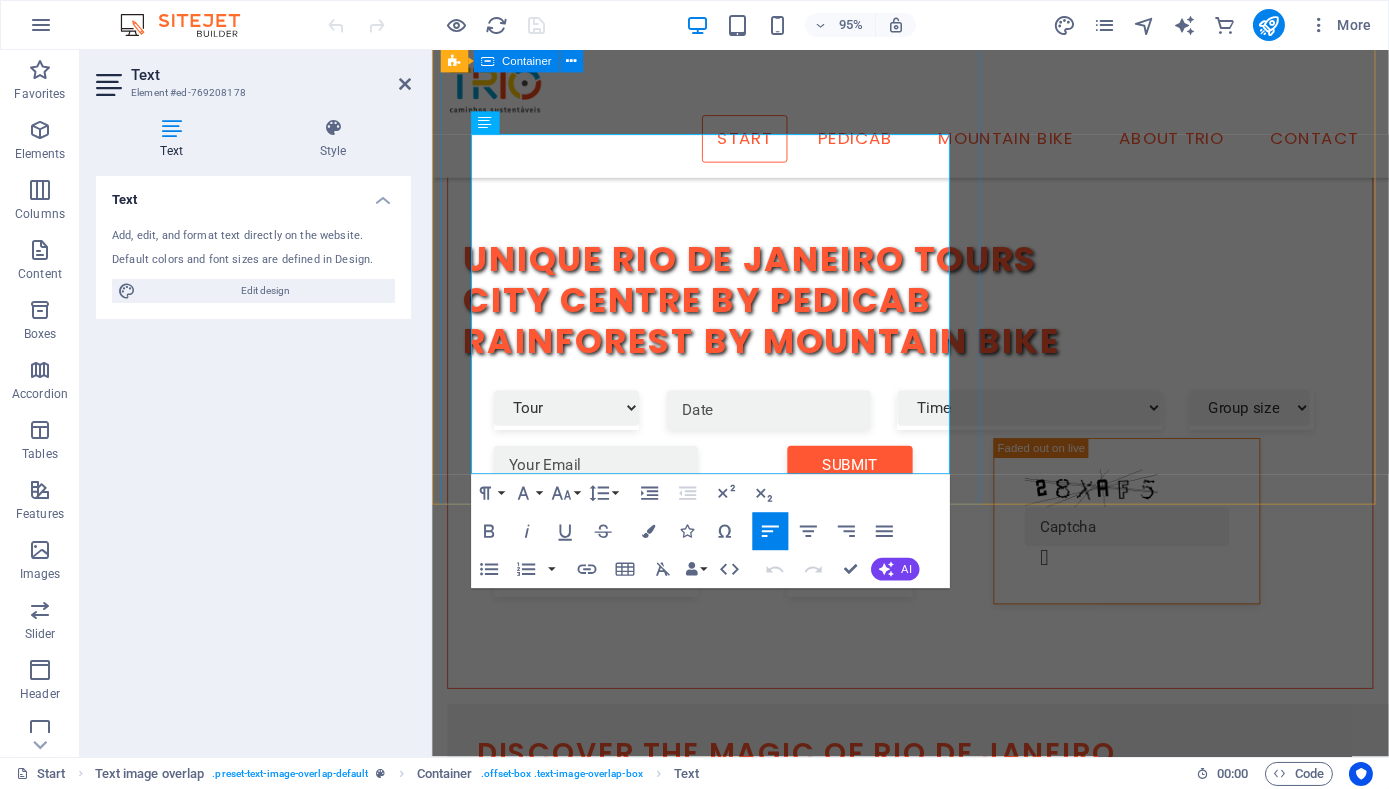 scroll, scrollTop: 765, scrollLeft: 0, axis: vertical 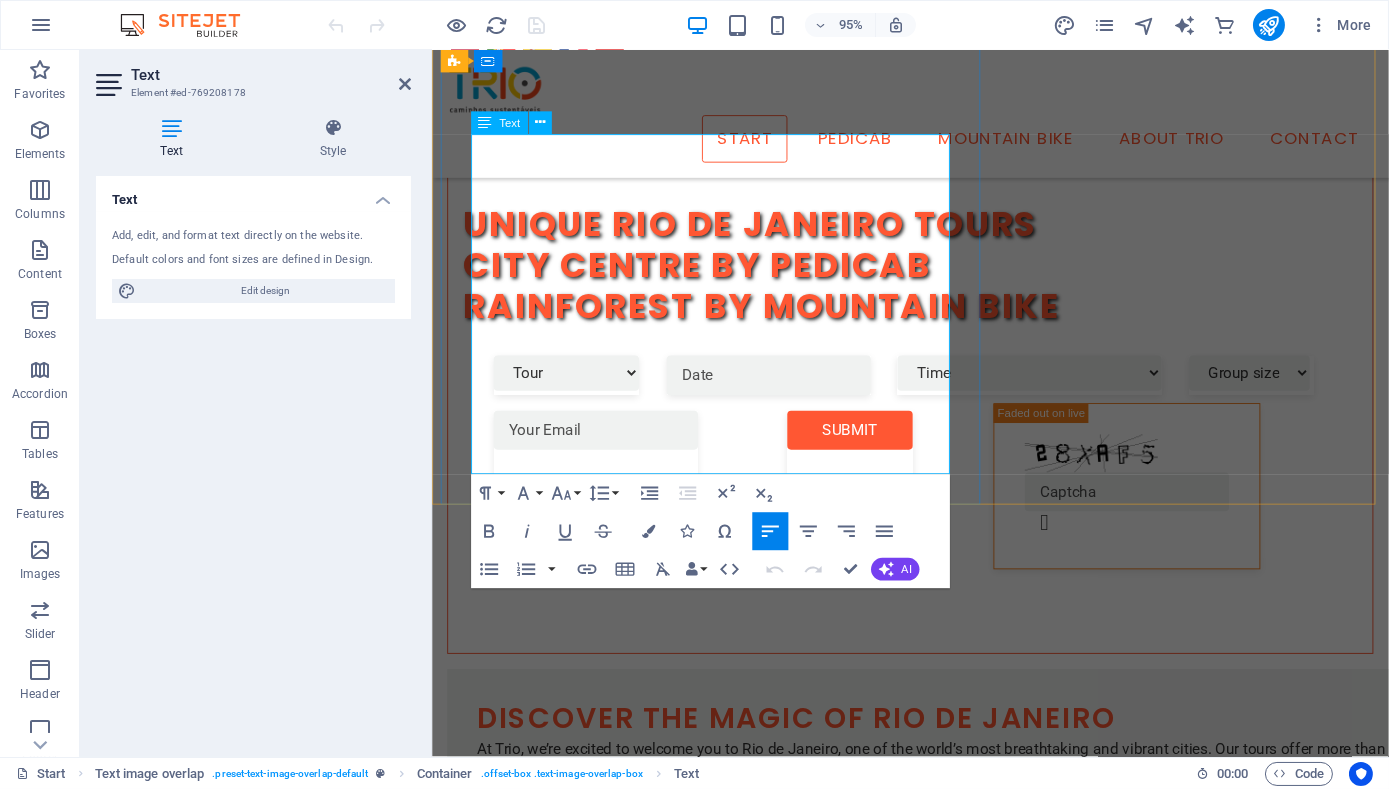 click on "authentic perspectives and intimate experiences" 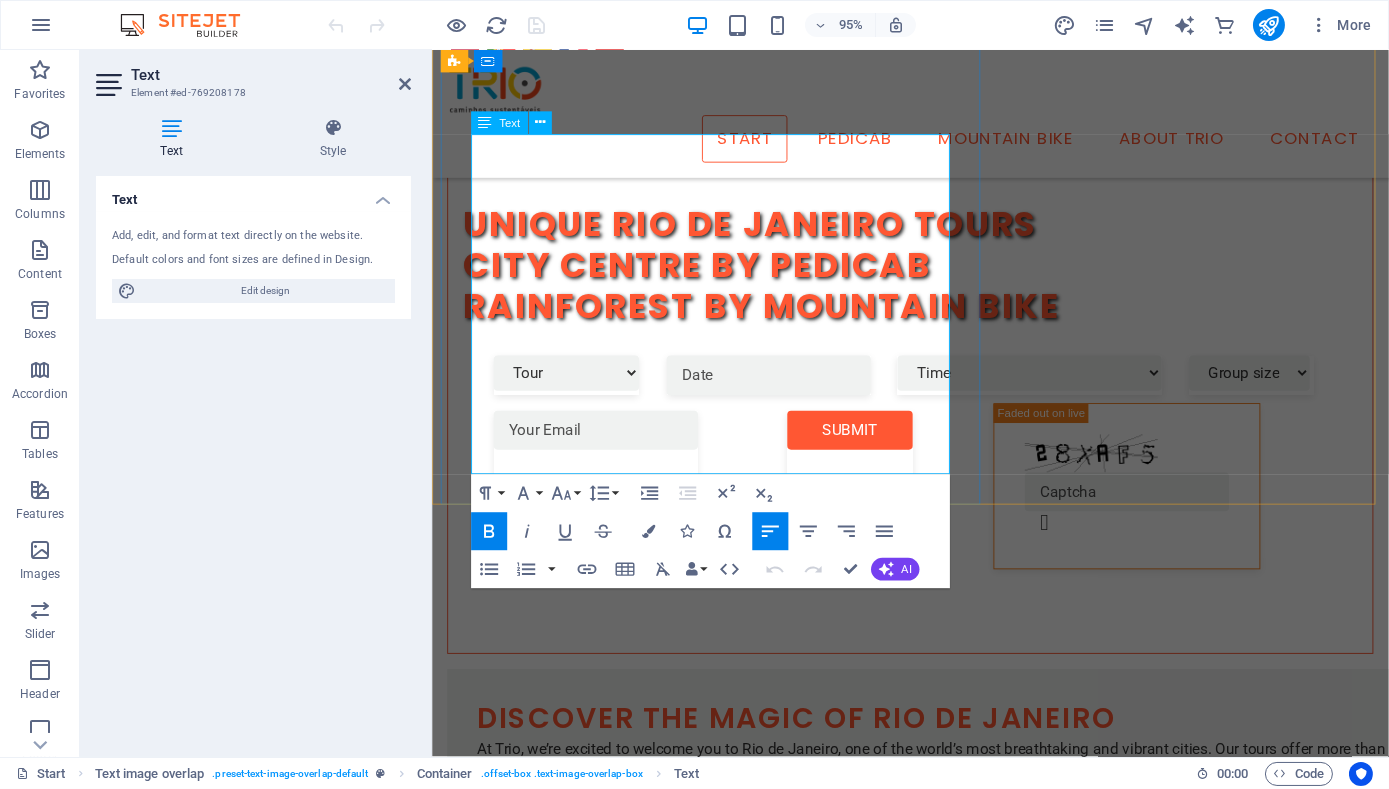 click on "authentic perspectives and intimate experiences" 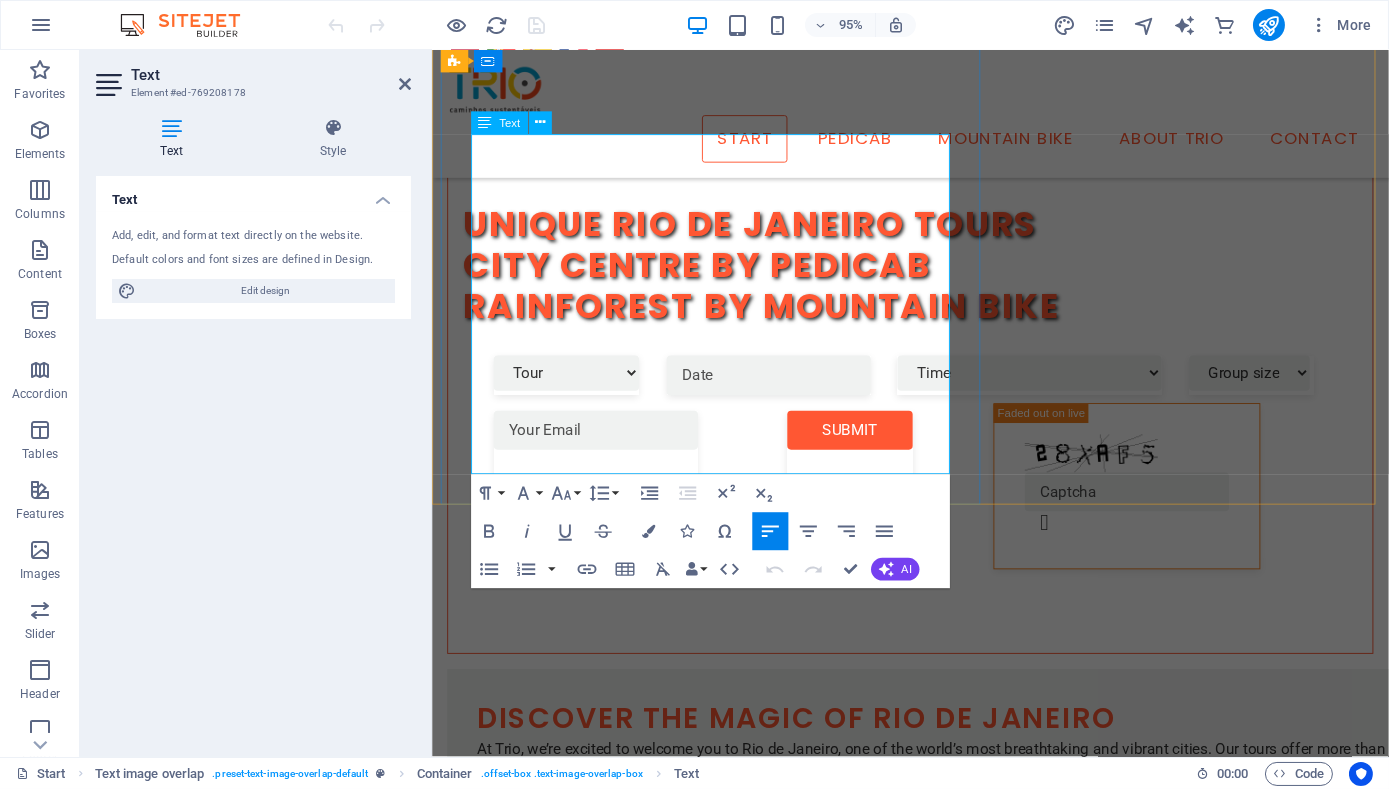 click on "At Trio, we’re excited to welcome you to Rio de Janeiro, one of the world’s most breathtaking and vibrant cities. Our tours offer more than just sightseeing — we provide  authentic perspectives and intimate experiences  that reveal the heart of Rio." at bounding box center (975, 798) 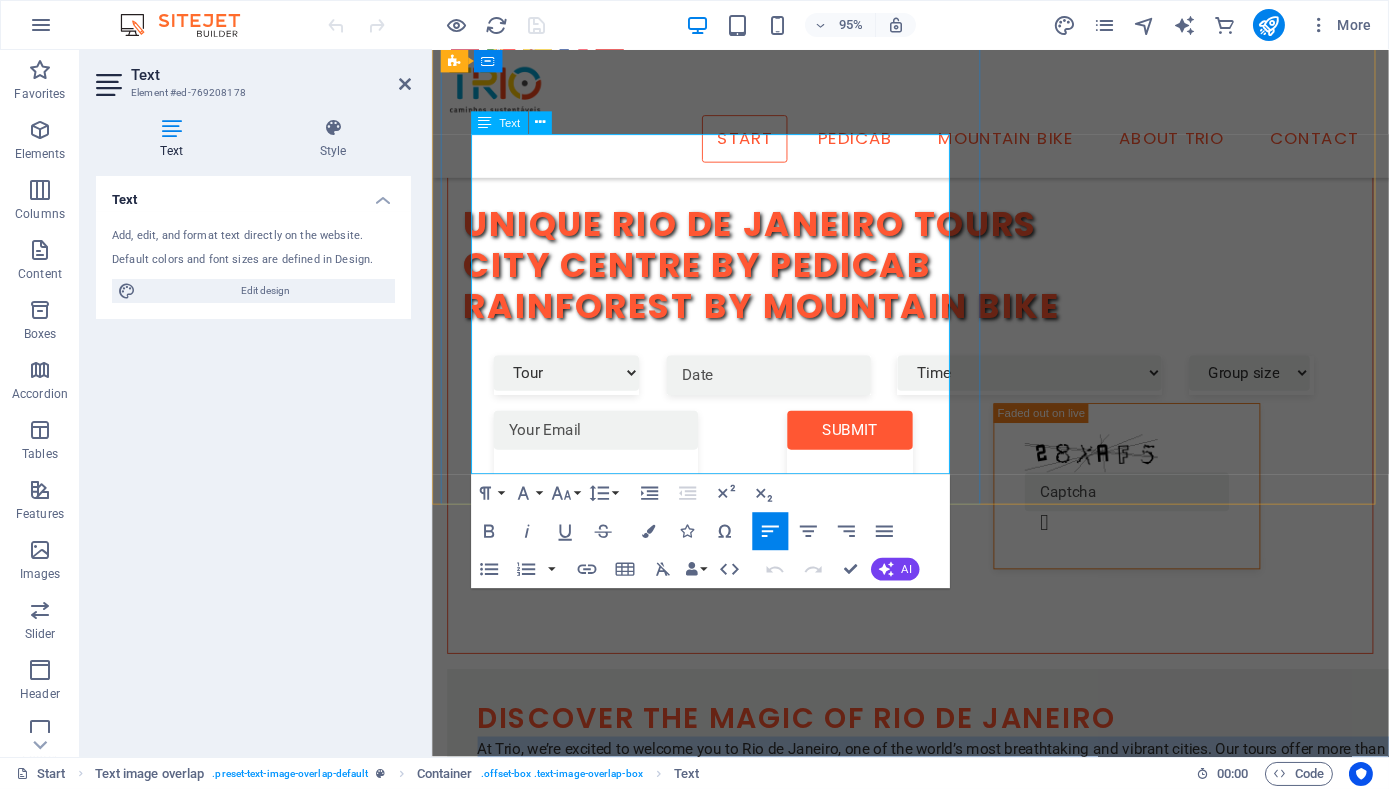 click on "At Trio, we’re excited to welcome you to Rio de Janeiro, one of the world’s most breathtaking and vibrant cities. Our tours offer more than just sightseeing — we provide  authentic perspectives and intimate experiences  that reveal the heart of Rio." at bounding box center [975, 798] 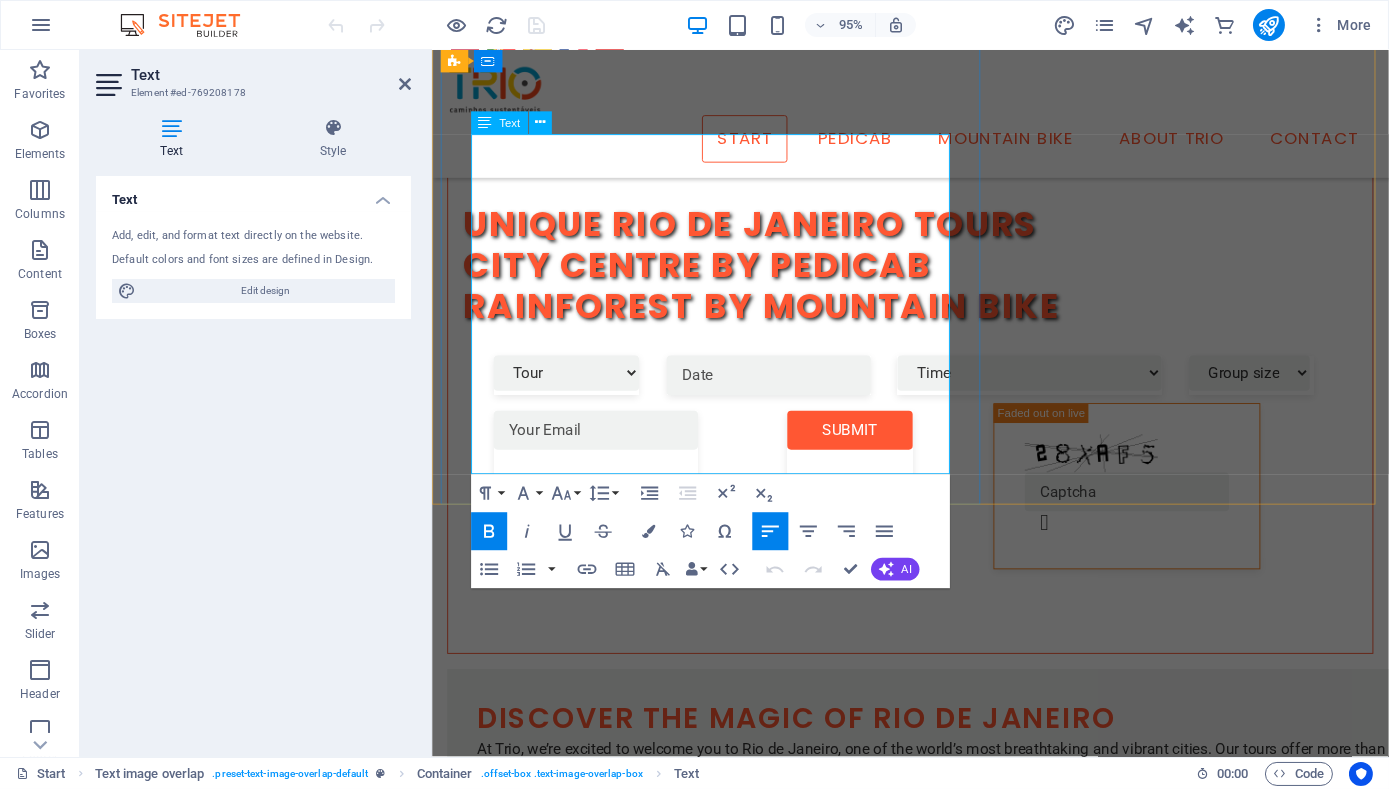 click on "At Trio, we’re excited to welcome you to Rio de Janeiro, one of the world’s most breathtaking and vibrant cities. Our tours offer more than just sightseeing — we provide  authentic perspectives and intimate experiences  that reveal the heart of Rio." at bounding box center (975, 798) 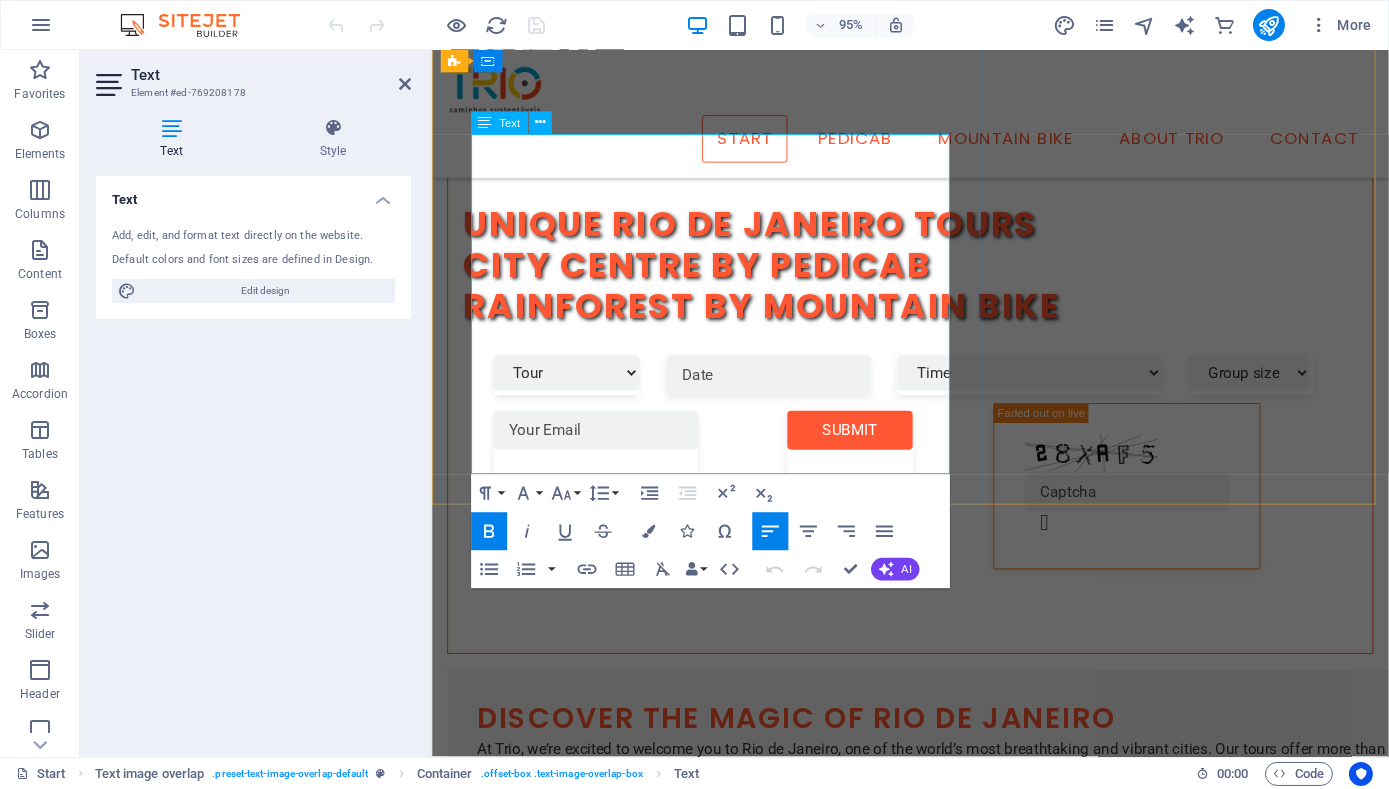 click on "At Trio, we’re excited to welcome you to Rio de Janeiro, one of the world’s most breathtaking and vibrant cities. Our tours offer more than just sightseeing — we provide  authentic perspectives and intimate experiences  that reveal the heart of Rio." at bounding box center (975, 798) 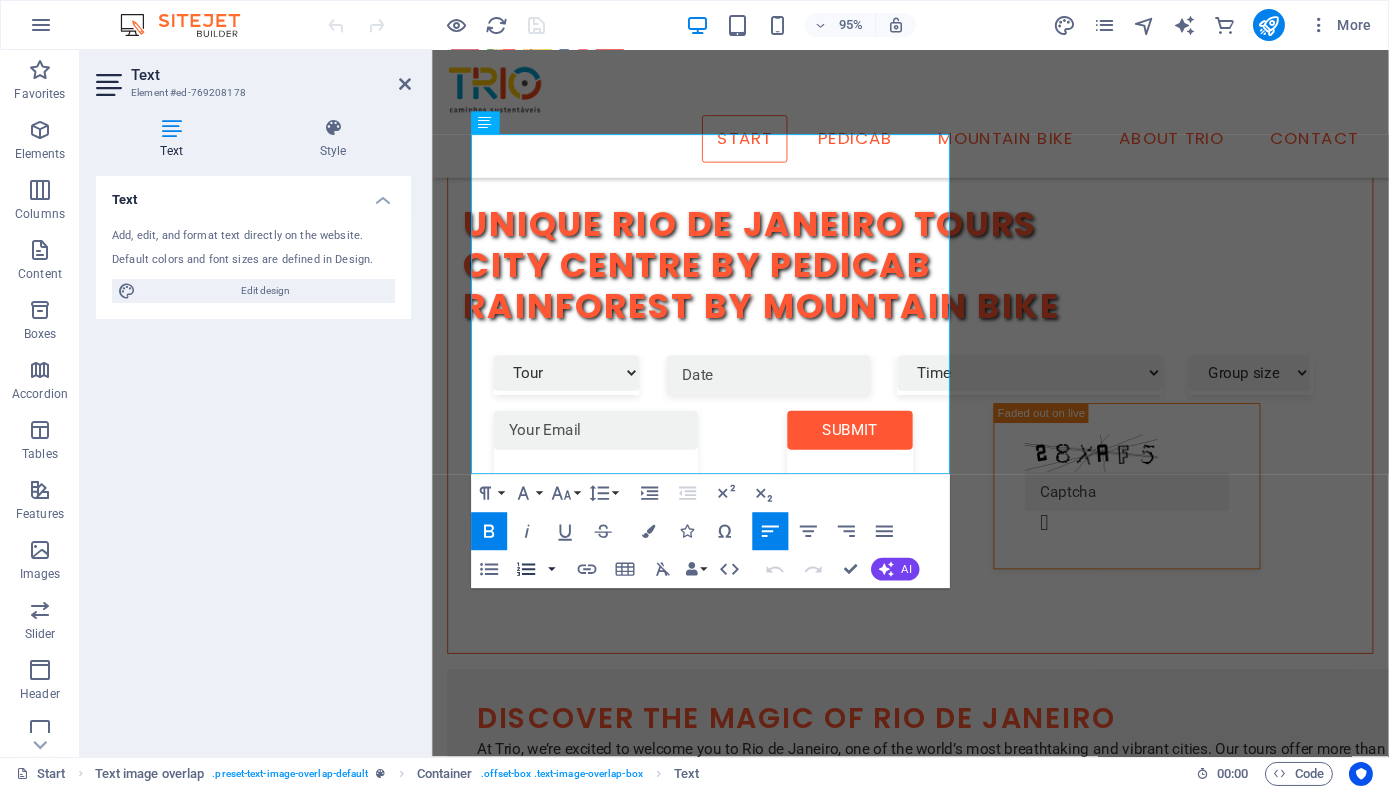 type 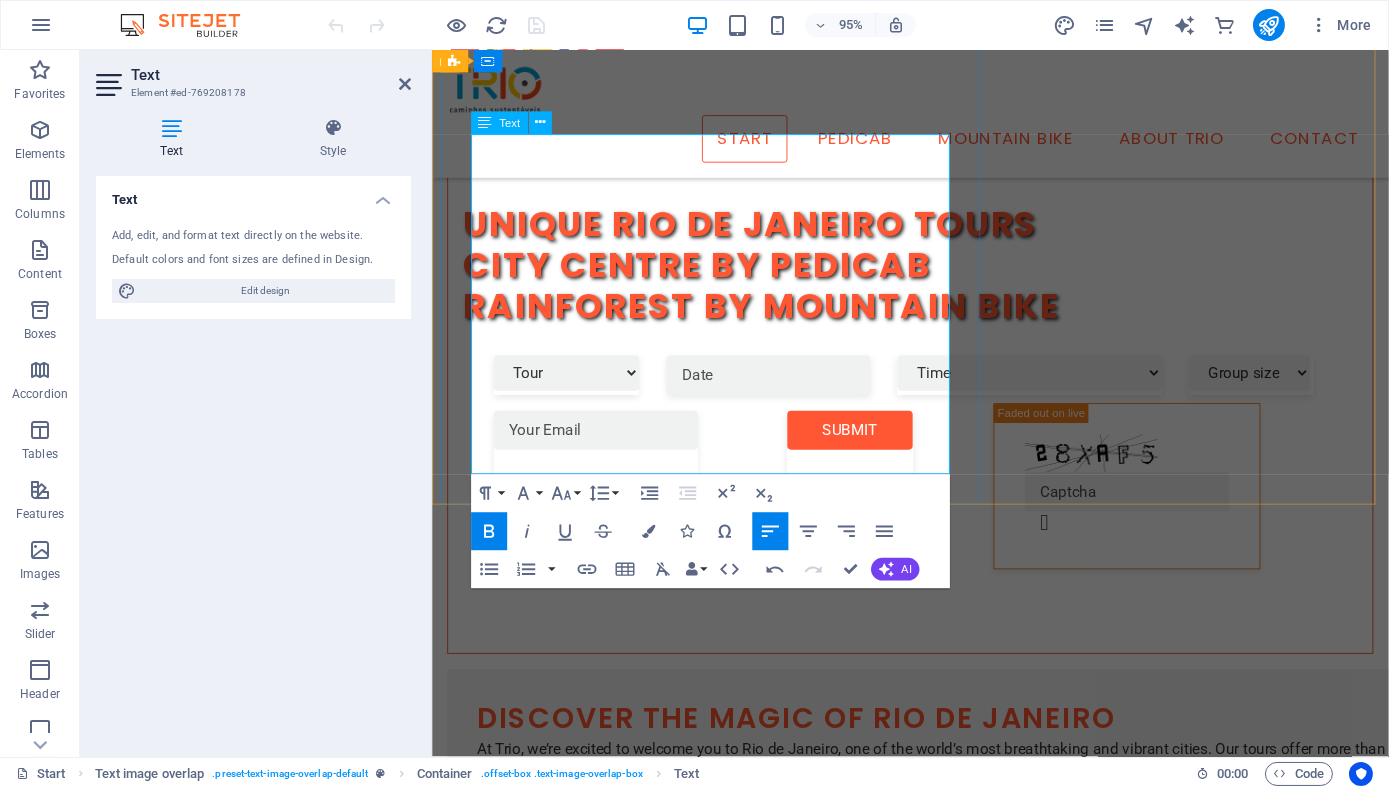 scroll, scrollTop: 613, scrollLeft: 0, axis: vertical 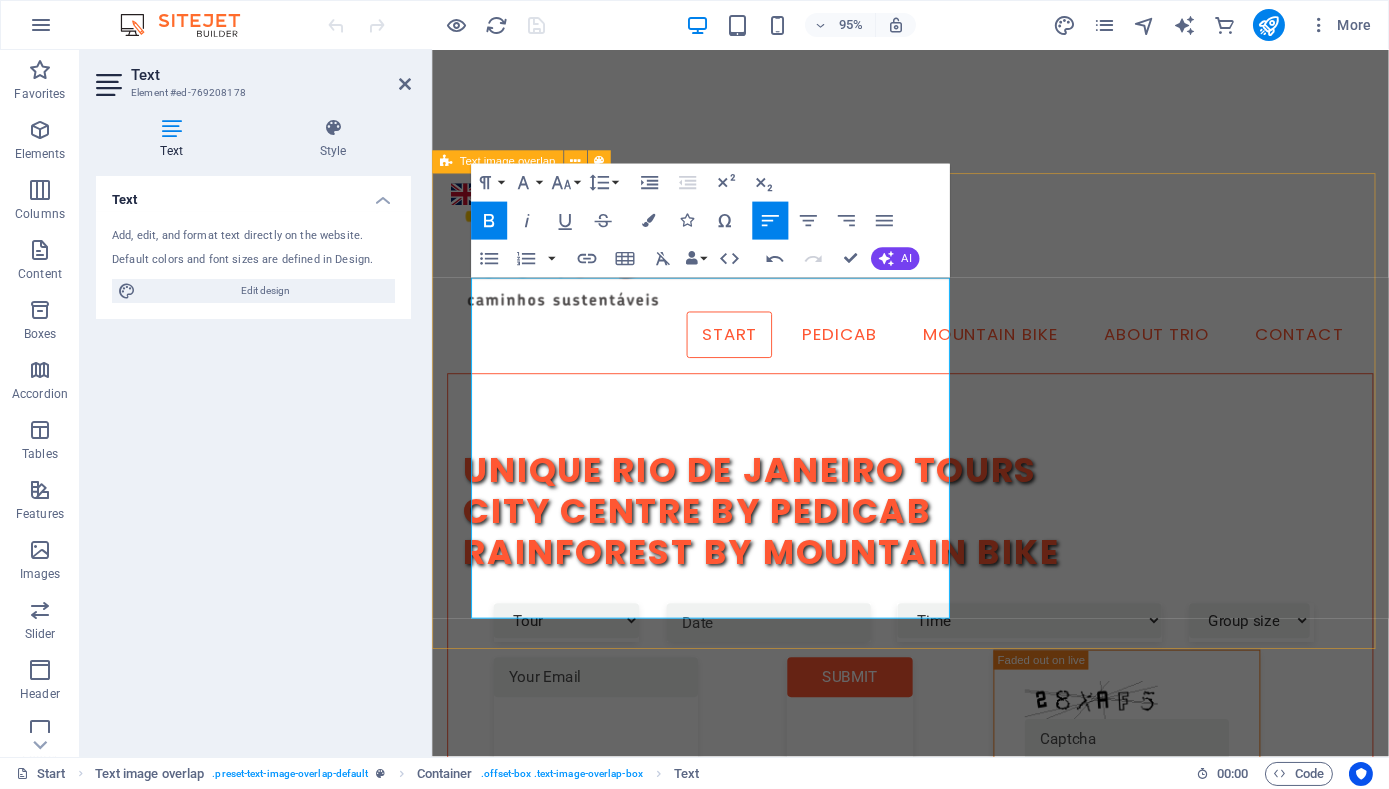 click on "Discover the magic of Rio de Janeiro At Trio, we’re excited to welcome you to Rio de Janeiro, one of the world’s most breathtaking and vibrant cities. Our tours offer more than just sightseeing — we provide  authentic perspectives from guides who love the city, and intimate experiences  that reveal the heart of Rio. Ride at your own pace on one of our  guided mountain bike adventures , or sit back and relax in our  electric-assist pedicabs . Along the way, you’ll uncover the city’s rich history and take in the stunning landscapes — all while traveling in  safety and style  with an experienced guide. You'll see why our guests rate our tours among the best things to do in Rio de Janeiro! ." at bounding box center (934, 1334) 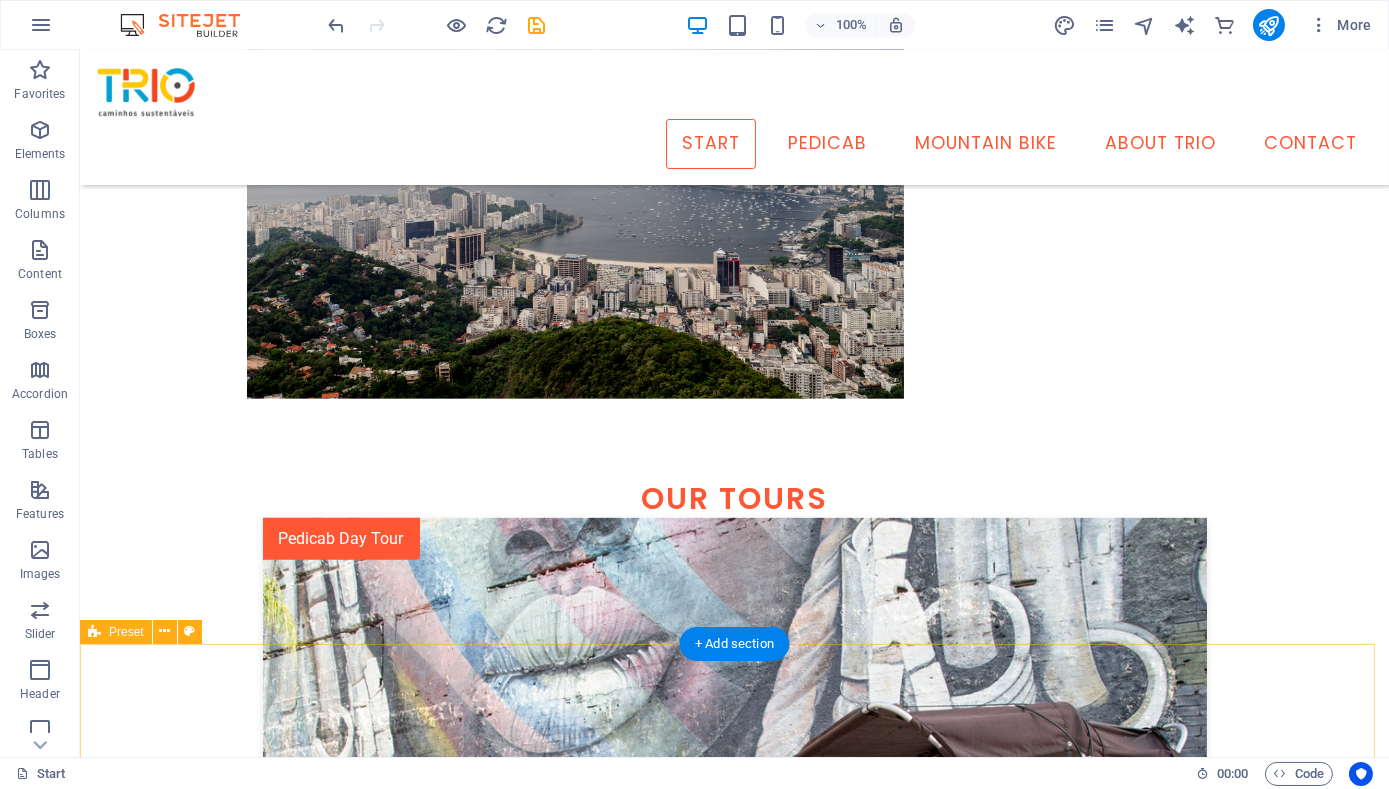 scroll, scrollTop: 1789, scrollLeft: 0, axis: vertical 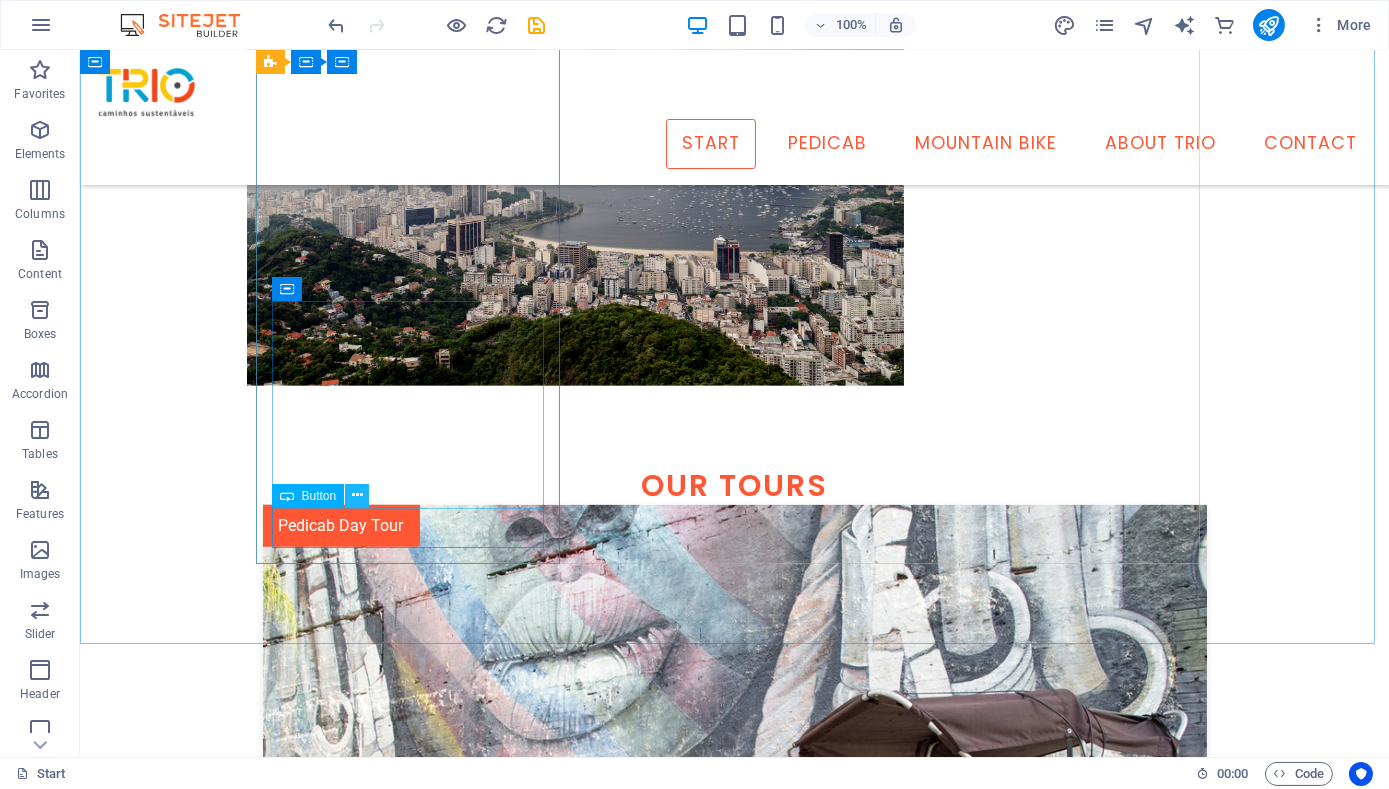 click at bounding box center (357, 495) 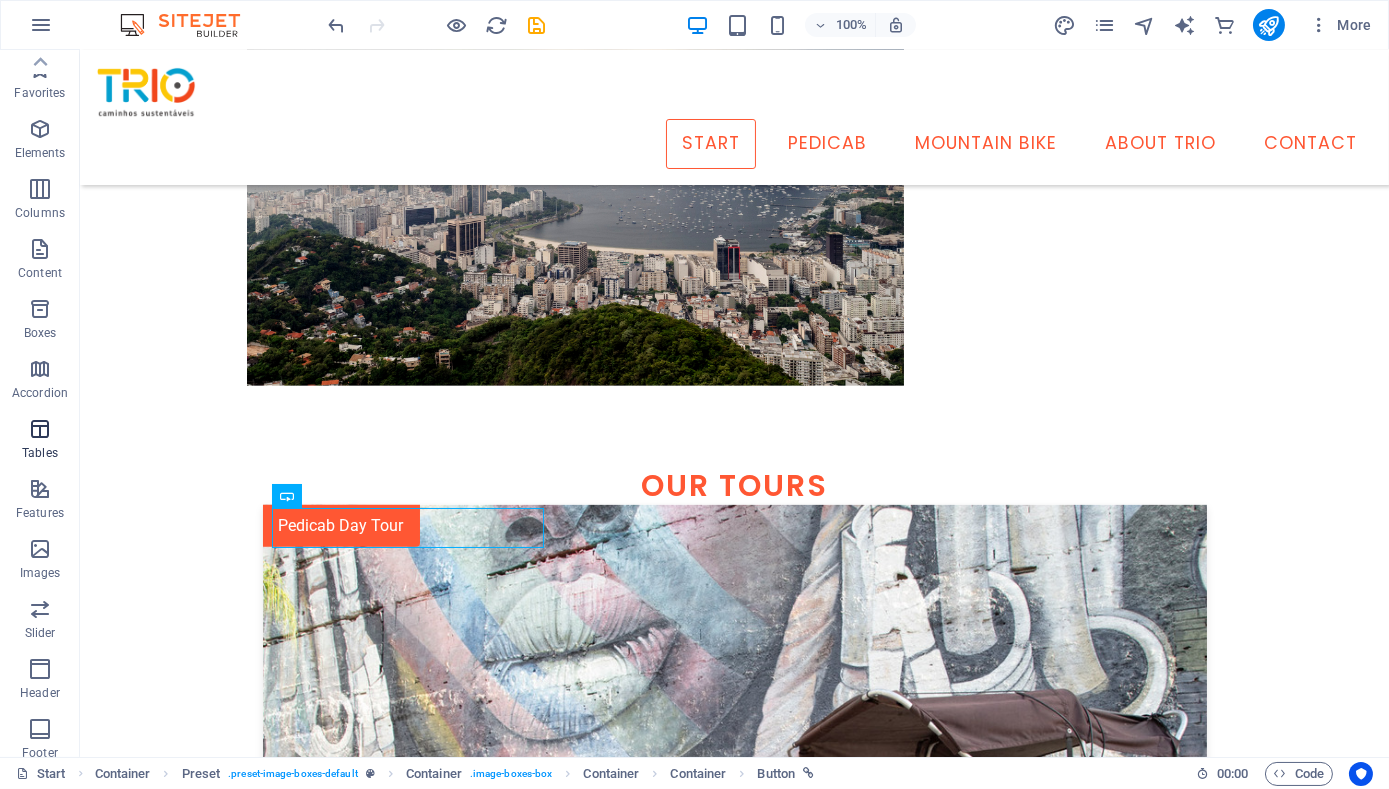 scroll, scrollTop: 0, scrollLeft: 0, axis: both 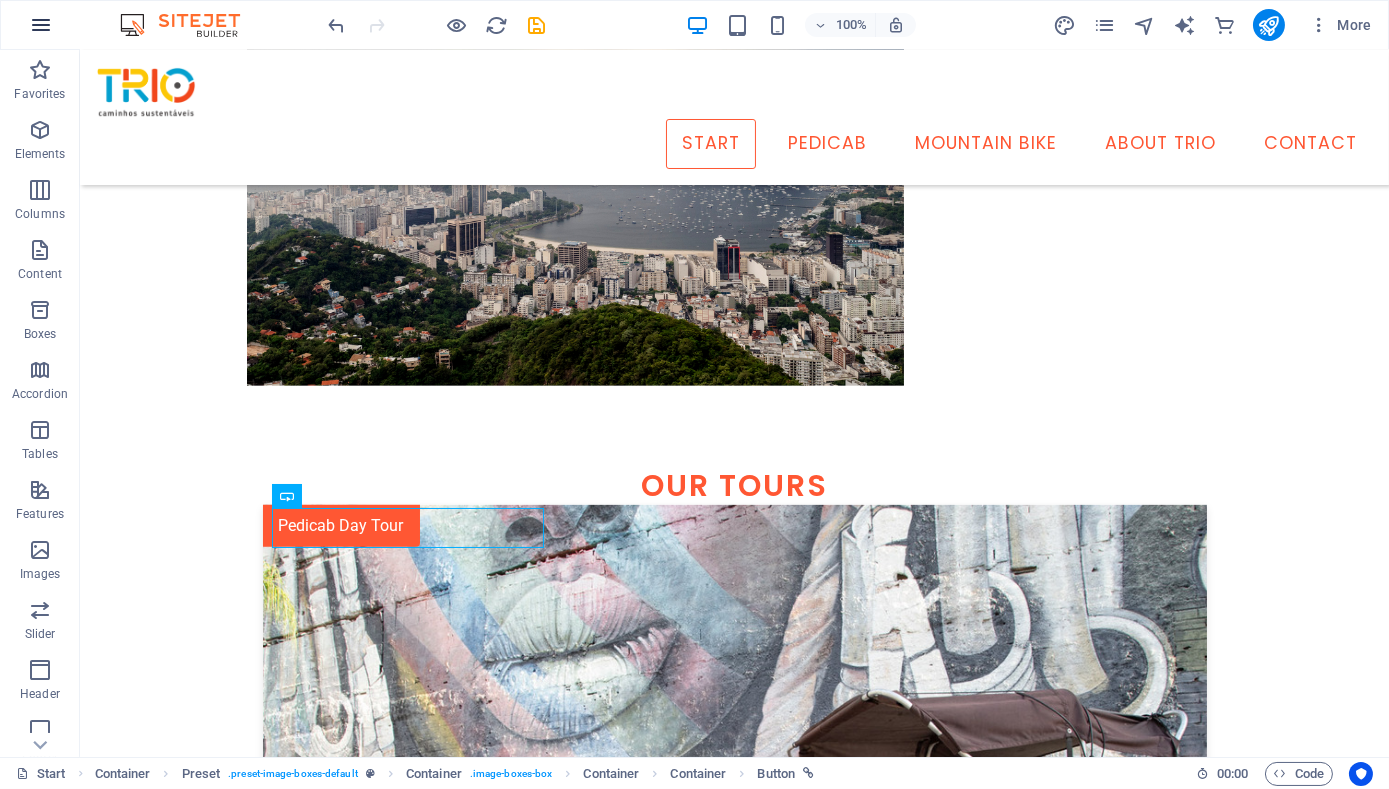 click at bounding box center (41, 25) 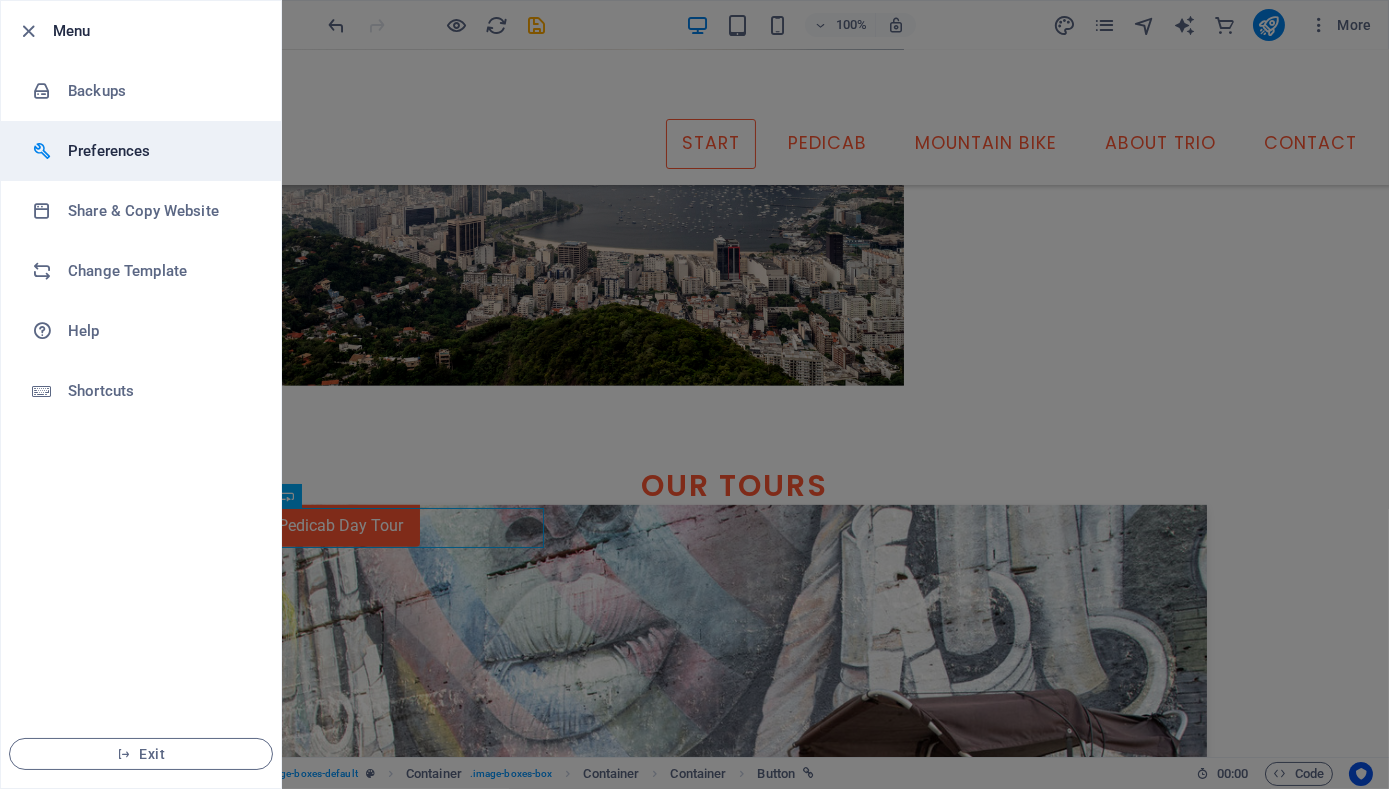 click on "Preferences" at bounding box center (160, 151) 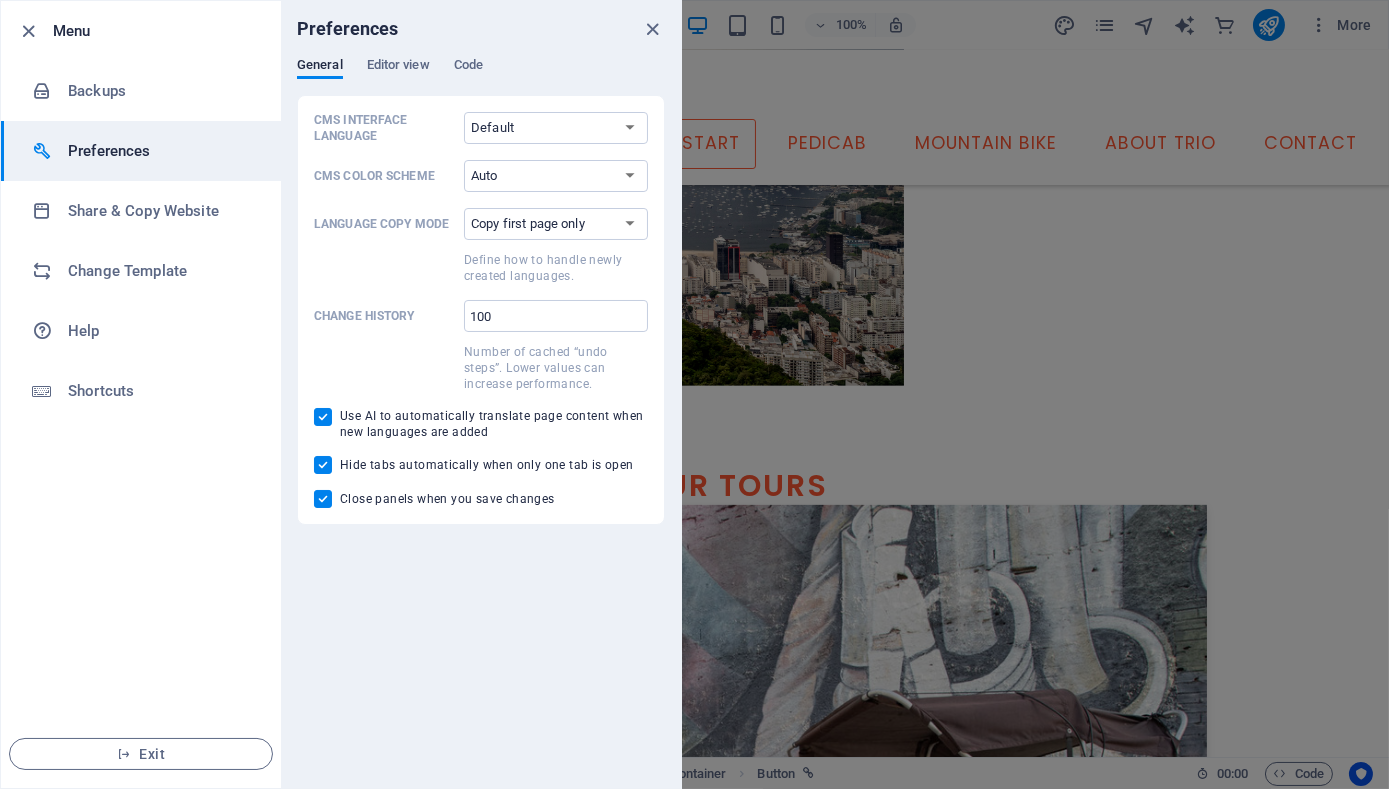 click on "Preferences" at bounding box center [160, 151] 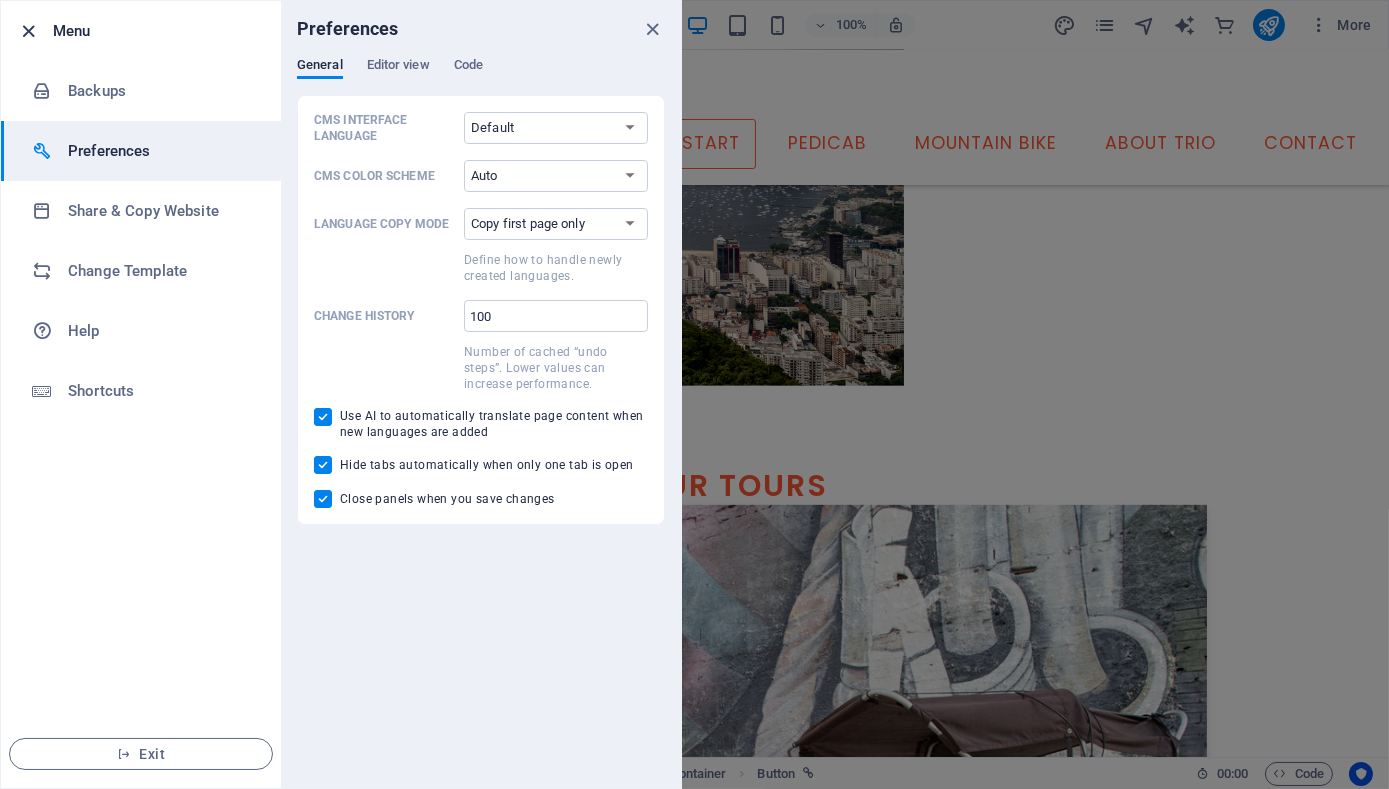 click at bounding box center [29, 31] 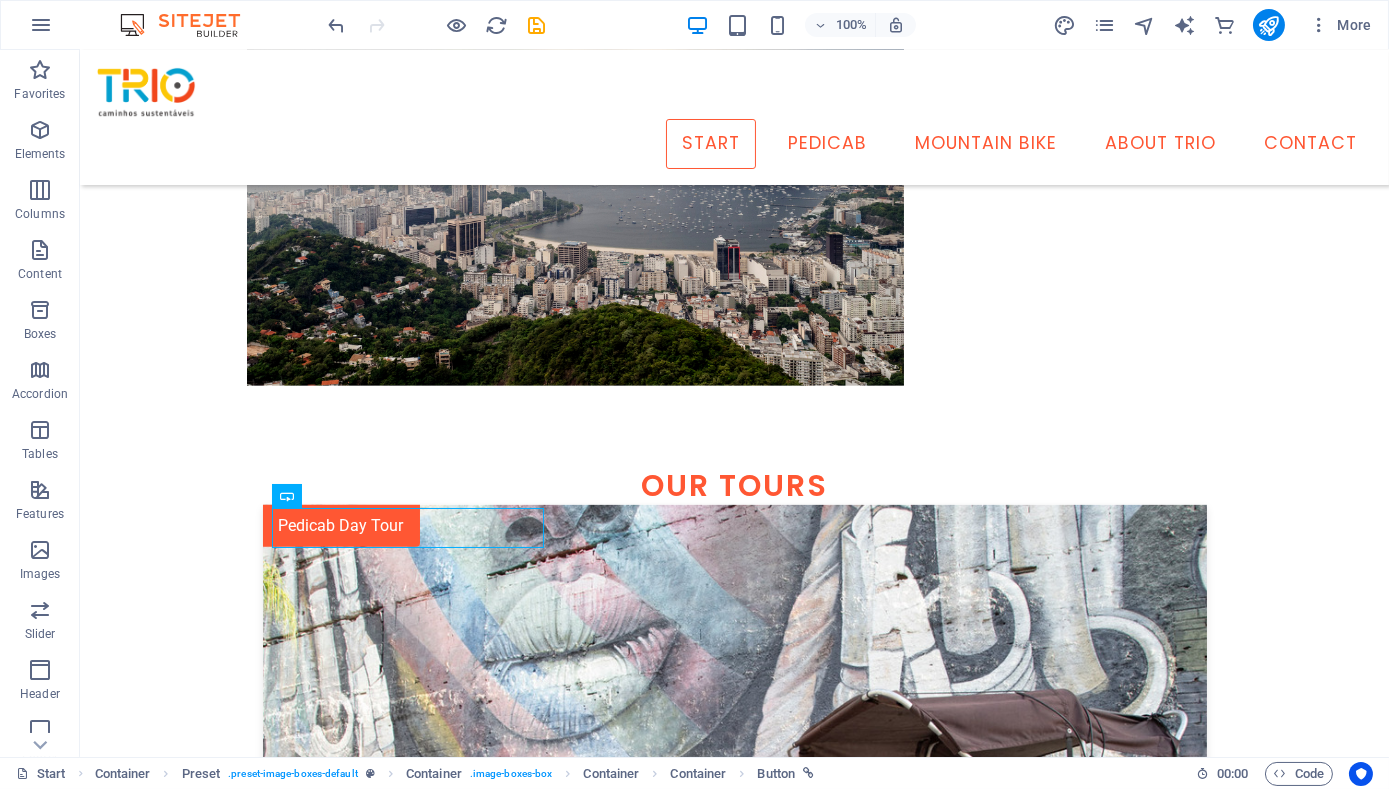 click at bounding box center [190, 25] 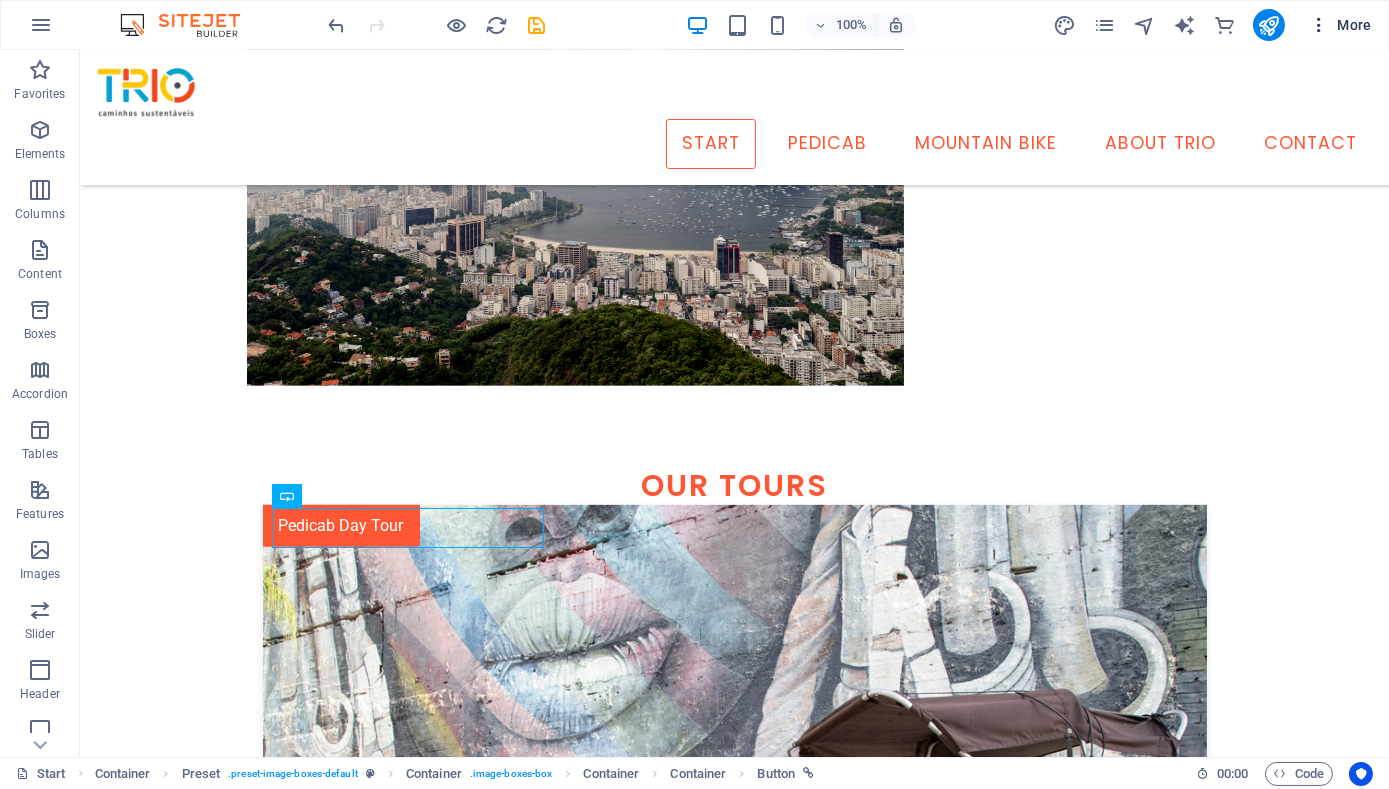 click at bounding box center (1319, 25) 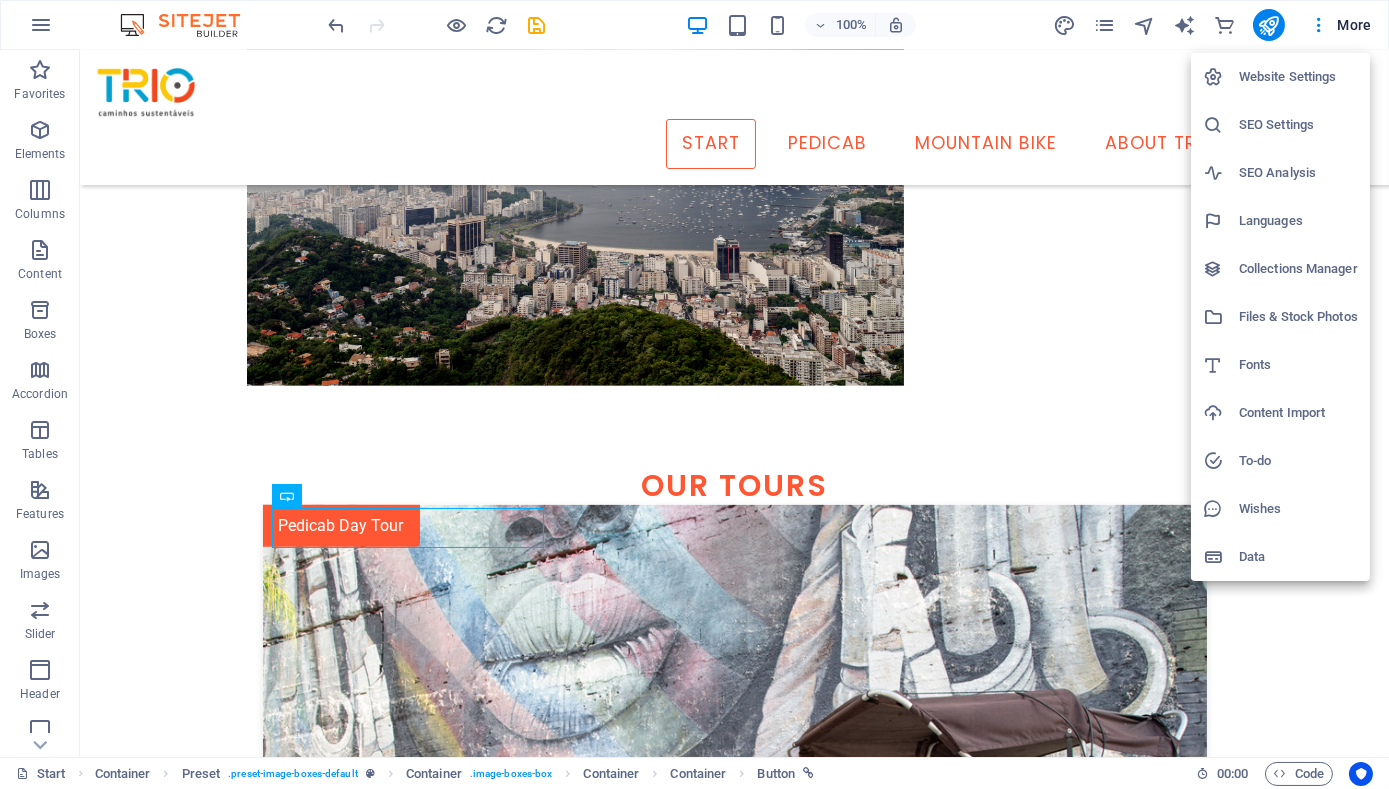 click at bounding box center (694, 394) 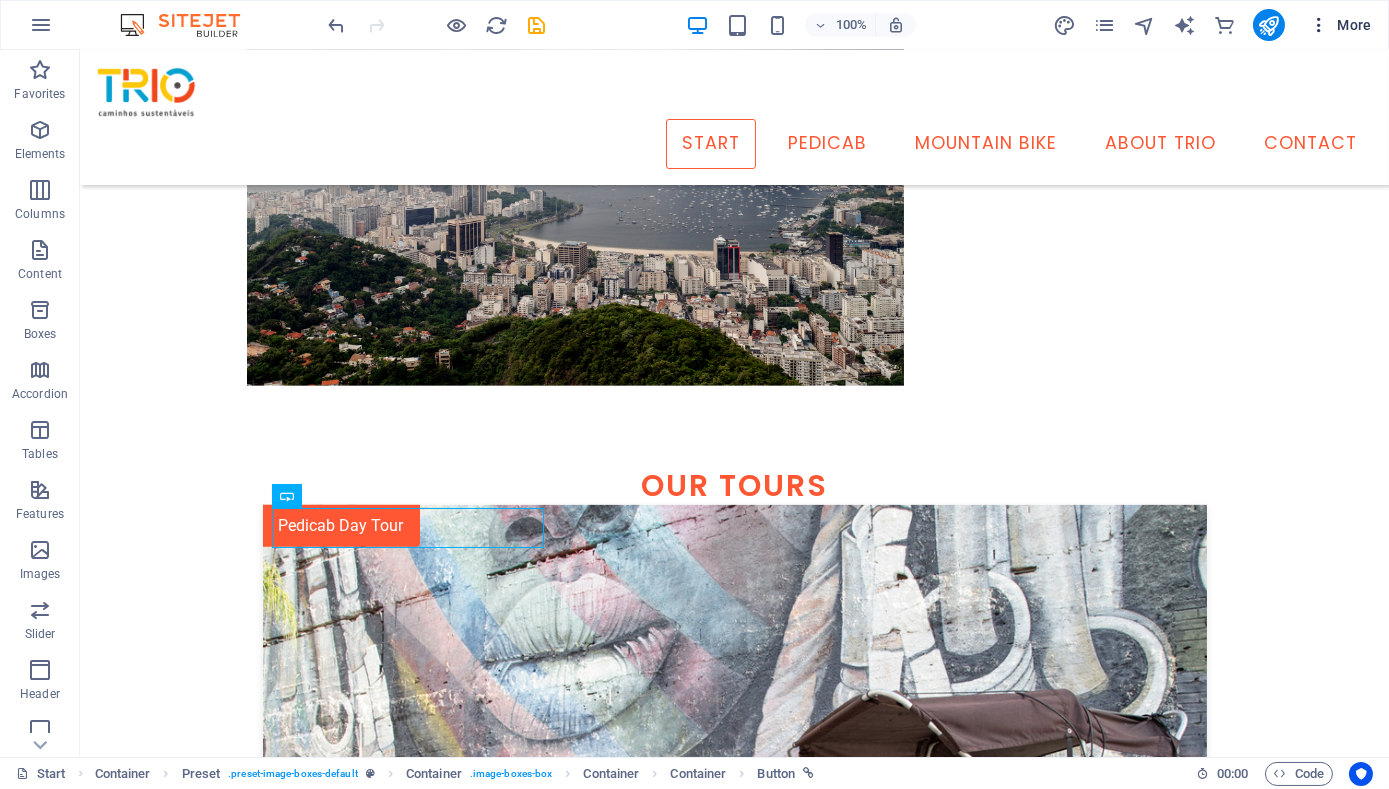 click on "More" at bounding box center [1340, 25] 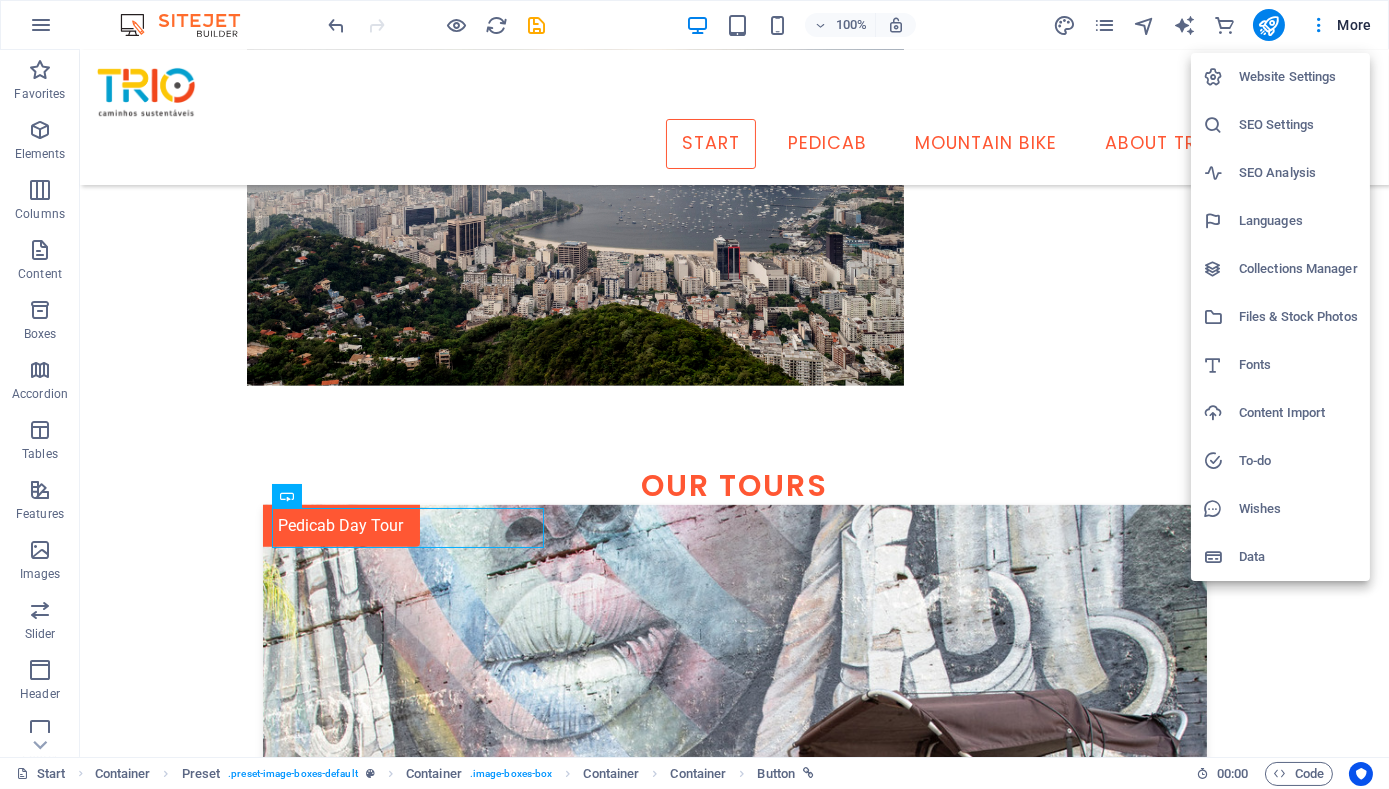 click on "Website Settings" at bounding box center [1298, 77] 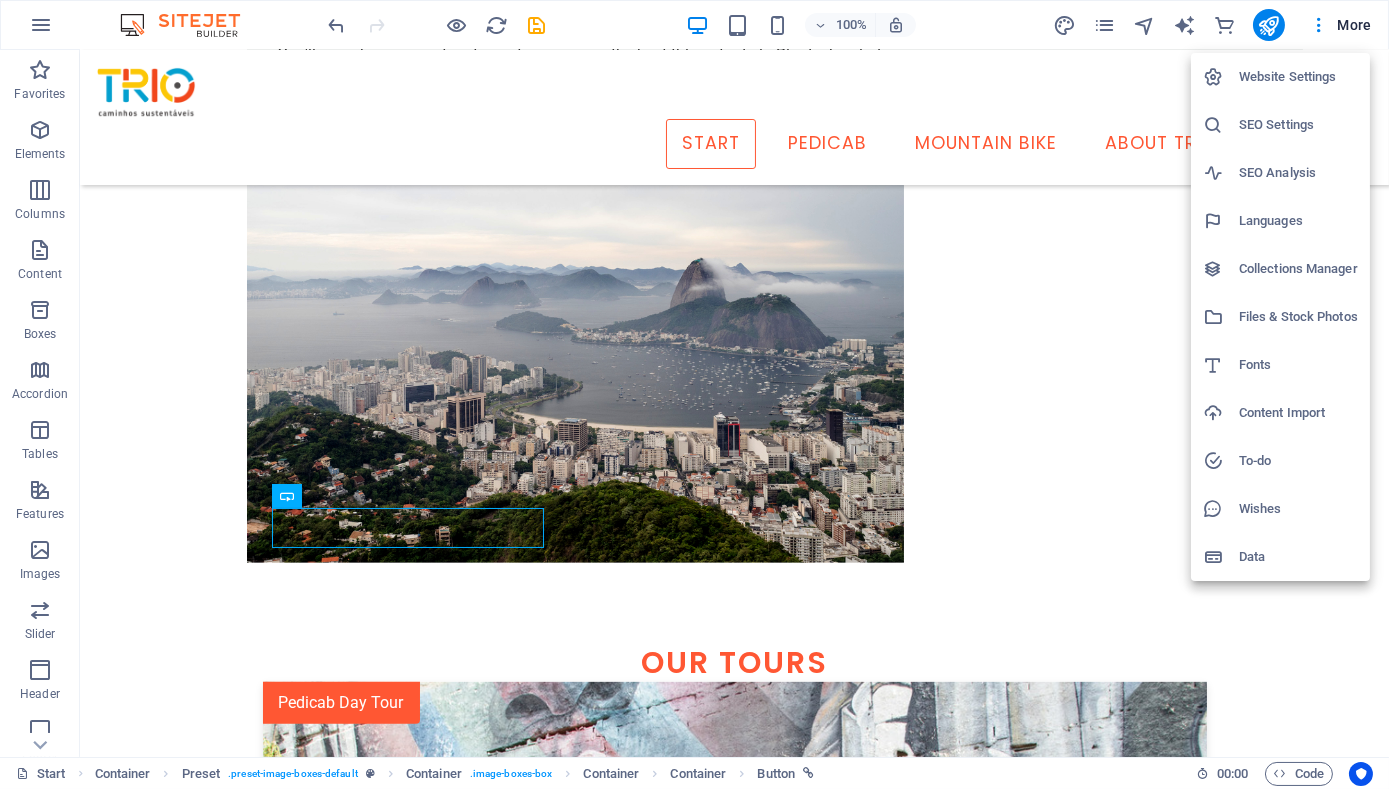 scroll, scrollTop: 1966, scrollLeft: 0, axis: vertical 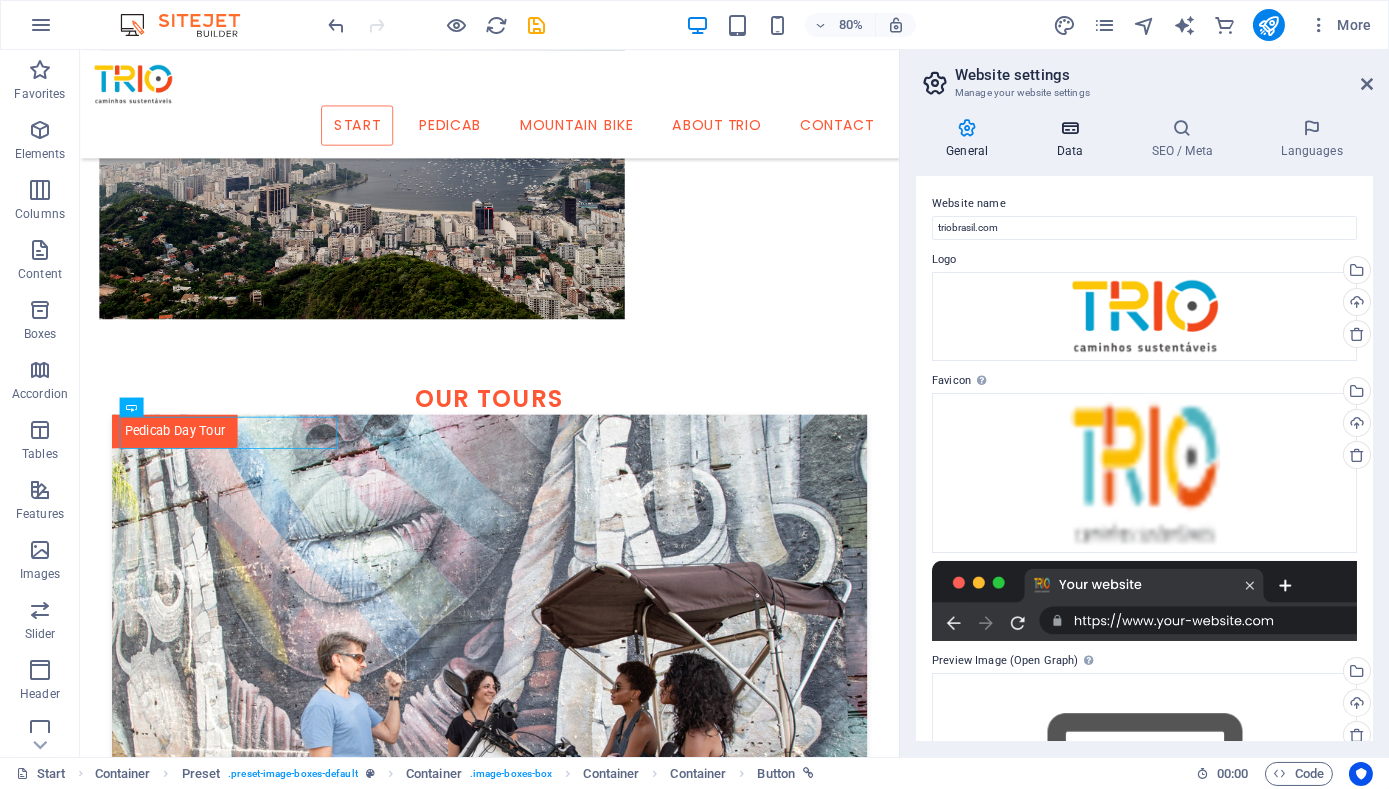 click on "Data" at bounding box center (1073, 139) 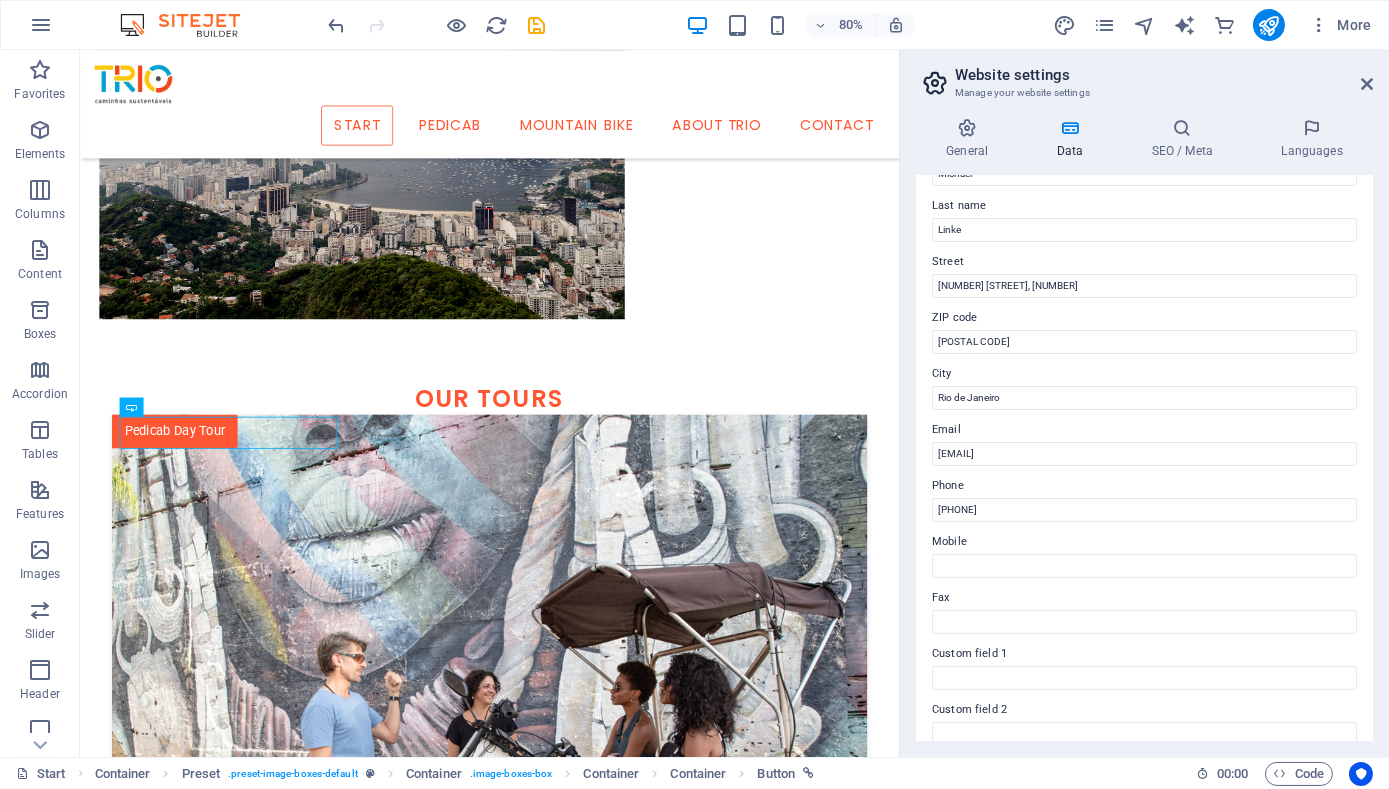 scroll, scrollTop: 303, scrollLeft: 0, axis: vertical 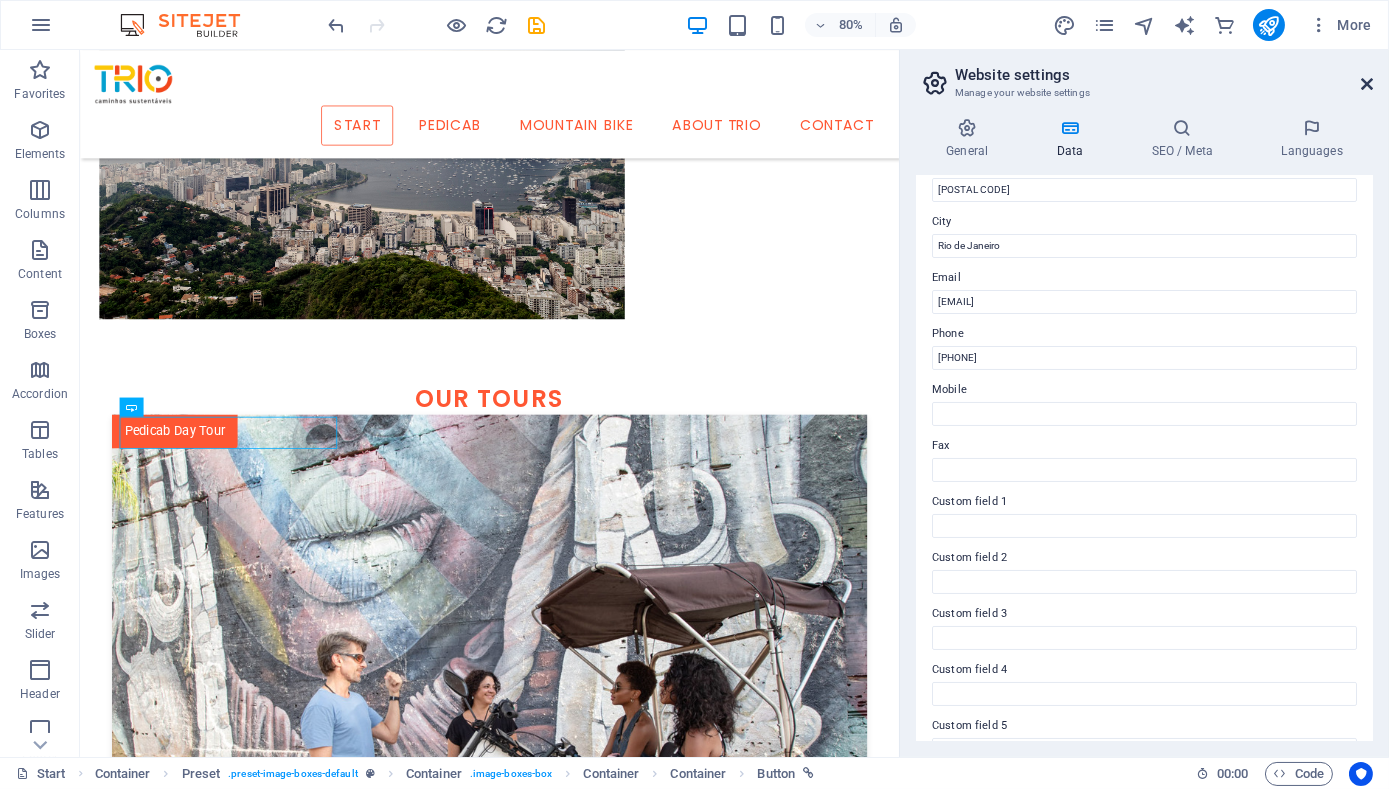 click at bounding box center (1367, 84) 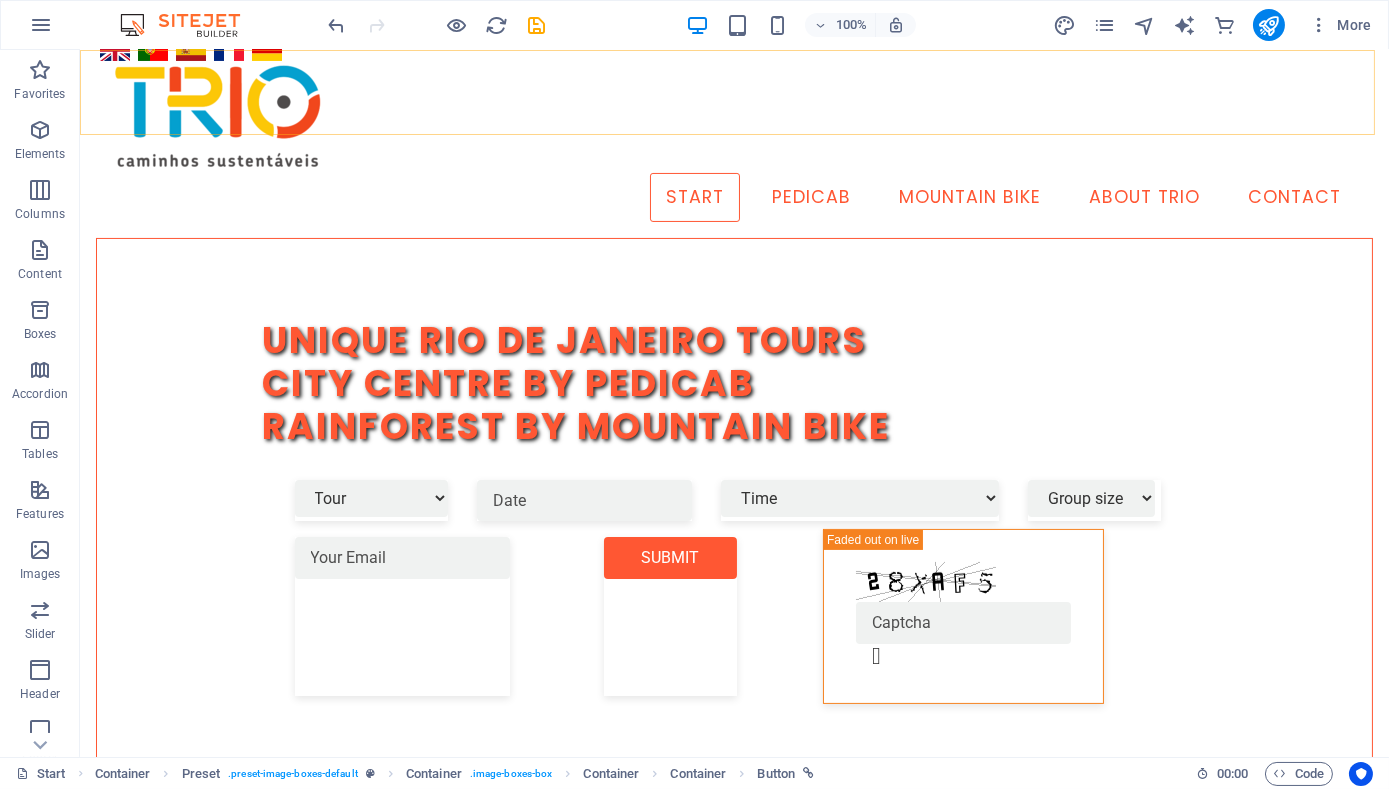scroll, scrollTop: 0, scrollLeft: 0, axis: both 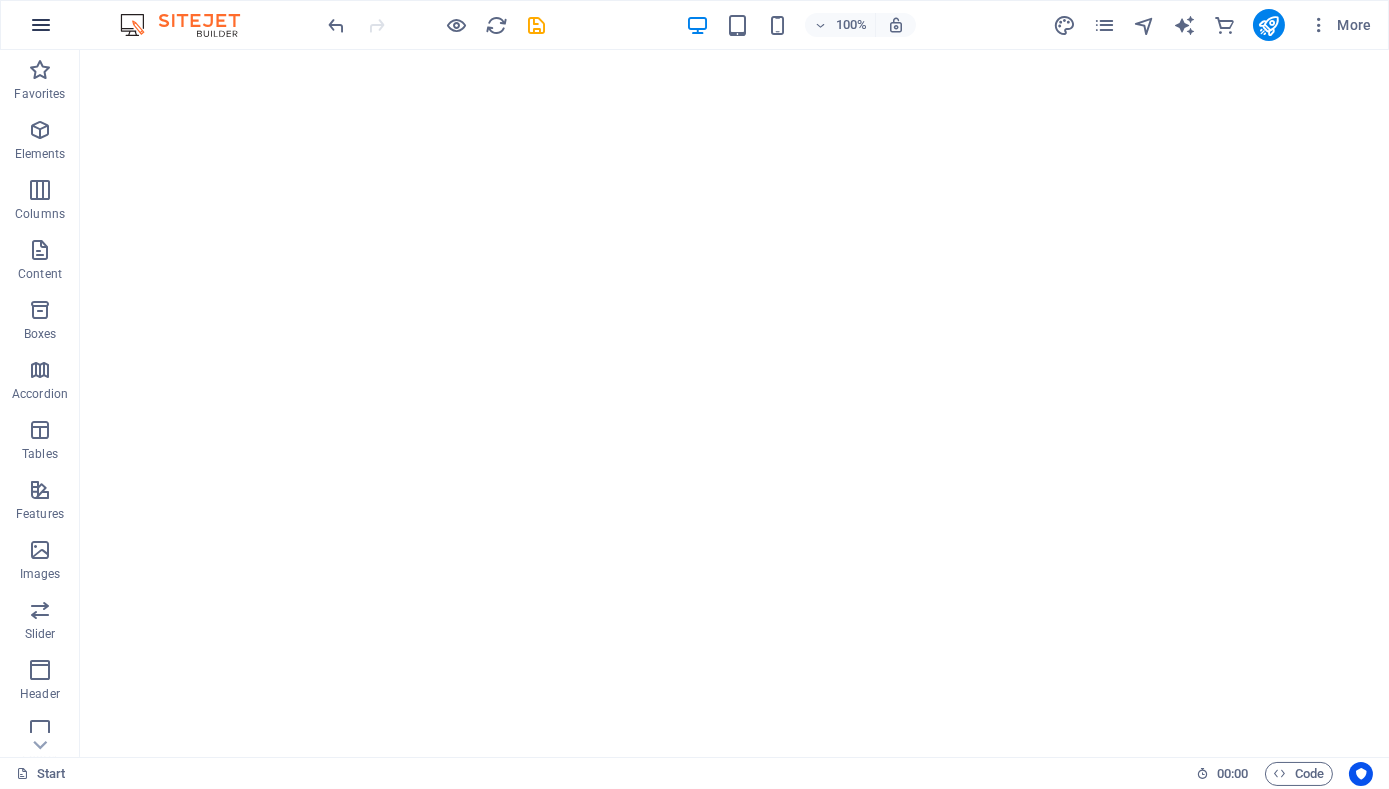 click at bounding box center (41, 25) 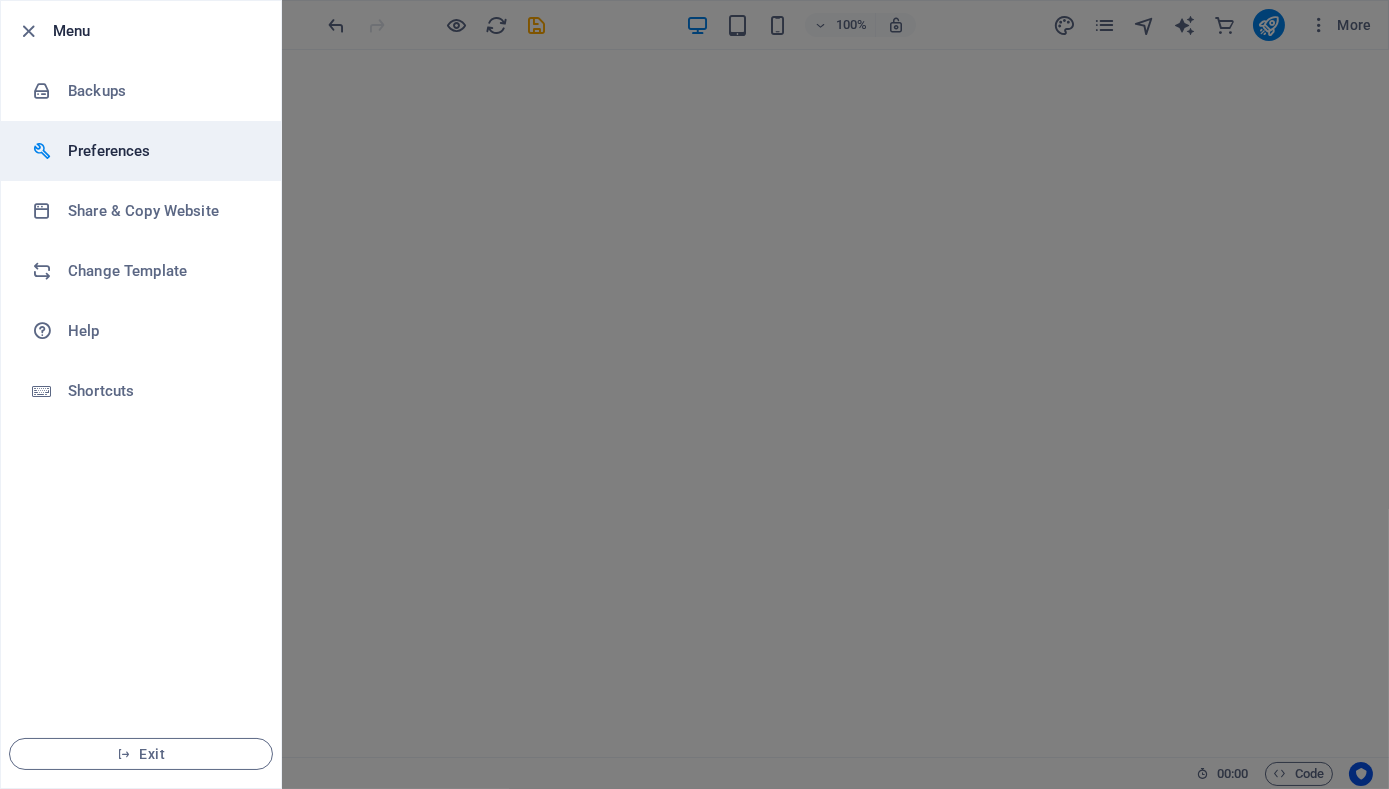 click on "Preferences" at bounding box center [160, 151] 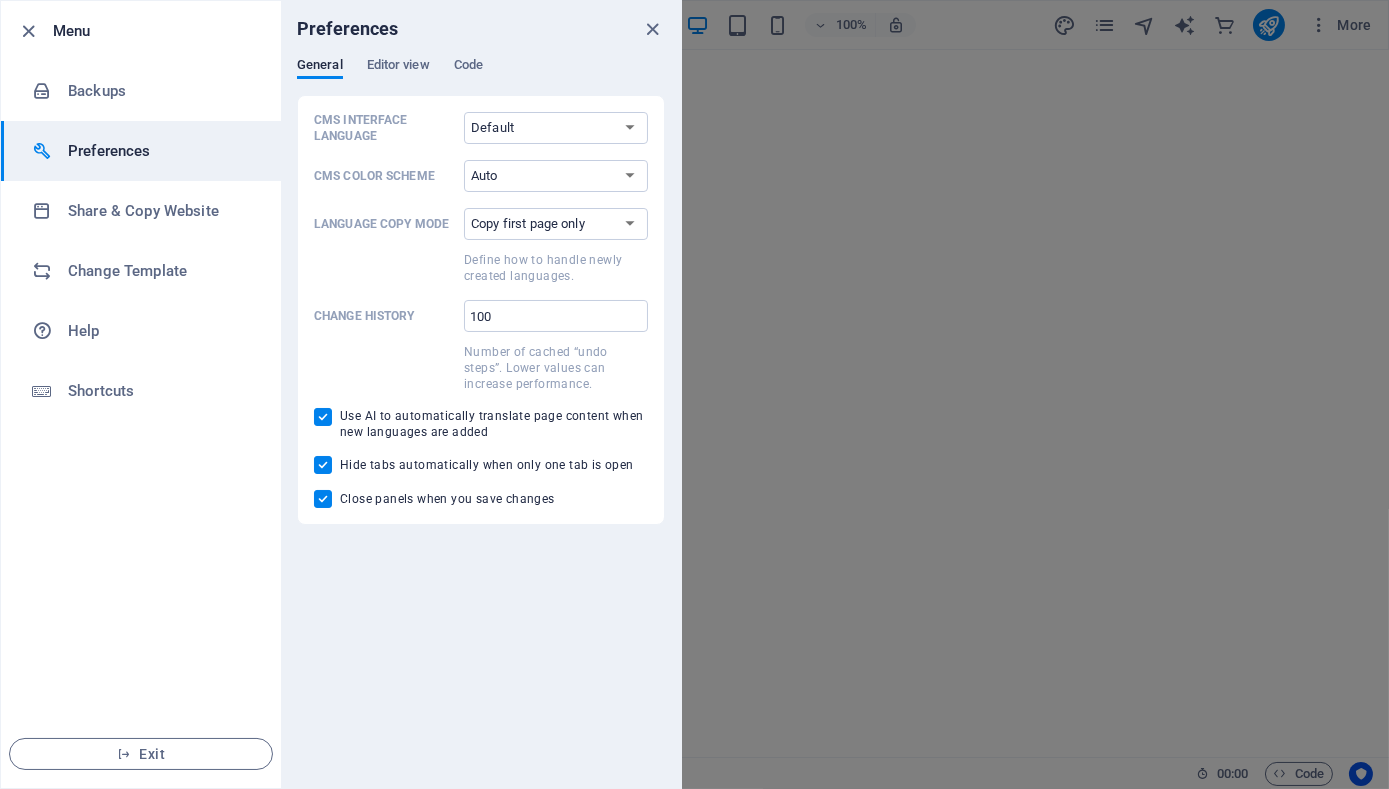 click on "Preferences" at bounding box center [160, 151] 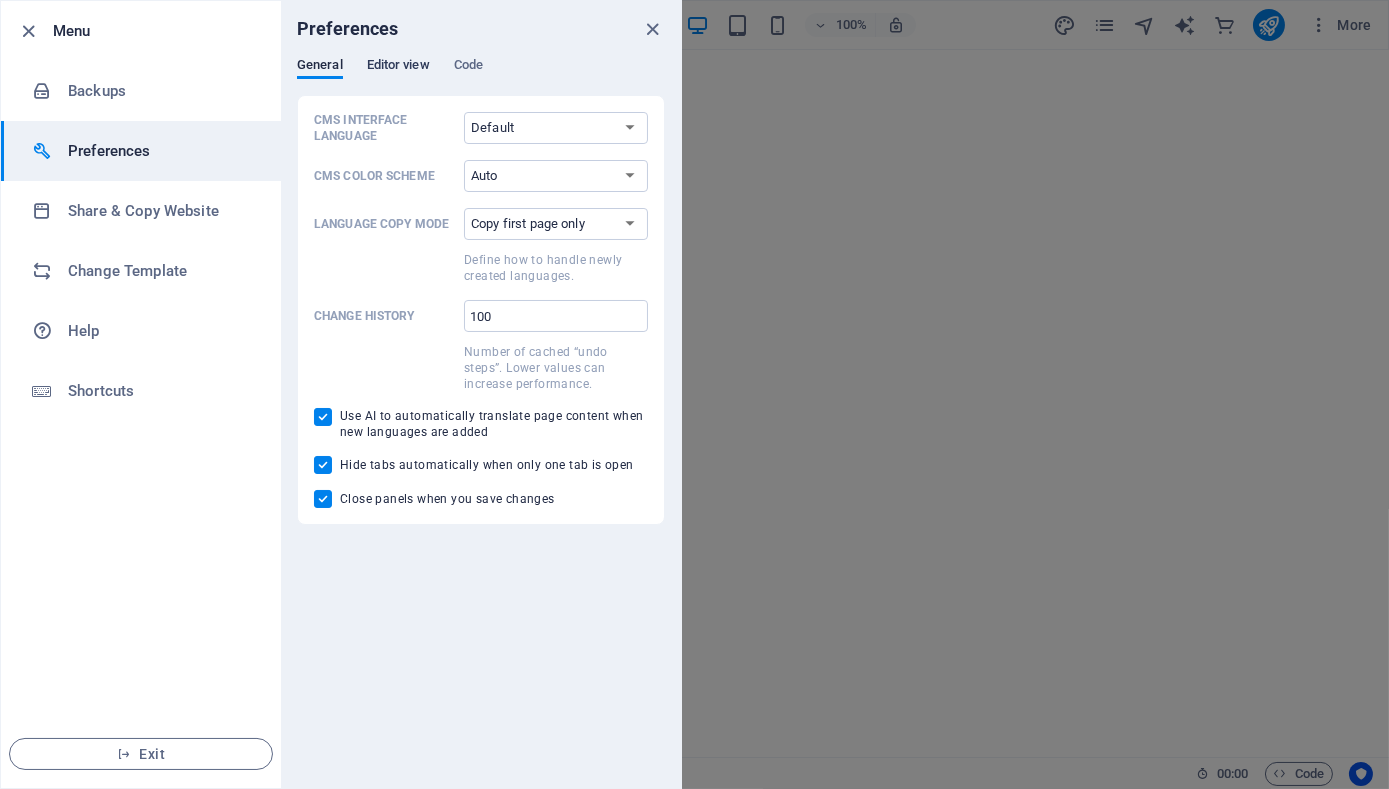 click on "Editor view" at bounding box center (398, 67) 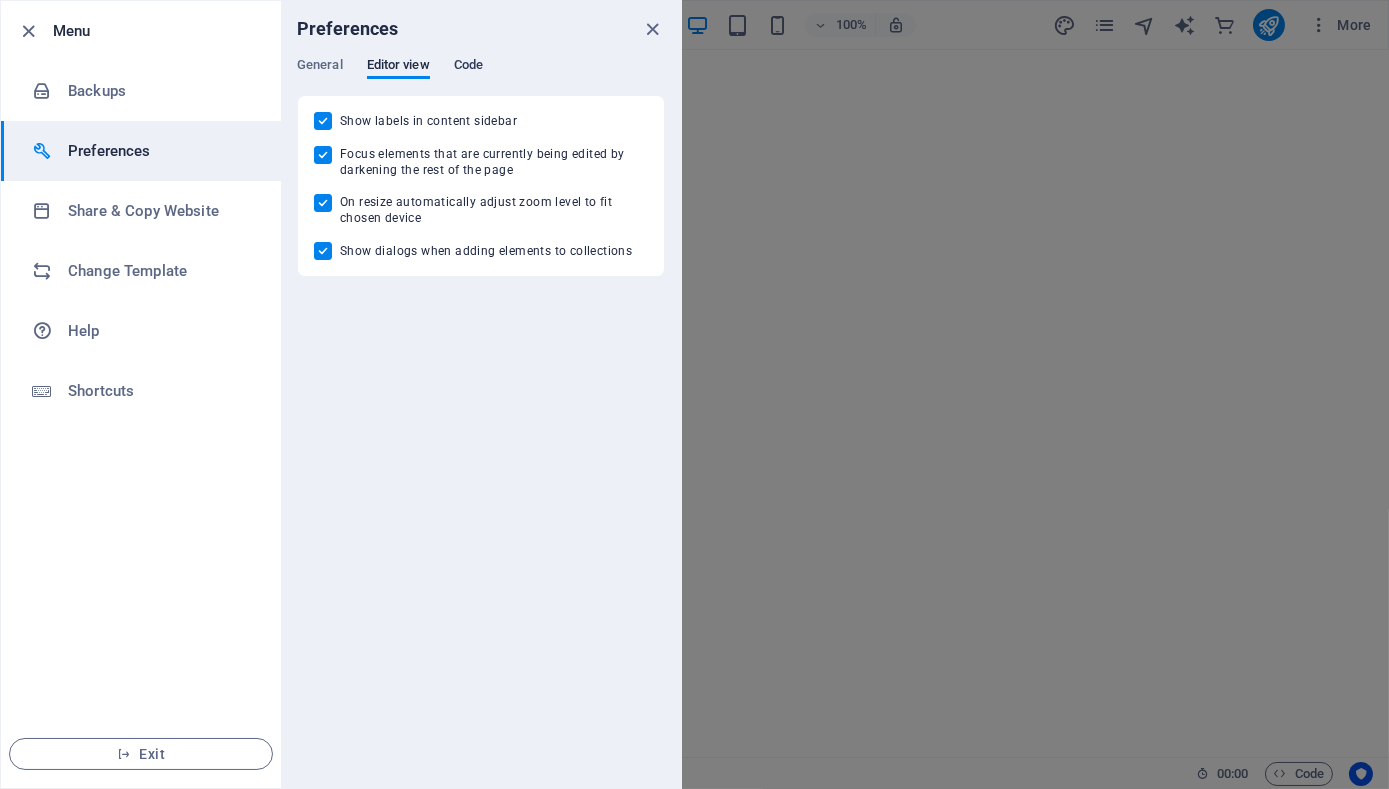 click on "Code" at bounding box center [468, 67] 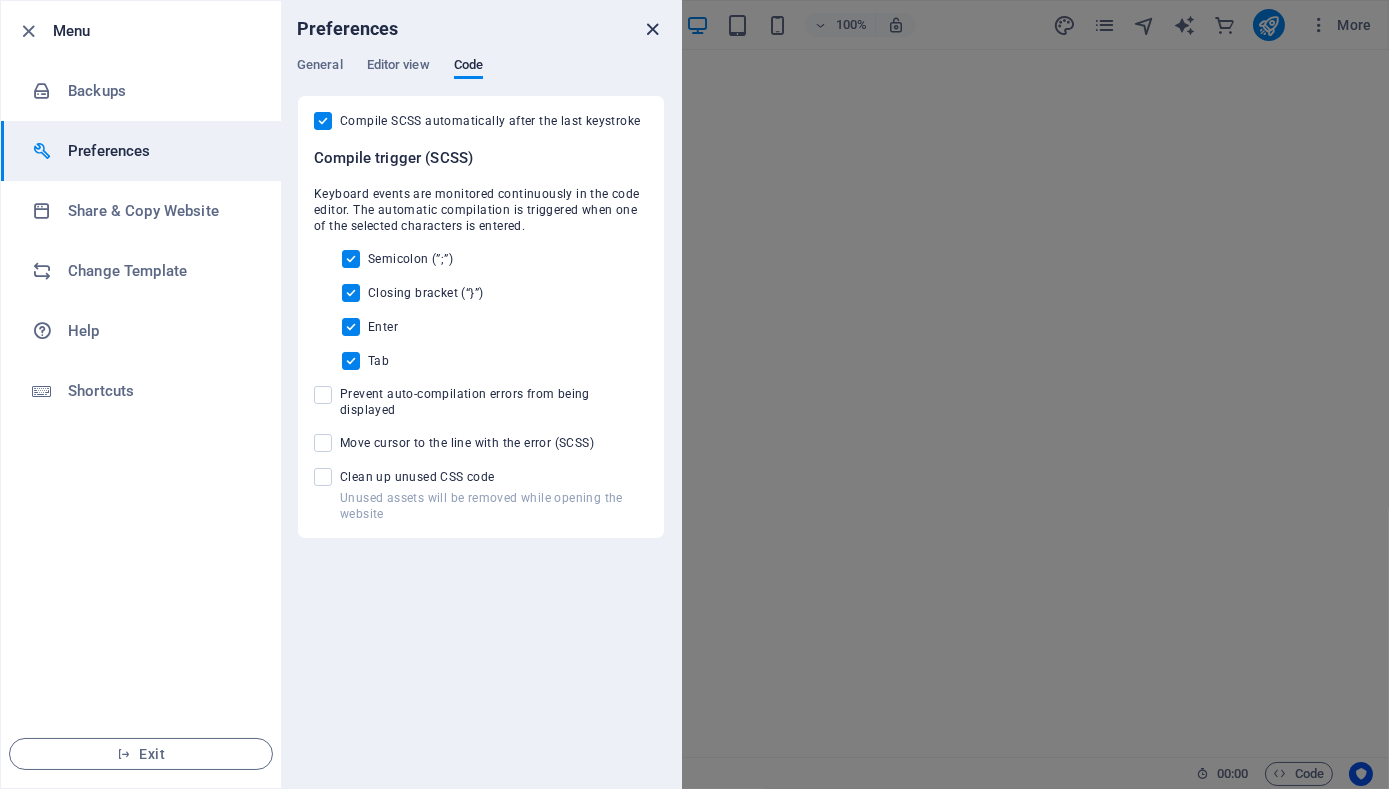 click at bounding box center (653, 29) 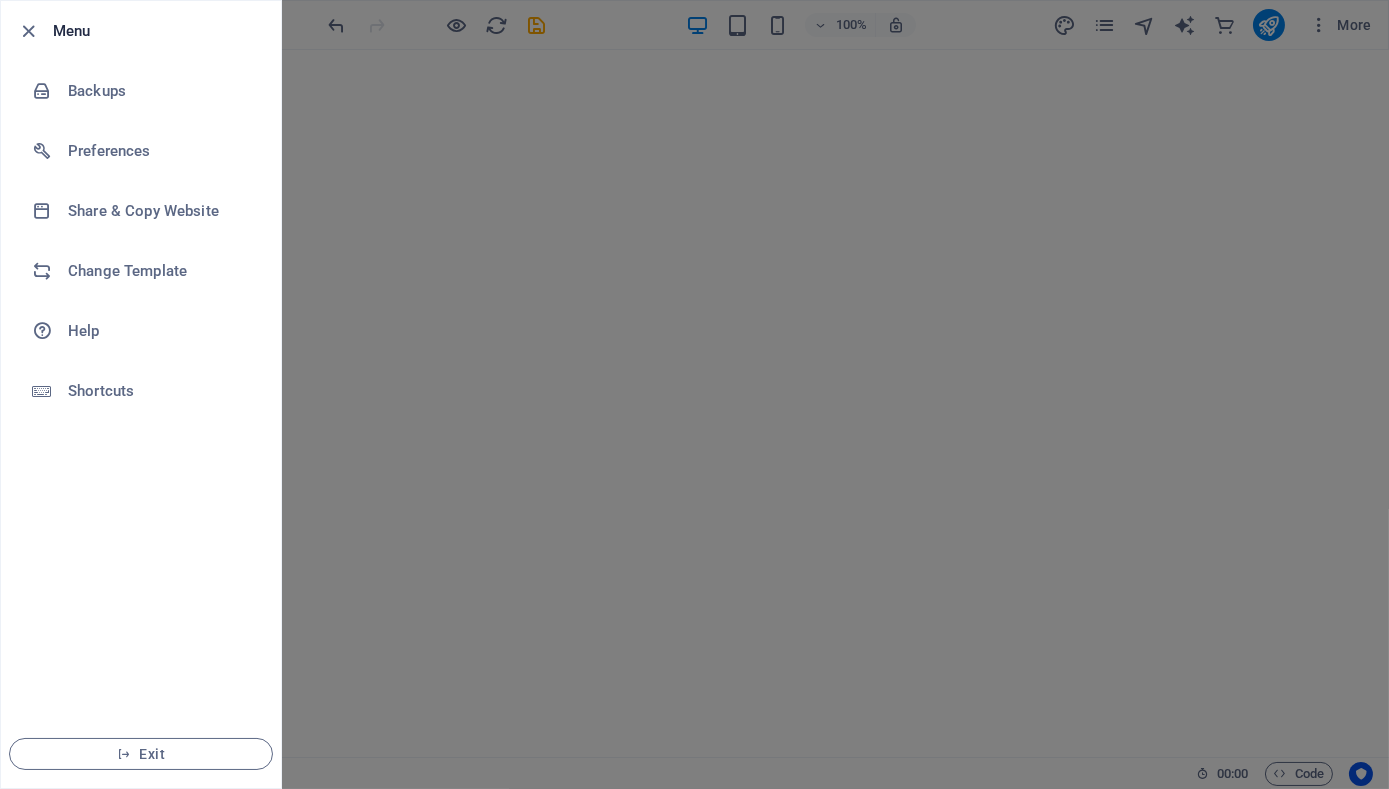 click at bounding box center (694, 394) 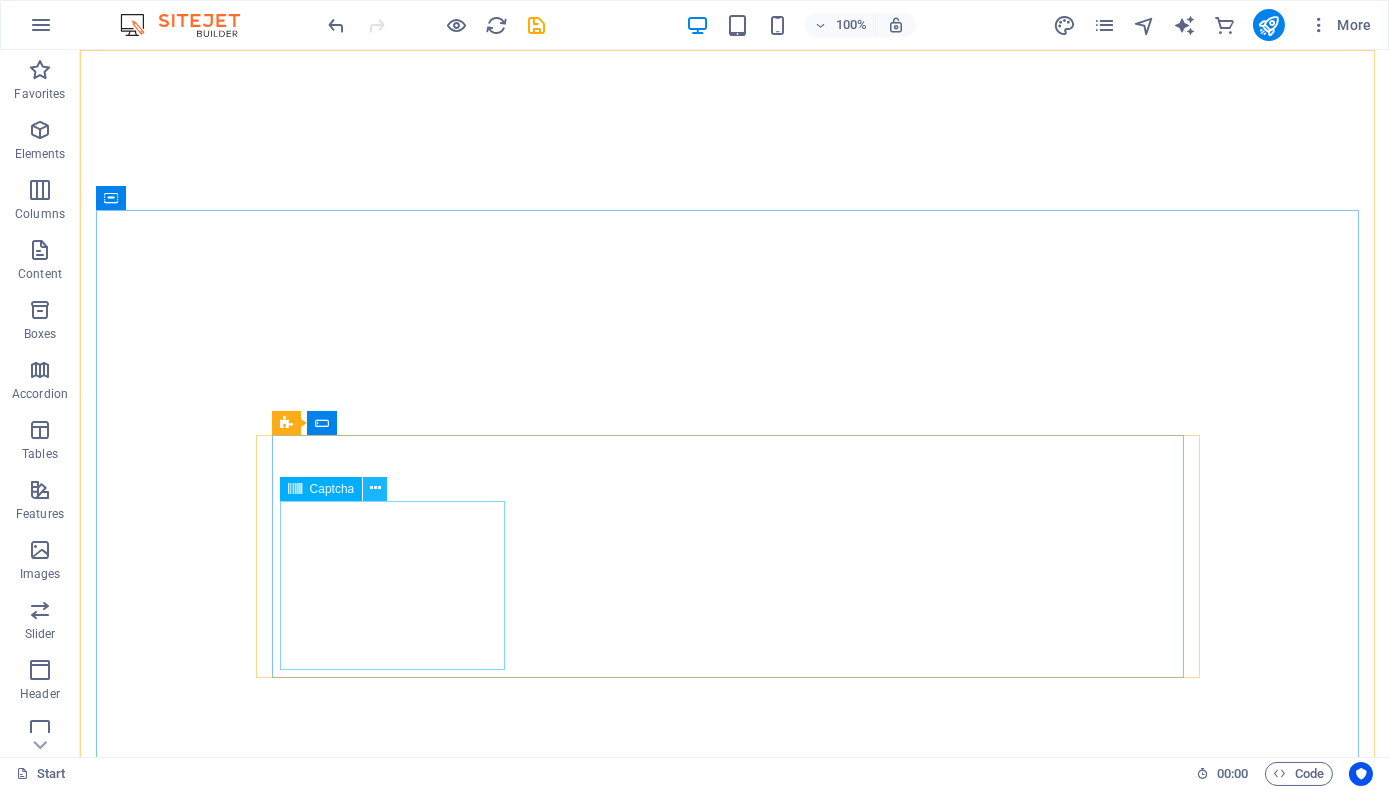 click at bounding box center (375, 488) 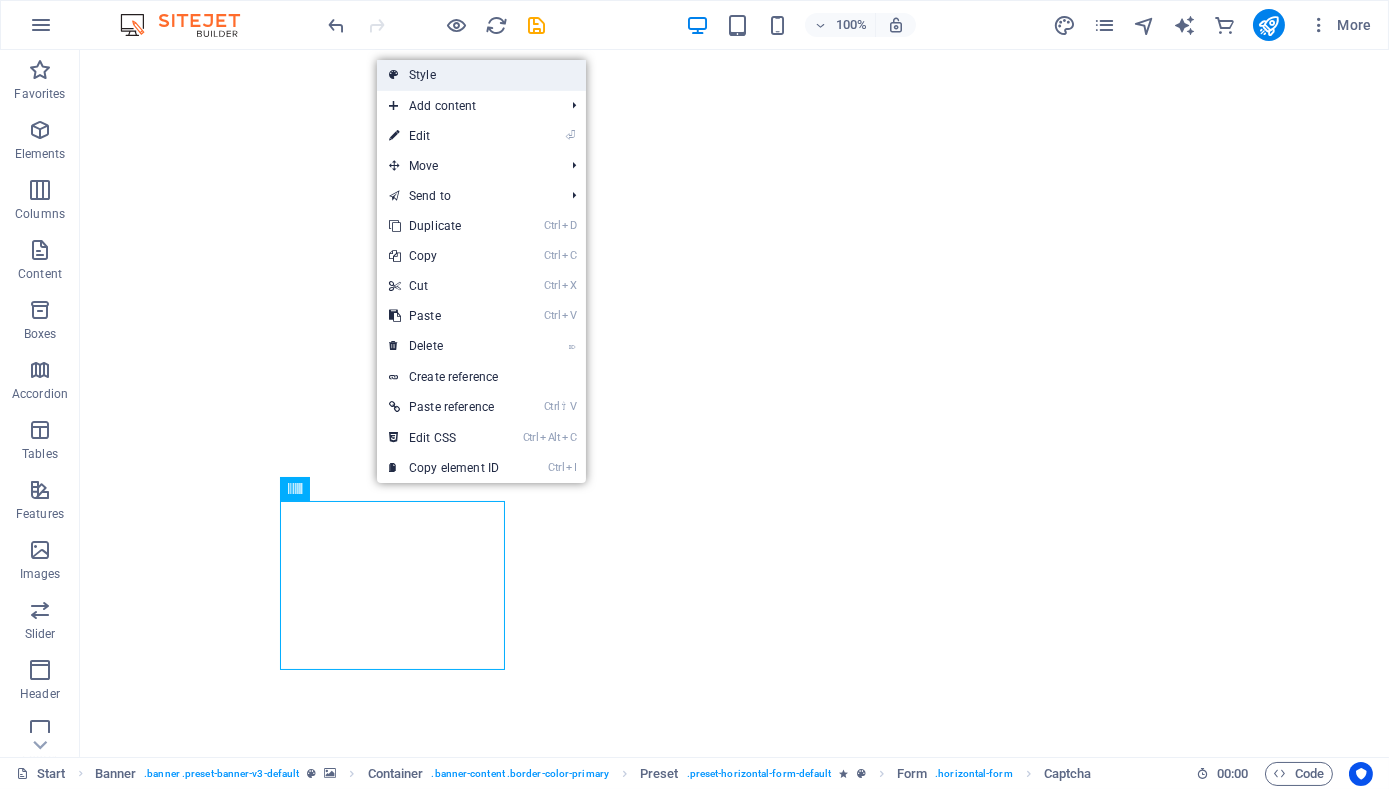 click on "Style" at bounding box center [481, 75] 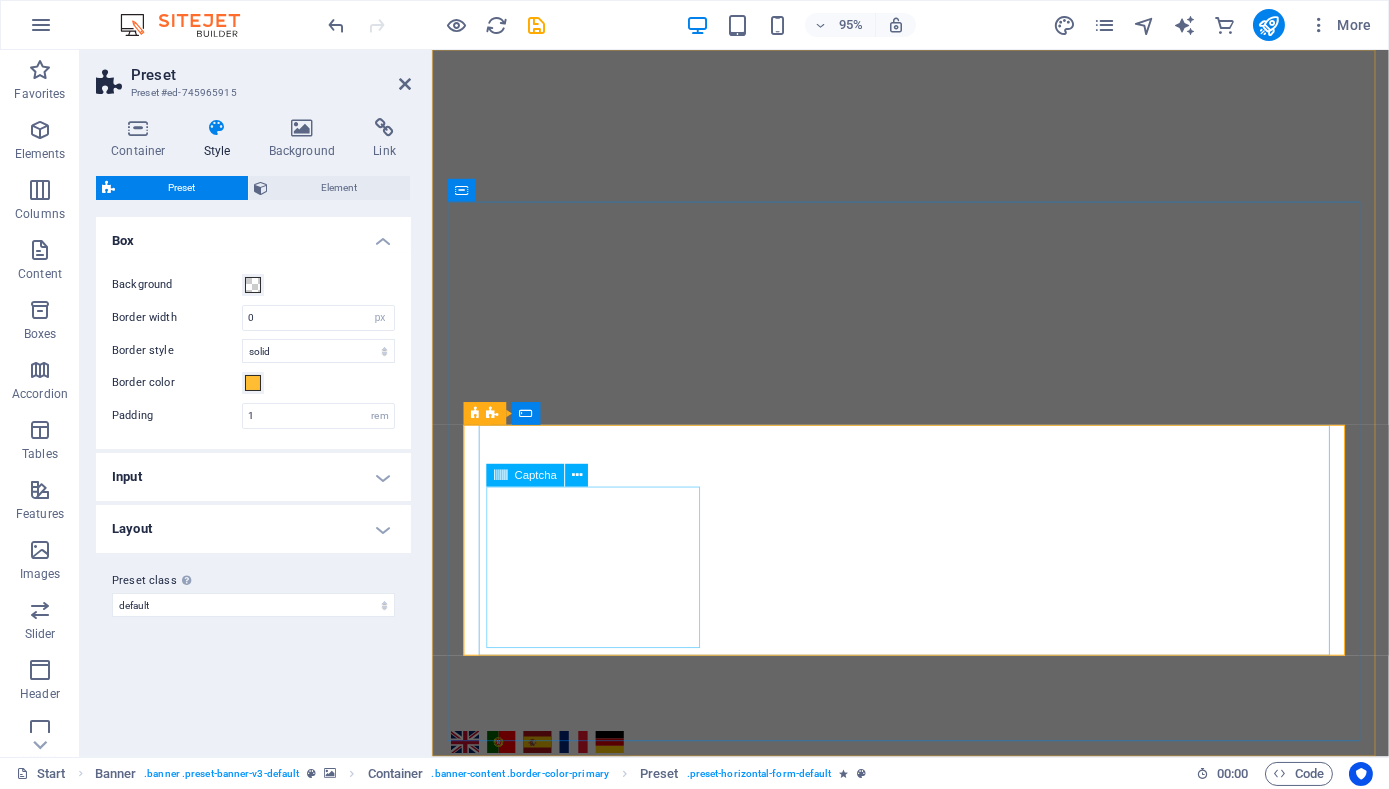 click on "Unreadable? Load new" 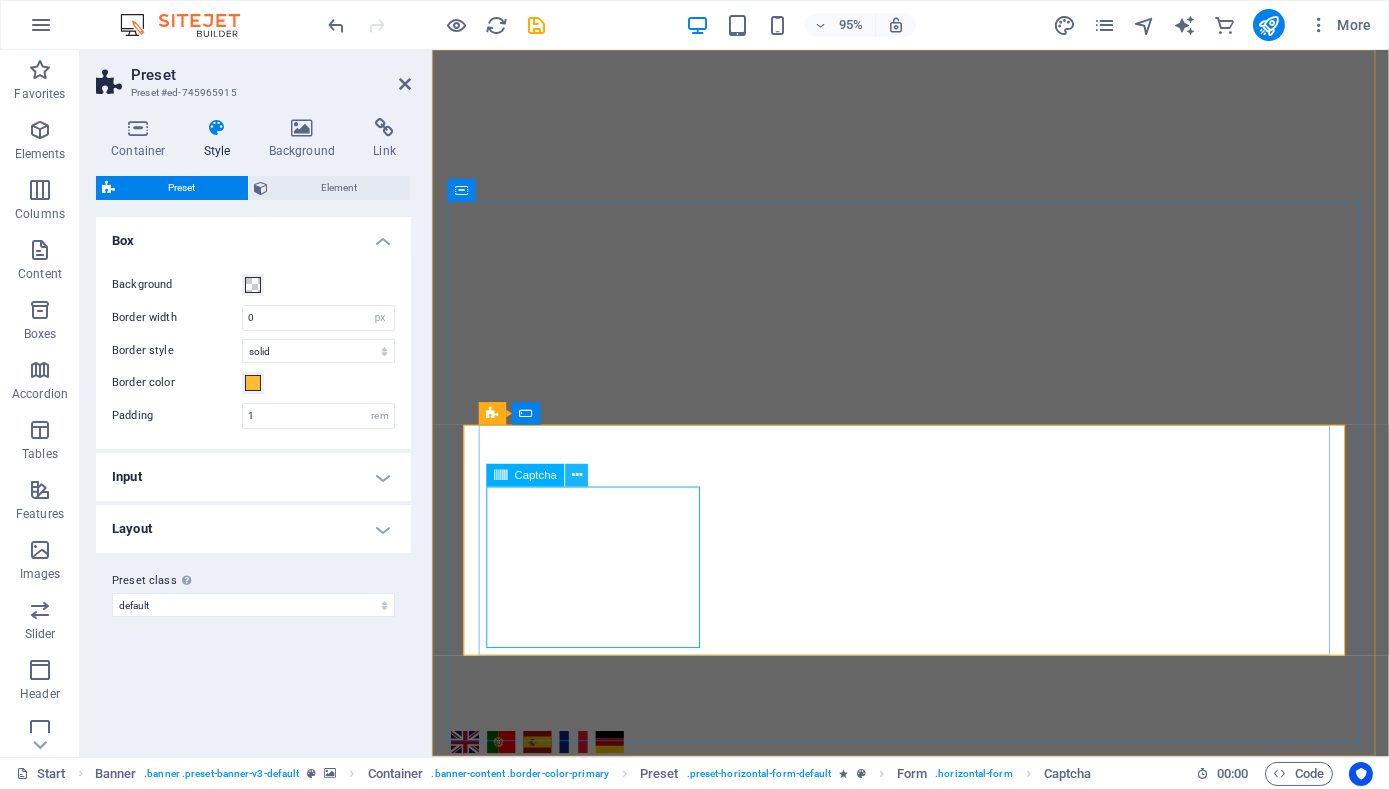 click at bounding box center [576, 476] 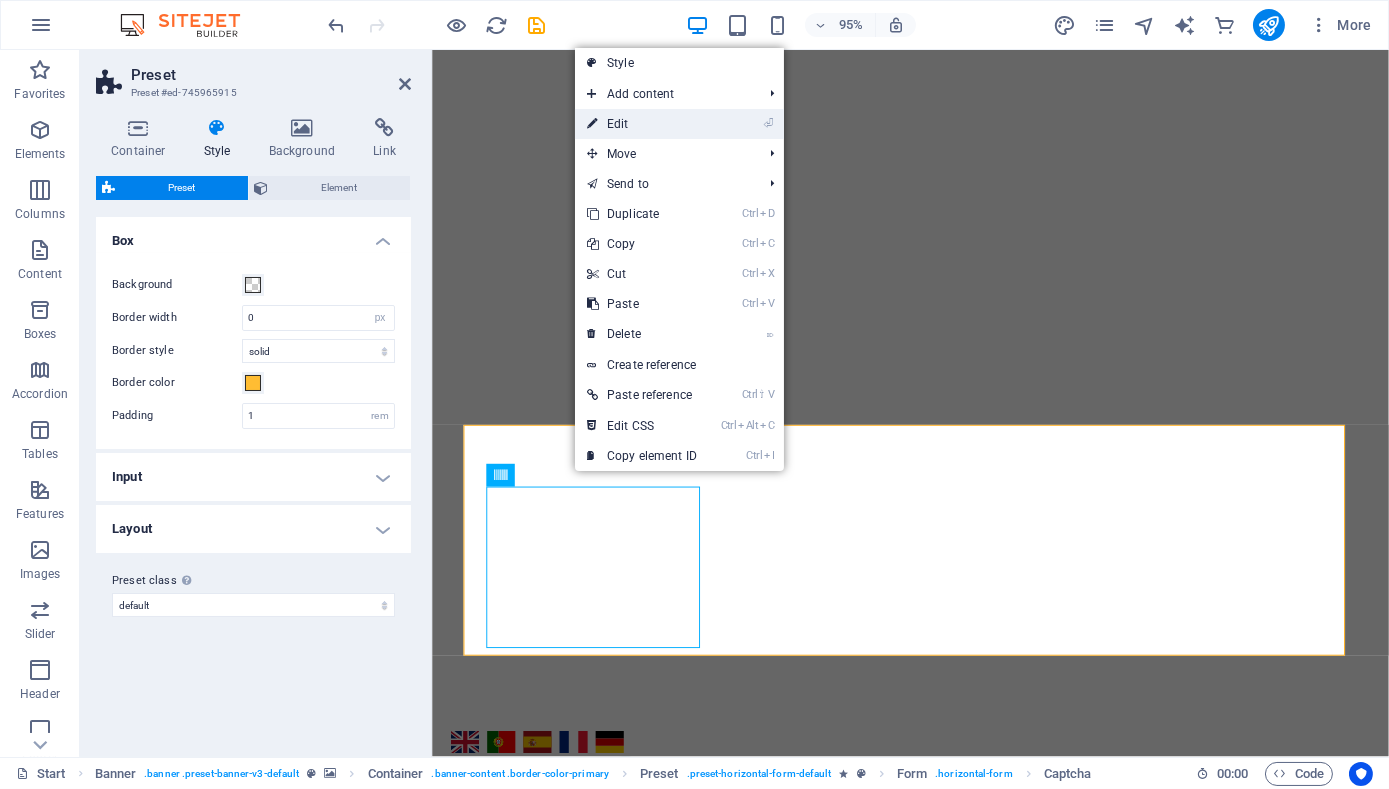 click on "⏎  Edit" at bounding box center (642, 124) 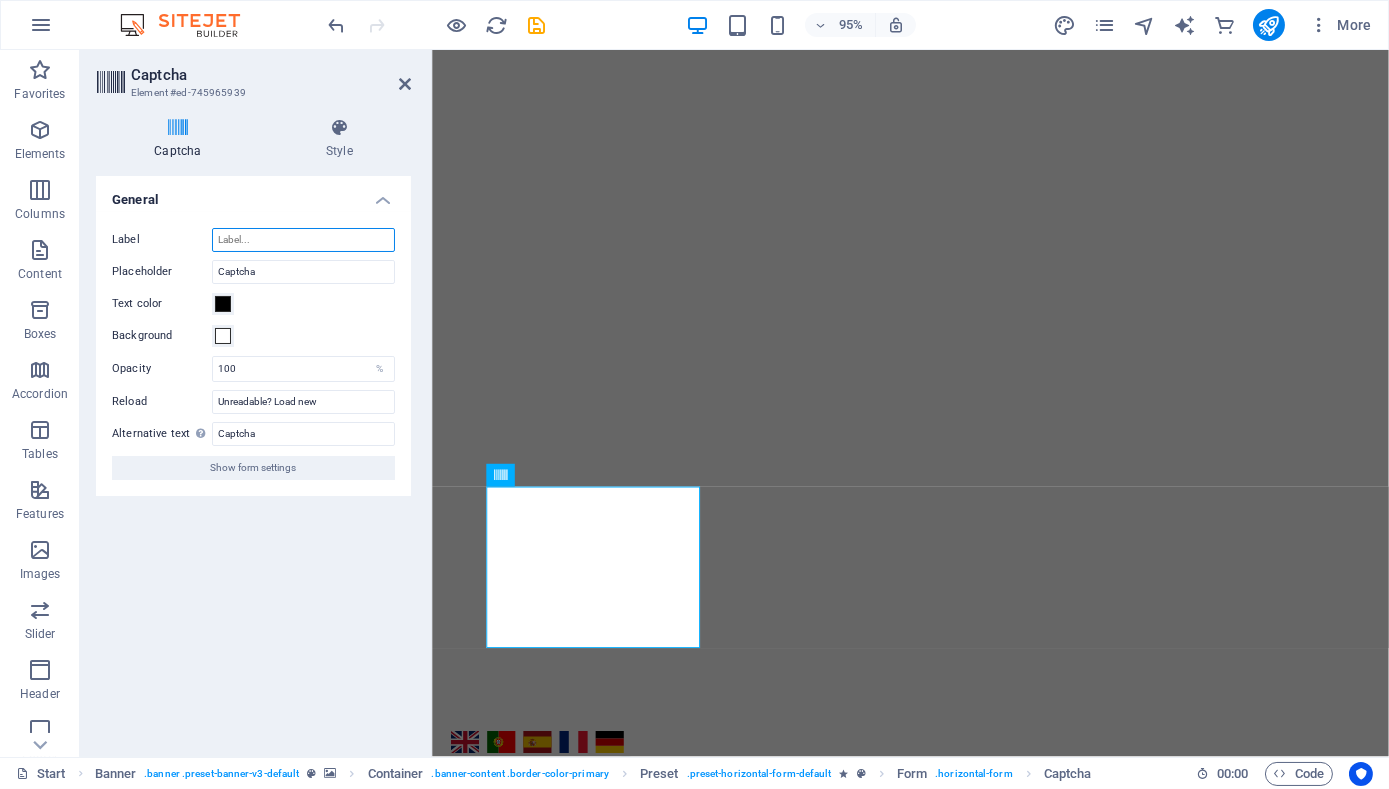 click on "Label" at bounding box center [303, 240] 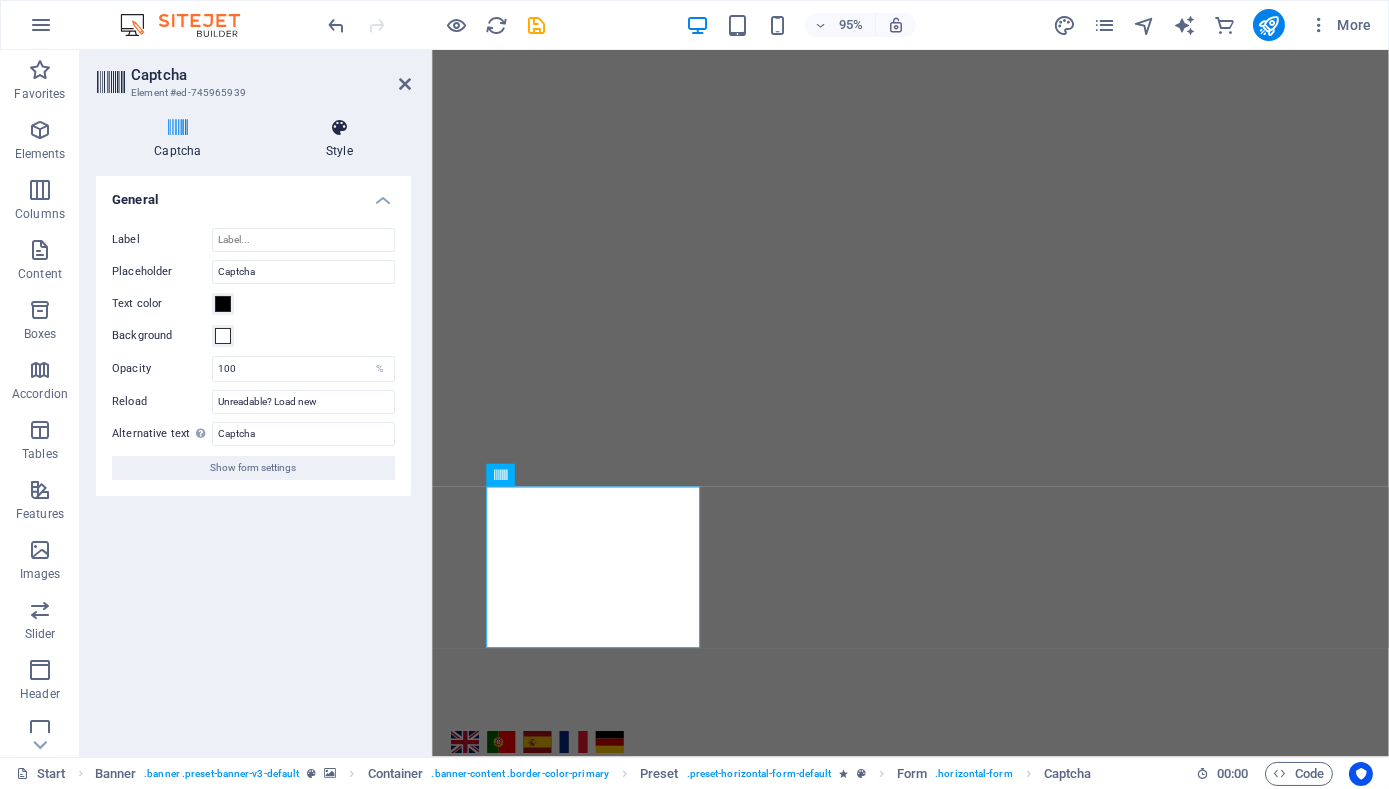 click at bounding box center (339, 128) 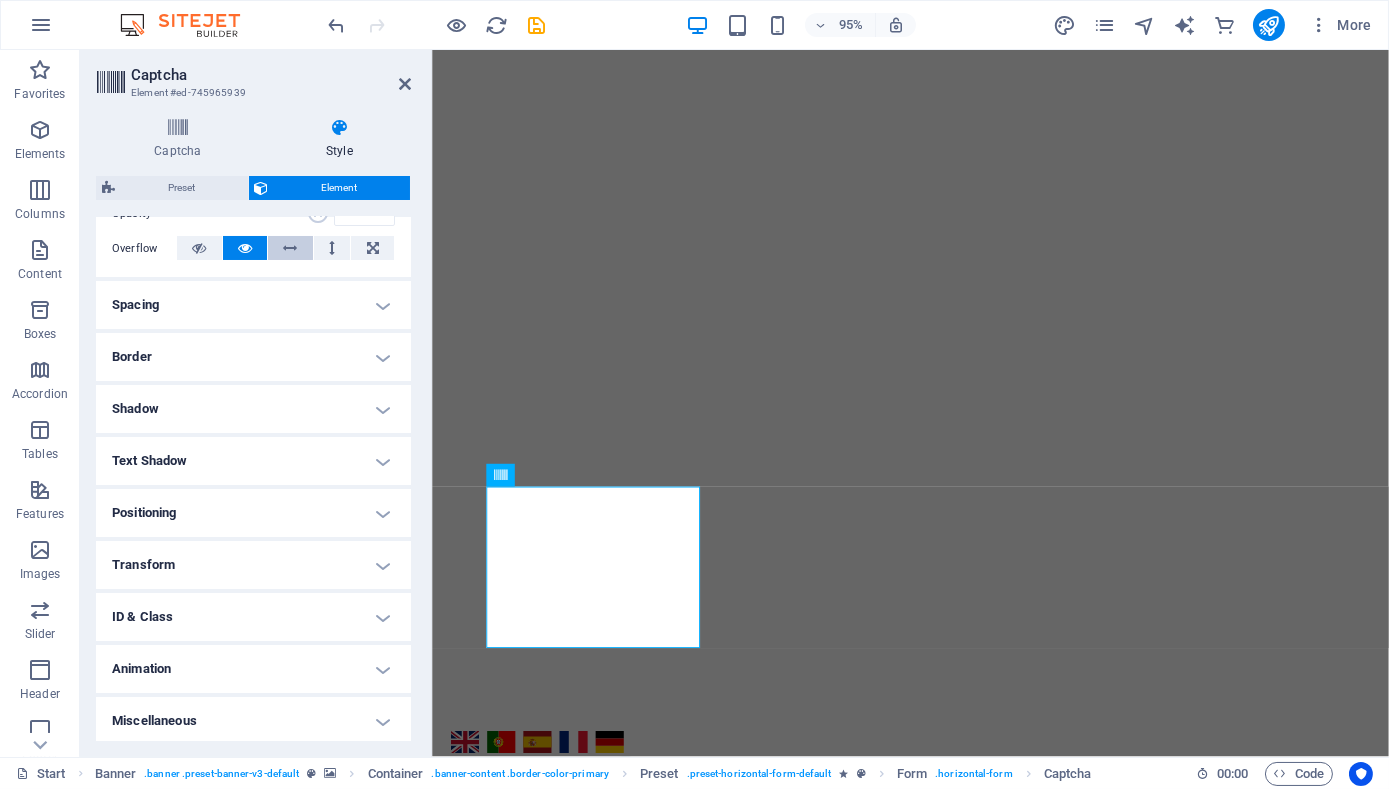 scroll, scrollTop: 319, scrollLeft: 0, axis: vertical 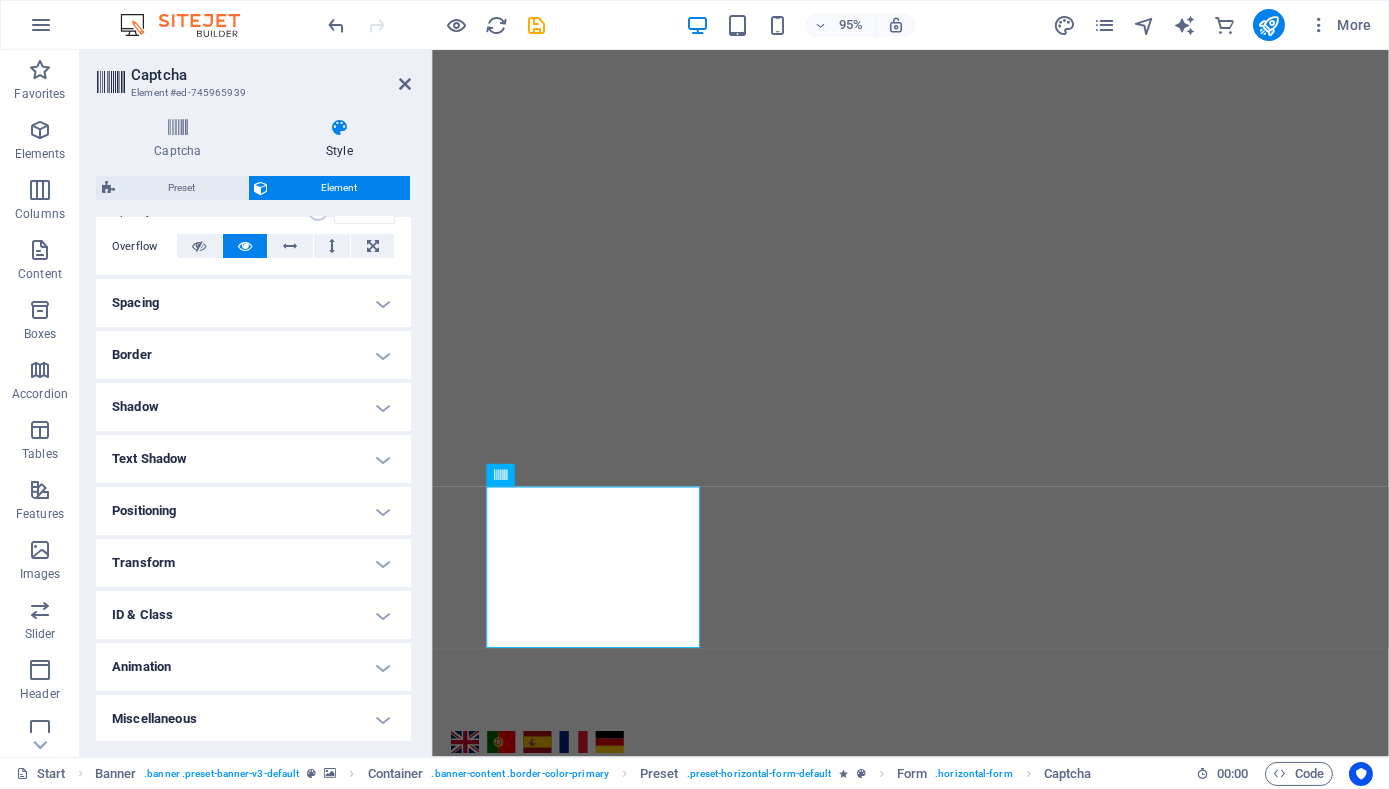 click on "Transform" at bounding box center [253, 563] 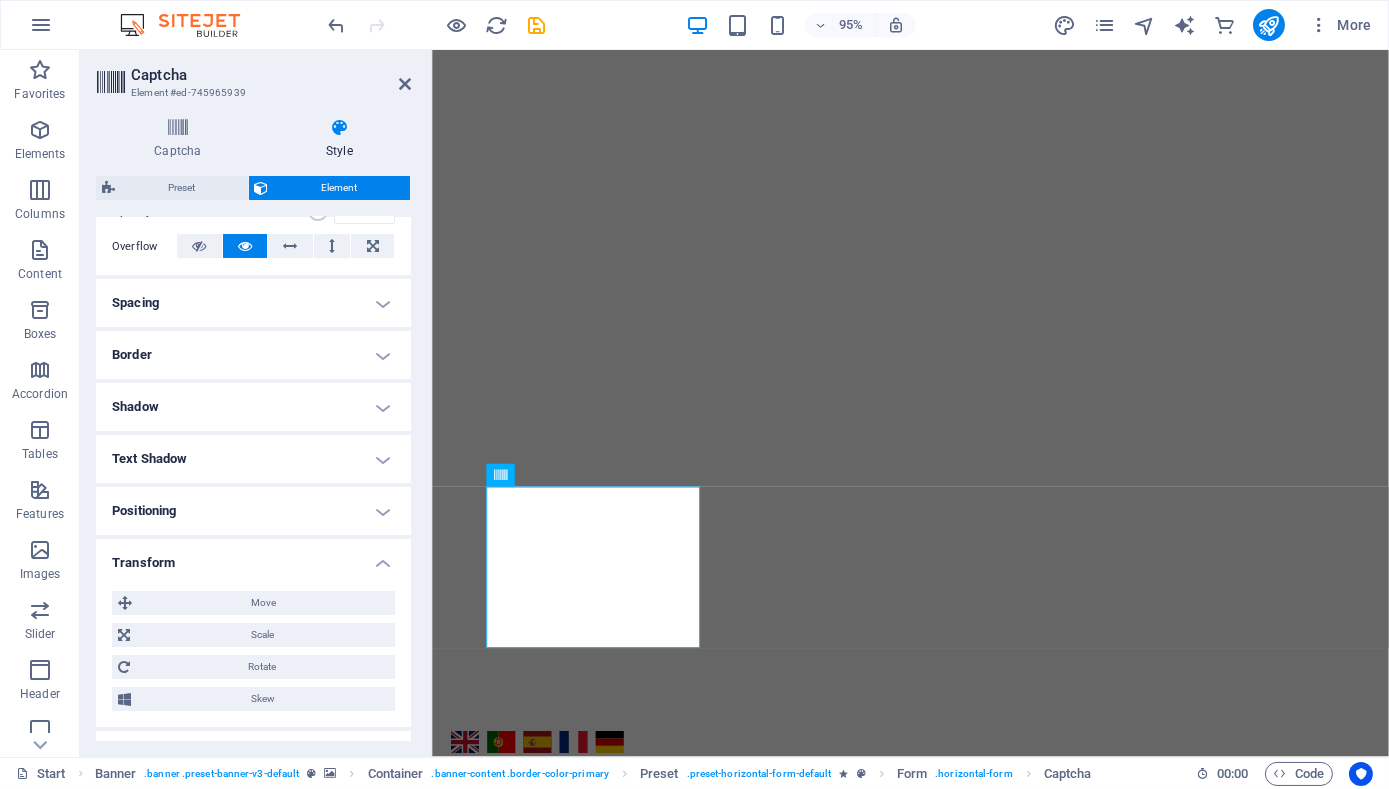 click on "Transform" at bounding box center (253, 557) 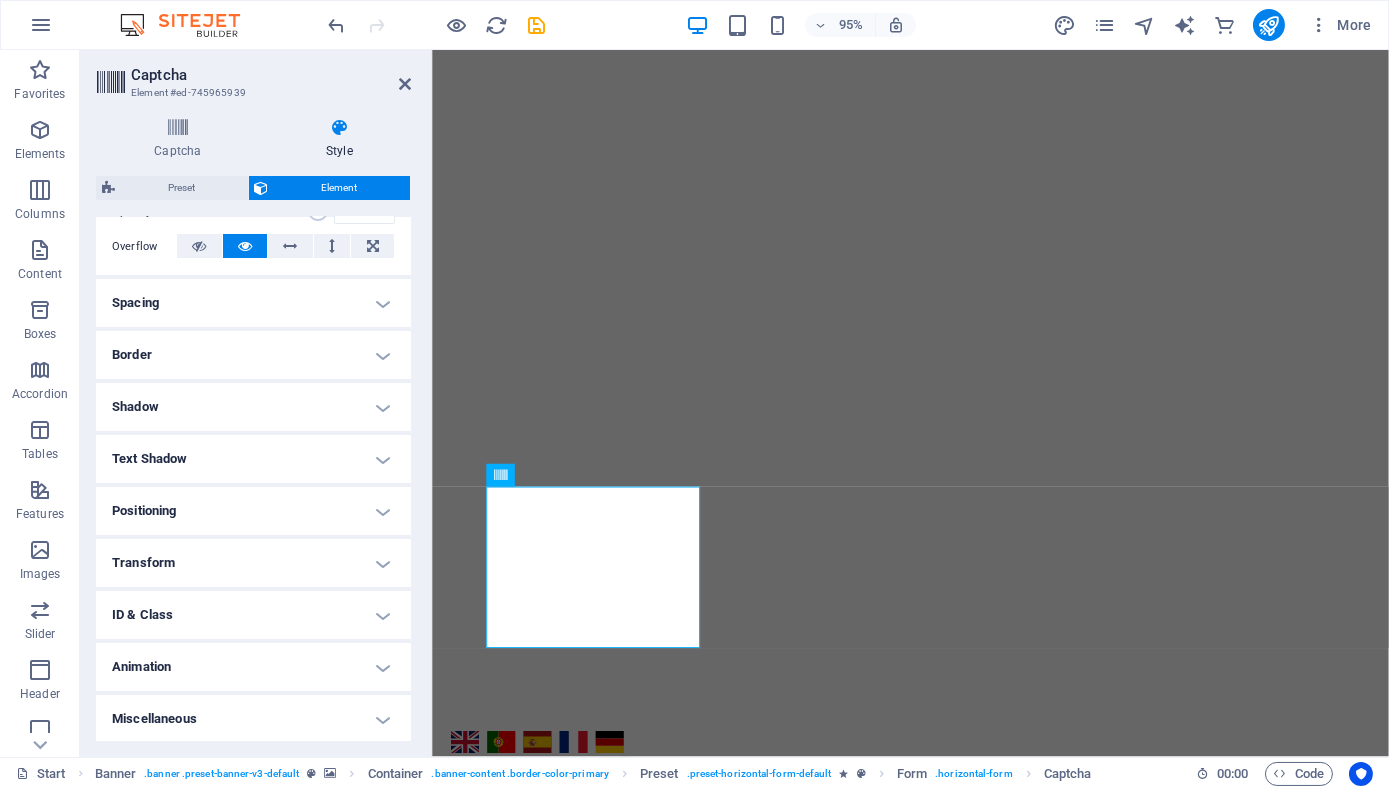 click on "Spacing" at bounding box center (253, 303) 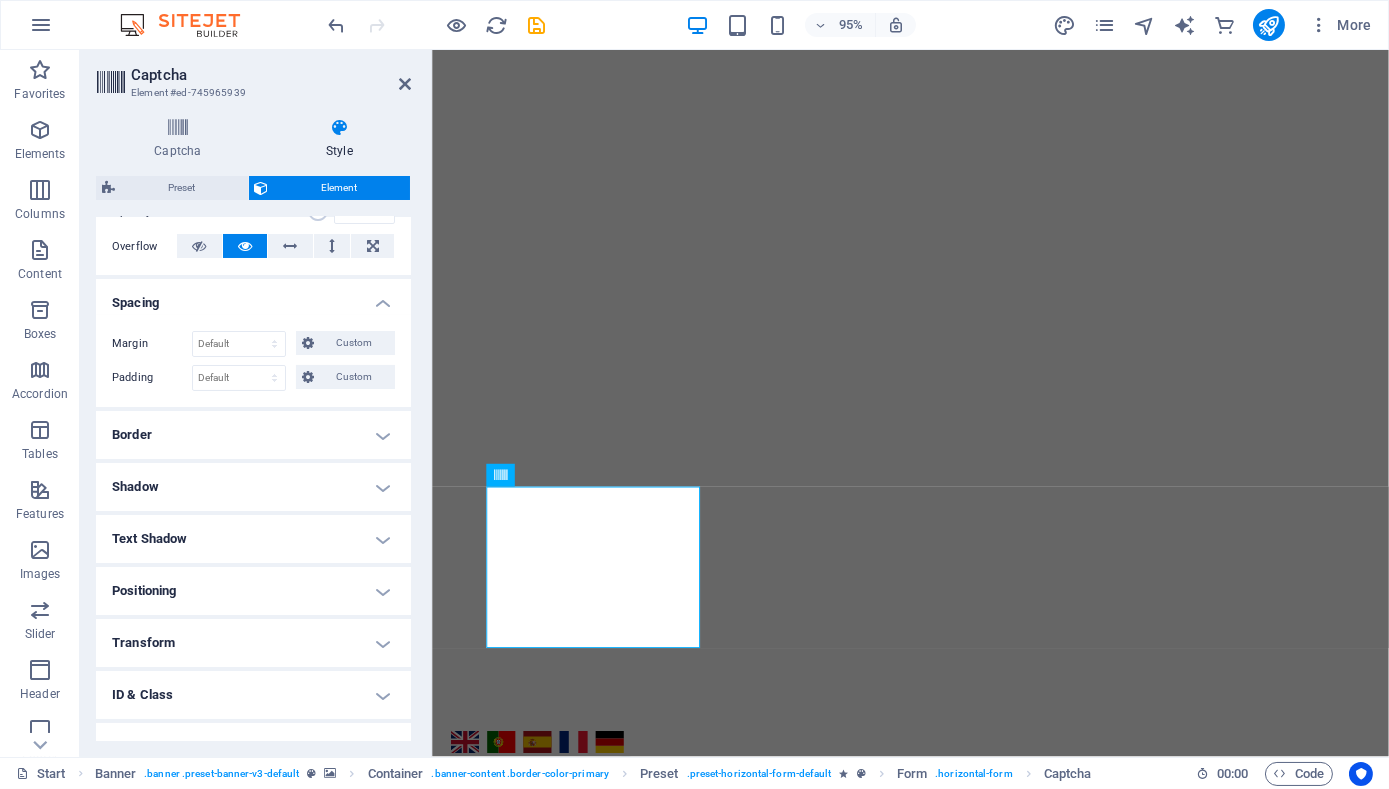 click on "Spacing" at bounding box center [253, 297] 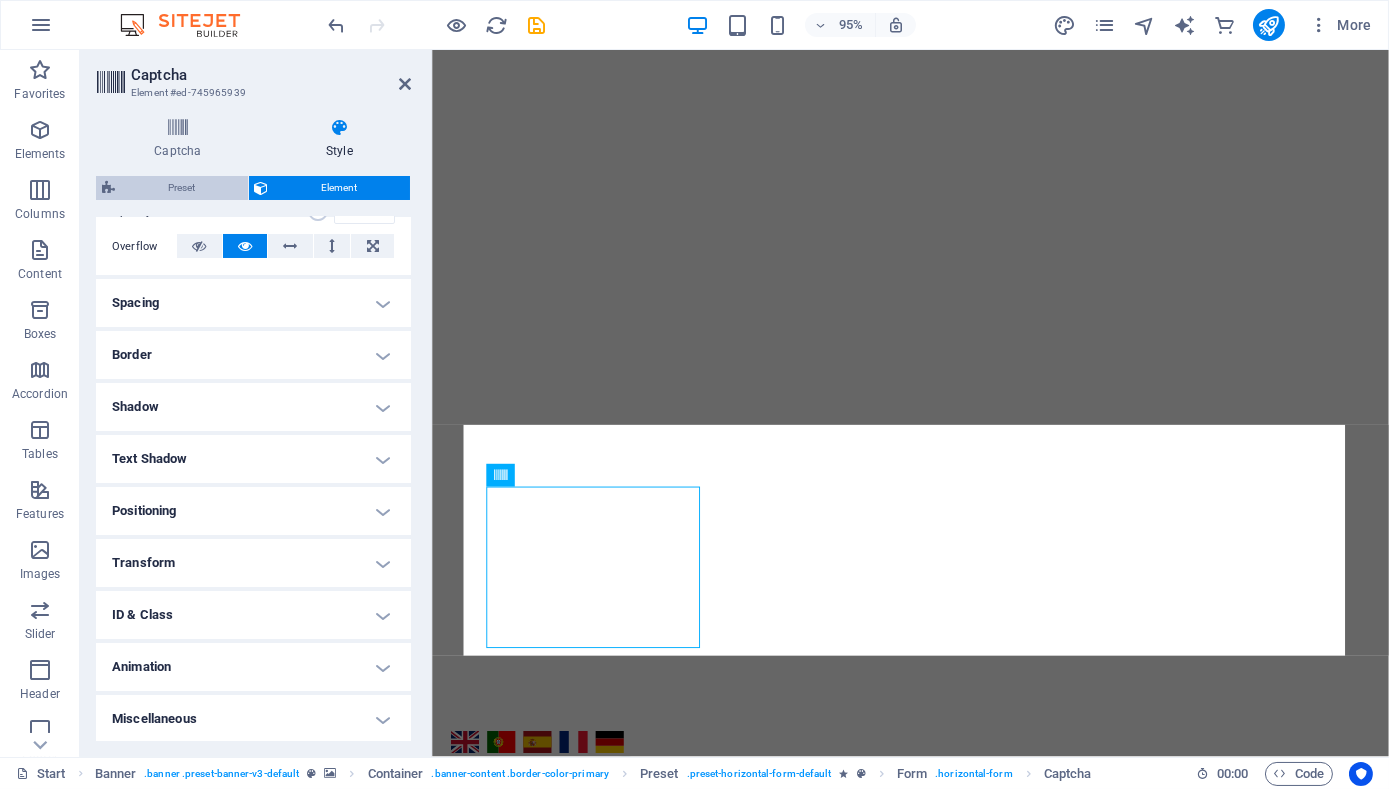 click on "Preset" at bounding box center [181, 188] 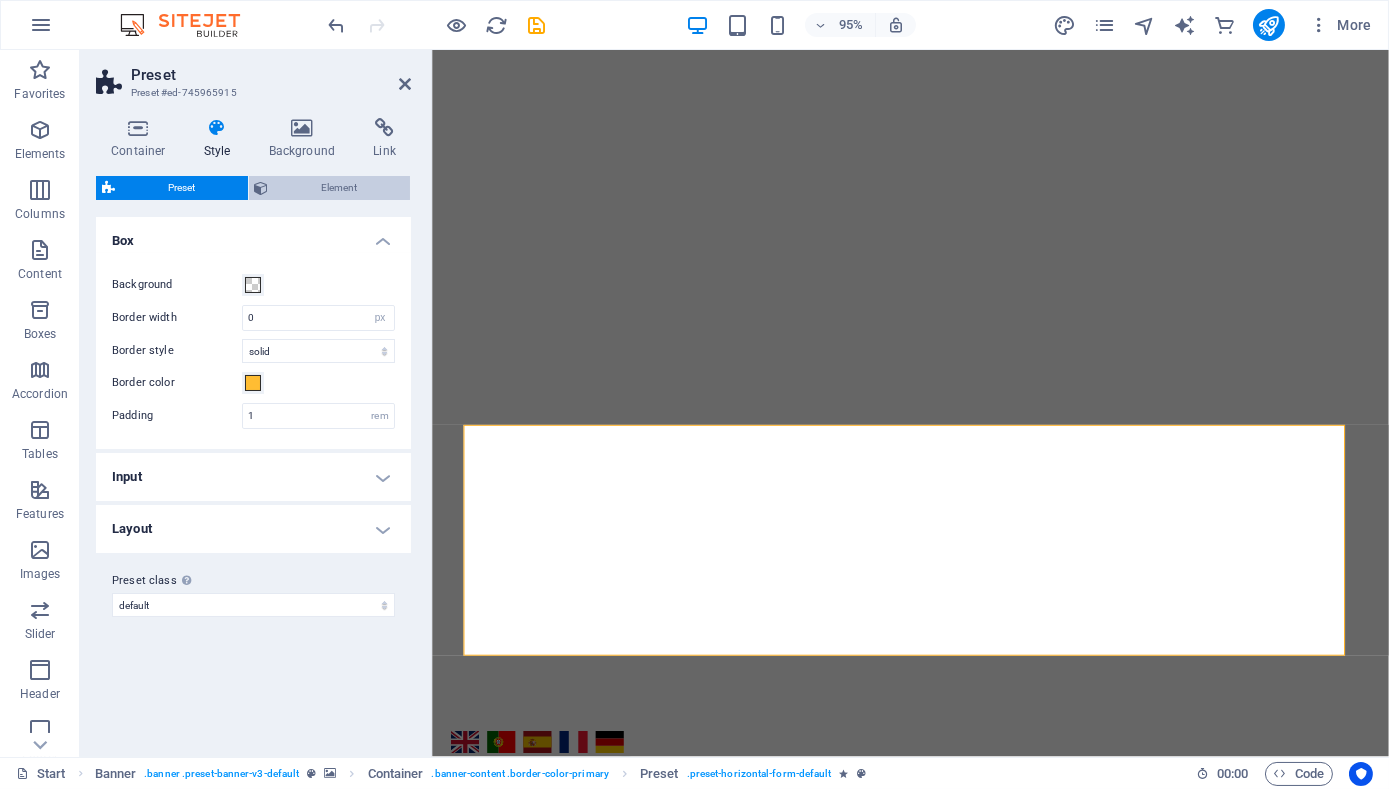 click on "Element" at bounding box center (340, 188) 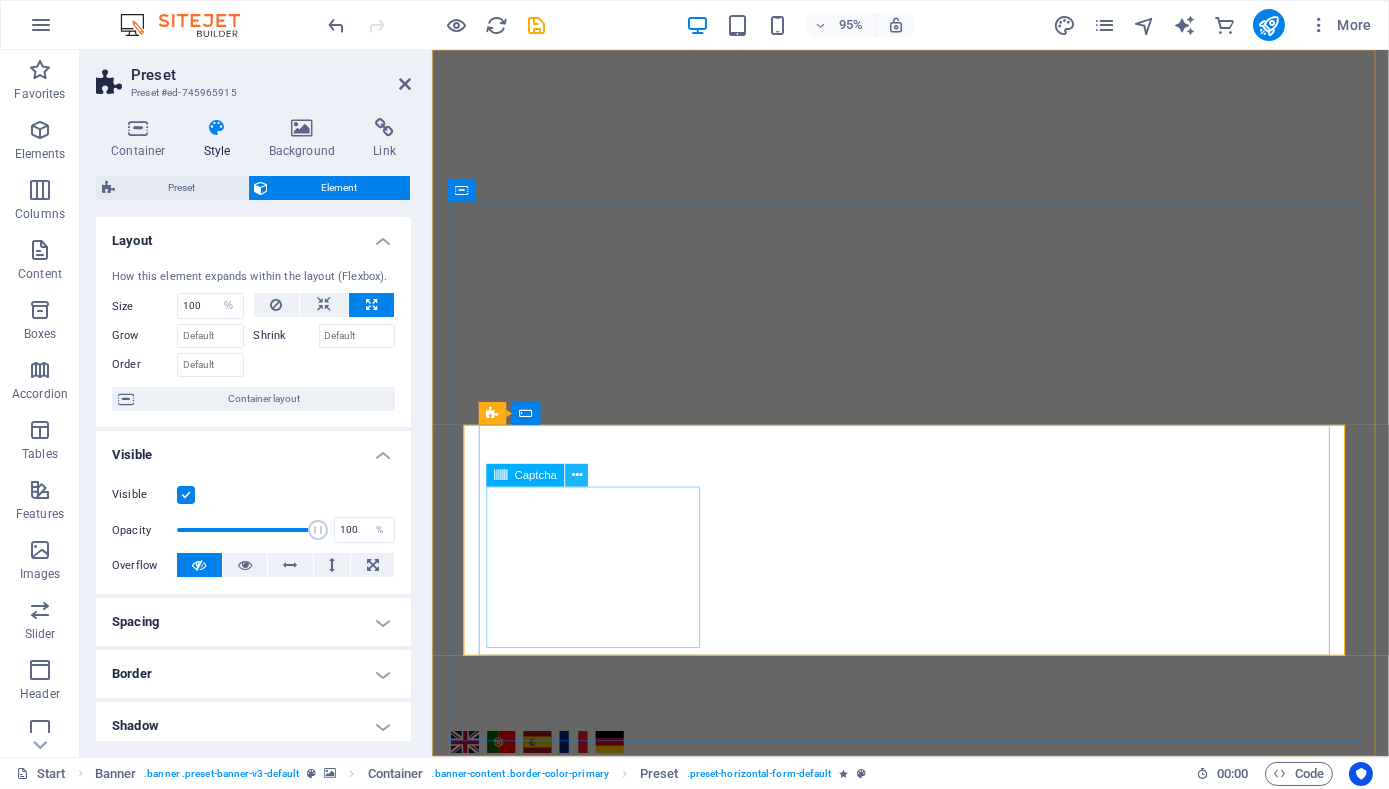 click at bounding box center [576, 476] 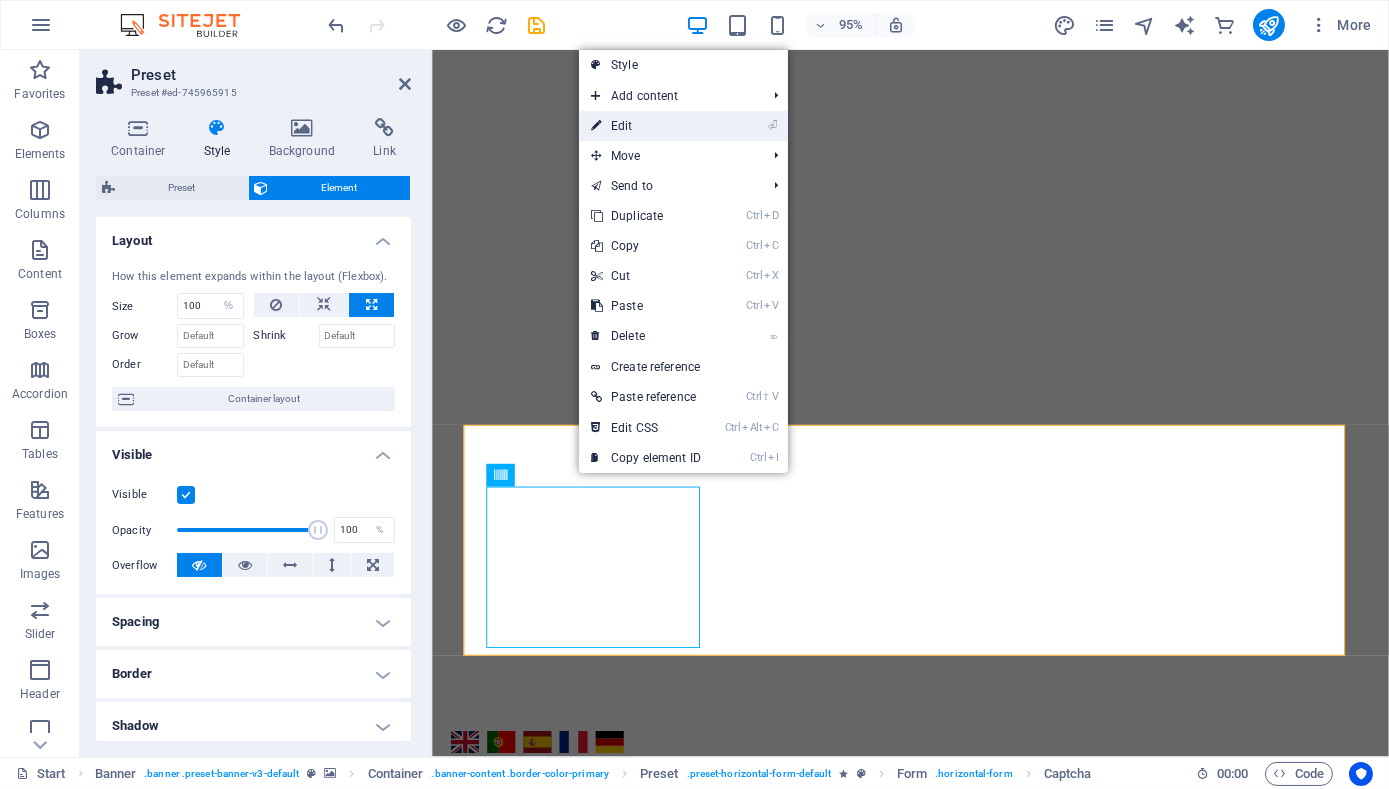 click on "⏎  Edit" at bounding box center [646, 126] 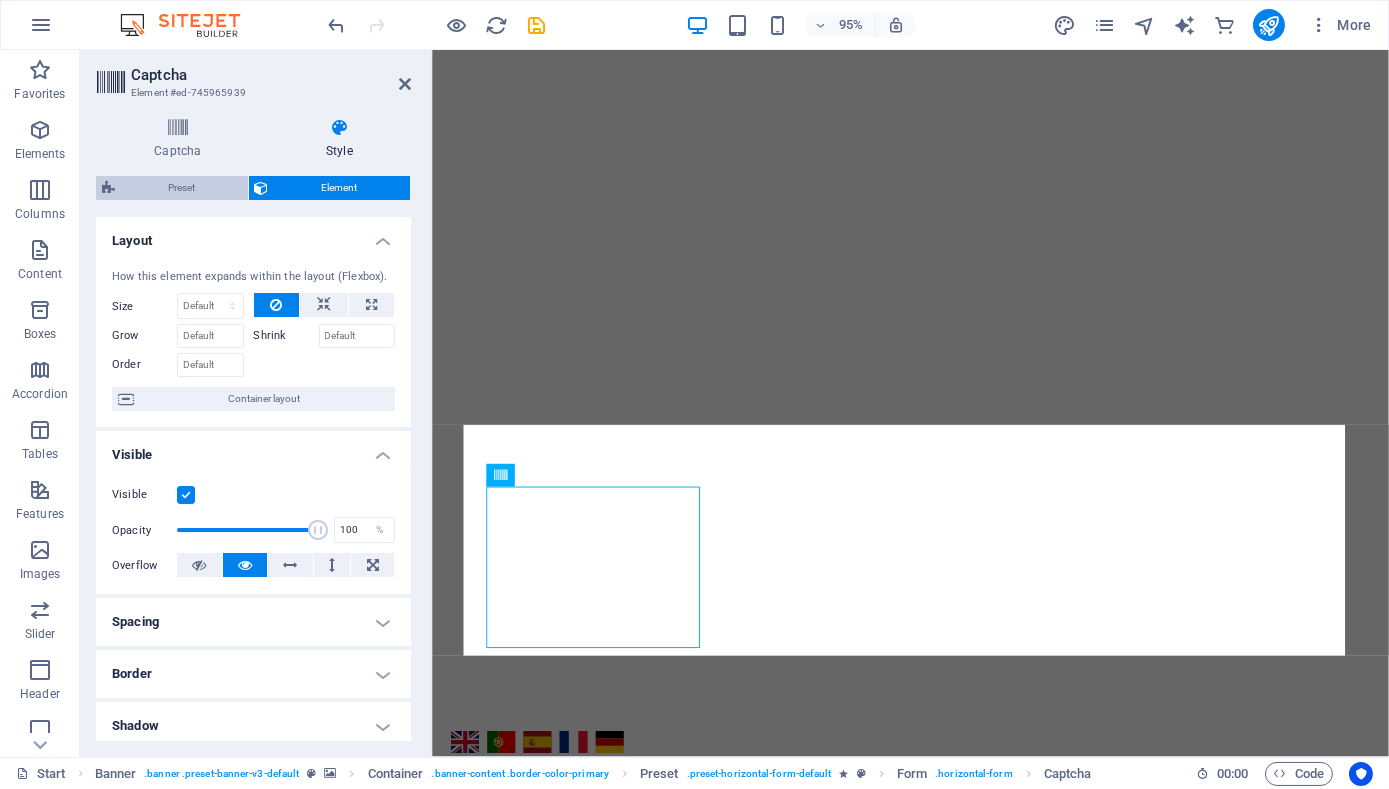 click on "Preset" at bounding box center (181, 188) 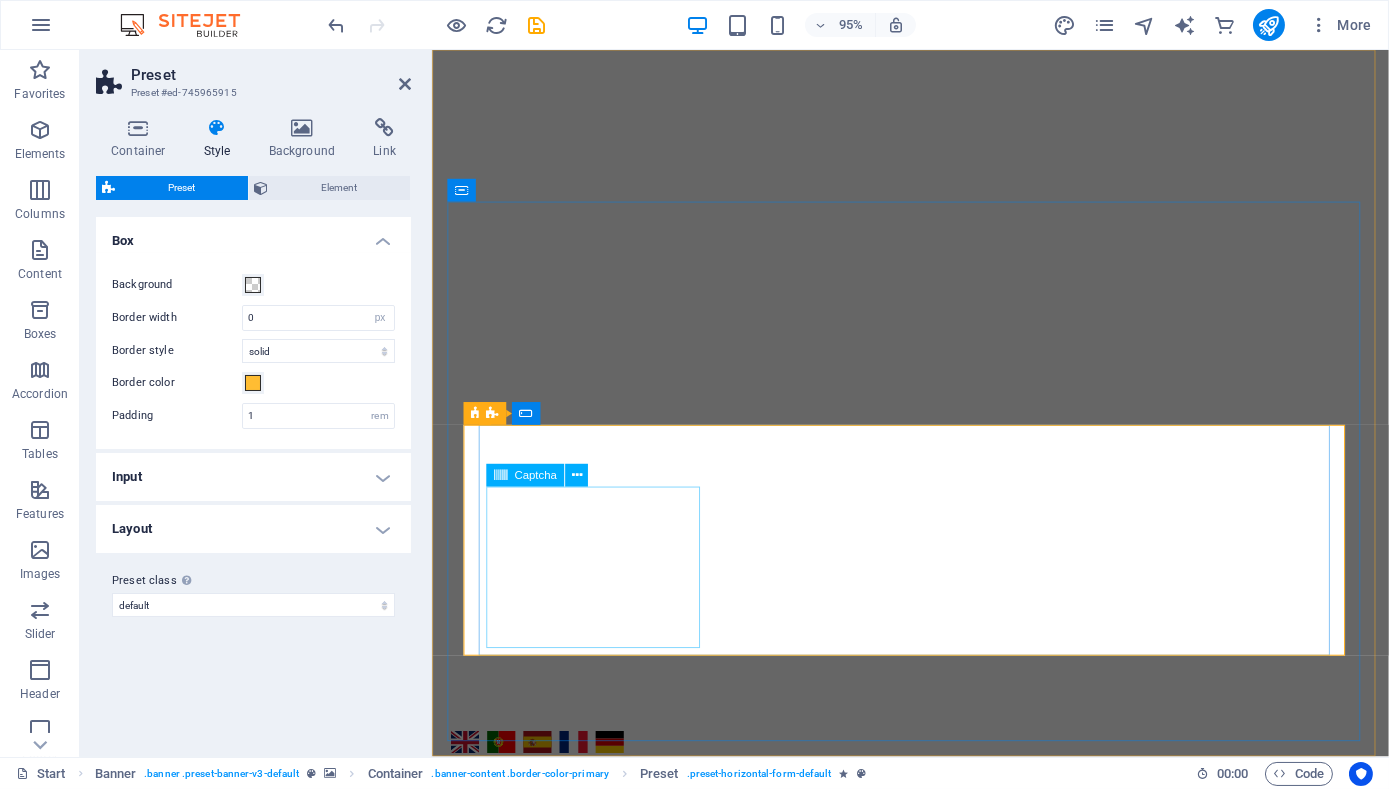 click on "Unreadable? Load new" 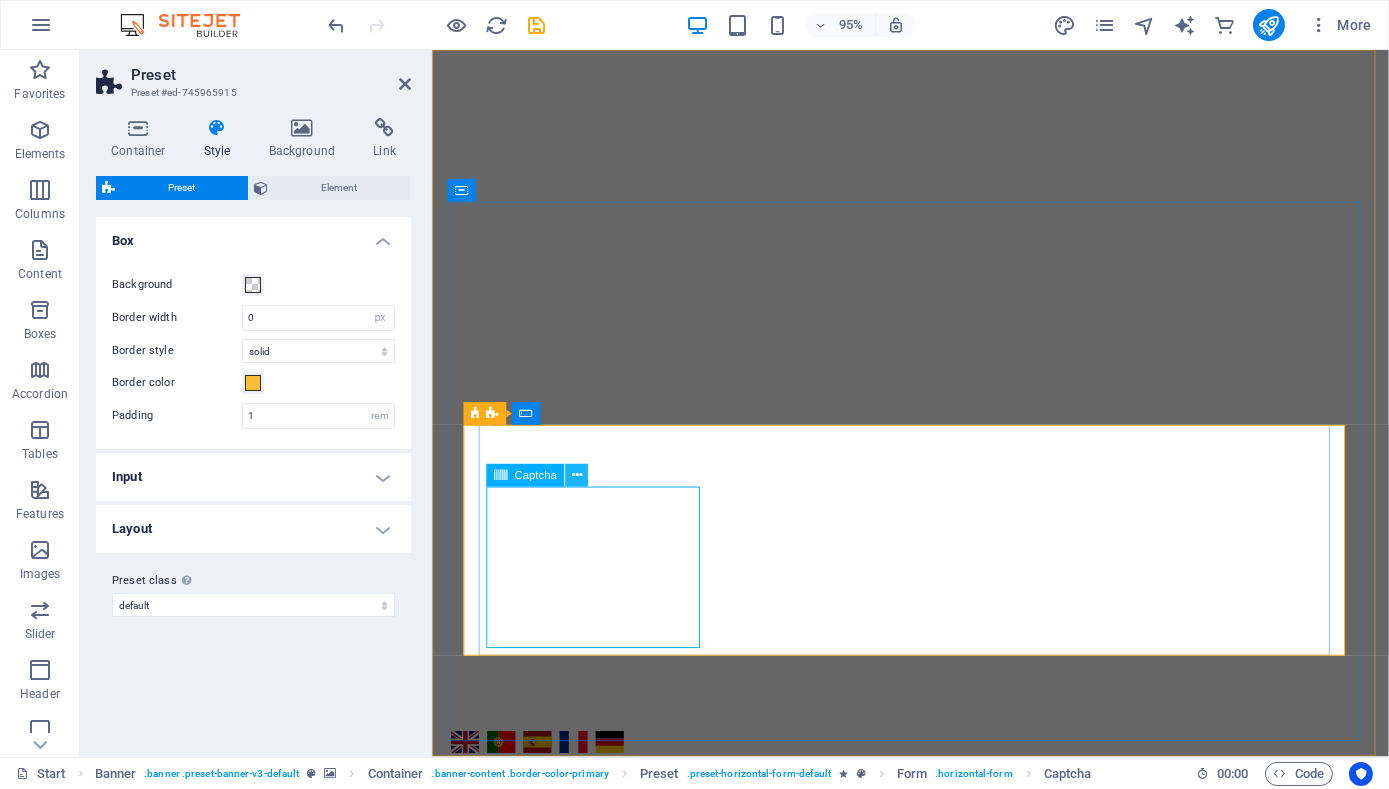click at bounding box center [576, 476] 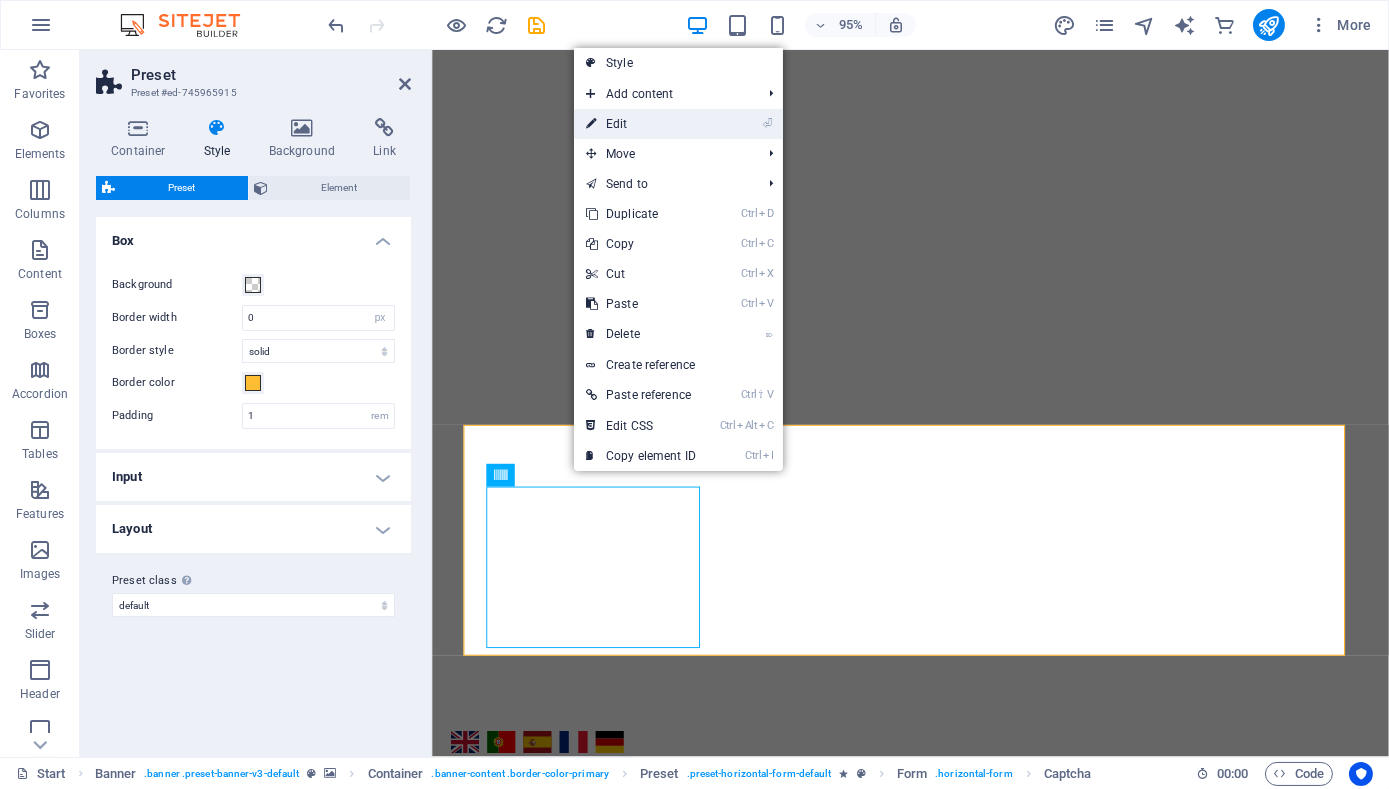 click on "⏎  Edit" at bounding box center (641, 124) 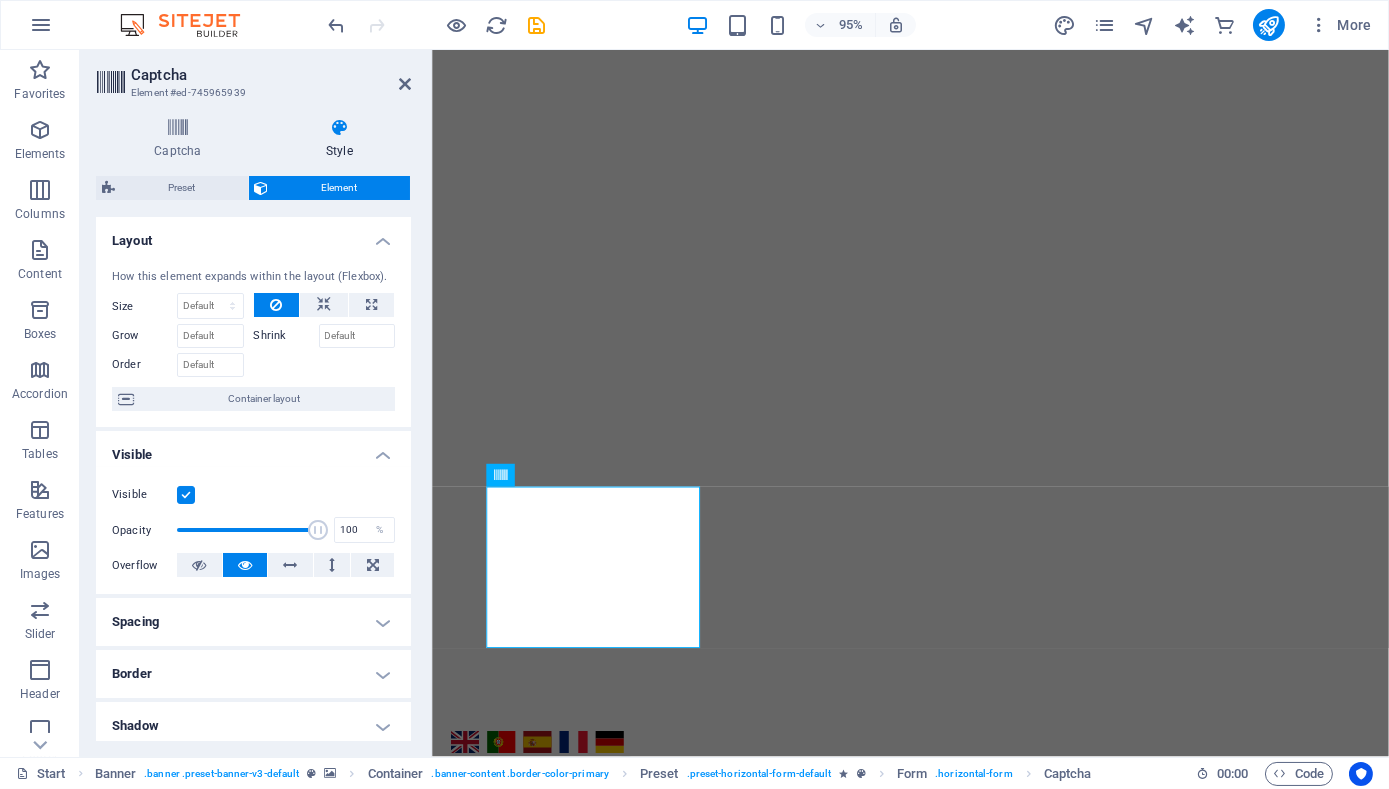 click on "Element" at bounding box center [340, 188] 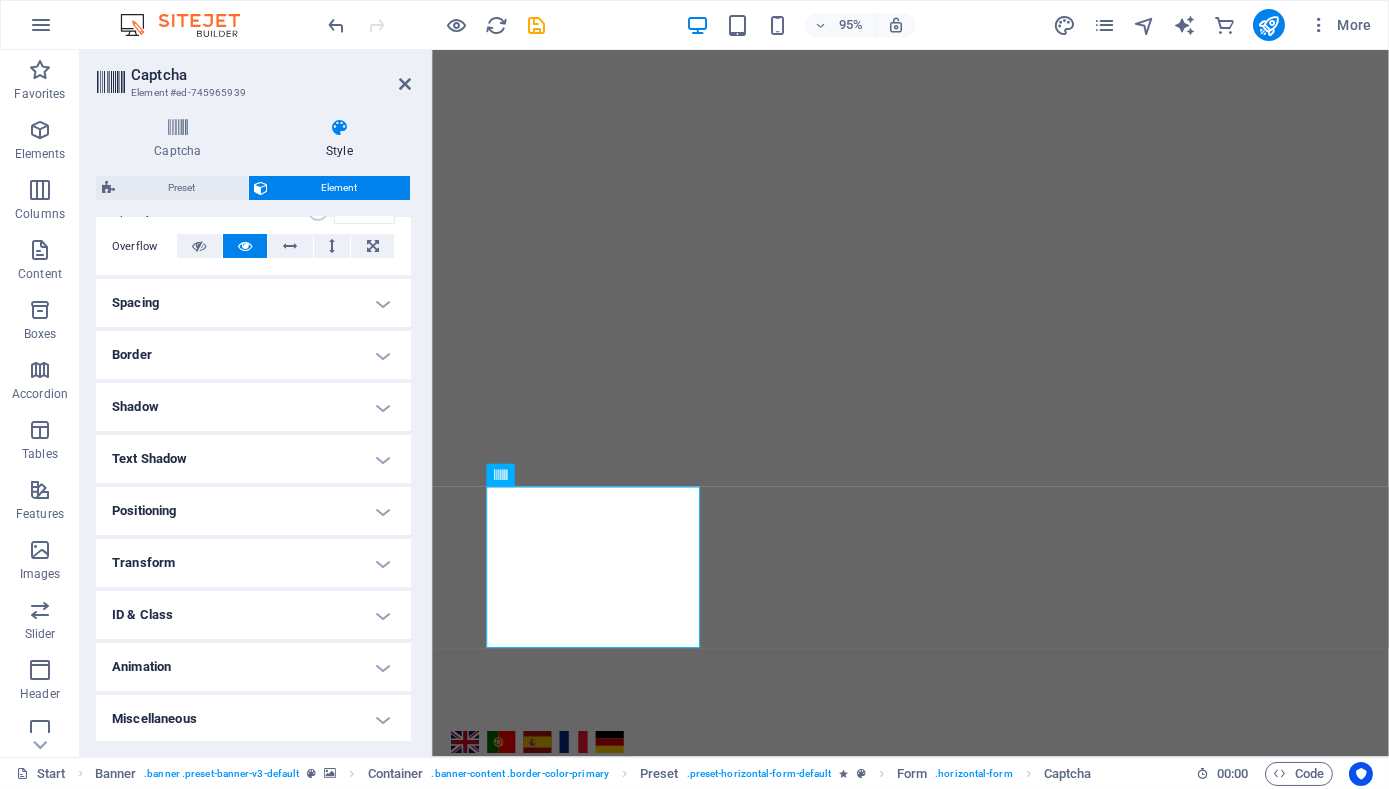 scroll, scrollTop: 0, scrollLeft: 0, axis: both 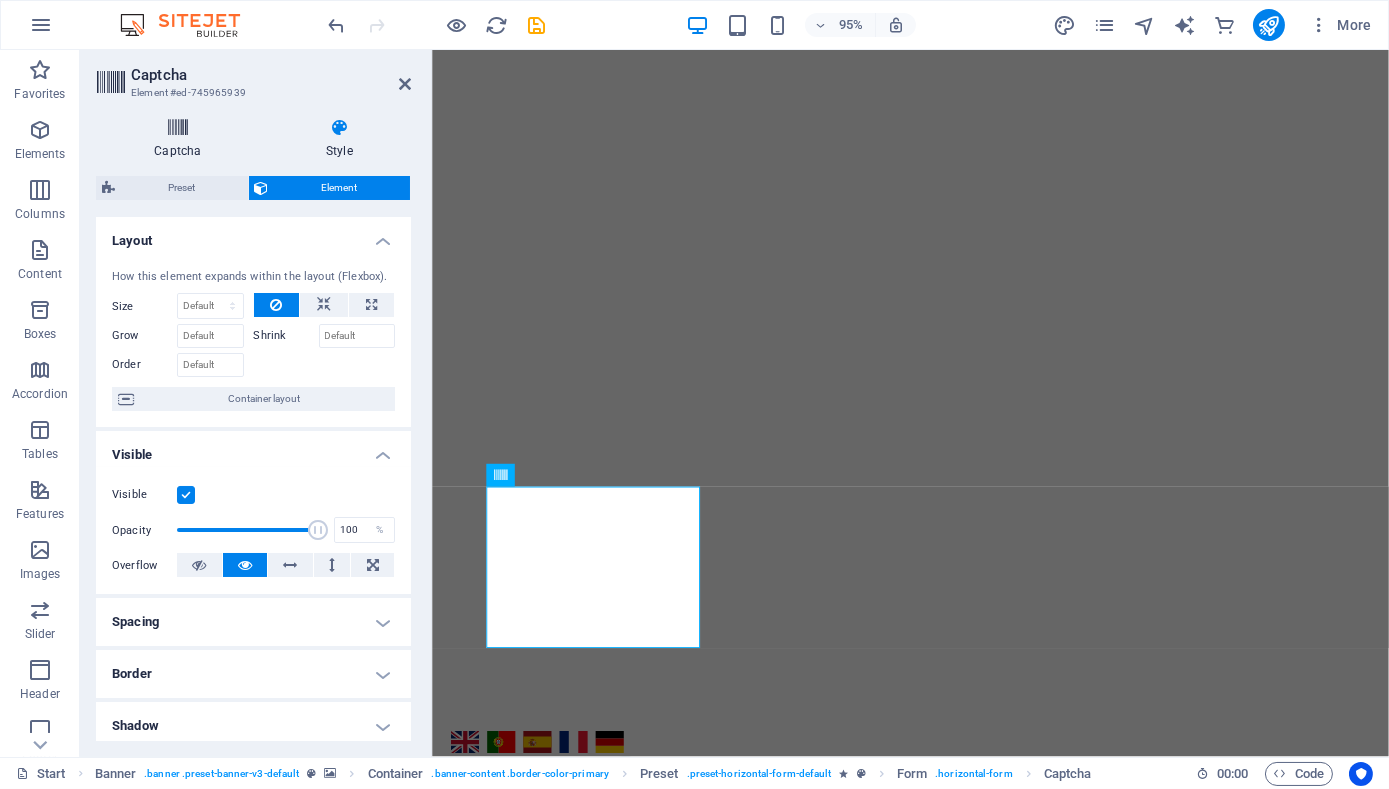 click at bounding box center (178, 128) 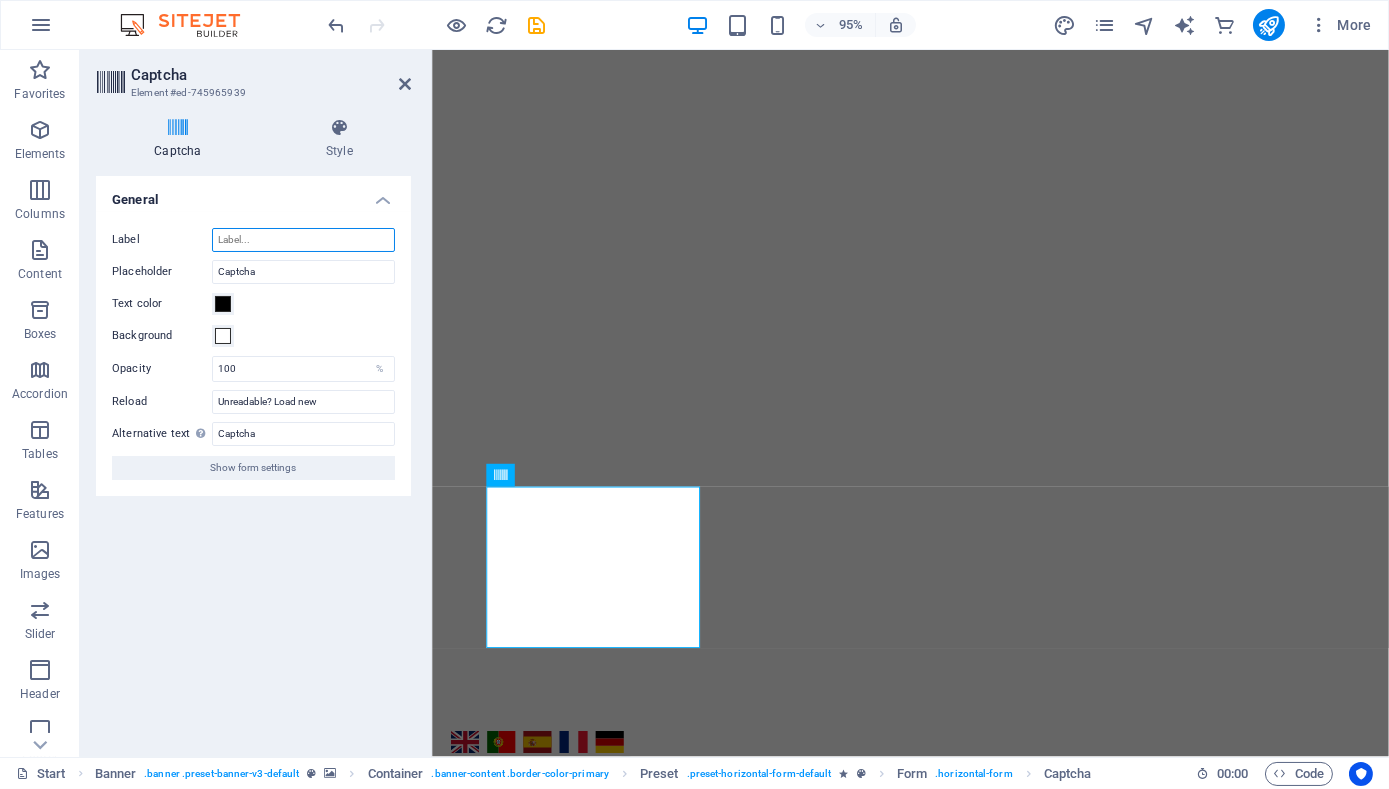 click on "Label" at bounding box center (303, 240) 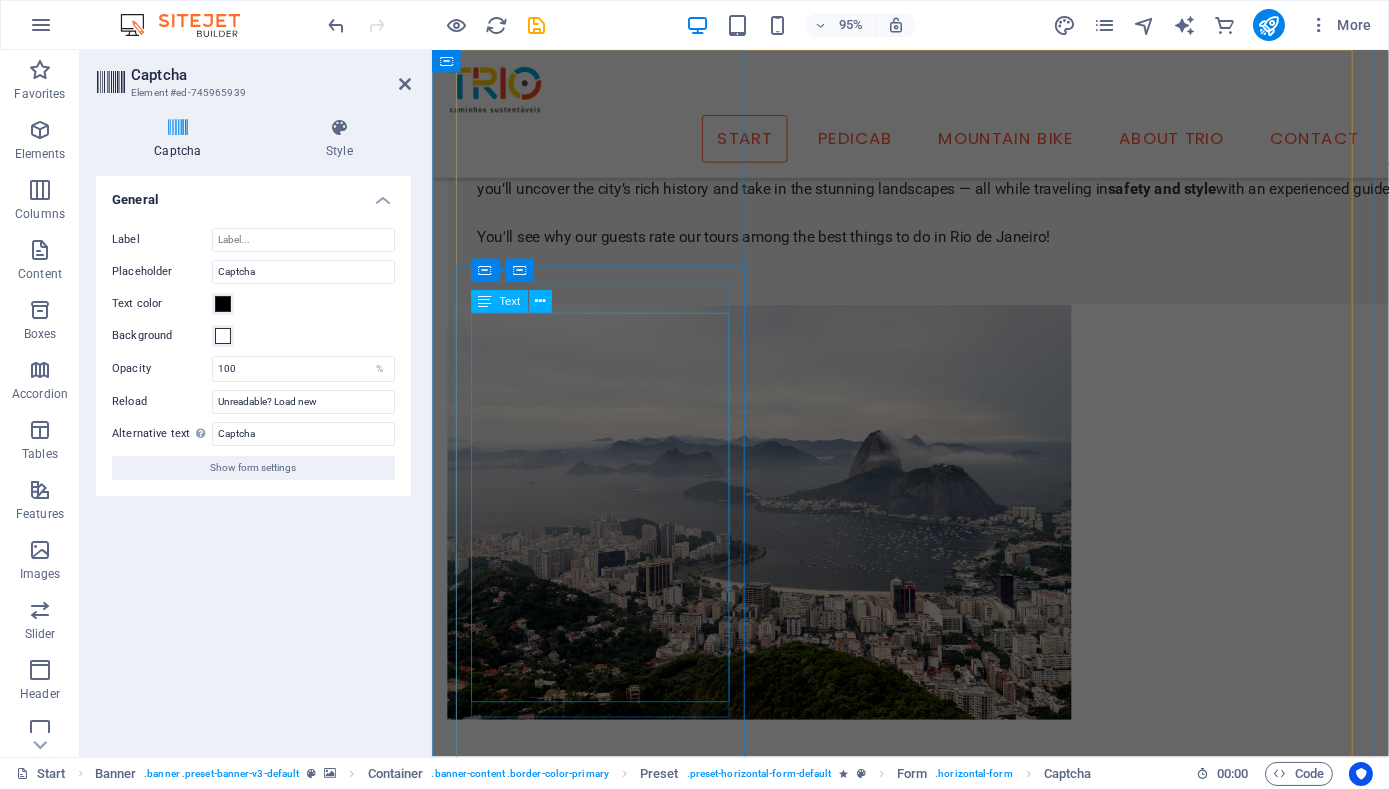 scroll, scrollTop: 1515, scrollLeft: 0, axis: vertical 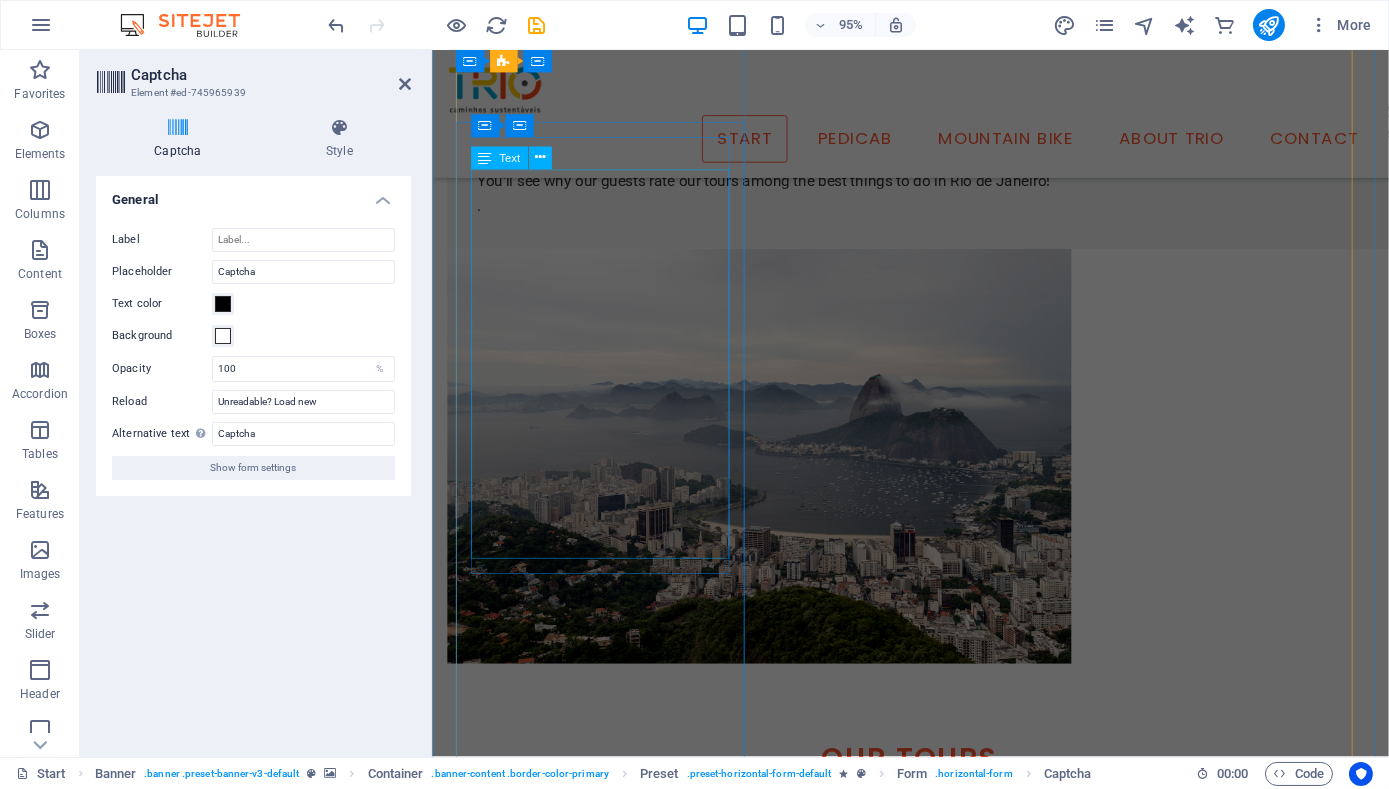 click on "Rio de Janeiro is famous for its beaches, Christ the Redeemer and Sugarloaf. But it is also full of historic and cultural treasures, and has 460 years worth of stories to tell. We'll visit internationally famous public art works like the Selaron Staircase and the spectacular Etnias grafitti mural; iconic architecture like the Lapa Arches and City Cathedral, sites integral to Afro-Brazilian culture and the origins of samba, and visit monuments to the colonial era as well as the golden age of the city.  Read more and book here." at bounding box center [935, 1662] 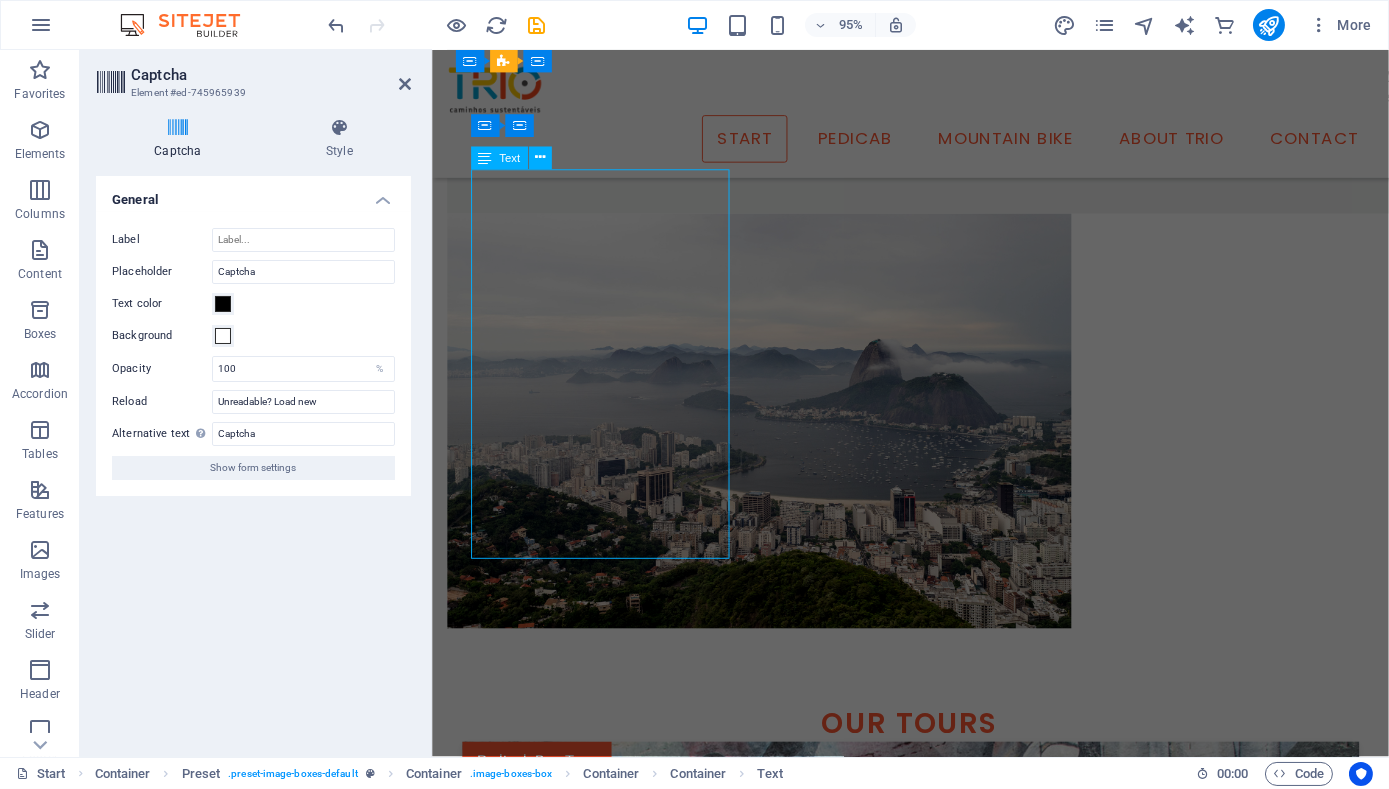 scroll, scrollTop: 1478, scrollLeft: 0, axis: vertical 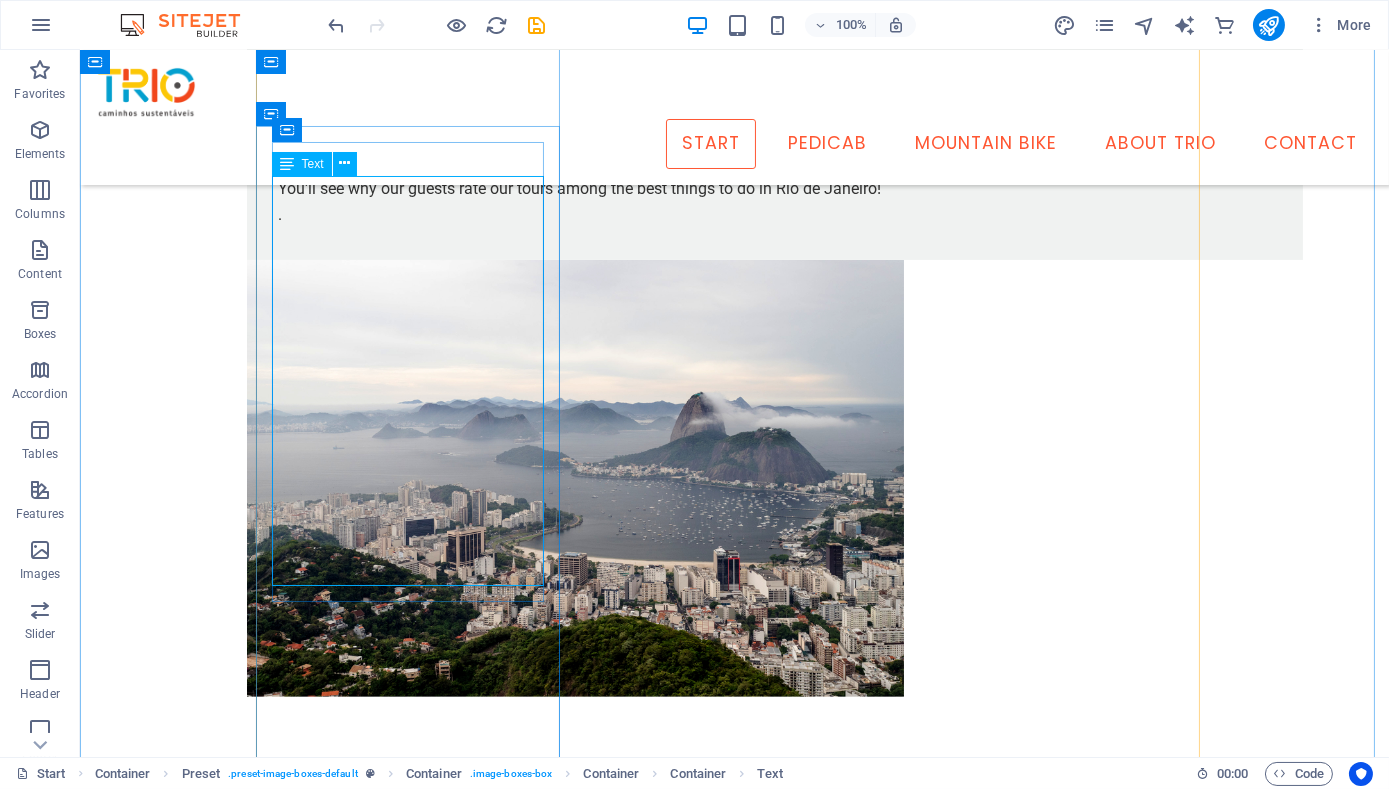 click on "Rio de Janeiro is famous for its beaches, Christ the Redeemer and Sugarloaf. But it is also full of historic and cultural treasures, and has 460 years worth of stories to tell. We'll visit internationally famous public art works like the Selaron Staircase and the spectacular Etnias grafitti mural; iconic architecture like the Lapa Arches and City Cathedral, sites integral to Afro-Brazilian culture and the origins of samba, and visit monuments to the colonial era as well as the golden age of the city.  Read more and book here." at bounding box center [735, 1662] 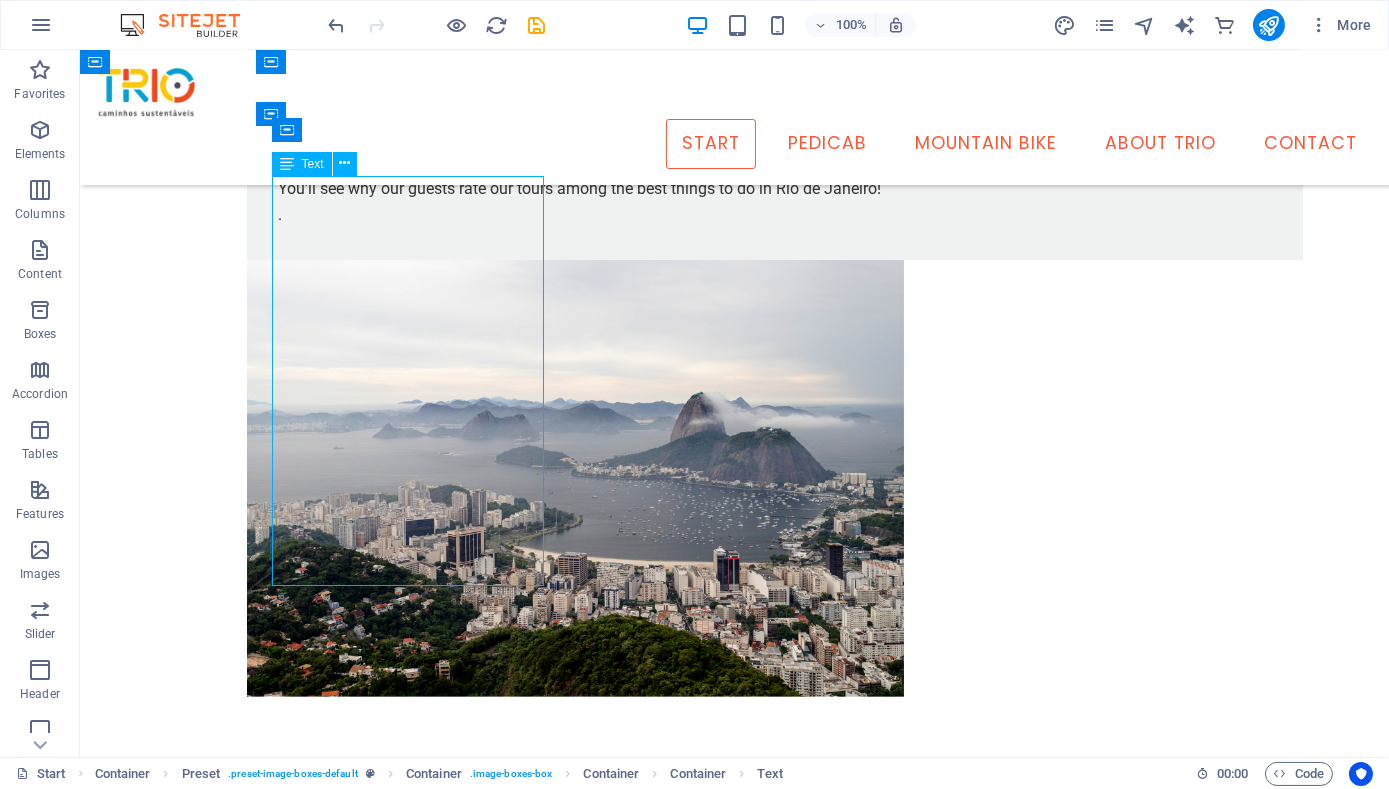 click on "Rio de Janeiro is famous for its beaches, Christ the Redeemer and Sugarloaf. But it is also full of historic and cultural treasures, and has 460 years worth of stories to tell. We'll visit internationally famous public art works like the Selaron Staircase and the spectacular Etnias grafitti mural; iconic architecture like the Lapa Arches and City Cathedral, sites integral to Afro-Brazilian culture and the origins of samba, and visit monuments to the colonial era as well as the golden age of the city.  Read more and book here." at bounding box center (735, 1662) 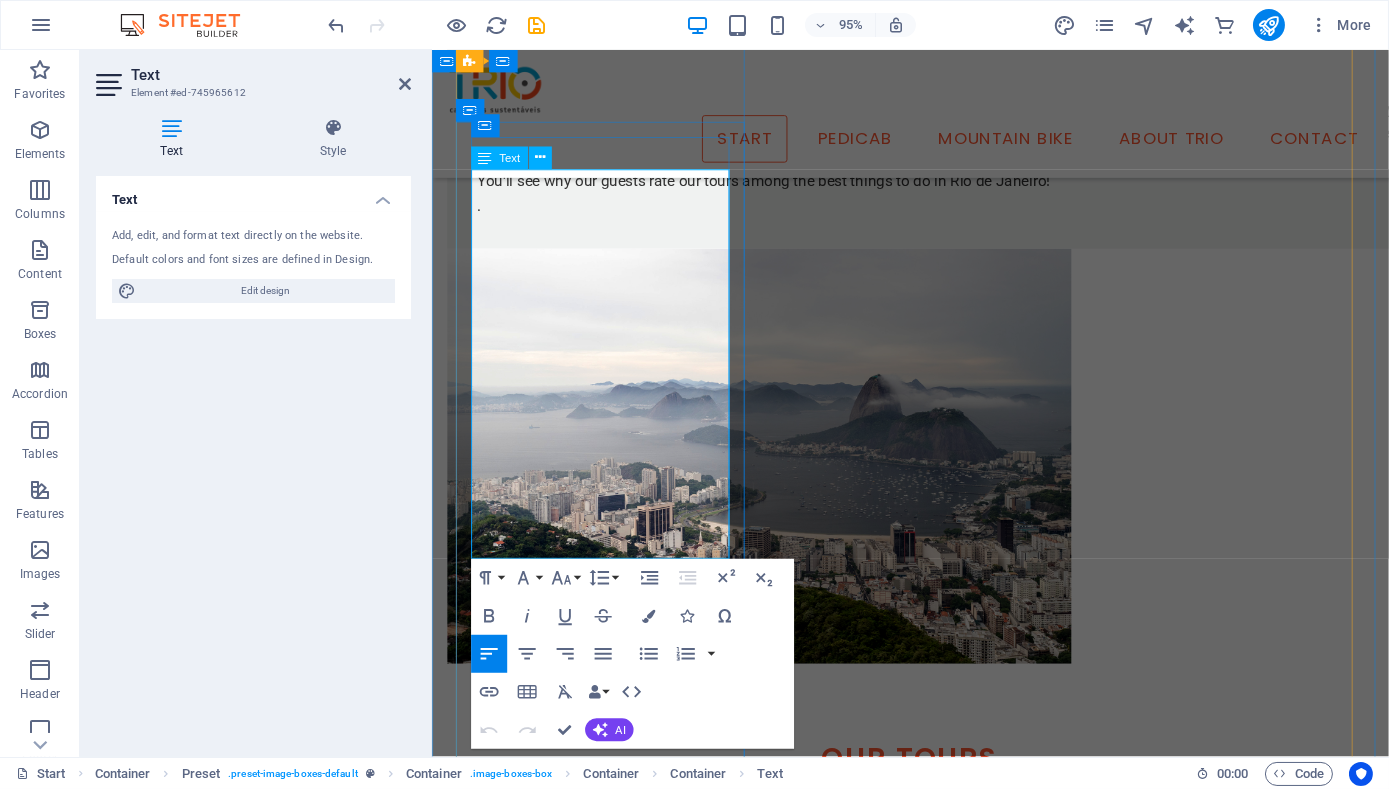 click on "Read more and book here." at bounding box center [935, 1739] 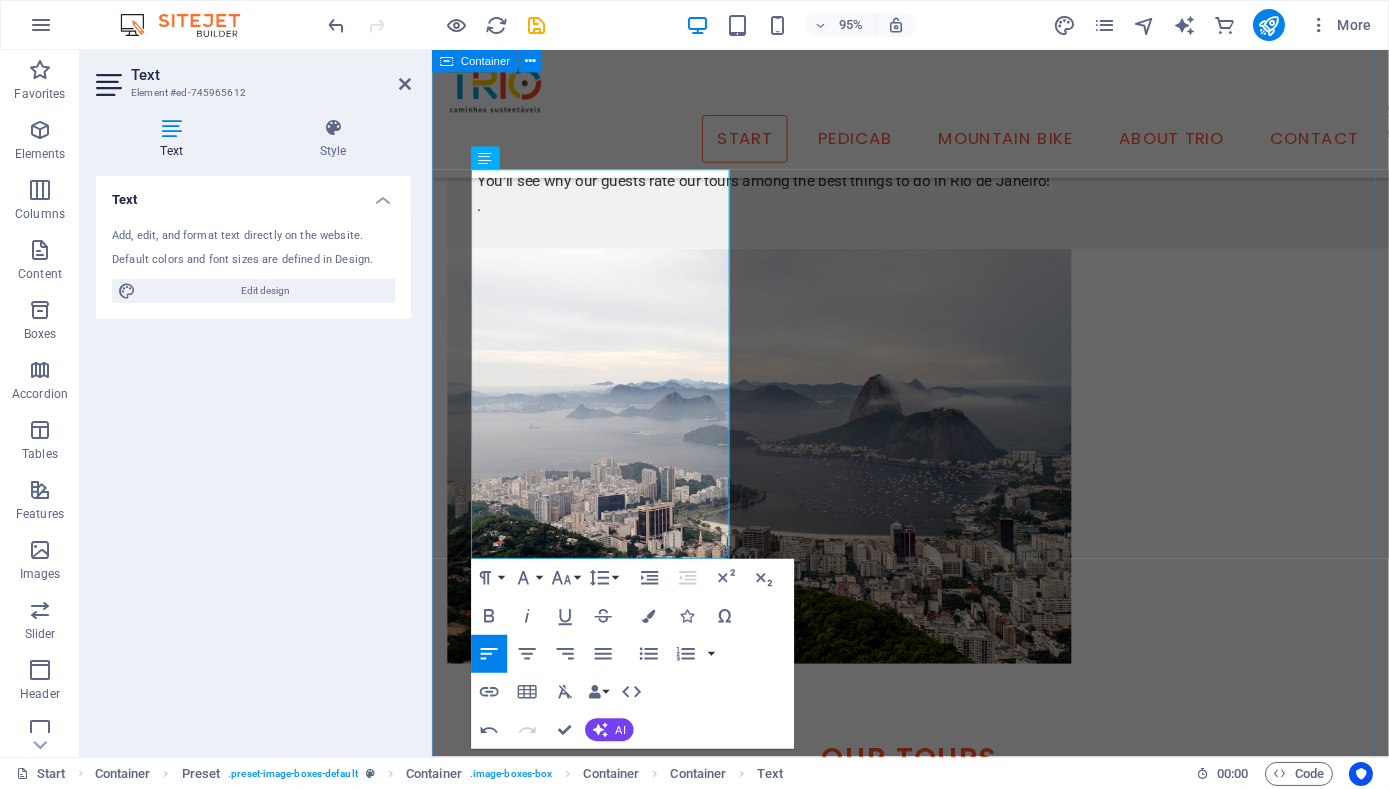 click on "Our tours Pedicab Day Tour Historic Rio Rio de Janeiro is famous for its beaches, Christ the Redeemer and Sugarloaf. But it is also full of historic and cultural treasures, and has 460 years worth of stories to tell. We'll visit internationally famous public art works like the Selaron Staircase and the spectacular Etnias grafitti mural; iconic architecture like the Lapa Arches and City Cathedral, sites integral to Afro-Brazilian culture and the origins of samba, and visit monuments to the colonial era as well as the golden age of the city.  Read more here. Key Features Lapa, Centre, Old Port 3.5 hours Ages 6+ Group up to 8 ppl  BRL$360 / USD$65 per person Learn more Pedicab Night Tour Rio by Night chopp  (draft beer), or a capoeira practice. Read more and book here. Key Features Lapa, Centre, Old Port, Nightlife 3.5 hours Ages 6+ Group up to 8 ppl  BRL$360 / USD$65 per person Learn more Mountain Bike Rainforest Tour Spectacular nature & views Read more and book here.   Key Features 3.5 hours Ages 16+" at bounding box center (934, 2591) 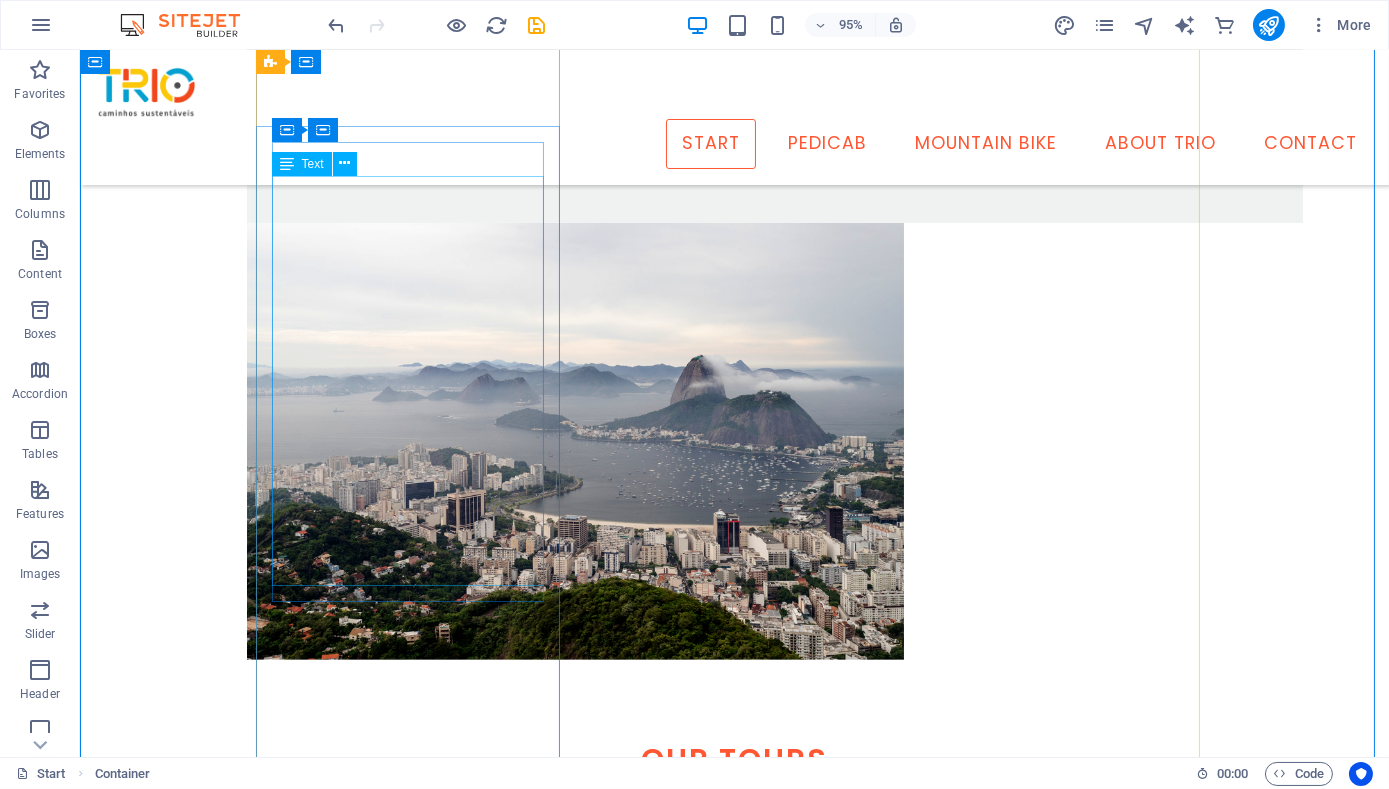 scroll, scrollTop: 1478, scrollLeft: 0, axis: vertical 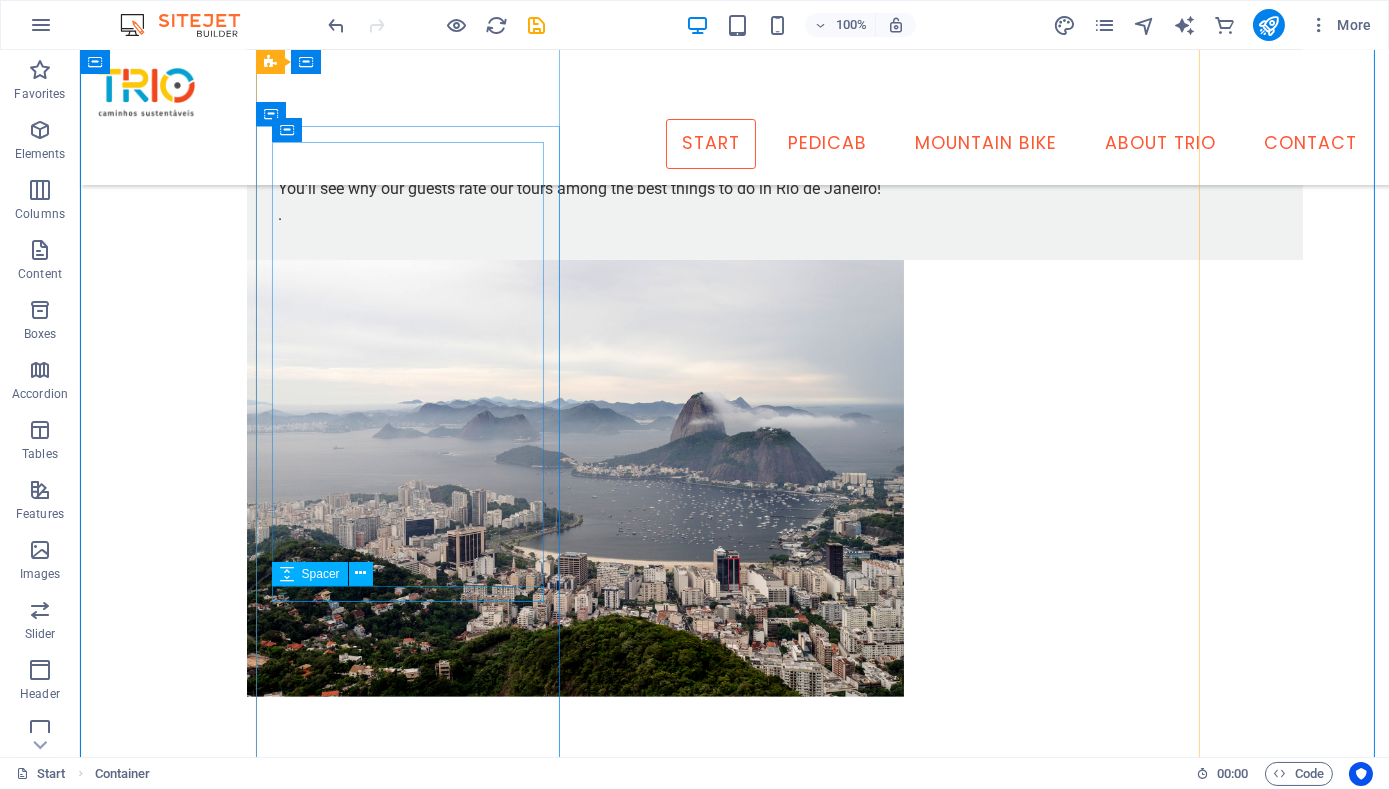 click at bounding box center (735, 1760) 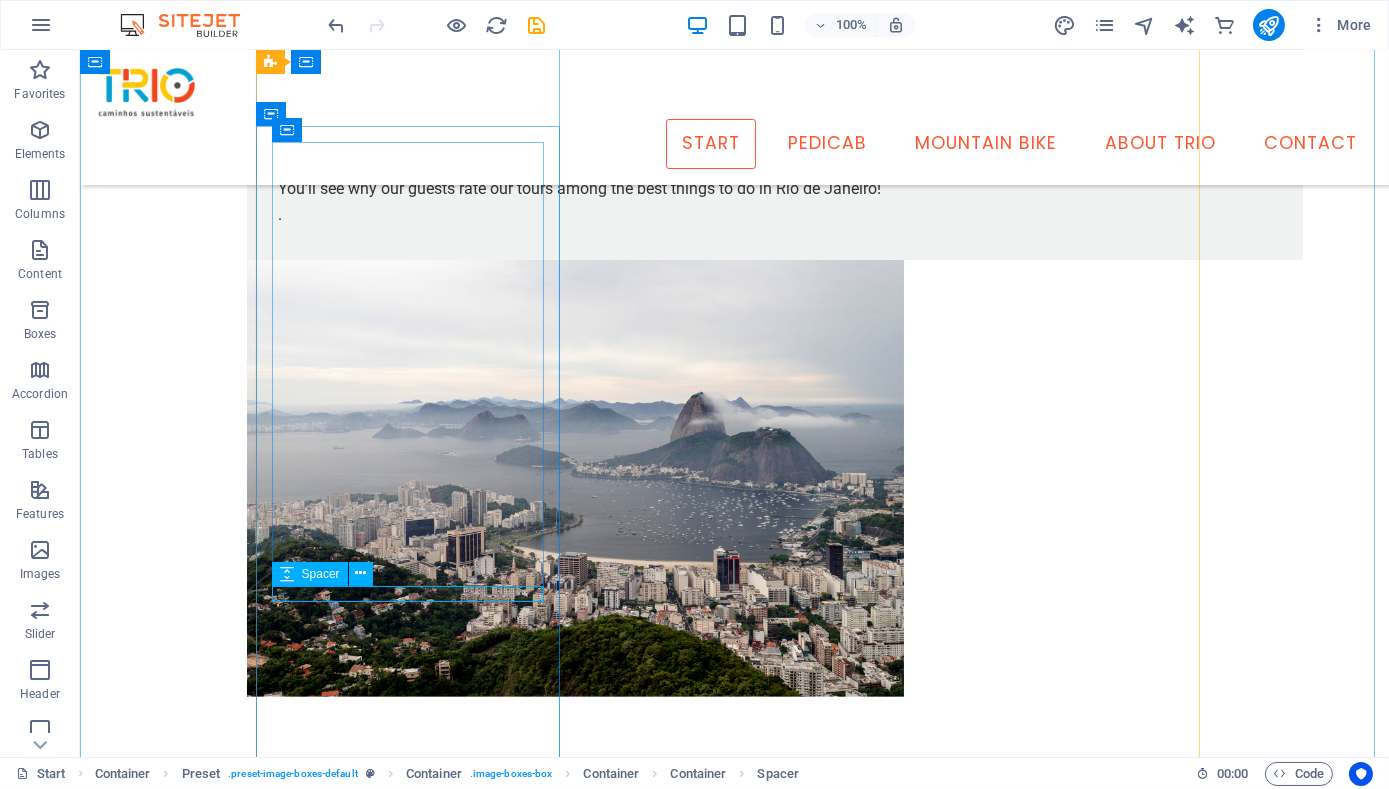 click at bounding box center (735, 1760) 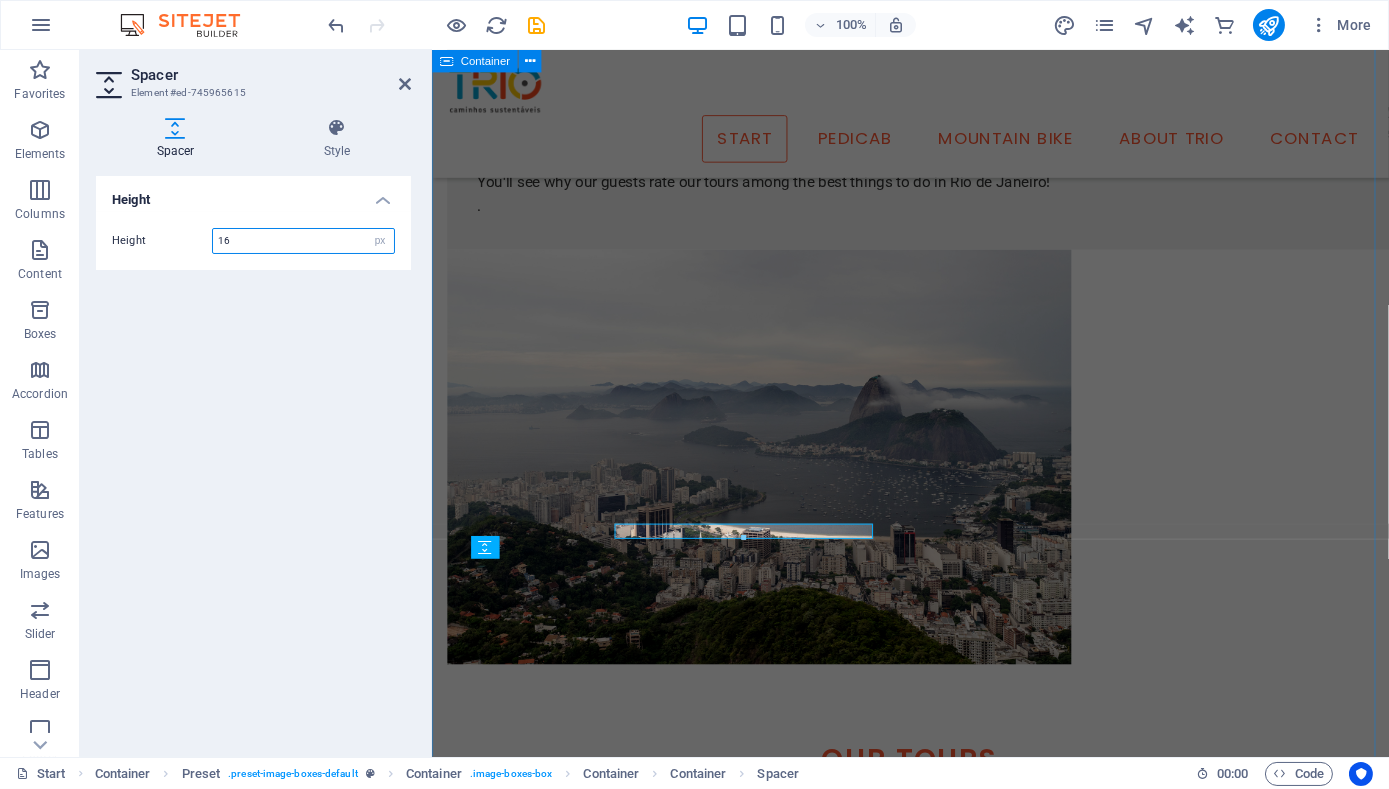 scroll, scrollTop: 1515, scrollLeft: 0, axis: vertical 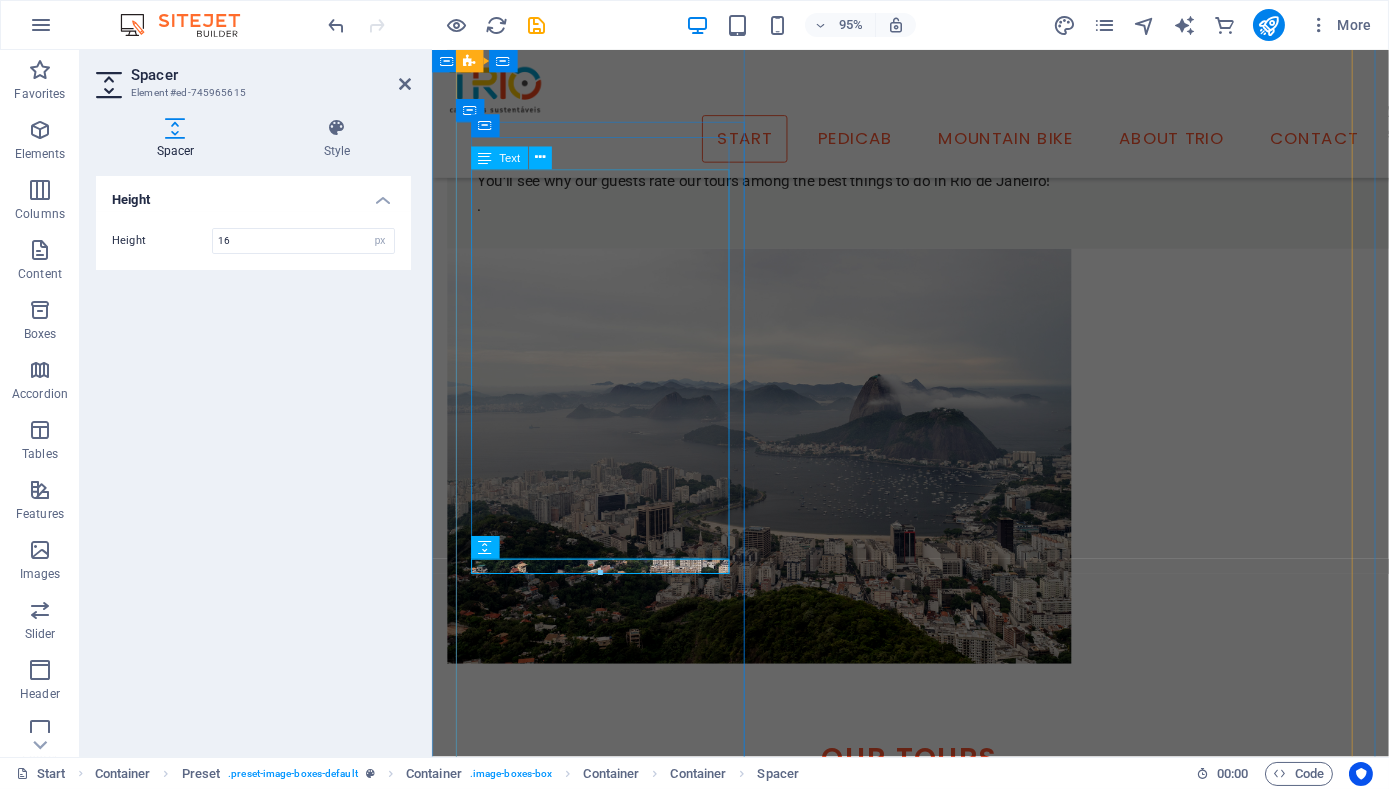 click on "Rio de Janeiro is famous for its beaches, Christ the Redeemer and Sugarloaf. But it is also full of historic and cultural treasures, and has 460 years worth of stories to tell. We'll visit internationally famous public art works like the Selaron Staircase and the spectacular Etnias grafitti mural; iconic architecture like the Lapa Arches and City Cathedral, sites integral to Afro-Brazilian culture and the origins of samba, and visit monuments to the colonial era as well as the golden age of the city.  Read more here." at bounding box center (935, 1662) 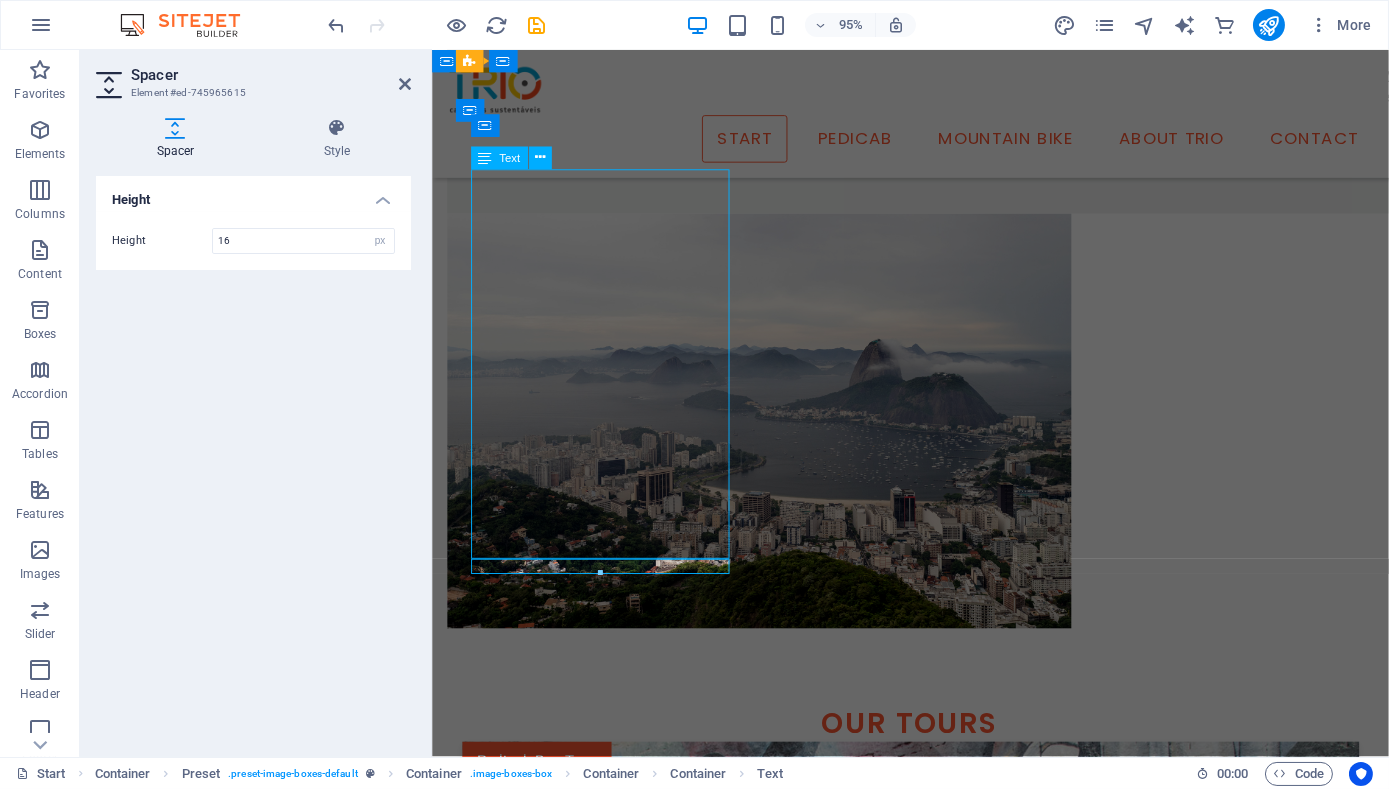 scroll, scrollTop: 1478, scrollLeft: 0, axis: vertical 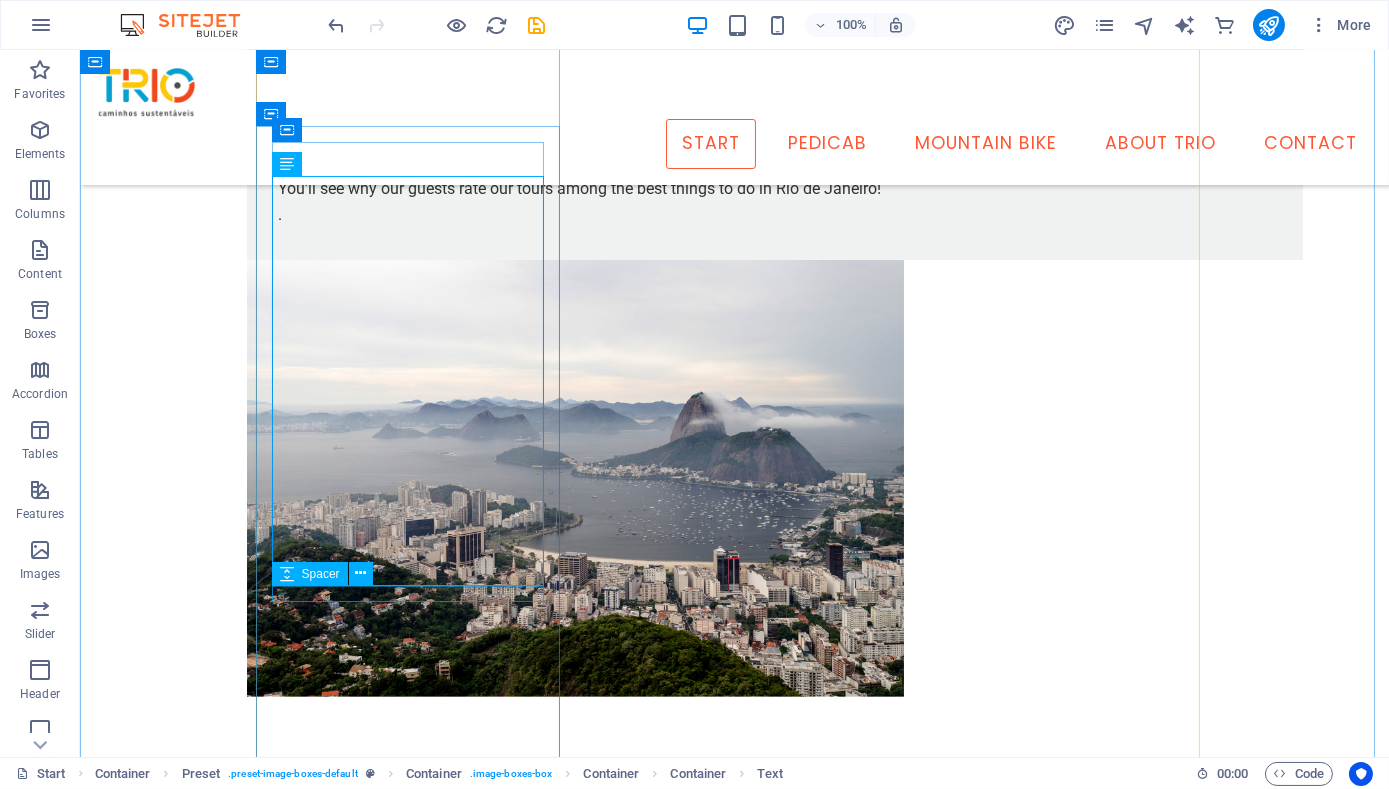 click at bounding box center (735, 1760) 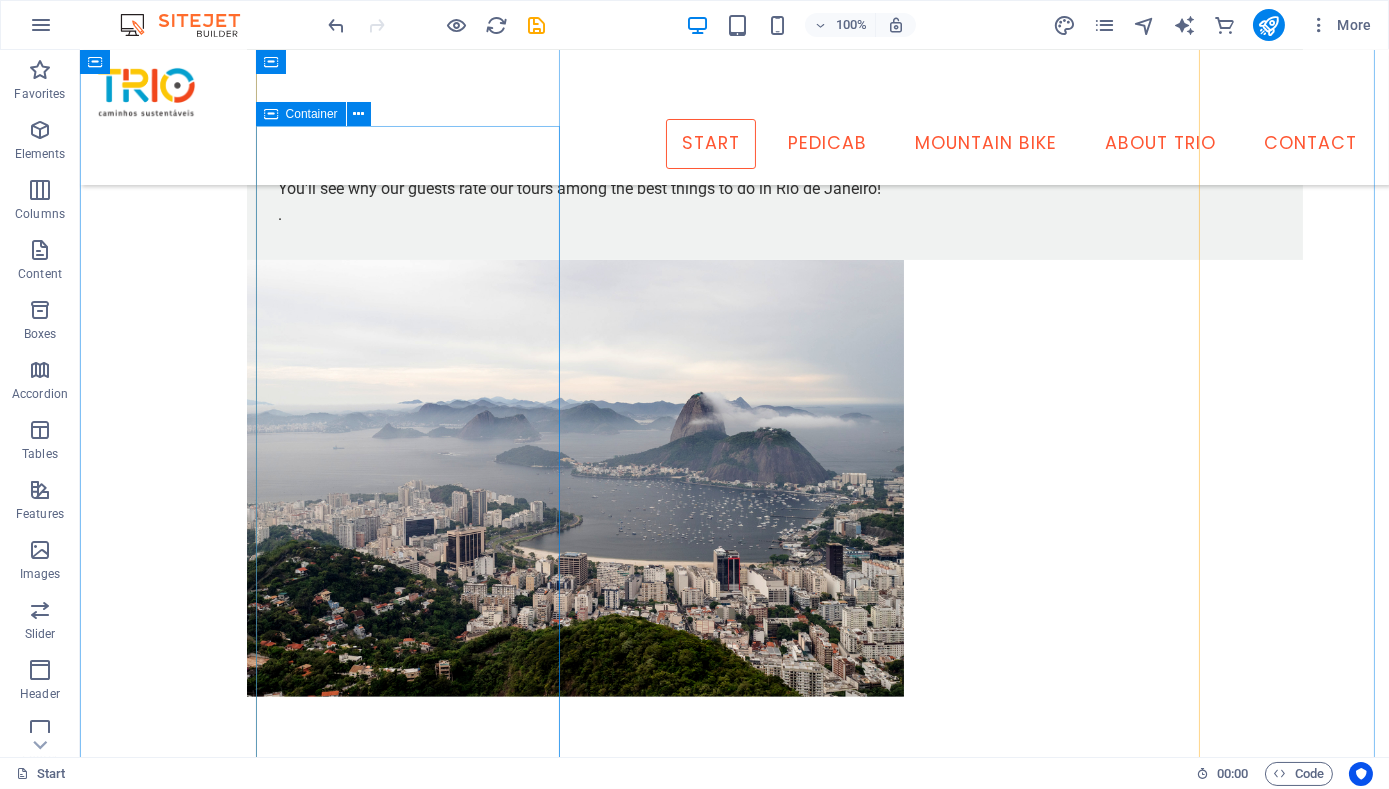click on "Historic Rio Rio de Janeiro is famous for its beaches, Christ the Redeemer and Sugarloaf. But it is also full of historic and cultural treasures, and has 460 years worth of stories to tell. We'll visit internationally famous public art works like the Selaron Staircase and the spectacular Etnias grafitti mural; iconic architecture like the Lapa Arches and City Cathedral, sites integral to Afro-Brazilian culture and the origins of samba, and visit monuments to the colonial era as well as the golden age of the city.  Read more here. Key Features Lapa, Centre, Old Port 3.5 hours Ages 6+ Group up to 8 ppl  BRL$360 / USD$65 per person Learn more" at bounding box center (735, 1769) 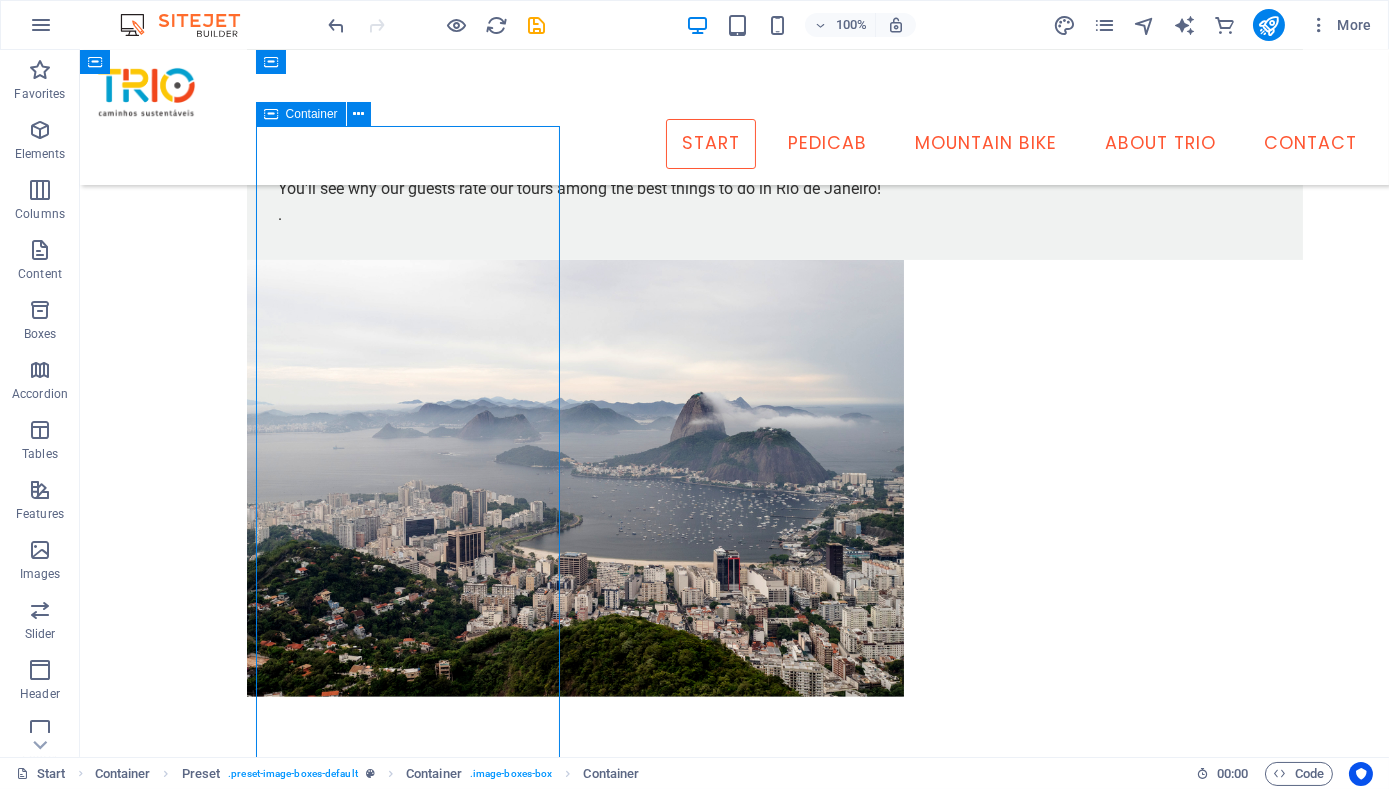 click on "Historic Rio Rio de Janeiro is famous for its beaches, Christ the Redeemer and Sugarloaf. But it is also full of historic and cultural treasures, and has 460 years worth of stories to tell. We'll visit internationally famous public art works like the Selaron Staircase and the spectacular Etnias grafitti mural; iconic architecture like the Lapa Arches and City Cathedral, sites integral to Afro-Brazilian culture and the origins of samba, and visit monuments to the colonial era as well as the golden age of the city.  Read more here. Key Features Lapa, Centre, Old Port 3.5 hours Ages 6+ Group up to 8 ppl  BRL$360 / USD$65 per person Learn more" at bounding box center [735, 1769] 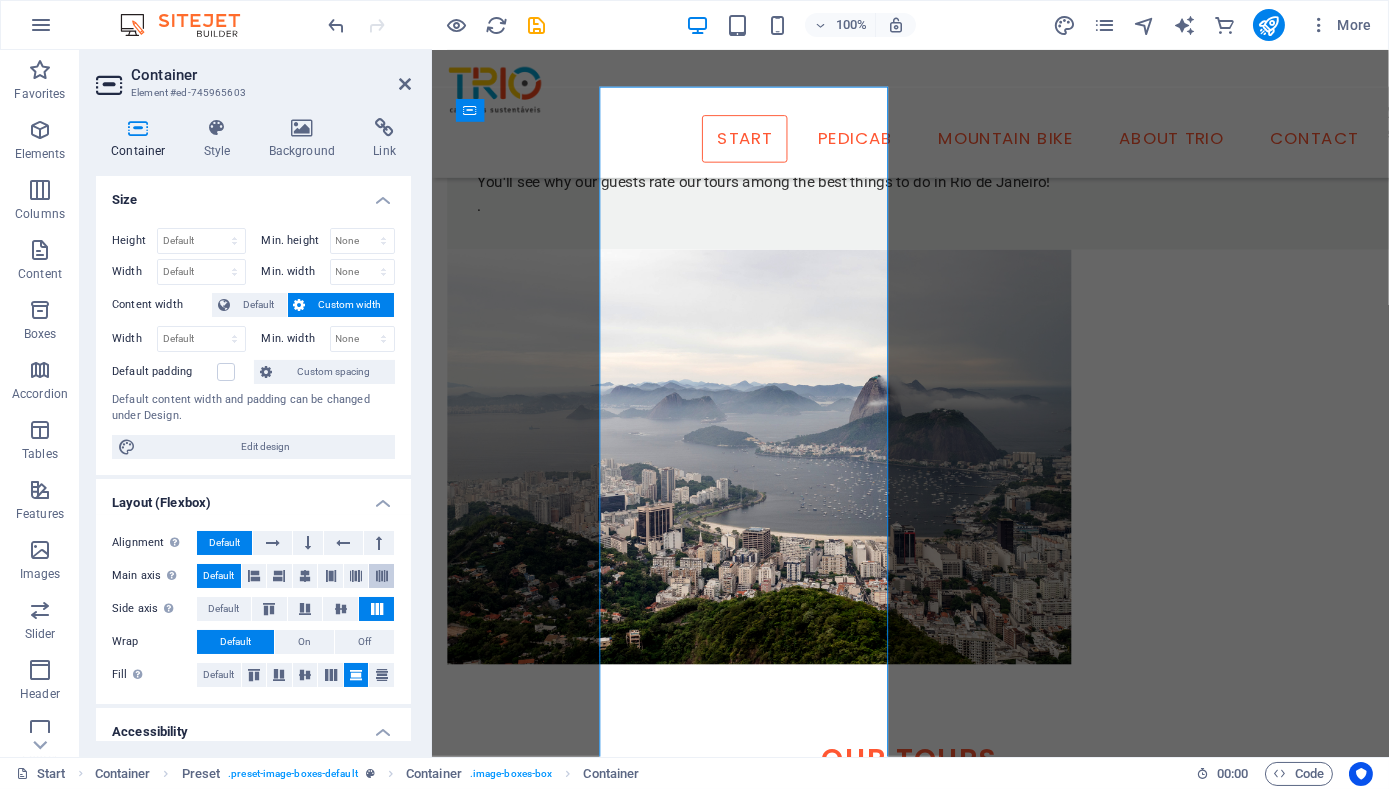 scroll, scrollTop: 1515, scrollLeft: 0, axis: vertical 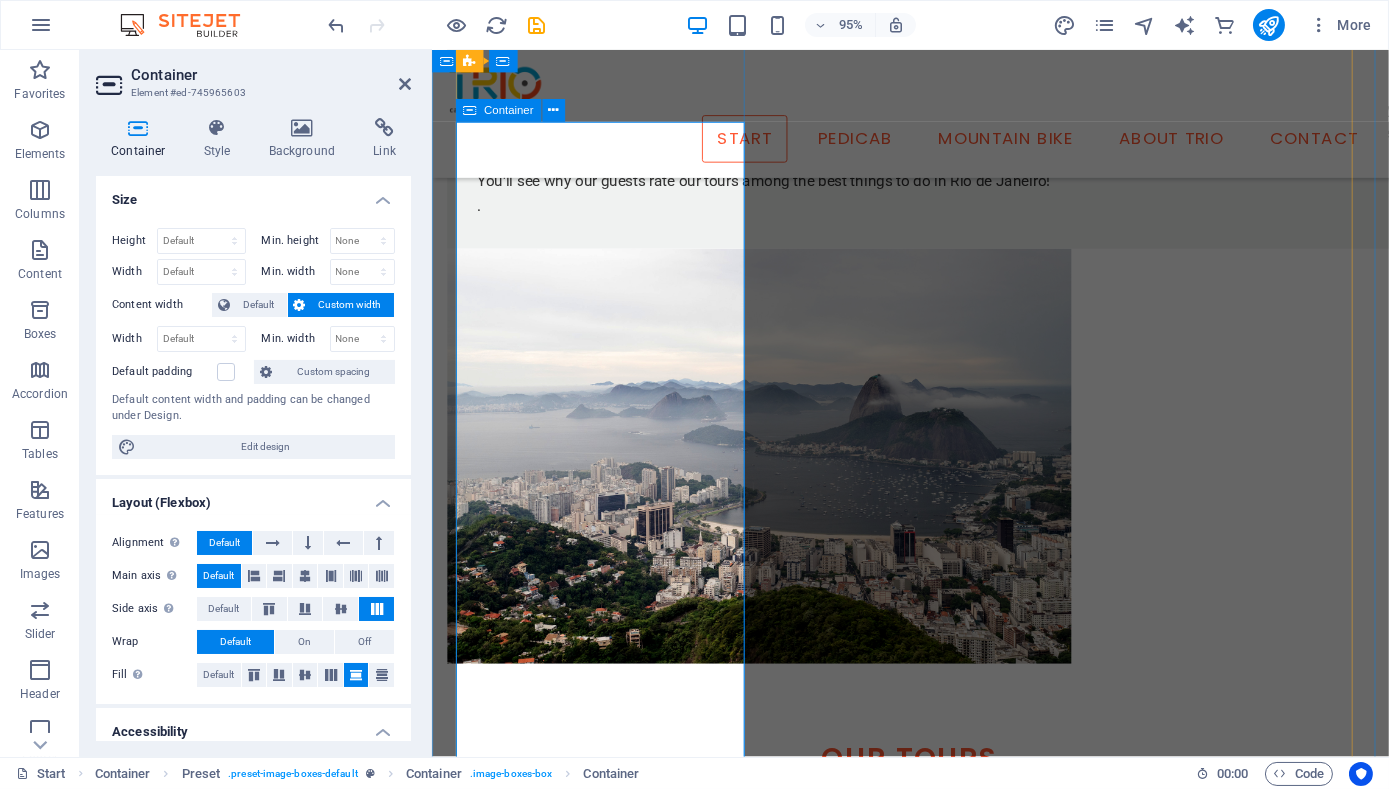 click on "Historic Rio Rio de Janeiro is famous for its beaches, Christ the Redeemer and Sugarloaf. But it is also full of historic and cultural treasures, and has 460 years worth of stories to tell. We'll visit internationally famous public art works like the Selaron Staircase and the spectacular Etnias grafitti mural; iconic architecture like the Lapa Arches and City Cathedral, sites integral to Afro-Brazilian culture and the origins of samba, and visit monuments to the colonial era as well as the golden age of the city.  Read more here. Key Features Lapa, Centre, Old Port 3.5 hours Ages 6+ Group up to 8 ppl  BRL$360 / USD$65 per person Learn more" at bounding box center [935, 1769] 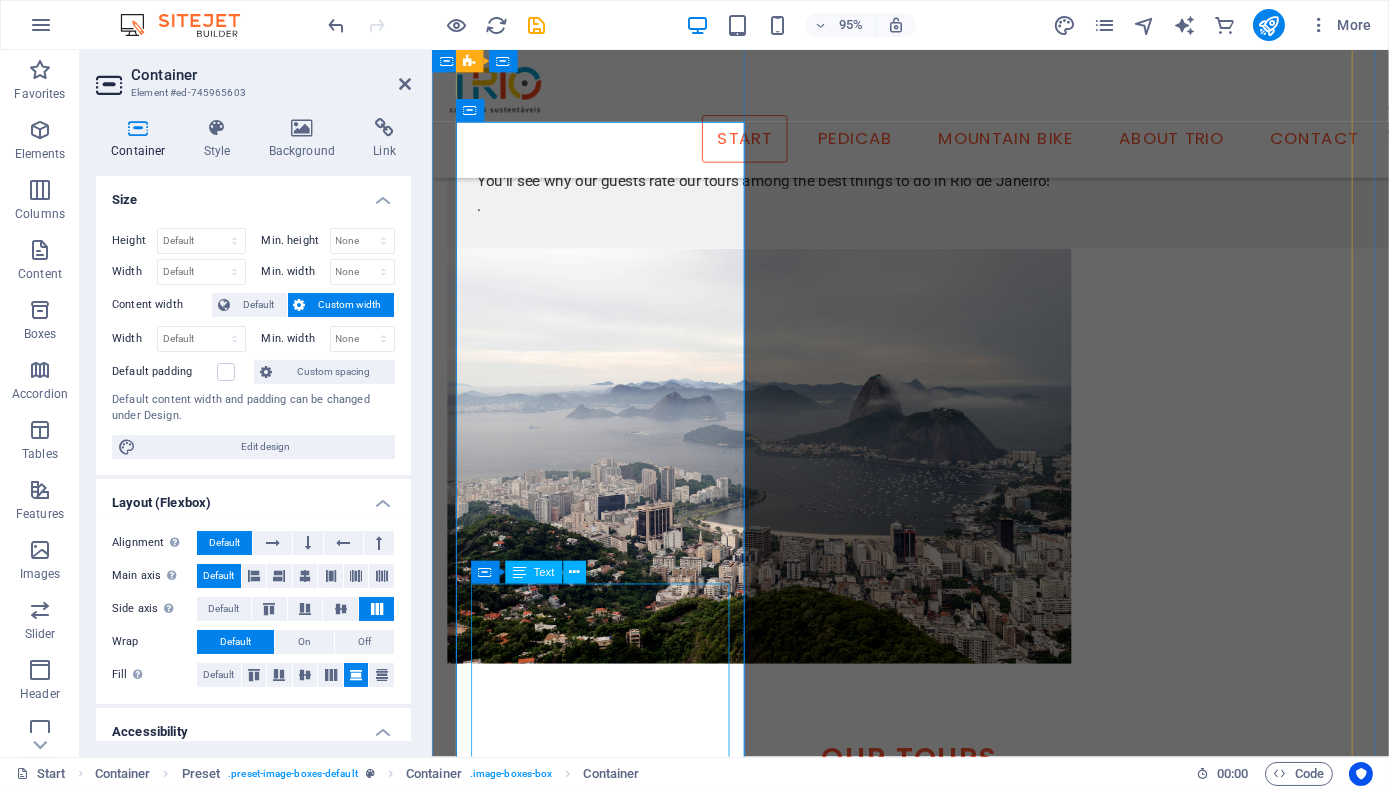 click on "Key Features Lapa, Centre, Old Port 3.5 hours Ages 6+ Group up to 8 ppl  BRL$360 / USD$65 per person" at bounding box center (935, 1847) 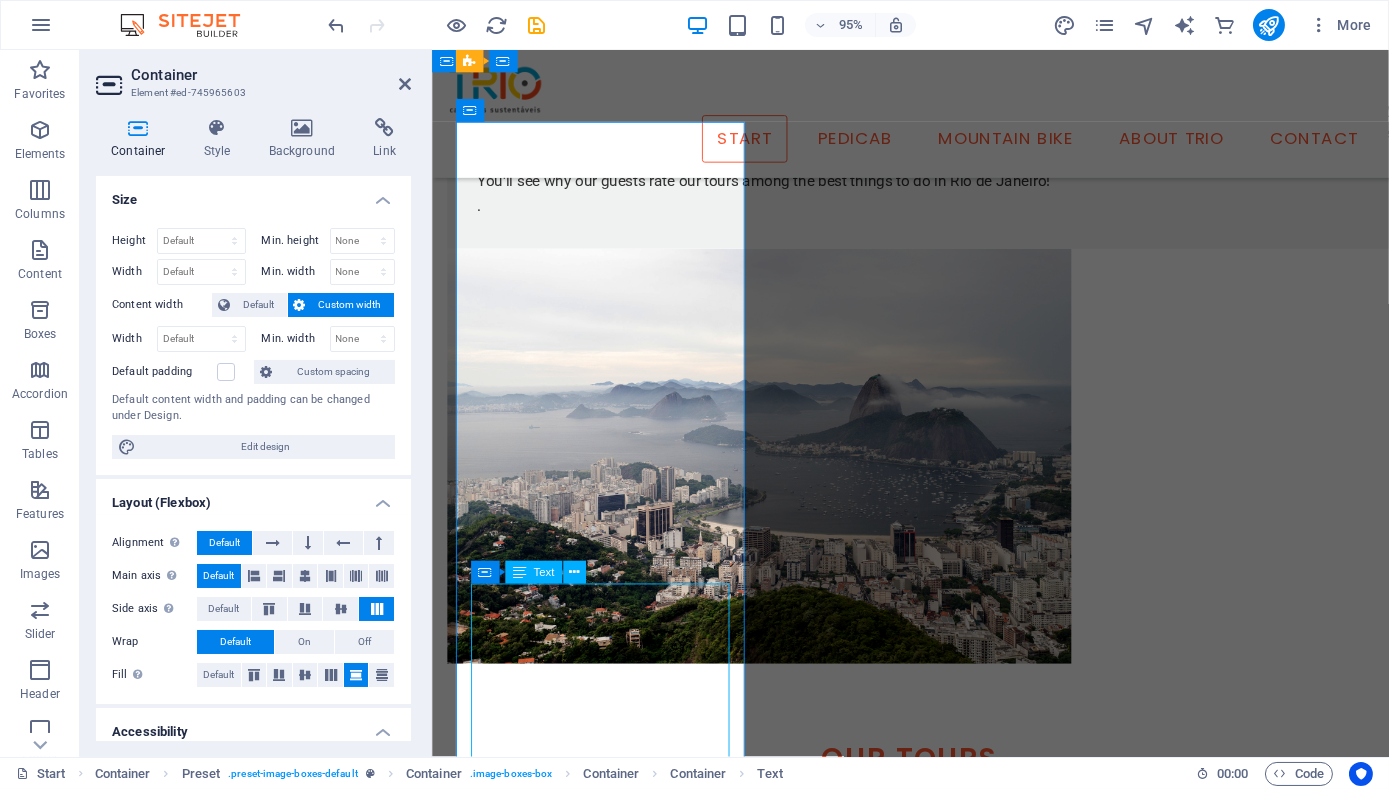 click on "Key Features Lapa, Centre, Old Port 3.5 hours Ages 6+ Group up to 8 ppl  BRL$360 / USD$65 per person" at bounding box center [935, 1847] 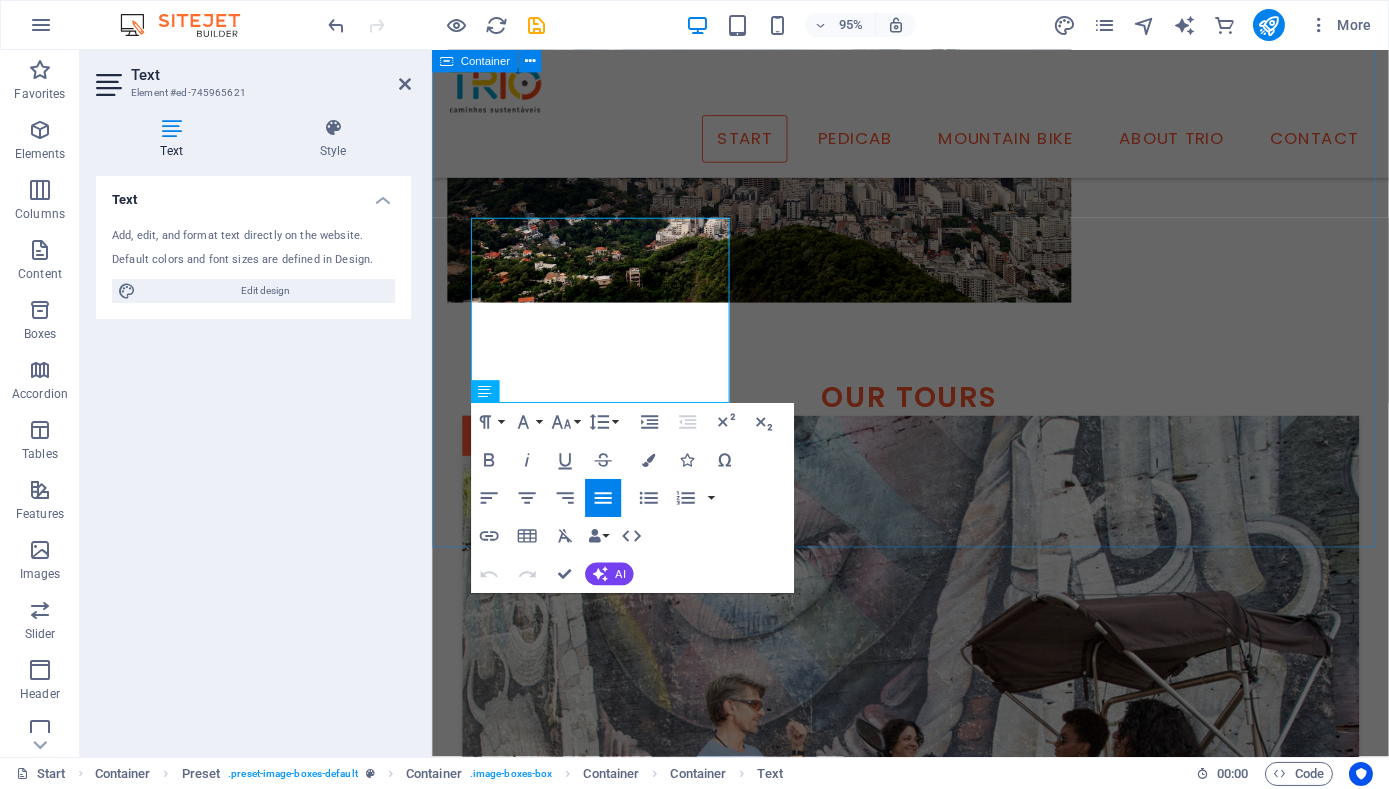 click on "Our tours Pedicab Day Tour Historic Rio Rio de Janeiro is famous for its beaches, Christ the Redeemer and Sugarloaf. But it is also full of historic and cultural treasures, and has 460 years worth of stories to tell. We'll visit internationally famous public art works like the Selaron Staircase and the spectacular Etnias grafitti mural; iconic architecture like the Lapa Arches and City Cathedral, sites integral to Afro-Brazilian culture and the origins of samba, and visit monuments to the colonial era as well as the golden age of the city.  Read more here. Key Features Lapa, Centre, Old Port 3.5 hours Ages 6+ Group up to 8 ppl  BRL$360 / USD$65 per person Learn more Pedicab Night Tour Rio by Night chopp  (draft beer), or a capoeira practice. Read more and book here. Key Features Lapa, Centre, Old Port, Nightlife 3.5 hours Ages 6+ Group up to 8 ppl  BRL$360 / USD$65 per person Learn more Mountain Bike Rainforest Tour Spectacular nature & views Read more and book here.   Key Features 3.5 hours Ages 16+" at bounding box center [934, 2206] 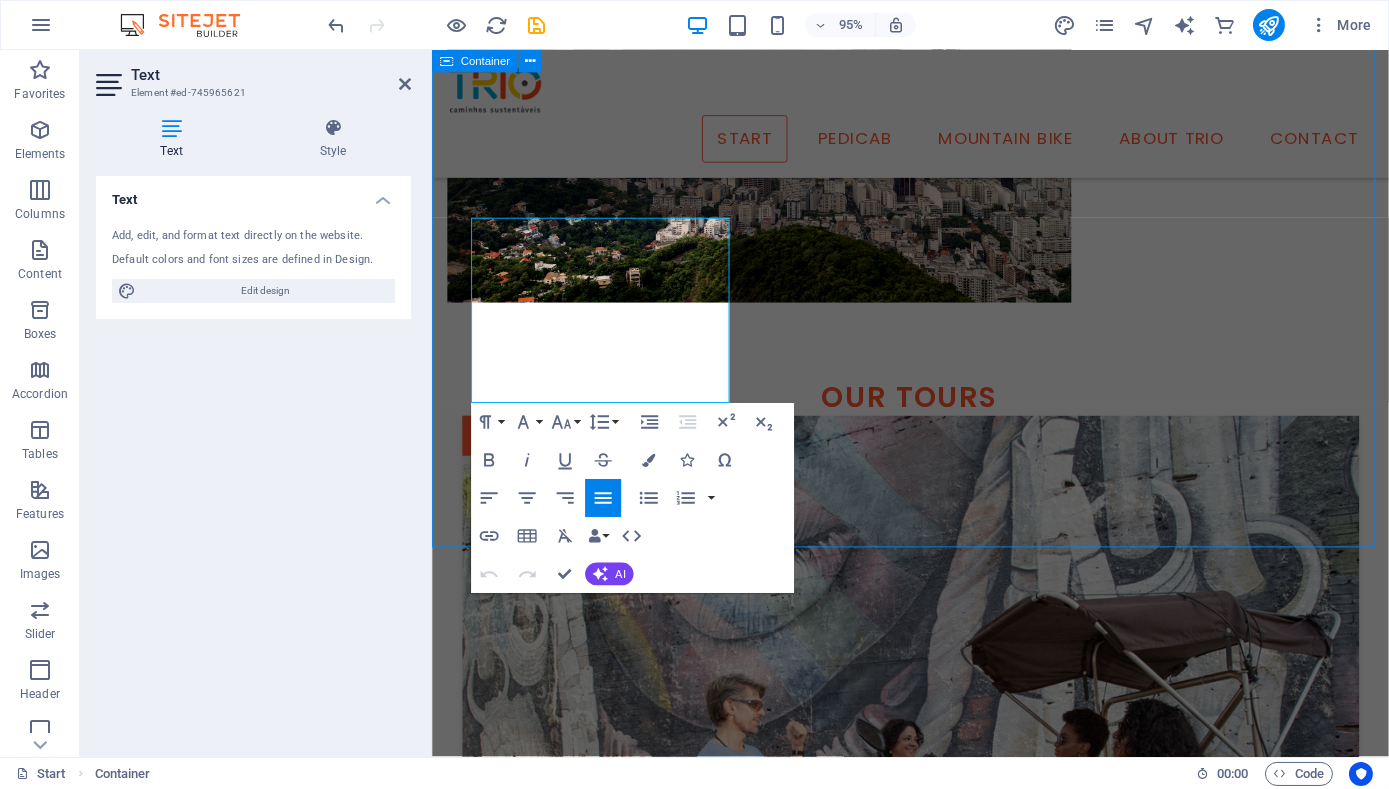 scroll, scrollTop: 1859, scrollLeft: 0, axis: vertical 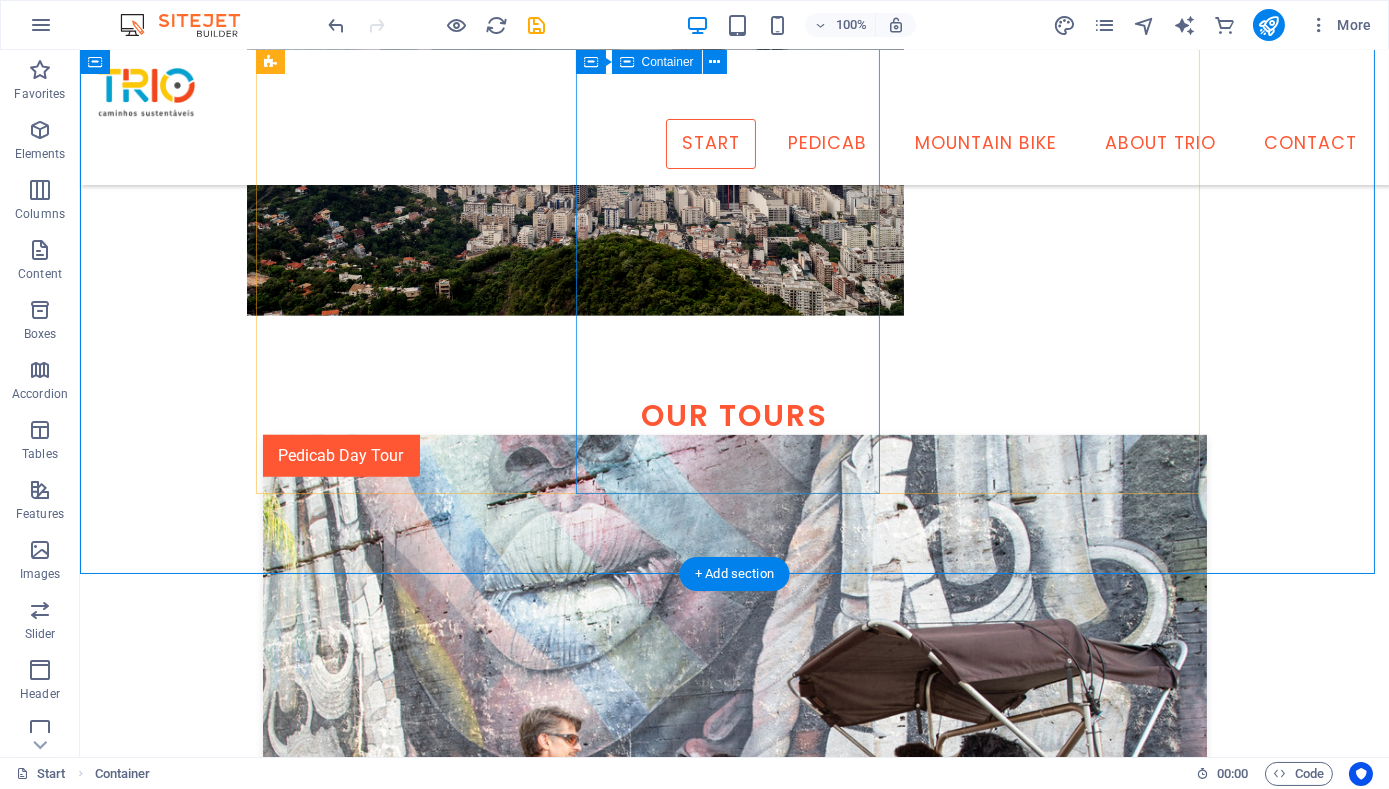 click on "Rio by Night The night tour visits many of the same sites as the daytime tour, but with the addition of seeing Rio's dynamic culture come alive. Every night time tour is different, just as every night in Rio is full of surprises. We might encounter samba bands rehearsing, lively streets full of locals at bars catching up over a  chopp  (draft beer), or a capoeira practice. Read more and book here. Key Features Lapa, Centre, Old Port, Nightlife 3.5 hours Ages 6+ Group up to 8 ppl  BRL$360 / USD$65 per person Learn more" at bounding box center [735, 2565] 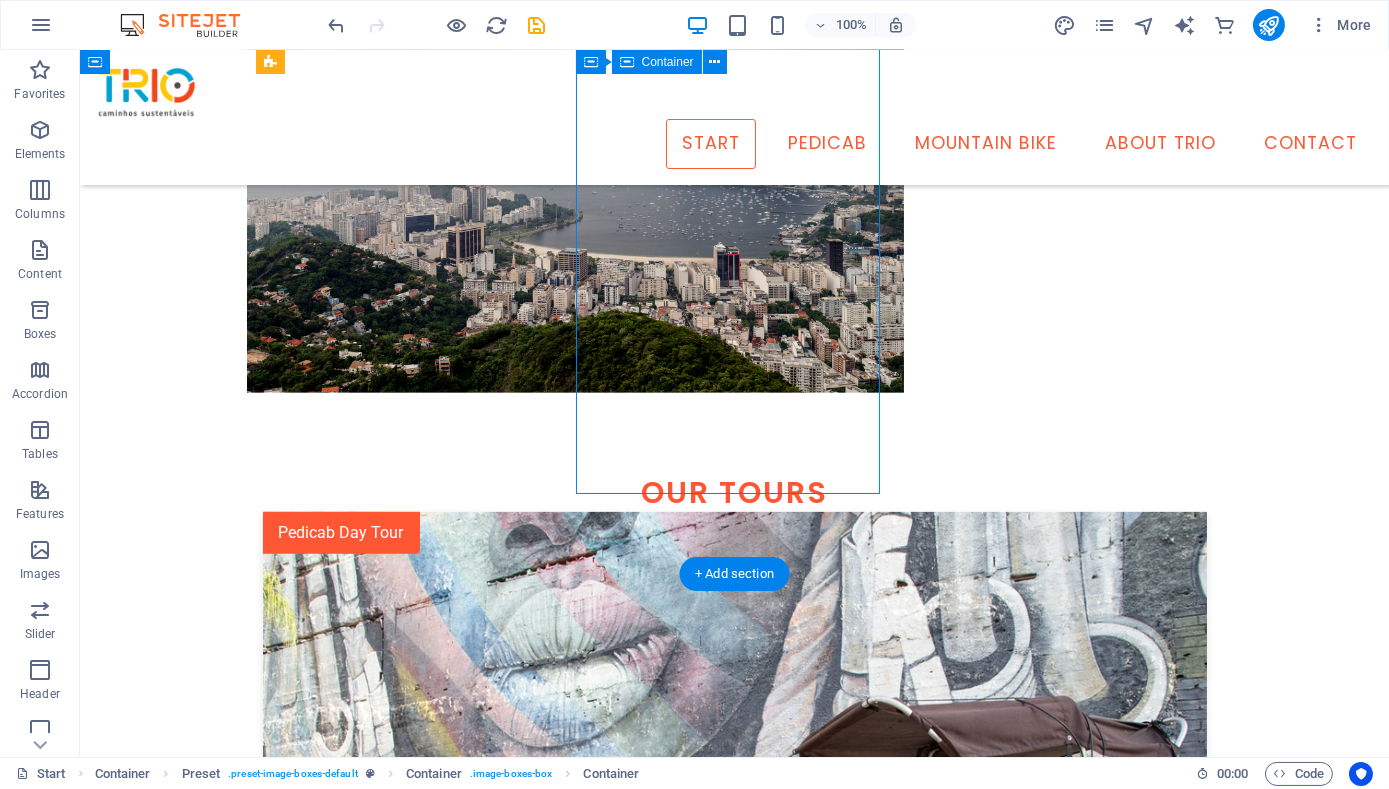 scroll, scrollTop: 1707, scrollLeft: 0, axis: vertical 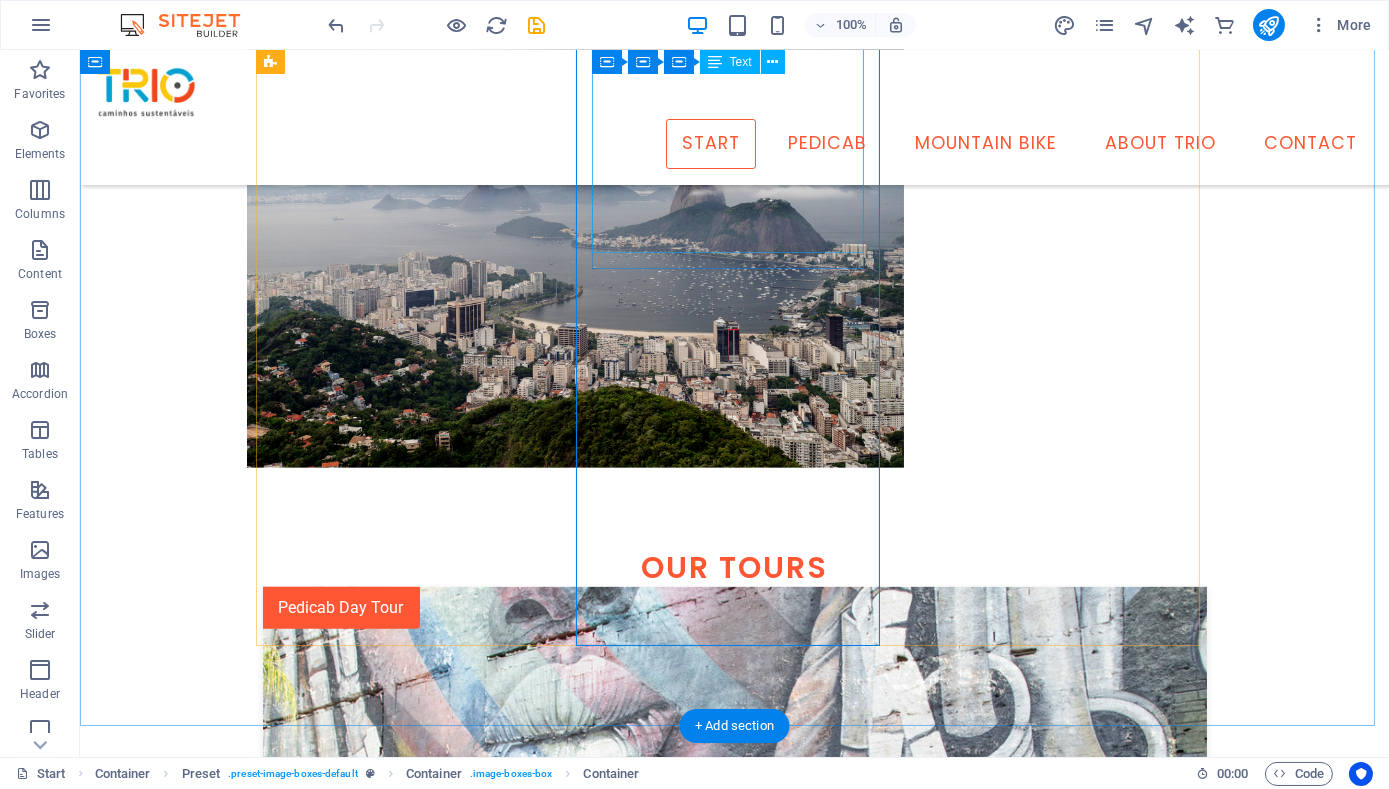 click on "The night tour visits many of the same sites as the daytime tour, but with the addition of seeing Rio's dynamic culture come alive. Every night time tour is different, just as every night in Rio is full of surprises. We might encounter samba bands rehearsing, lively streets full of locals at bars catching up over a  chopp  (draft beer), or a capoeira practice. Read more and book here." at bounding box center (735, 2615) 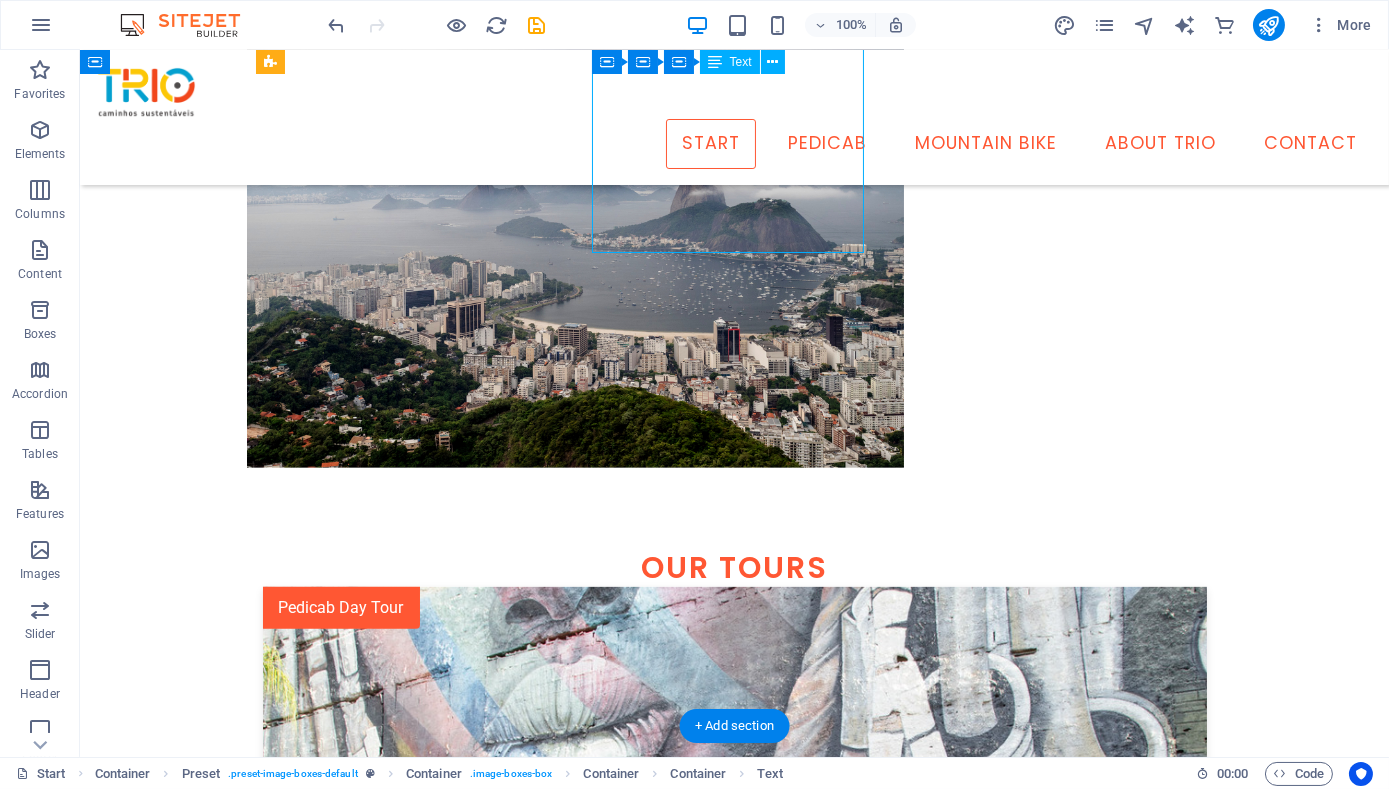 click on "The night tour visits many of the same sites as the daytime tour, but with the addition of seeing Rio's dynamic culture come alive. Every night time tour is different, just as every night in Rio is full of surprises. We might encounter samba bands rehearsing, lively streets full of locals at bars catching up over a  chopp  (draft beer), or a capoeira practice. Read more and book here." at bounding box center (735, 2615) 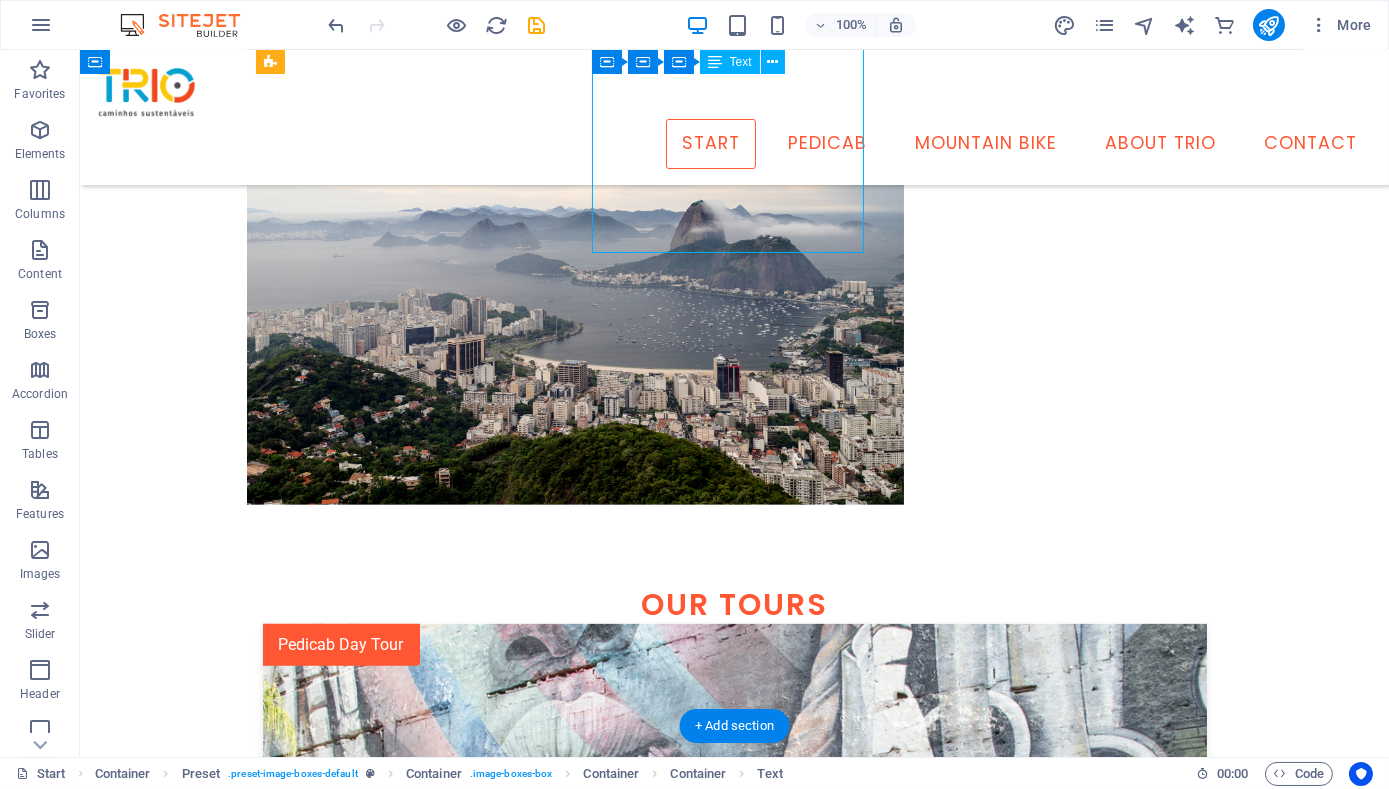 scroll, scrollTop: 1269, scrollLeft: 0, axis: vertical 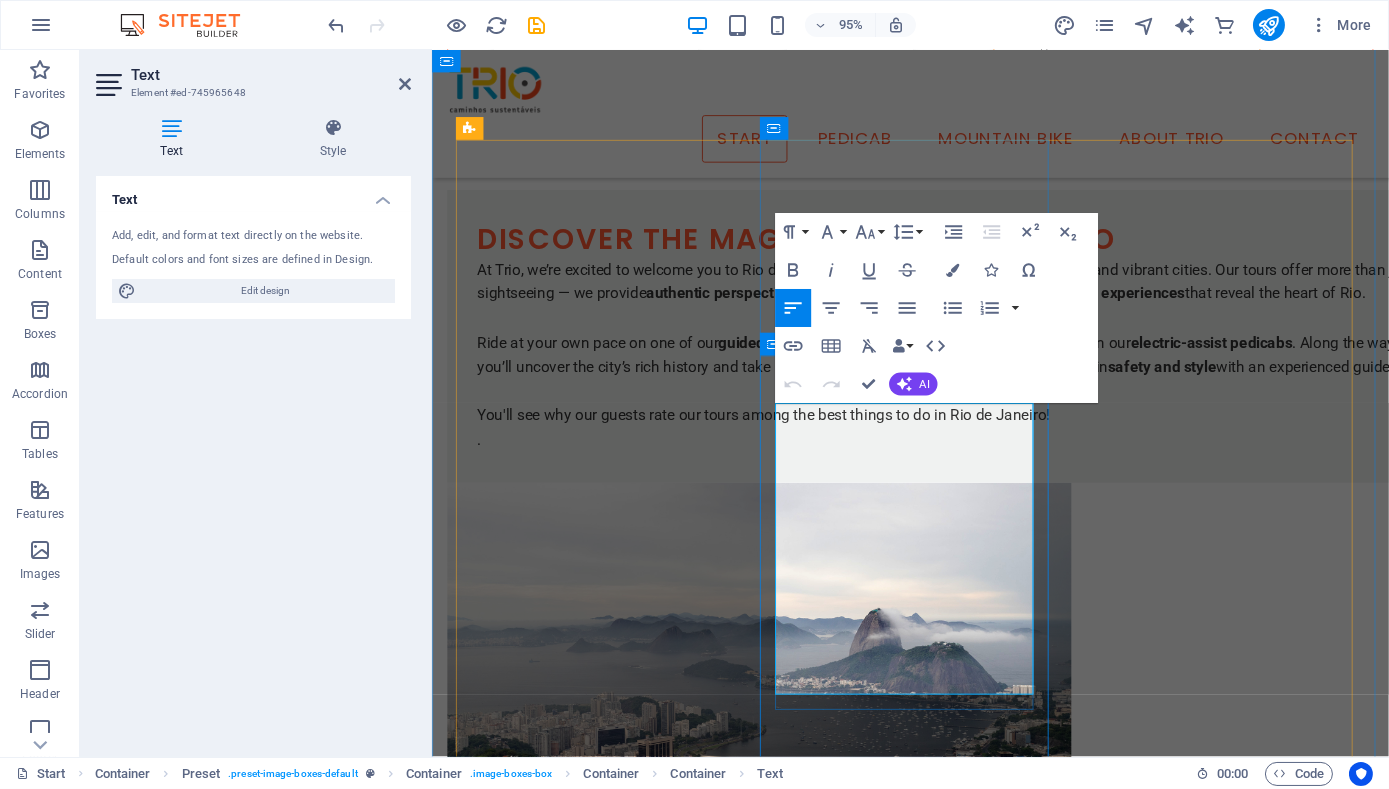 click on "Read more and book here." at bounding box center [935, 3141] 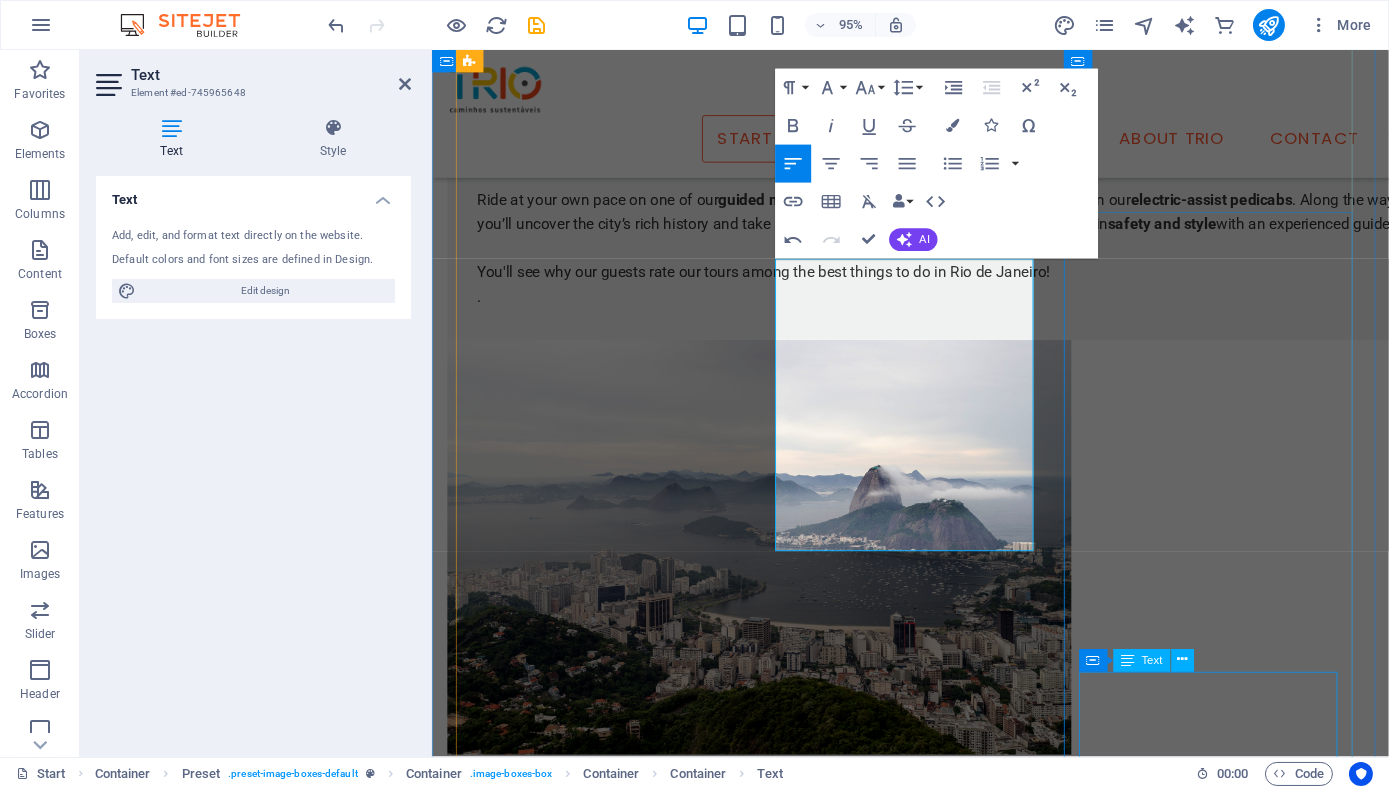 scroll, scrollTop: 1572, scrollLeft: 0, axis: vertical 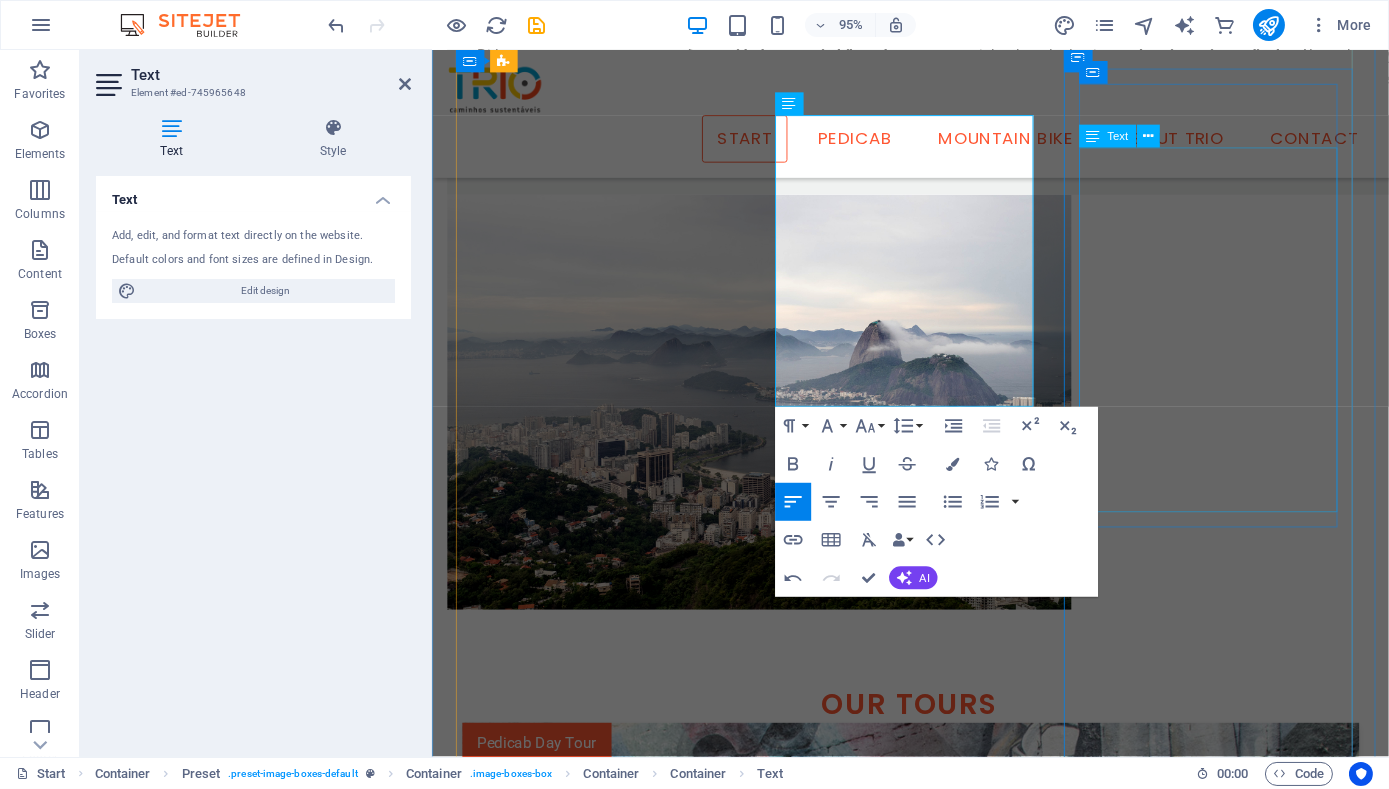 click on "The Tijuca Forest is the world's biggest urban rainforest. It a national park, and is both integral to the history of the city and an important sanctuary for many threatened species. It is also one of the best bike rides you'll ever do from any city anywhere in the world.  The views on this ride are spectacular, taking in all angles of the city, and visiting lookouts where very few tourists go. Read more and book here." at bounding box center [935, 3962] 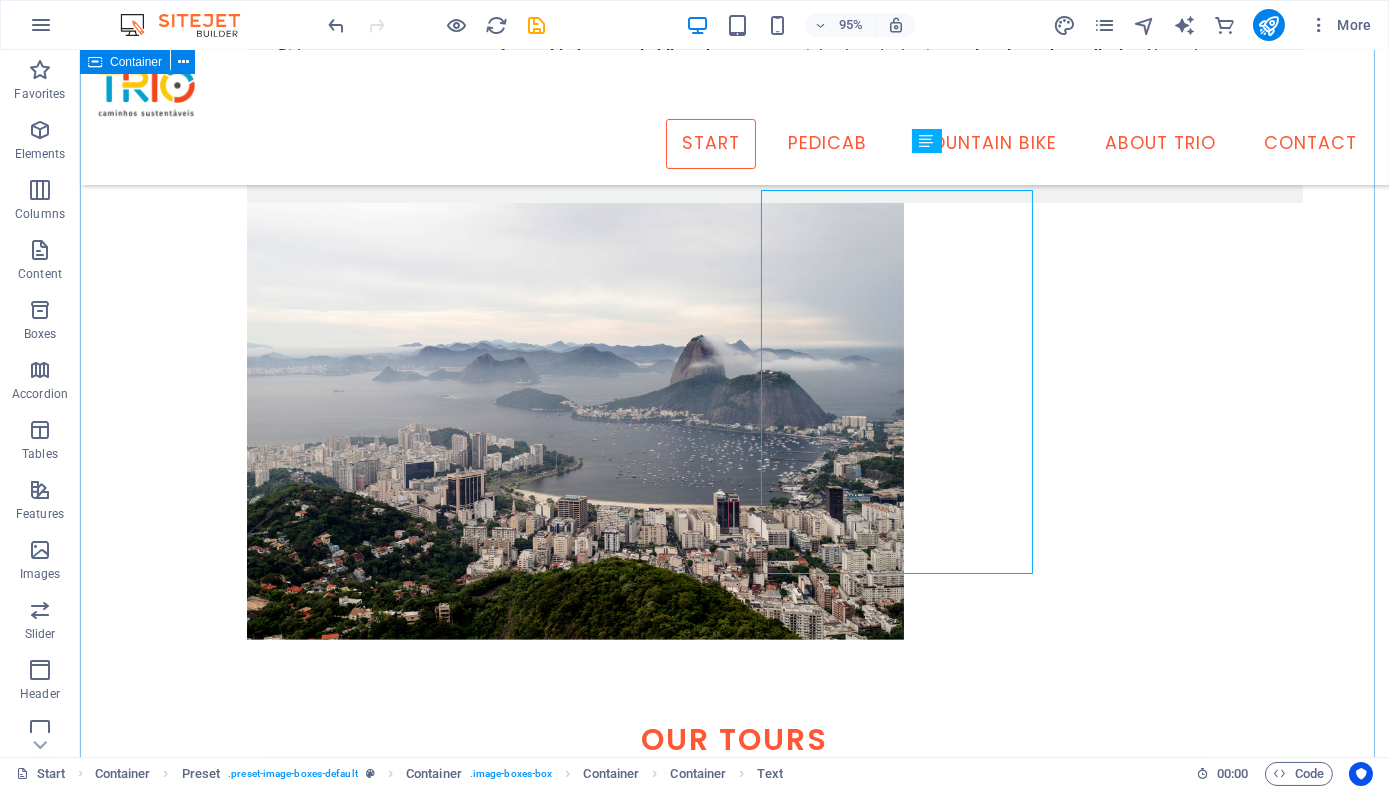 scroll, scrollTop: 1535, scrollLeft: 0, axis: vertical 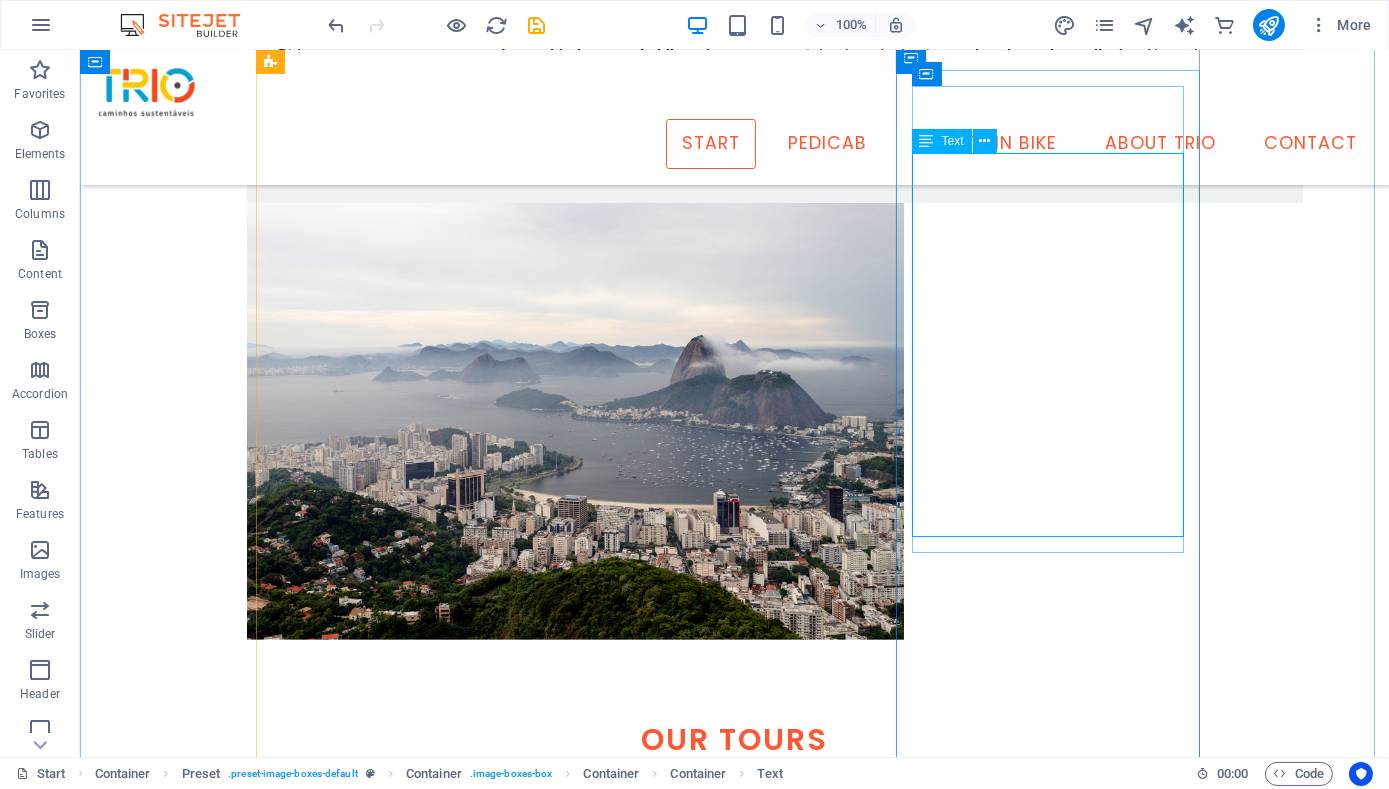 click on "The Tijuca Forest is the world's biggest urban rainforest. It a national park, and is both integral to the history of the city and an important sanctuary for many threatened species. It is also one of the best bike rides you'll ever do from any city anywhere in the world.  The views on this ride are spectacular, taking in all angles of the city, and visiting lookouts where very few tourists go. Read more and book here." at bounding box center [735, 3962] 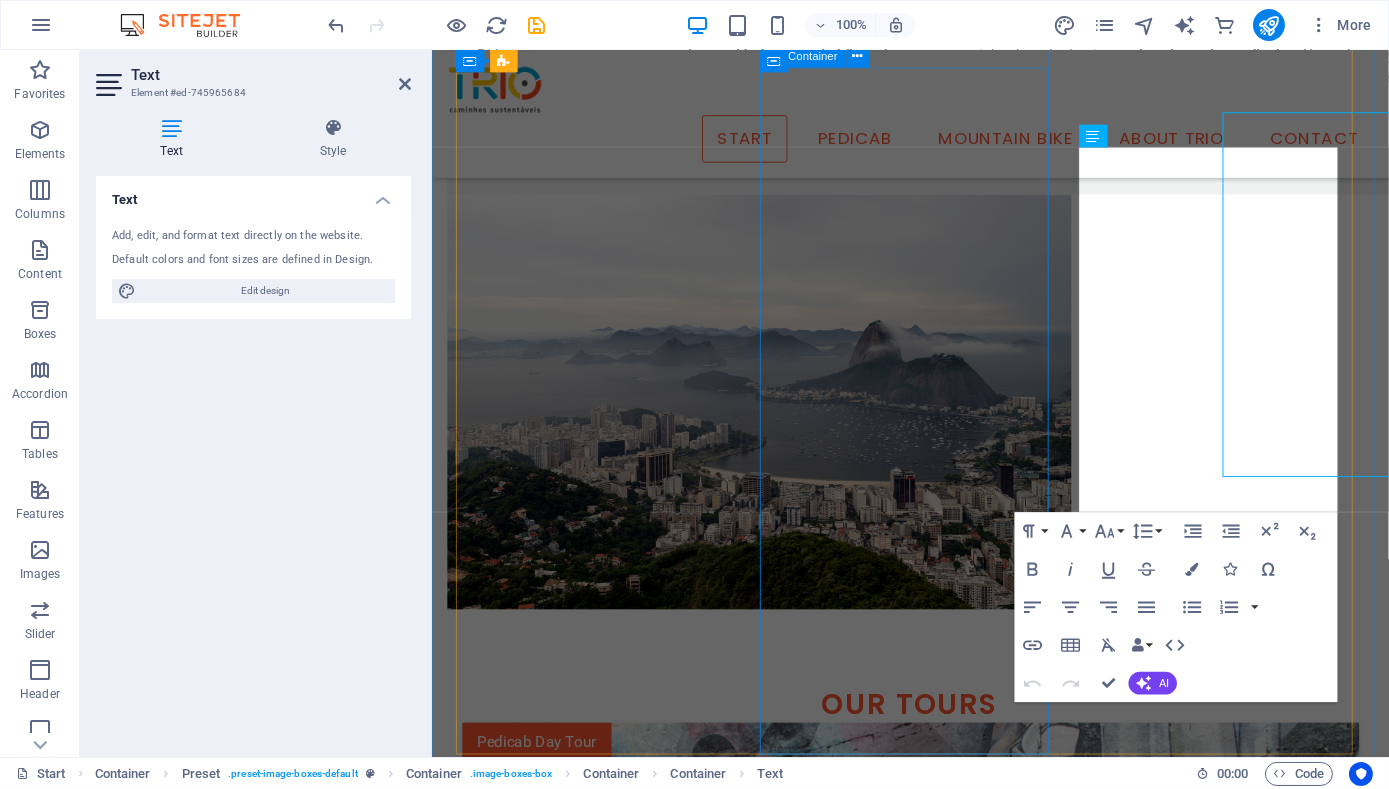 scroll, scrollTop: 1572, scrollLeft: 0, axis: vertical 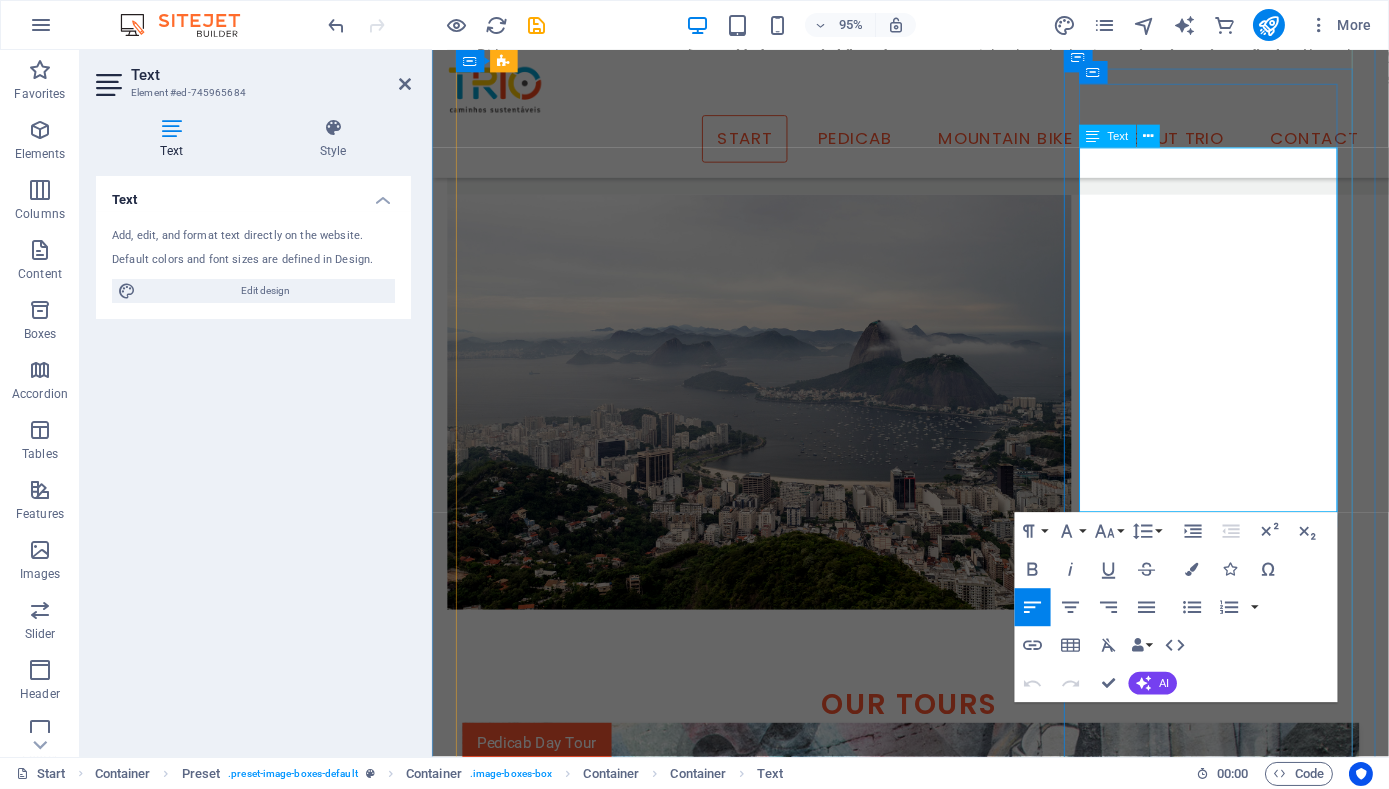 click on "Read more and book here." at bounding box center (935, 4014) 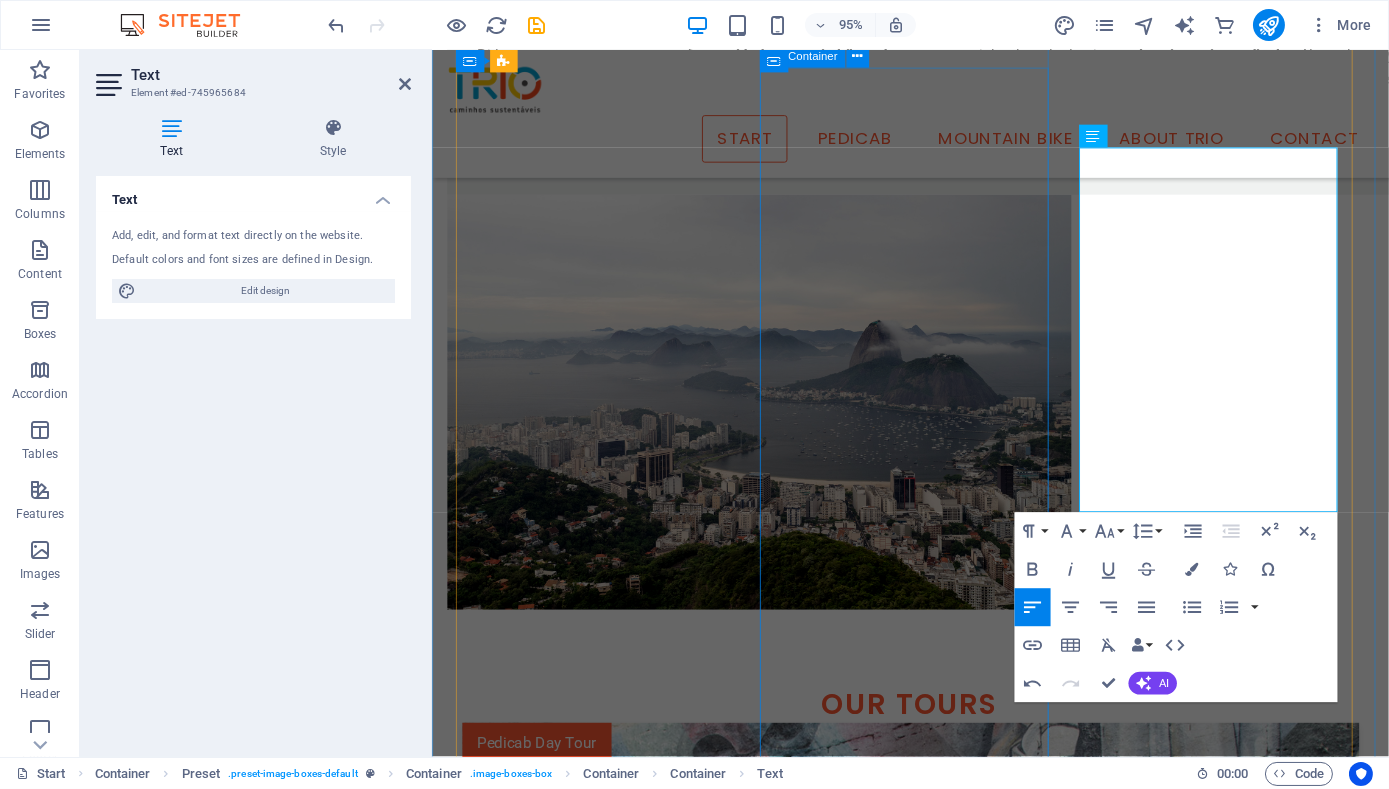 click on "Rio by Night The night tour visits many of the same sites as the daytime tour, but with the addition of seeing Rio's dynamic culture come alive. Every night time tour is different, just as every night in Rio is full of surprises. We might encounter samba bands rehearsing, lively streets full of locals at bars catching up over a  chopp  (draft beer), or a capoeira practice. Read more here. Key Features Lapa, Centre, Old Port, Nightlife 3.5 hours Ages 6+ Group up to 8 ppl  BRL$360 / USD$65 per person Learn more" at bounding box center (935, 2889) 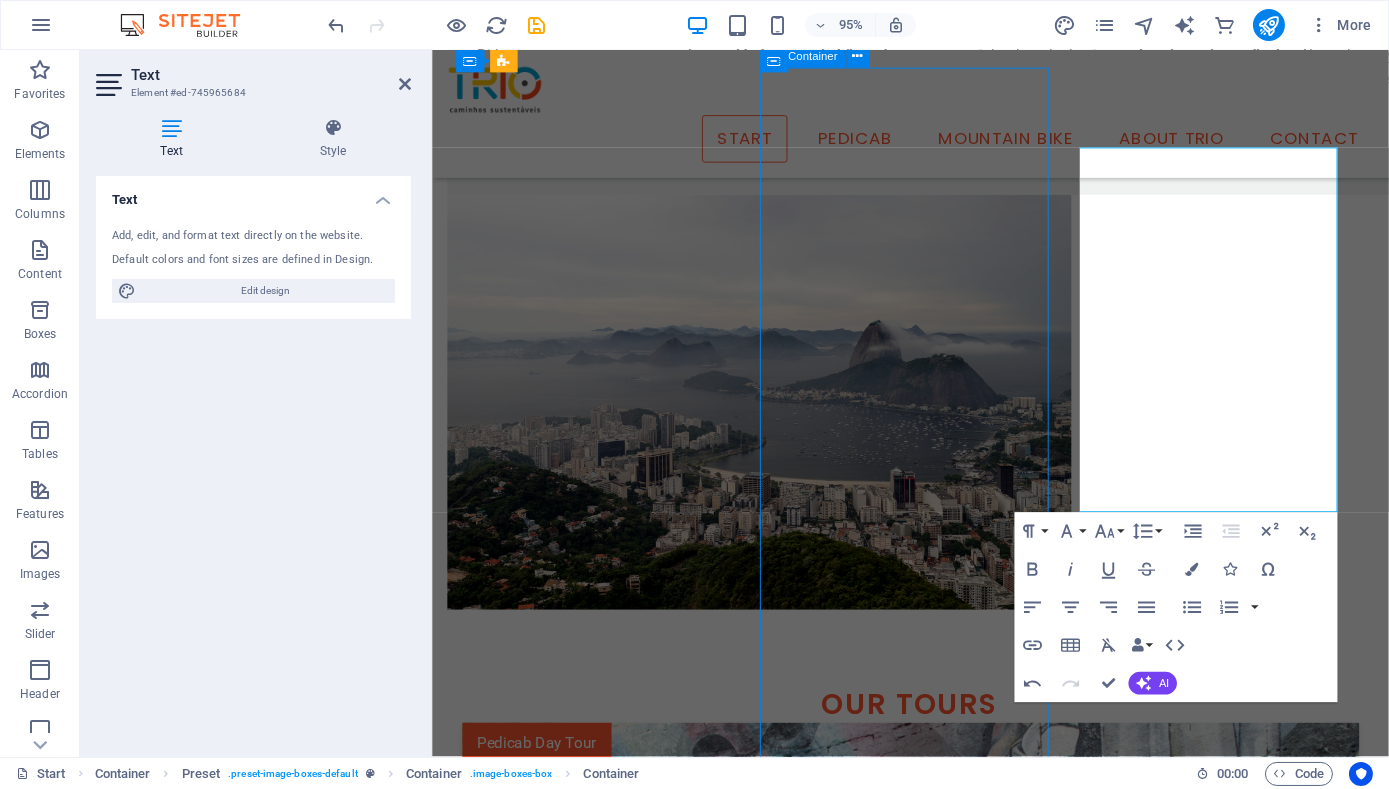scroll, scrollTop: 1535, scrollLeft: 0, axis: vertical 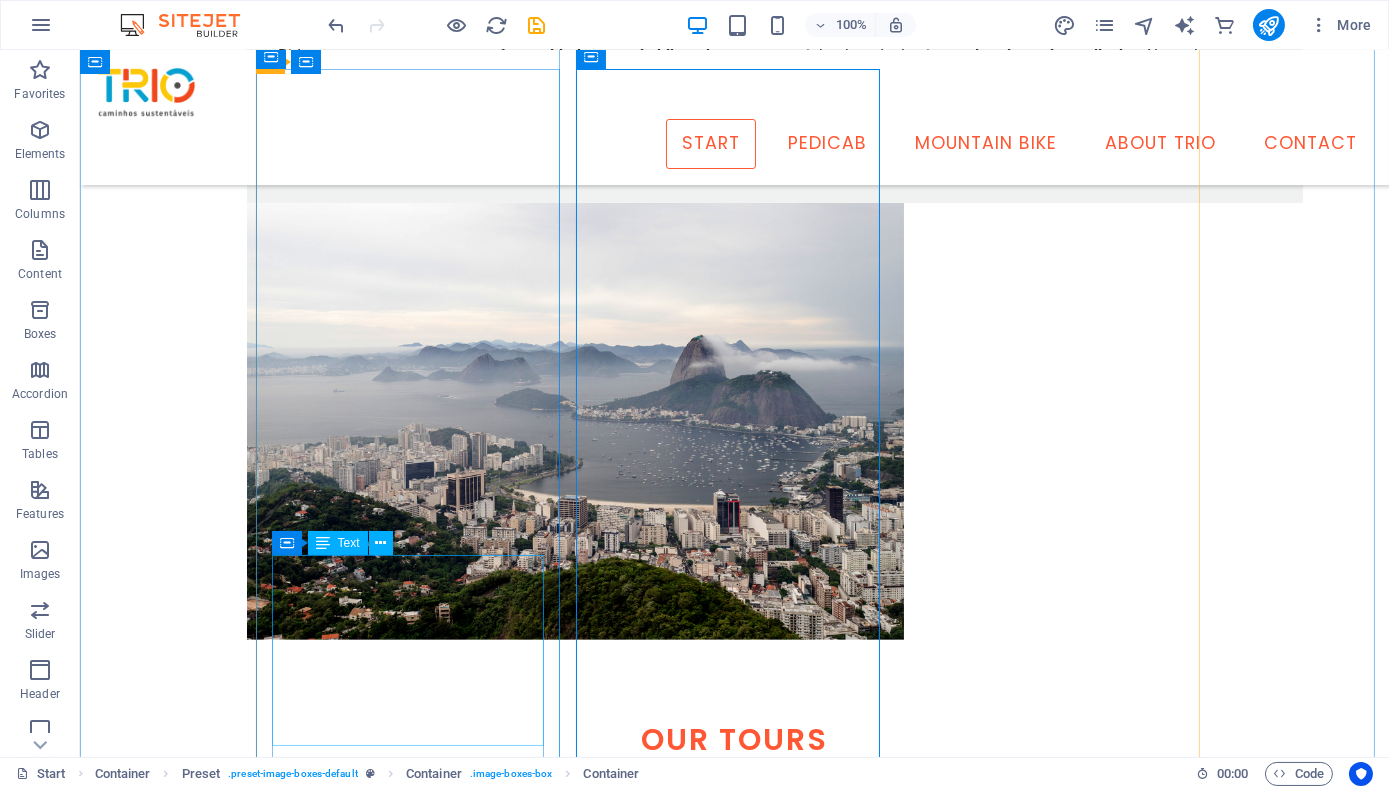 click on "Key Features Lapa, Centre, Old Port 3.5 hours Ages 6+ Group up to 8 ppl  BRL$360 / USD$65 per person" at bounding box center [735, 1790] 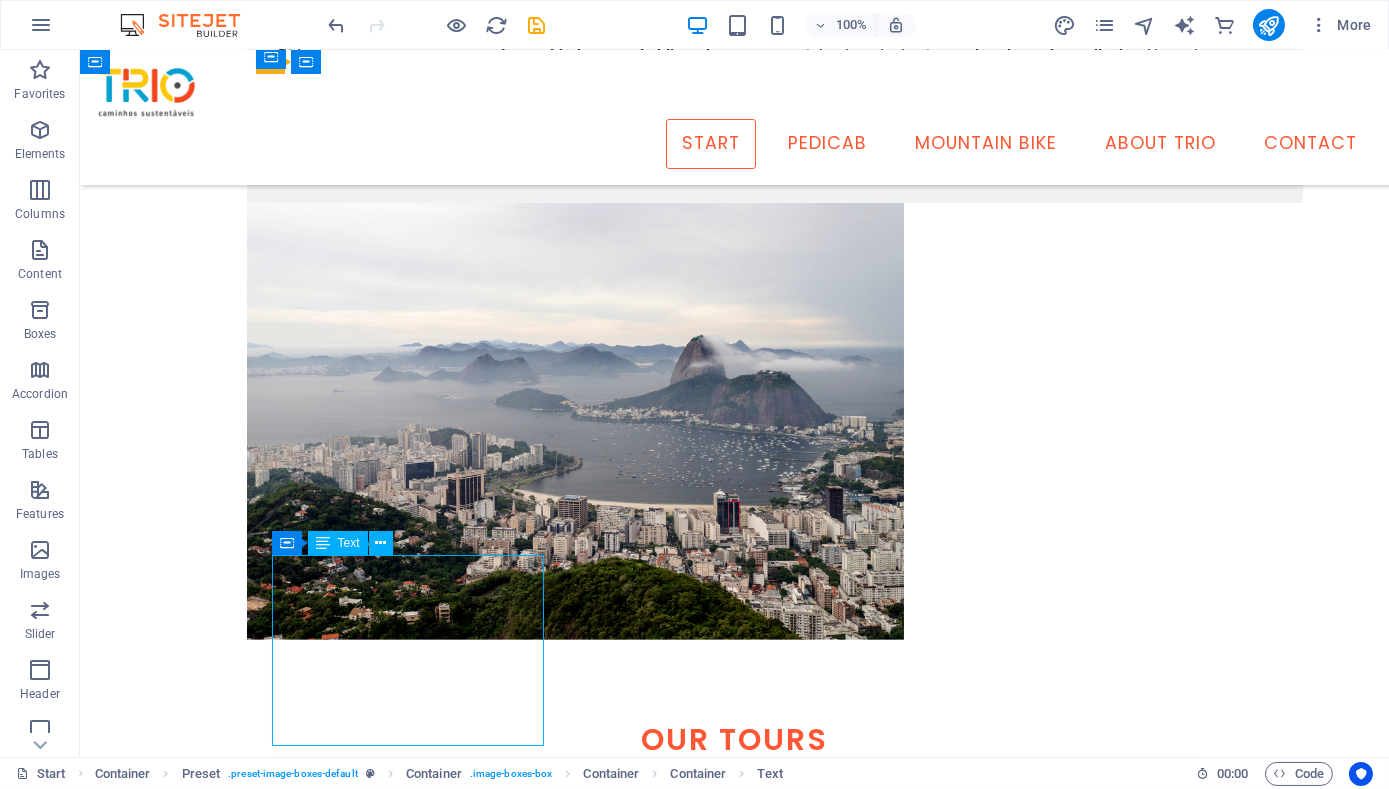 click on "Key Features Lapa, Centre, Old Port 3.5 hours Ages 6+ Group up to 8 ppl  BRL$360 / USD$65 per person" at bounding box center [735, 1790] 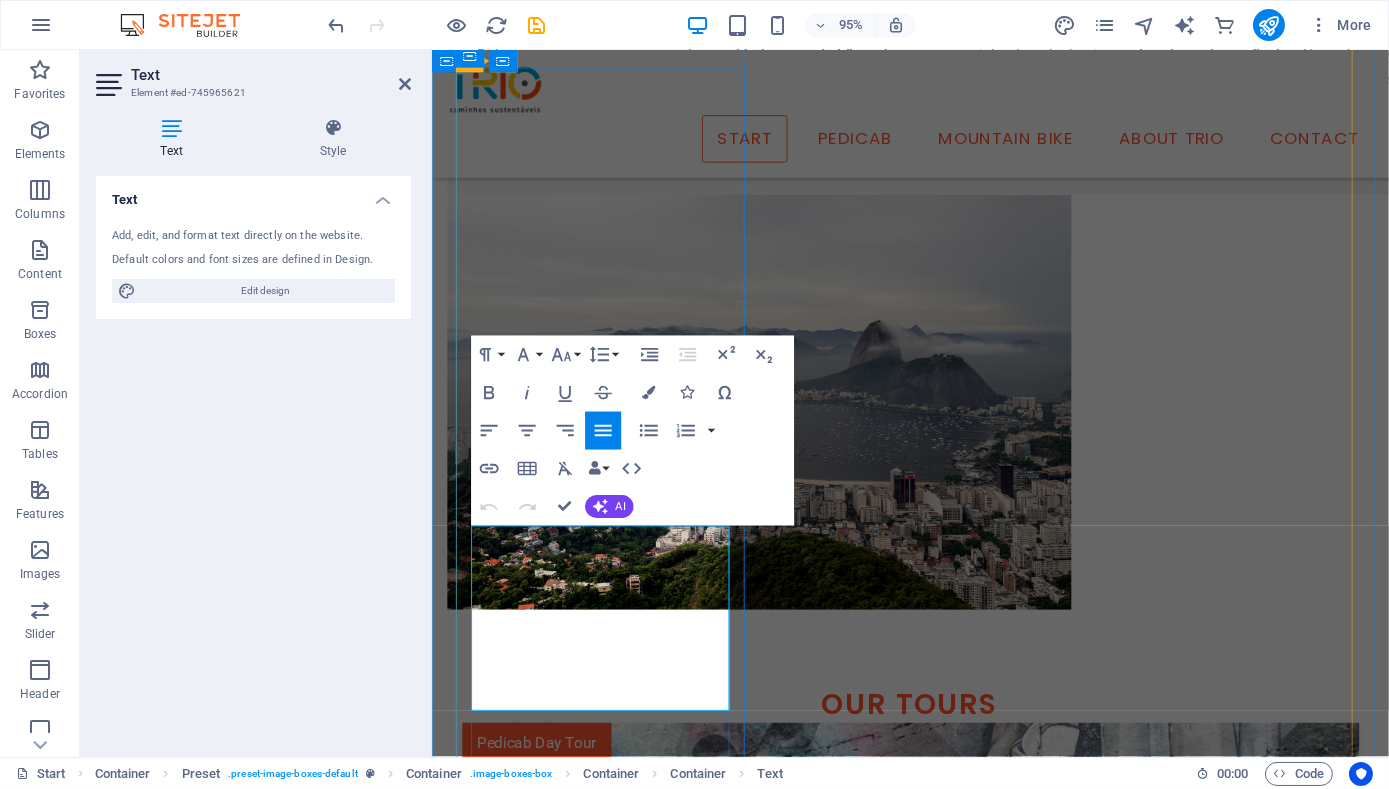 scroll, scrollTop: 1598, scrollLeft: 0, axis: vertical 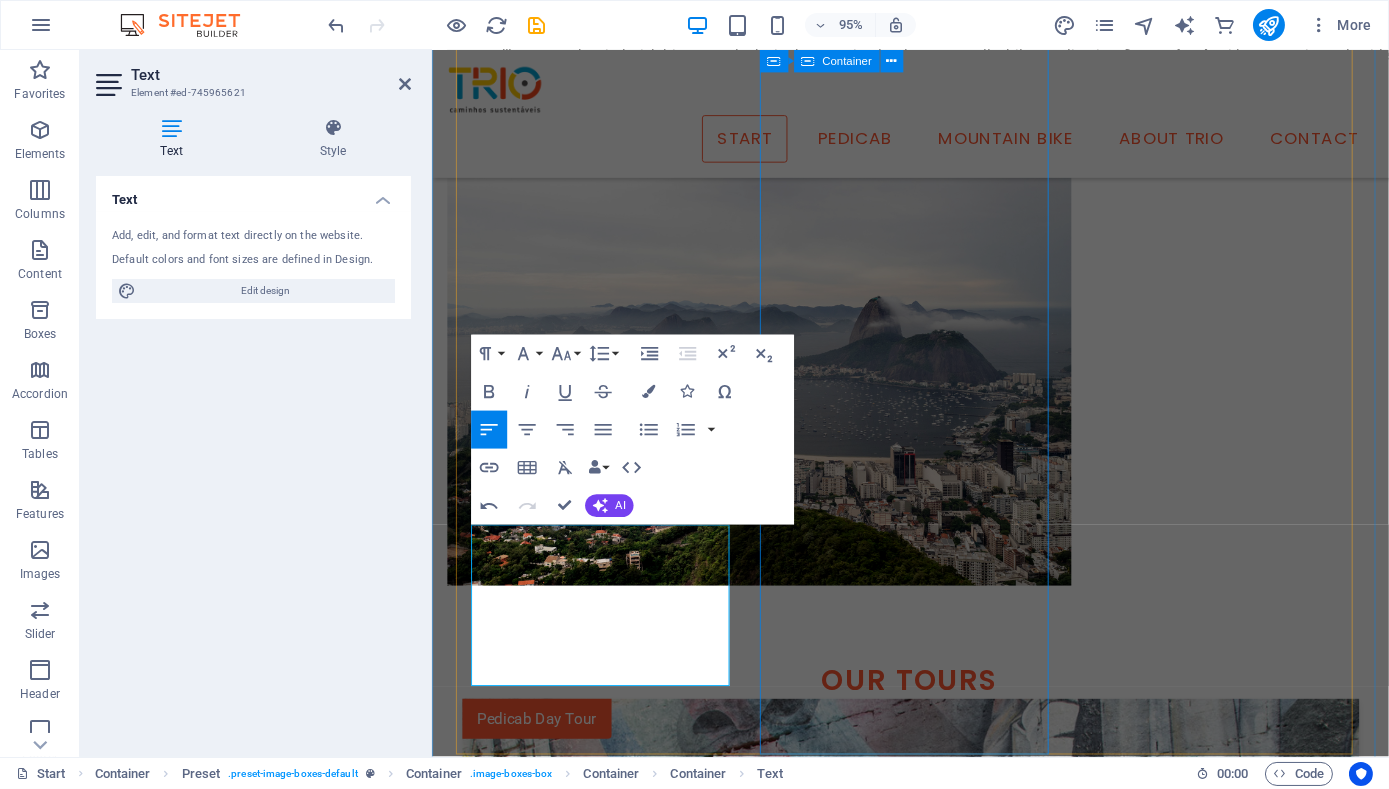 click on "Rio by Night The night tour visits many of the same sites as the daytime tour, but with the addition of seeing Rio's dynamic culture come alive. Every night time tour is different, just as every night in Rio is full of surprises. We might encounter samba bands rehearsing, lively streets full of locals at bars catching up over a  chopp  (draft beer), or a capoeira practice. Read more here. Key Features Lapa, Centre, Old Port, Nightlife 3.5 hours Ages 6+ Group up to 8 ppl  BRL$360 / USD$65 per person Learn more" at bounding box center (935, 2845) 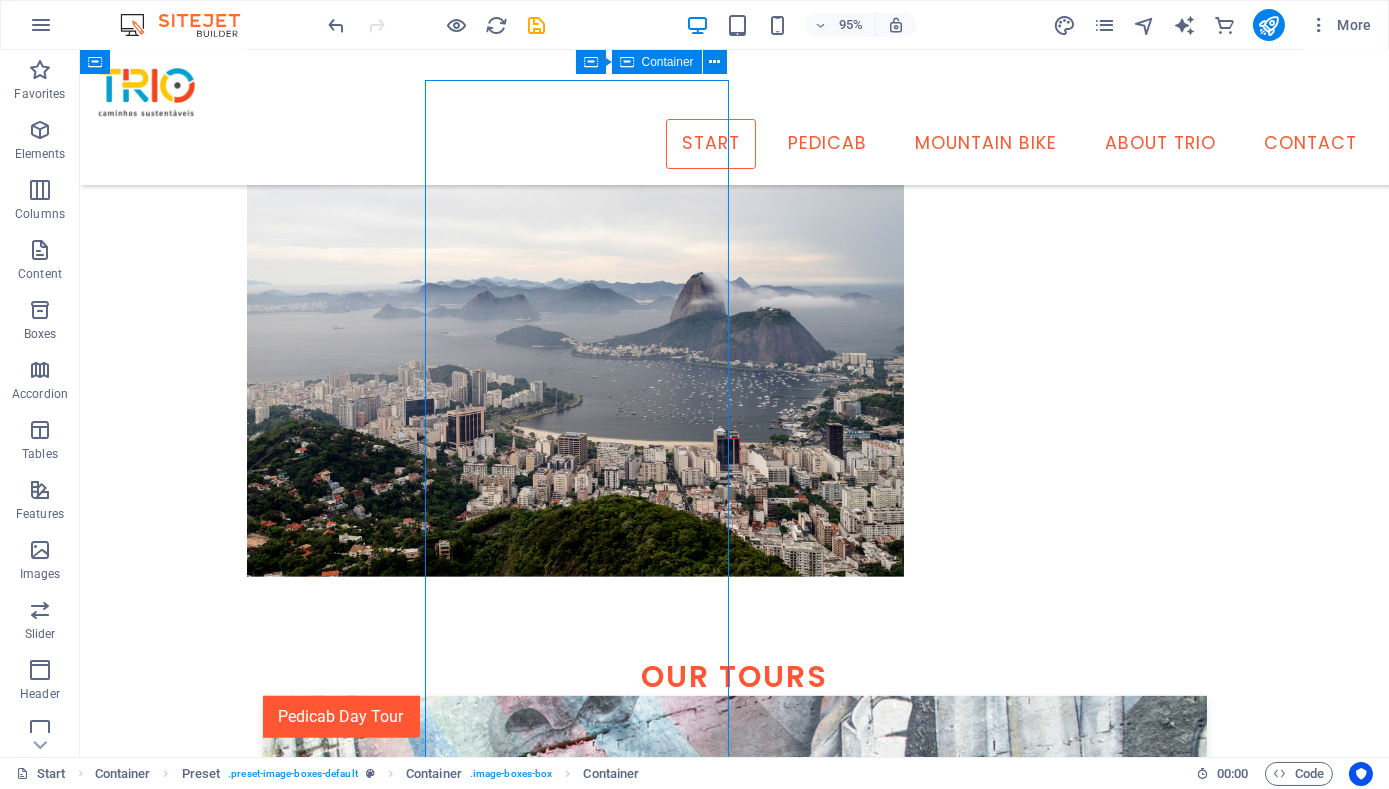 scroll, scrollTop: 1561, scrollLeft: 0, axis: vertical 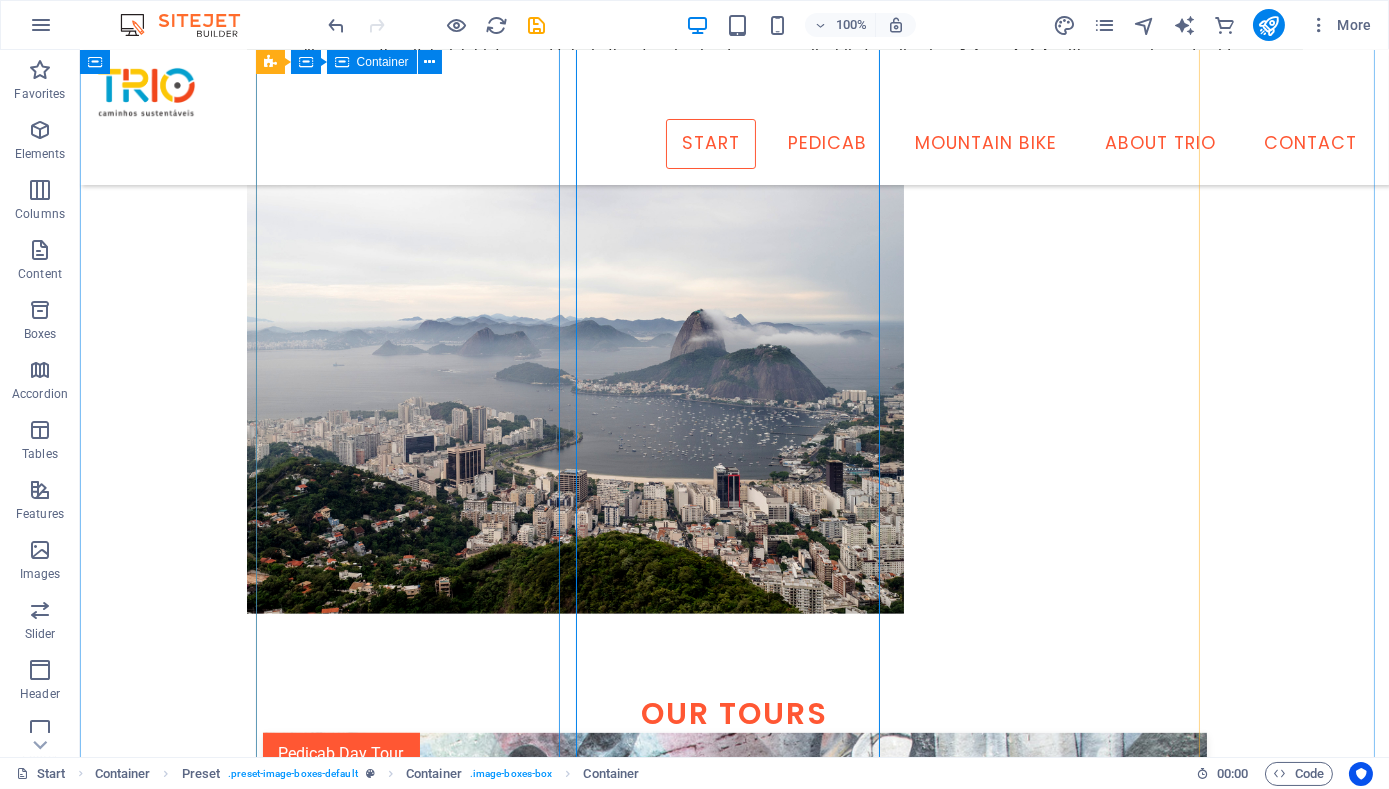 click on "Historic Rio Rio de Janeiro is famous for its beaches, Christ the Redeemer and Sugarloaf. But it is also full of historic and cultural treasures, and has 460 years worth of stories to tell. We'll visit internationally famous public art works like the Selaron Staircase and the spectacular Etnias grafitti mural; iconic architecture like the Lapa Arches and City Cathedral, sites integral to Afro-Brazilian culture and the origins of samba, and visit monuments to the colonial era as well as the golden age of the city.  Read more here. Key Features Lapa, Centre, Old Port 3.5 hours Ages 6+ Group up to 8 ppl  BRL$360 / USD$65 per person Learn more" at bounding box center [735, 1673] 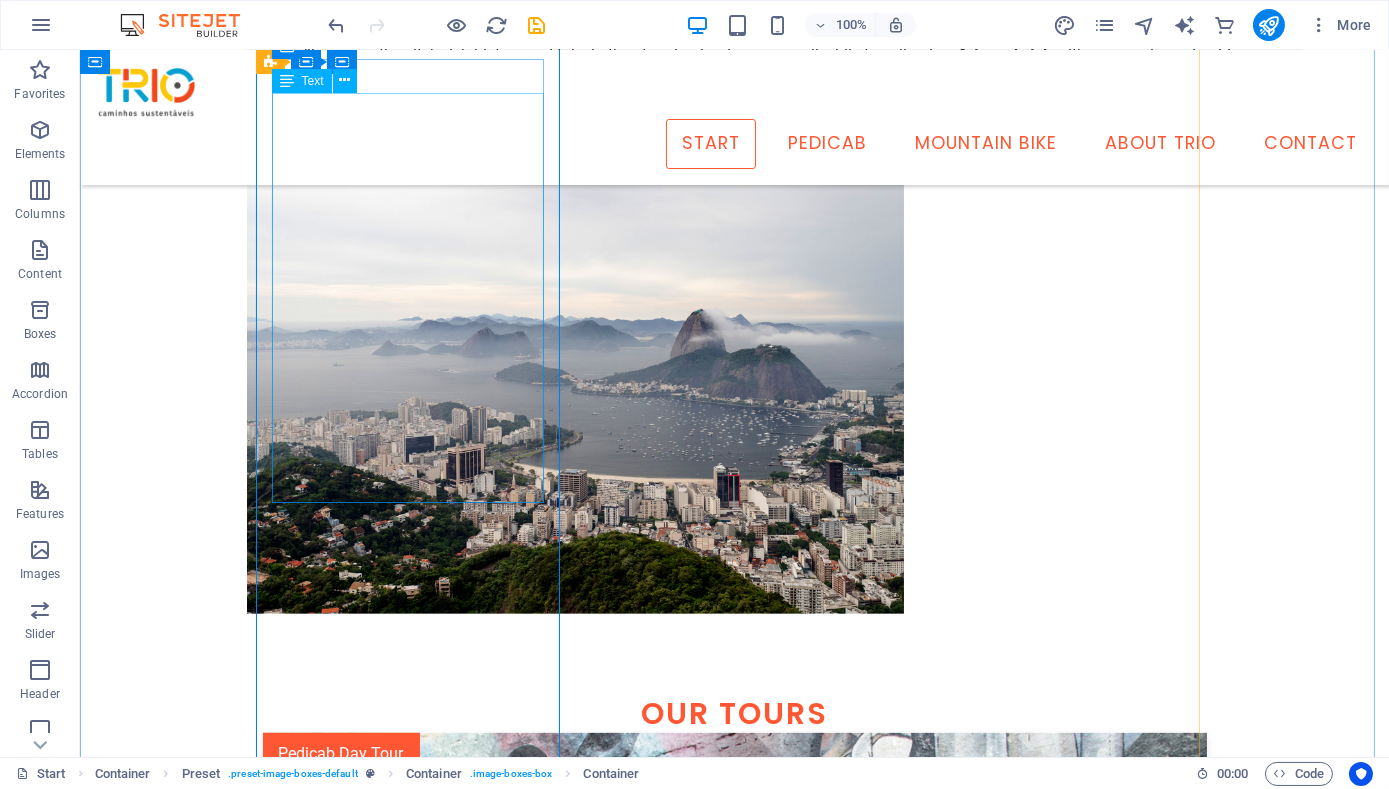 click on "Rio de Janeiro is famous for its beaches, Christ the Redeemer and Sugarloaf. But it is also full of historic and cultural treasures, and has 460 years worth of stories to tell. We'll visit internationally famous public art works like the Selaron Staircase and the spectacular Etnias grafitti mural; iconic architecture like the Lapa Arches and City Cathedral, sites integral to Afro-Brazilian culture and the origins of samba, and visit monuments to the colonial era as well as the golden age of the city.  Read more here." at bounding box center (735, 1579) 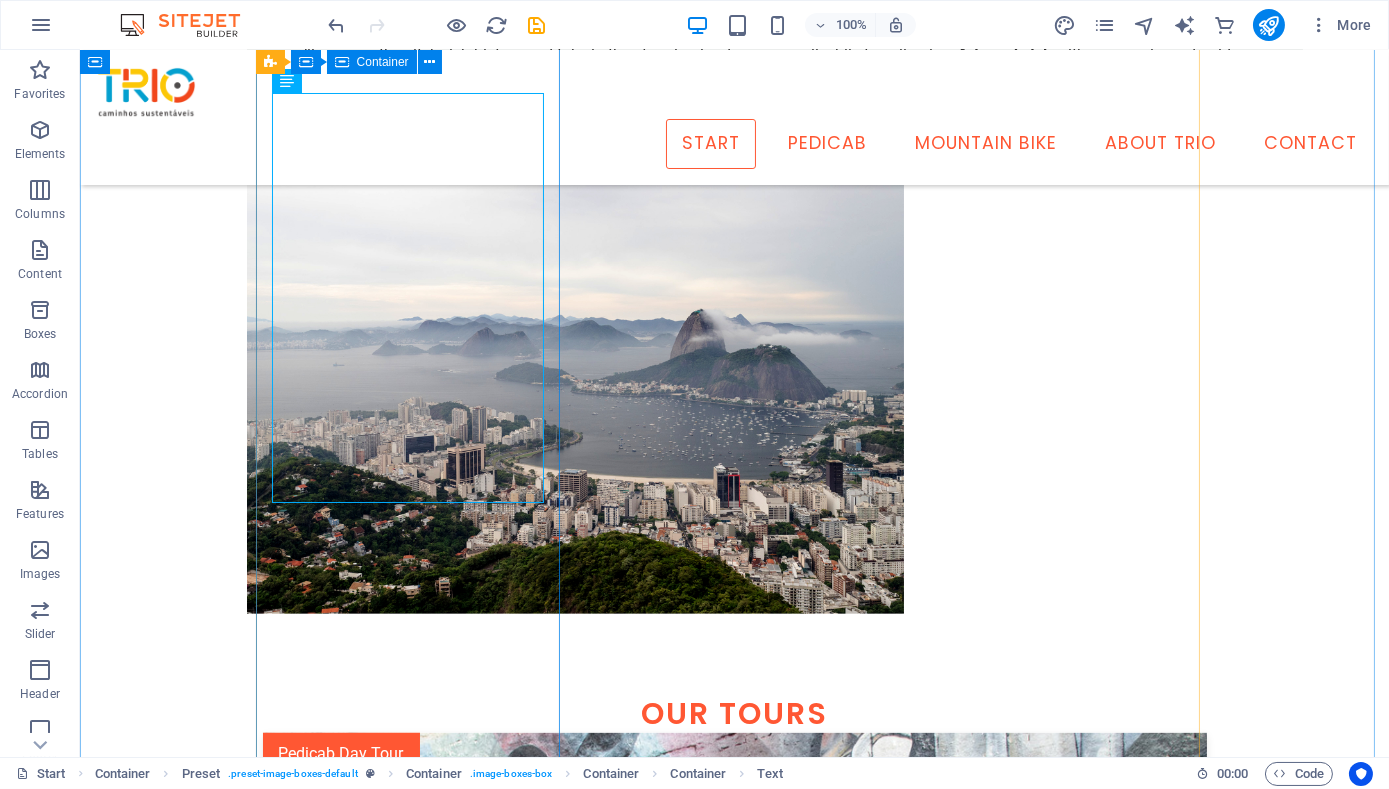 click on "Historic Rio Rio de Janeiro is famous for its beaches, Christ the Redeemer and Sugarloaf. But it is also full of historic and cultural treasures, and has 460 years worth of stories to tell. We'll visit internationally famous public art works like the Selaron Staircase and the spectacular Etnias grafitti mural; iconic architecture like the Lapa Arches and City Cathedral, sites integral to Afro-Brazilian culture and the origins of samba, and visit monuments to the colonial era as well as the golden age of the city.  Read more here. Key Features Lapa, Centre, Old Port 3.5 hours Ages 6+ Group up to 8 ppl  BRL$360 / USD$65 per person Learn more" at bounding box center (735, 1673) 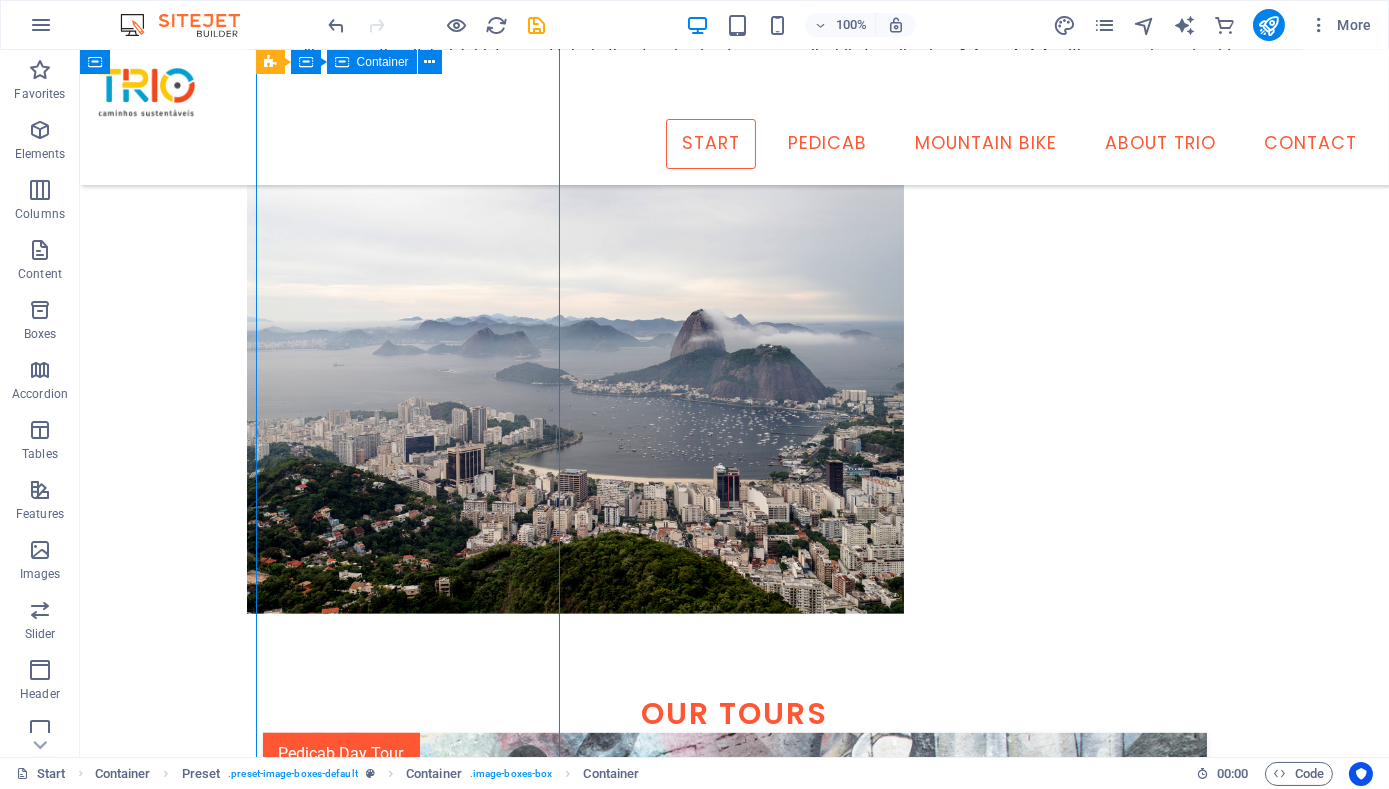 click on "Historic Rio Rio de Janeiro is famous for its beaches, Christ the Redeemer and Sugarloaf. But it is also full of historic and cultural treasures, and has 460 years worth of stories to tell. We'll visit internationally famous public art works like the Selaron Staircase and the spectacular Etnias grafitti mural; iconic architecture like the Lapa Arches and City Cathedral, sites integral to Afro-Brazilian culture and the origins of samba, and visit monuments to the colonial era as well as the golden age of the city.  Read more here. Key Features Lapa, Centre, Old Port 3.5 hours Ages 6+ Group up to 8 ppl  BRL$360 / USD$65 per person Learn more" at bounding box center (735, 1673) 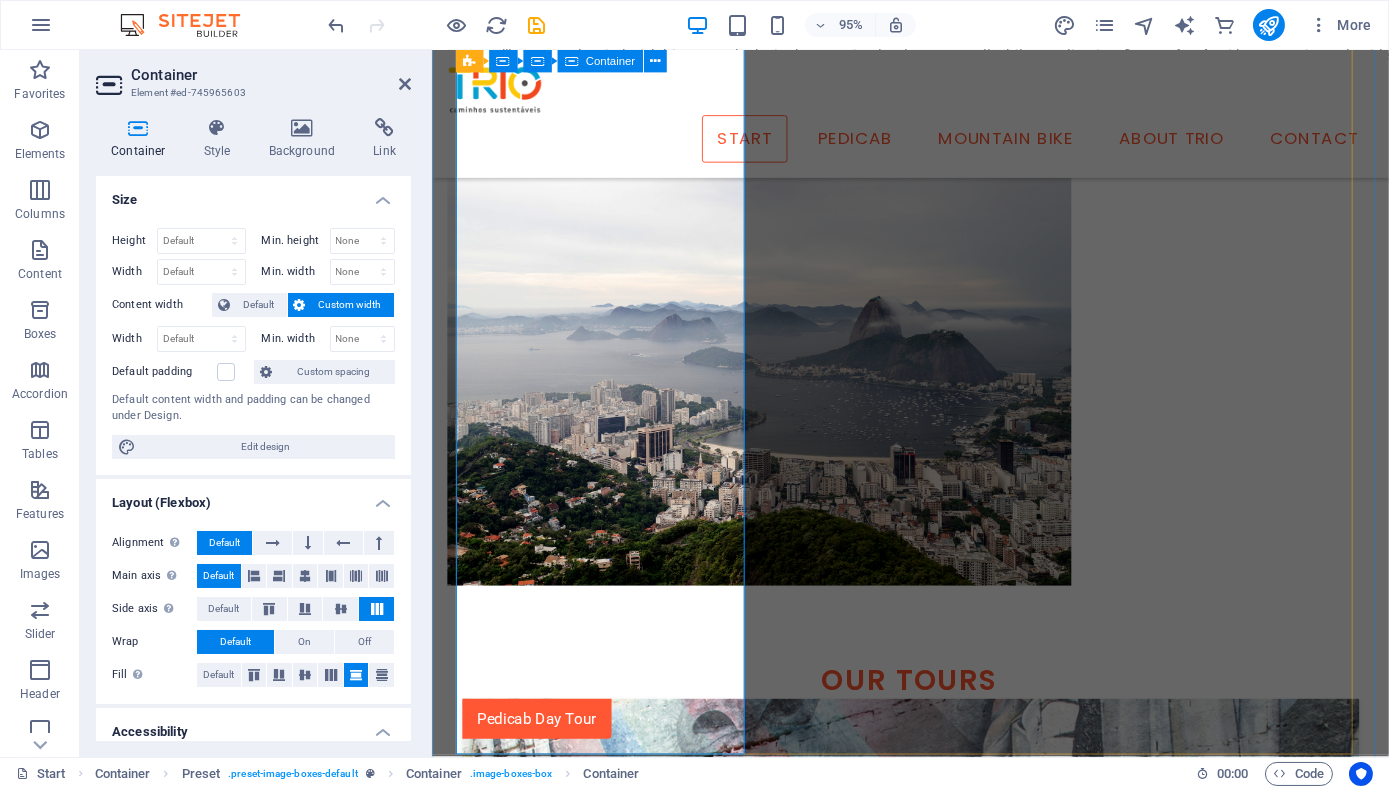 click on "Historic Rio Rio de Janeiro is famous for its beaches, Christ the Redeemer and Sugarloaf. But it is also full of historic and cultural treasures, and has 460 years worth of stories to tell. We'll visit internationally famous public art works like the Selaron Staircase and the spectacular Etnias grafitti mural; iconic architecture like the Lapa Arches and City Cathedral, sites integral to Afro-Brazilian culture and the origins of samba, and visit monuments to the colonial era as well as the golden age of the city.  Read more here. Key Features Lapa, Centre, Old Port 3.5 hours Ages 6+ Group up to 8 ppl  BRL$360 / USD$65 per person Learn more" at bounding box center [935, 1673] 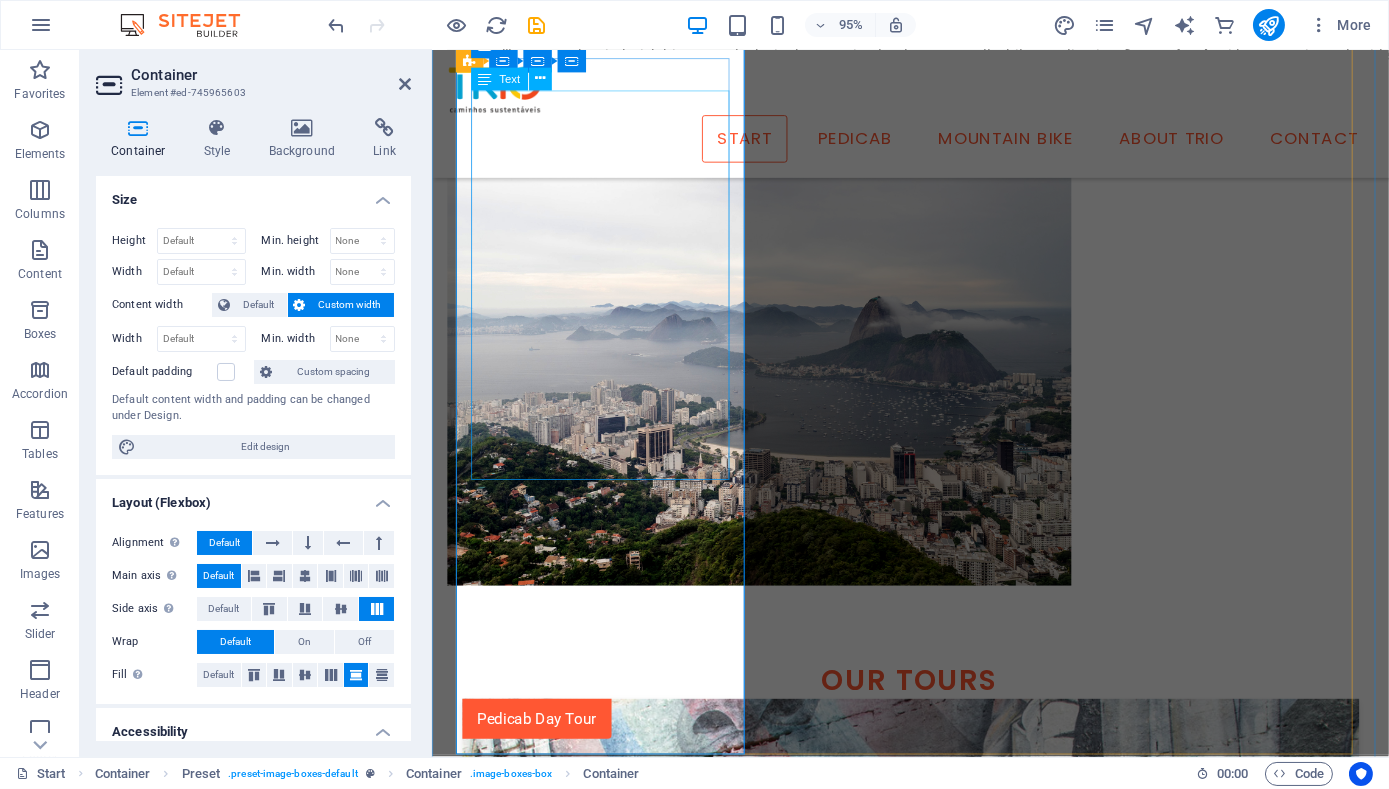 click on "Rio de Janeiro is famous for its beaches, Christ the Redeemer and Sugarloaf. But it is also full of historic and cultural treasures, and has 460 years worth of stories to tell. We'll visit internationally famous public art works like the Selaron Staircase and the spectacular Etnias grafitti mural; iconic architecture like the Lapa Arches and City Cathedral, sites integral to Afro-Brazilian culture and the origins of samba, and visit monuments to the colonial era as well as the golden age of the city.  Read more here." at bounding box center [935, 1579] 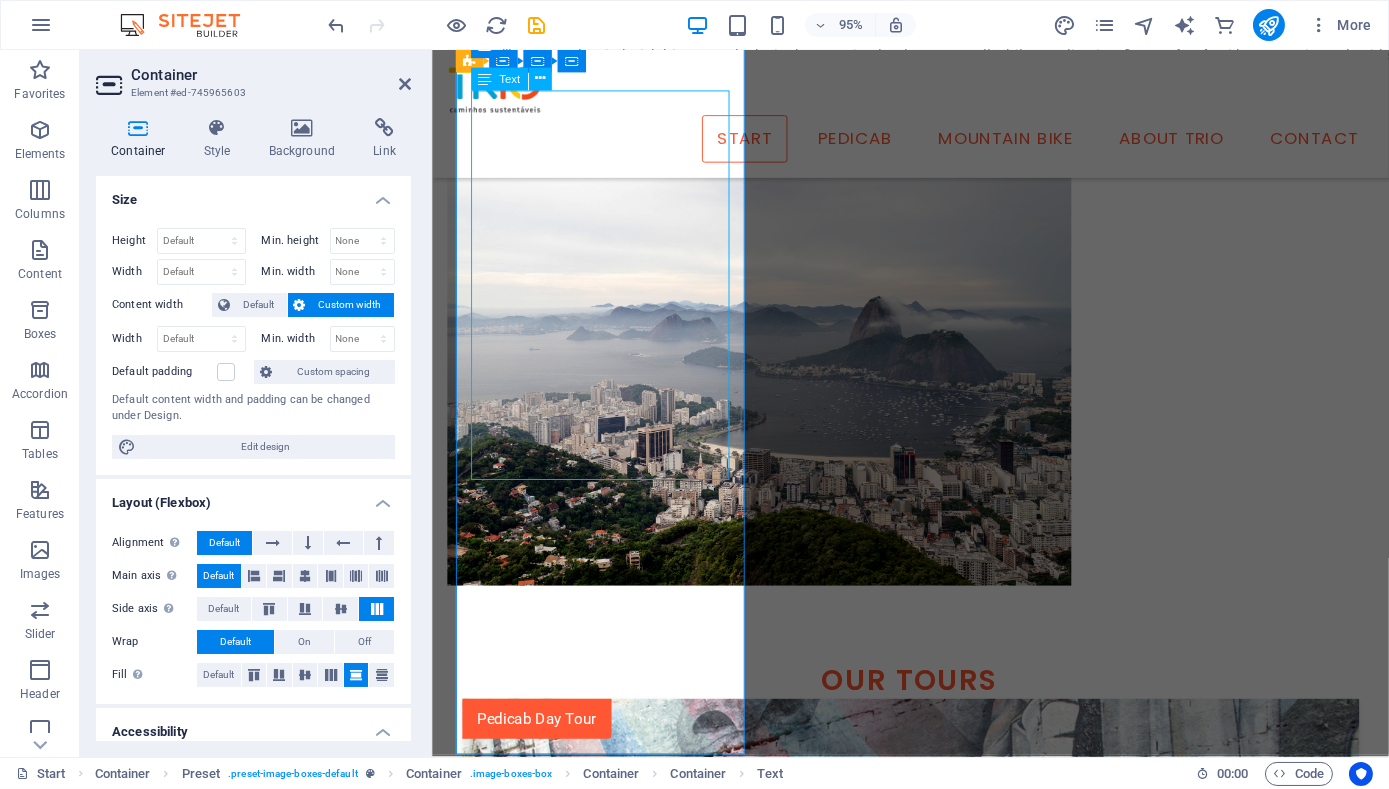 click on "Rio de Janeiro is famous for its beaches, Christ the Redeemer and Sugarloaf. But it is also full of historic and cultural treasures, and has 460 years worth of stories to tell. We'll visit internationally famous public art works like the Selaron Staircase and the spectacular Etnias grafitti mural; iconic architecture like the Lapa Arches and City Cathedral, sites integral to Afro-Brazilian culture and the origins of samba, and visit monuments to the colonial era as well as the golden age of the city.  Read more here." at bounding box center (935, 1579) 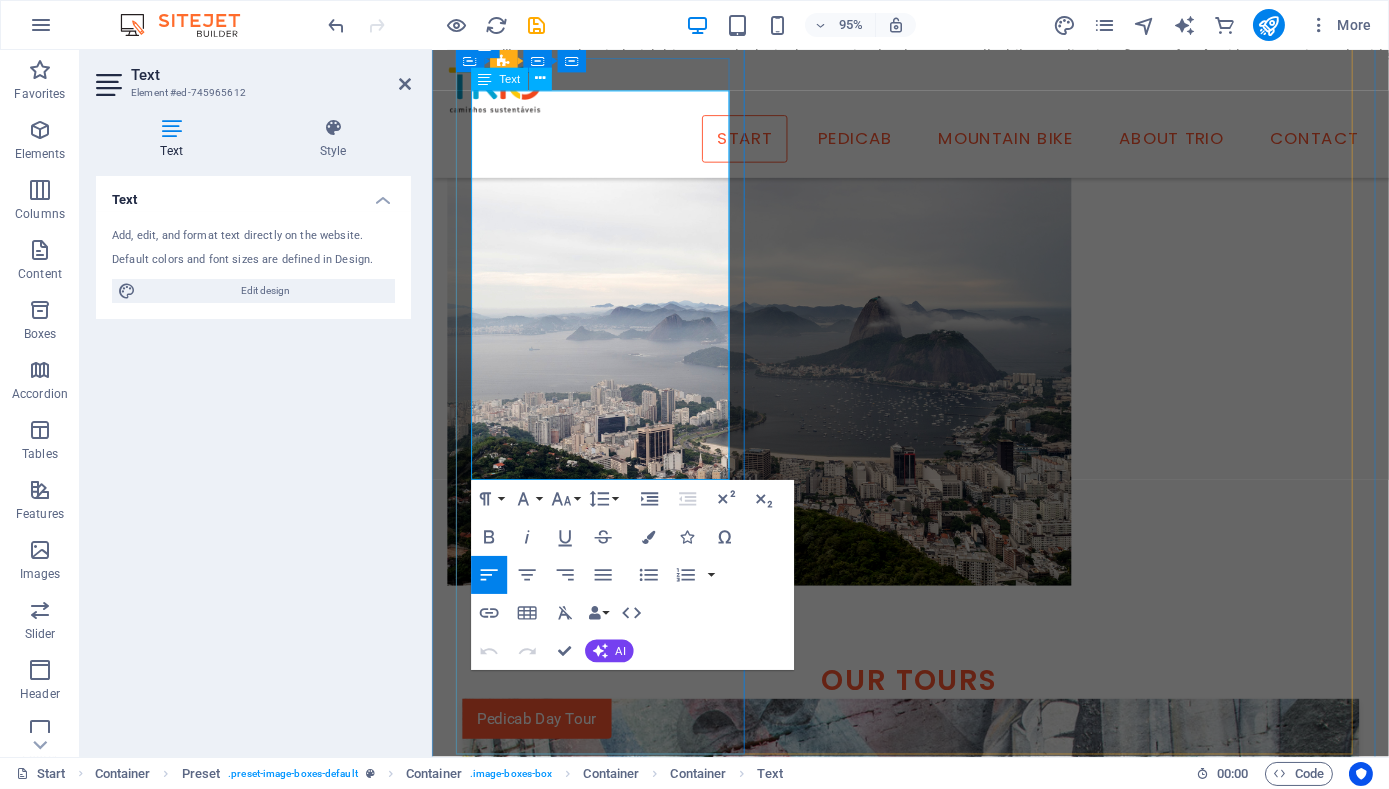 click on "Read more here." at bounding box center (935, 1656) 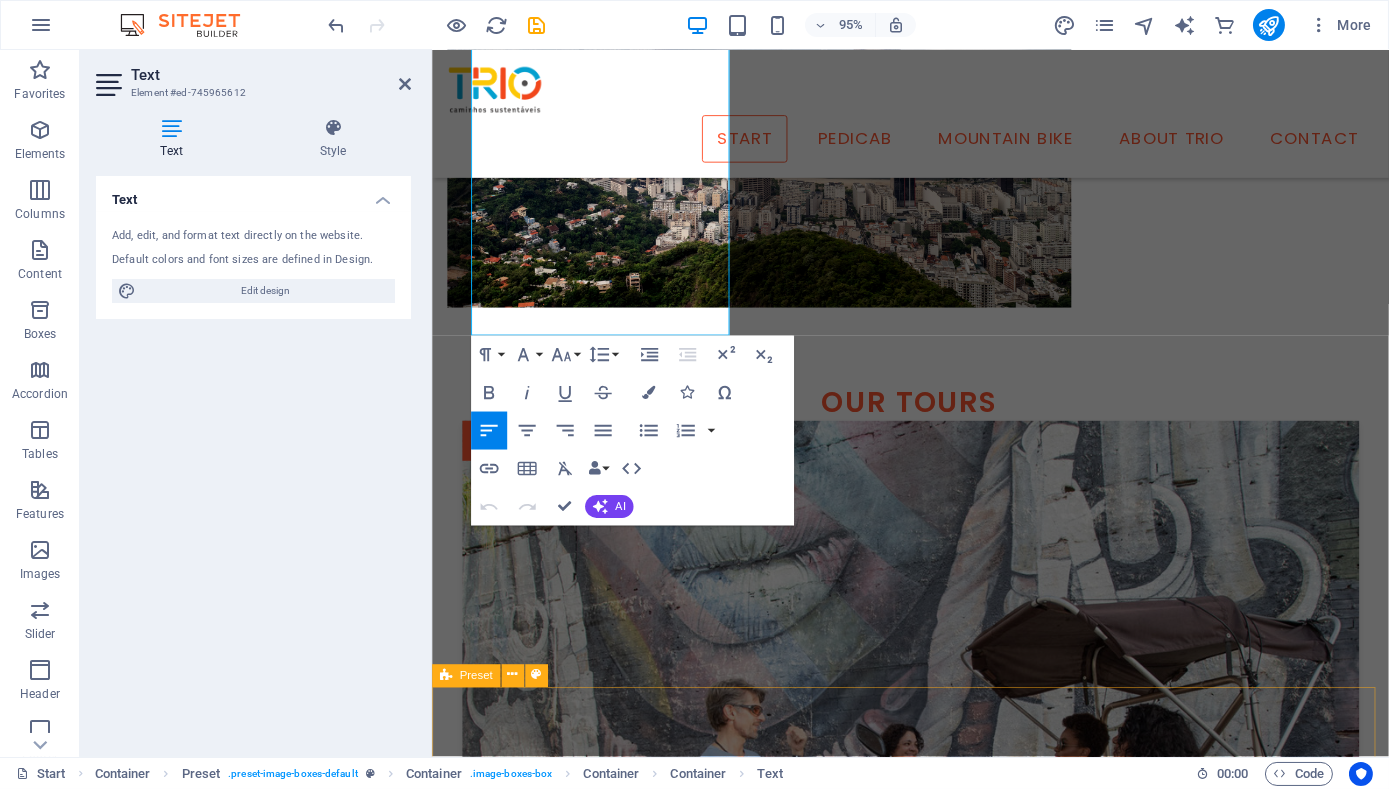 scroll, scrollTop: 1901, scrollLeft: 0, axis: vertical 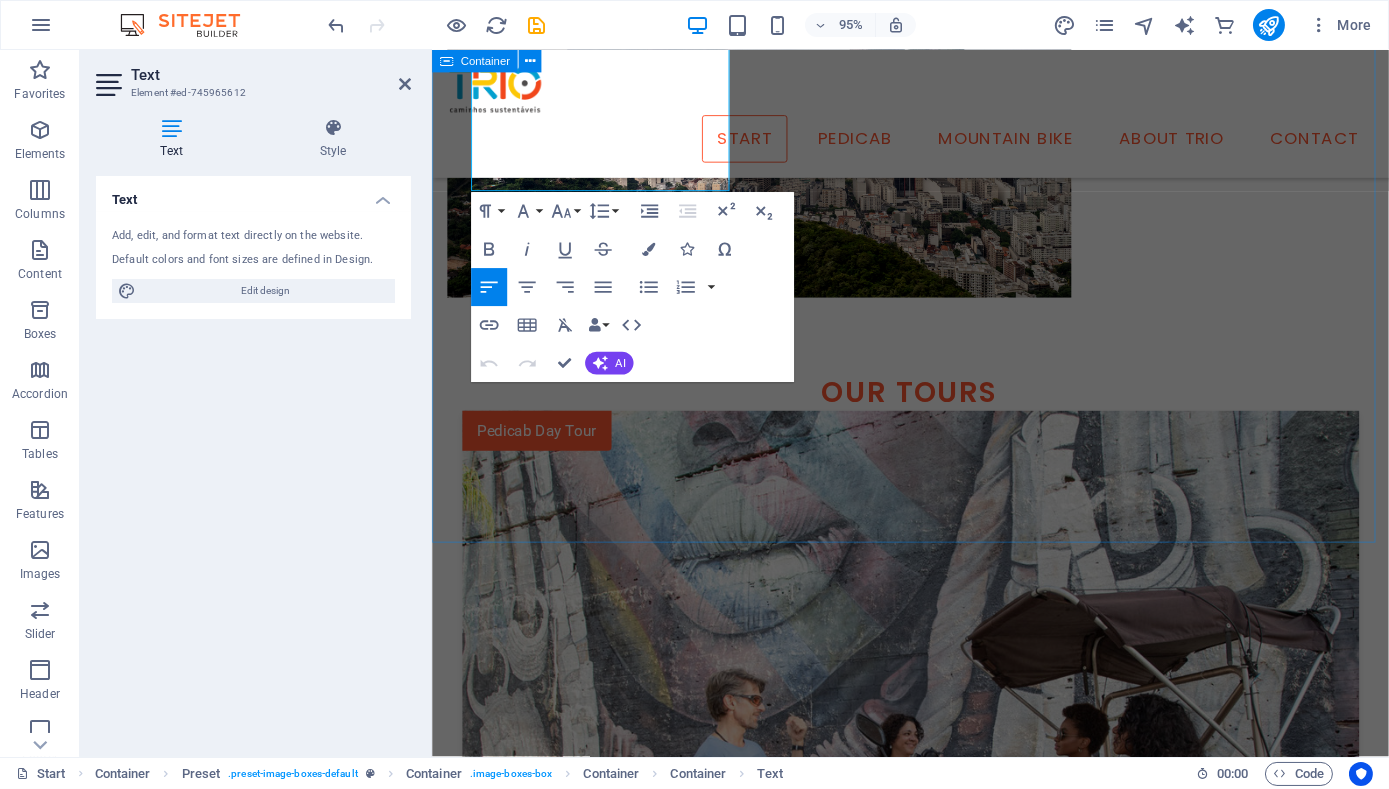 click on "Our tours Pedicab Day Tour Historic Rio Rio de Janeiro is famous for its beaches, Christ the Redeemer and Sugarloaf. But it is also full of historic and cultural treasures, and has 460 years worth of stories to tell. We'll visit internationally famous public art works like the Selaron Staircase and the spectacular Etnias grafitti mural; iconic architecture like the Lapa Arches and City Cathedral, sites integral to Afro-Brazilian culture and the origins of samba, and visit monuments to the colonial era as well as the golden age of the city.  Read more here. Key Features Lapa, Centre, Old Port 3.5 hours Ages 6+ Group up to 8 ppl  BRL$360 / USD$65 per person Learn more Pedicab Night Tour Rio by Night chopp  (draft beer), or a capoeira practice. Read more here. Key Features Lapa, Centre, Old Port, Nightlife 3.5 hours Ages 6+ Group up to 8 ppl  BRL$360 / USD$65 per person Learn more Mountain Bike Rainforest Tour Spectacular nature & views Read more here.   Key Features Tijuca Rainforest, spectacular views" at bounding box center (934, 2184) 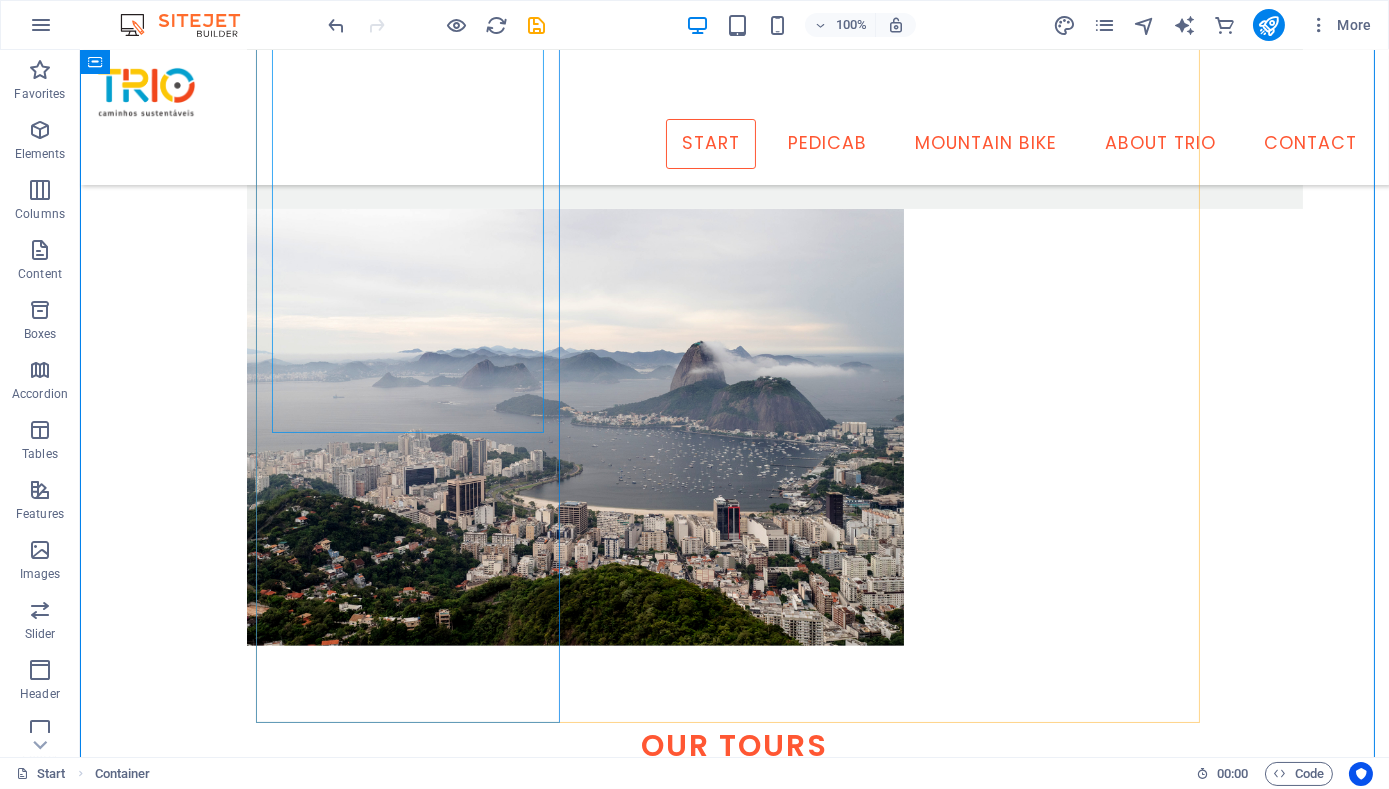 scroll, scrollTop: 1712, scrollLeft: 0, axis: vertical 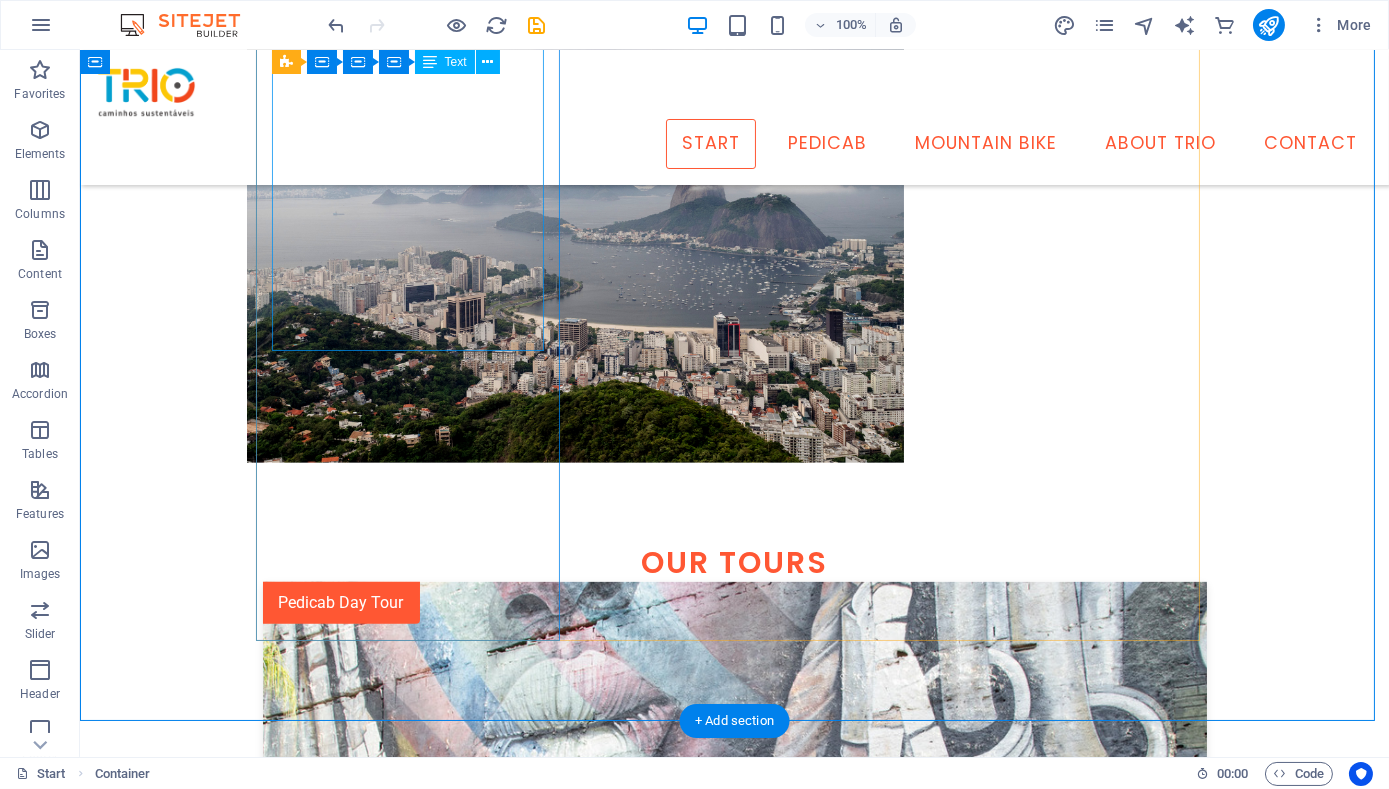 click on "Rio de Janeiro is famous for its beaches, Christ the Redeemer and Sugarloaf. But it is also full of historic and cultural treasures, and has 460 years worth of stories to tell. We'll visit internationally famous public art works like the Selaron Staircase and the spectacular Etnias grafitti mural; iconic architecture like the Lapa Arches and City Cathedral, sites integral to Afro-Brazilian culture and the origins of samba, and visit monuments to the colonial era as well as the golden age of the city.  Read more here." at bounding box center (735, 1428) 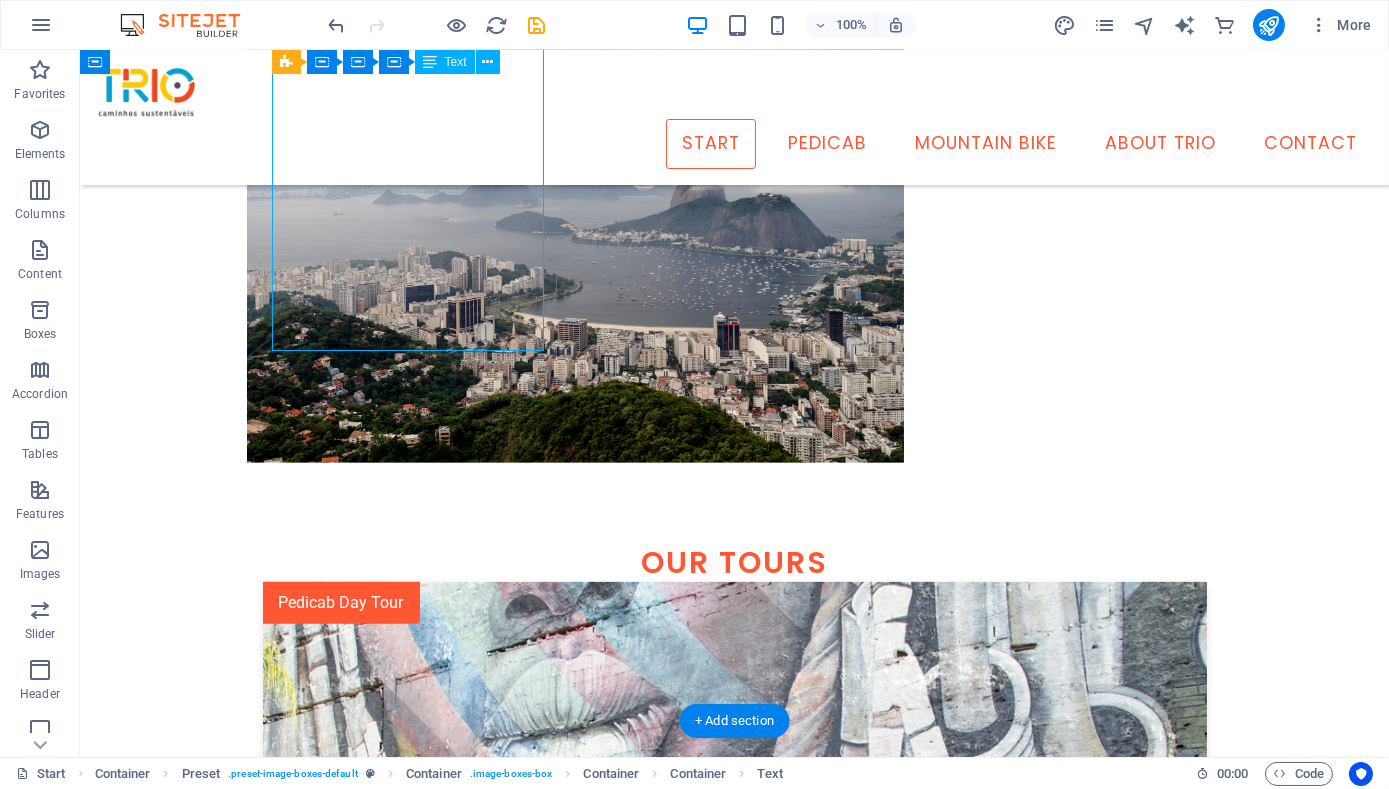 click on "Rio de Janeiro is famous for its beaches, Christ the Redeemer and Sugarloaf. But it is also full of historic and cultural treasures, and has 460 years worth of stories to tell. We'll visit internationally famous public art works like the Selaron Staircase and the spectacular Etnias grafitti mural; iconic architecture like the Lapa Arches and City Cathedral, sites integral to Afro-Brazilian culture and the origins of samba, and visit monuments to the colonial era as well as the golden age of the city.  Read more here." at bounding box center (735, 1428) 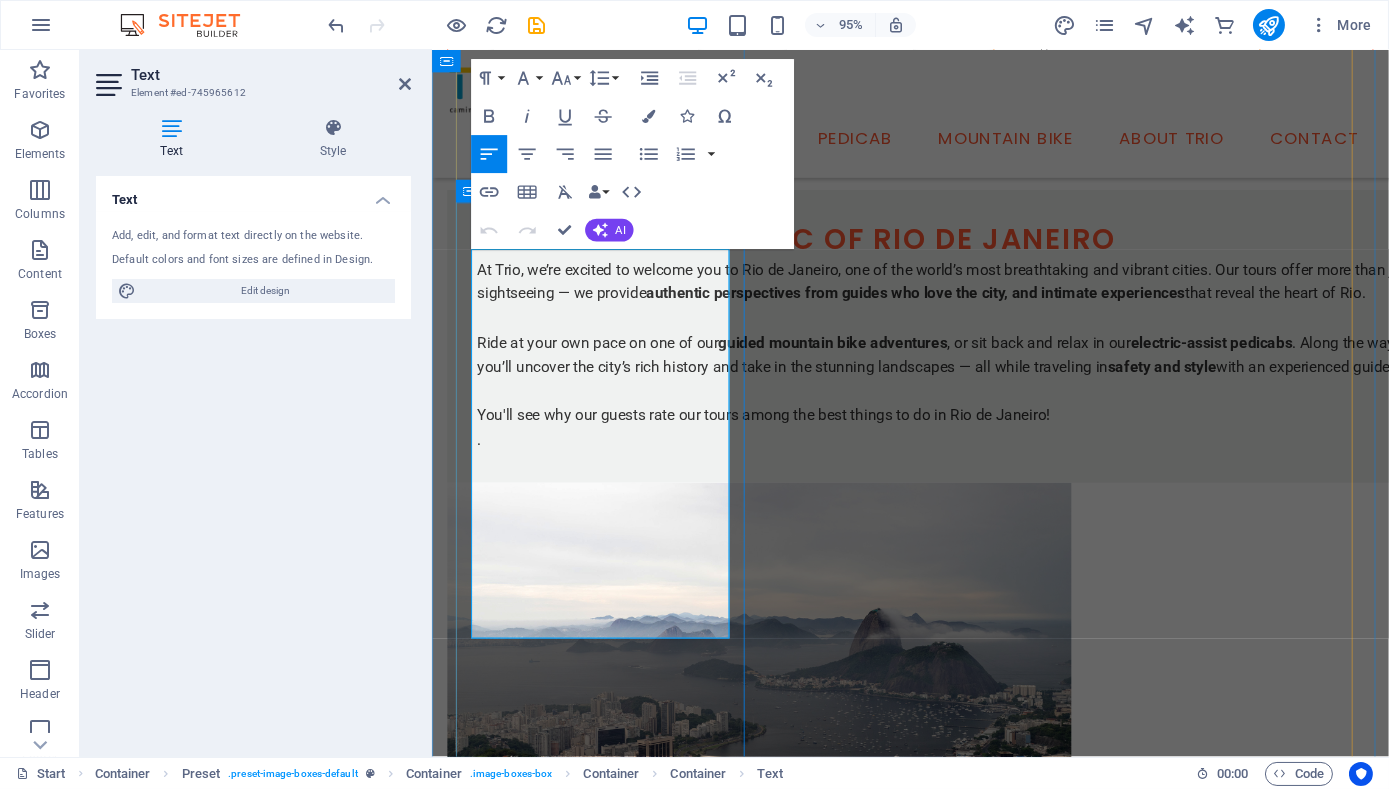 scroll, scrollTop: 1572, scrollLeft: 0, axis: vertical 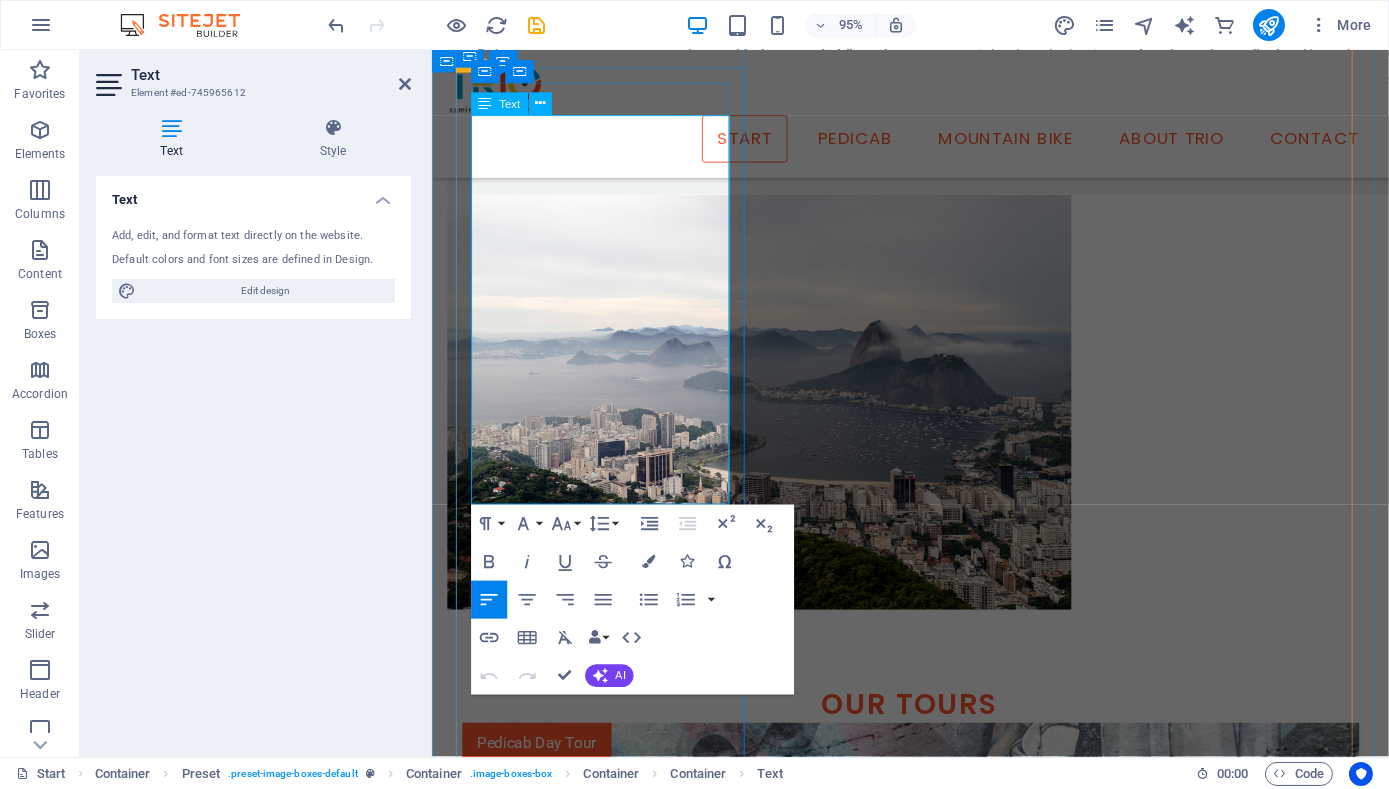 click on "Read more here." at bounding box center (935, 1682) 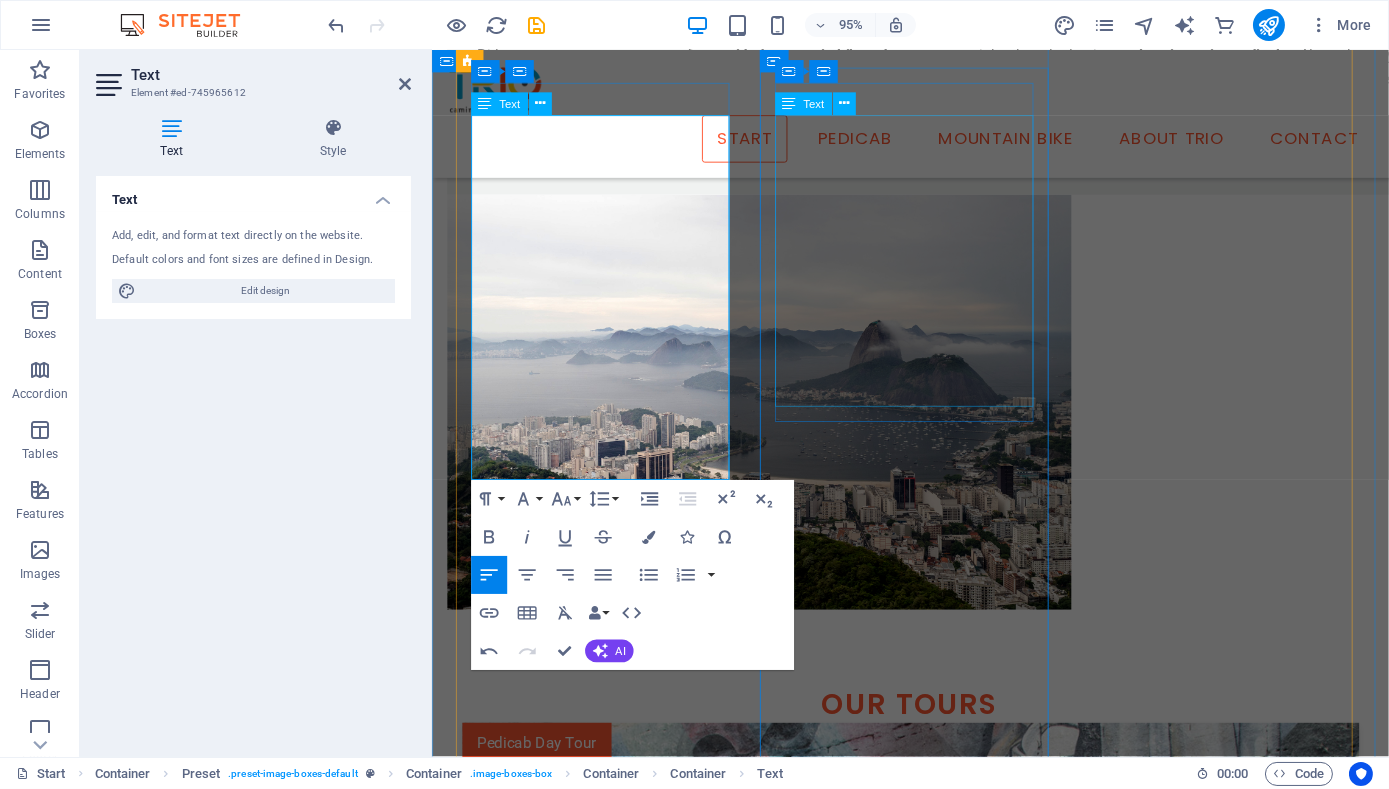 click on "The night tour visits many of the same sites as the daytime tour, but with the addition of seeing Rio's dynamic culture come alive. Every night time tour is different, just as every night in Rio is full of surprises. We might encounter samba bands rehearsing, lively streets full of locals at bars catching up over a  chopp  (draft beer), or a capoeira practice. Read more here." at bounding box center [935, 2736] 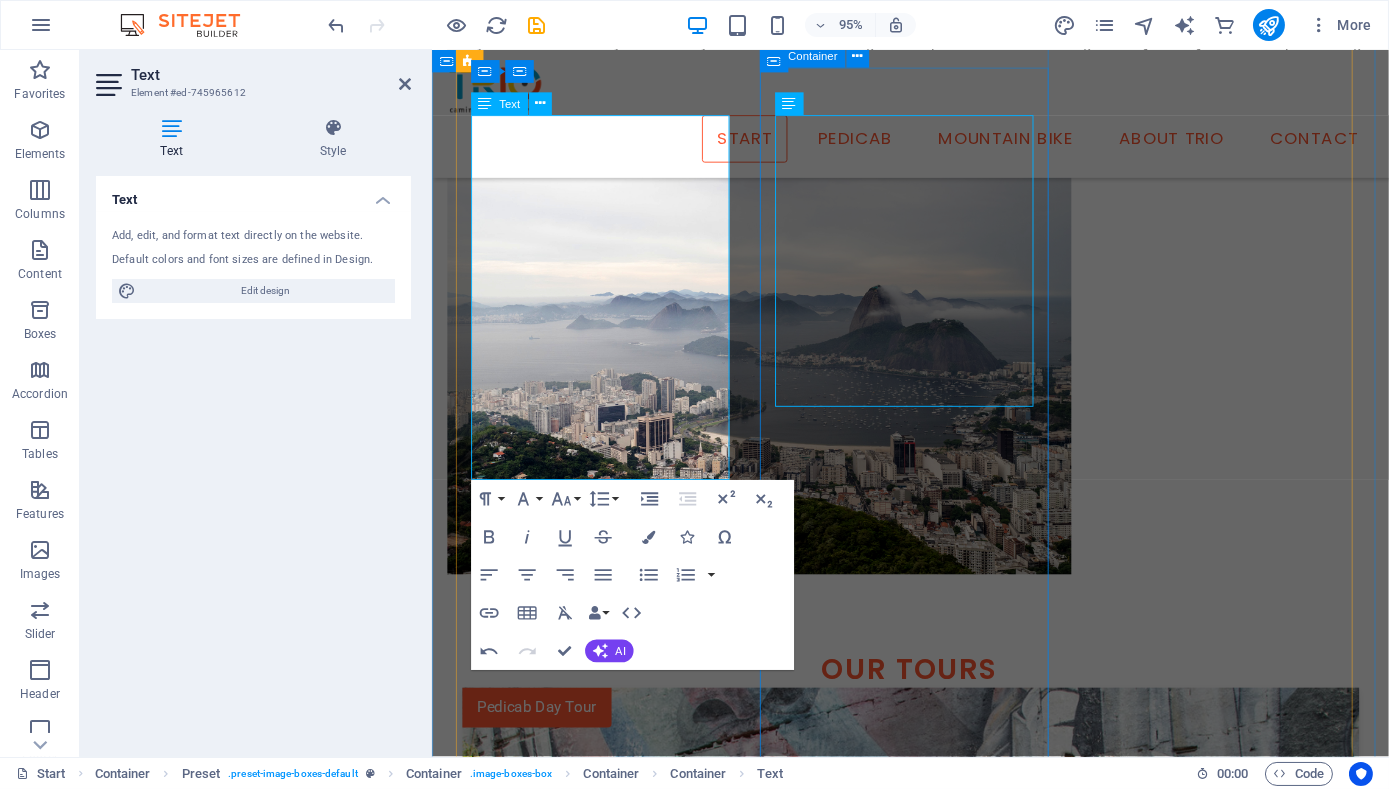 scroll, scrollTop: 1535, scrollLeft: 0, axis: vertical 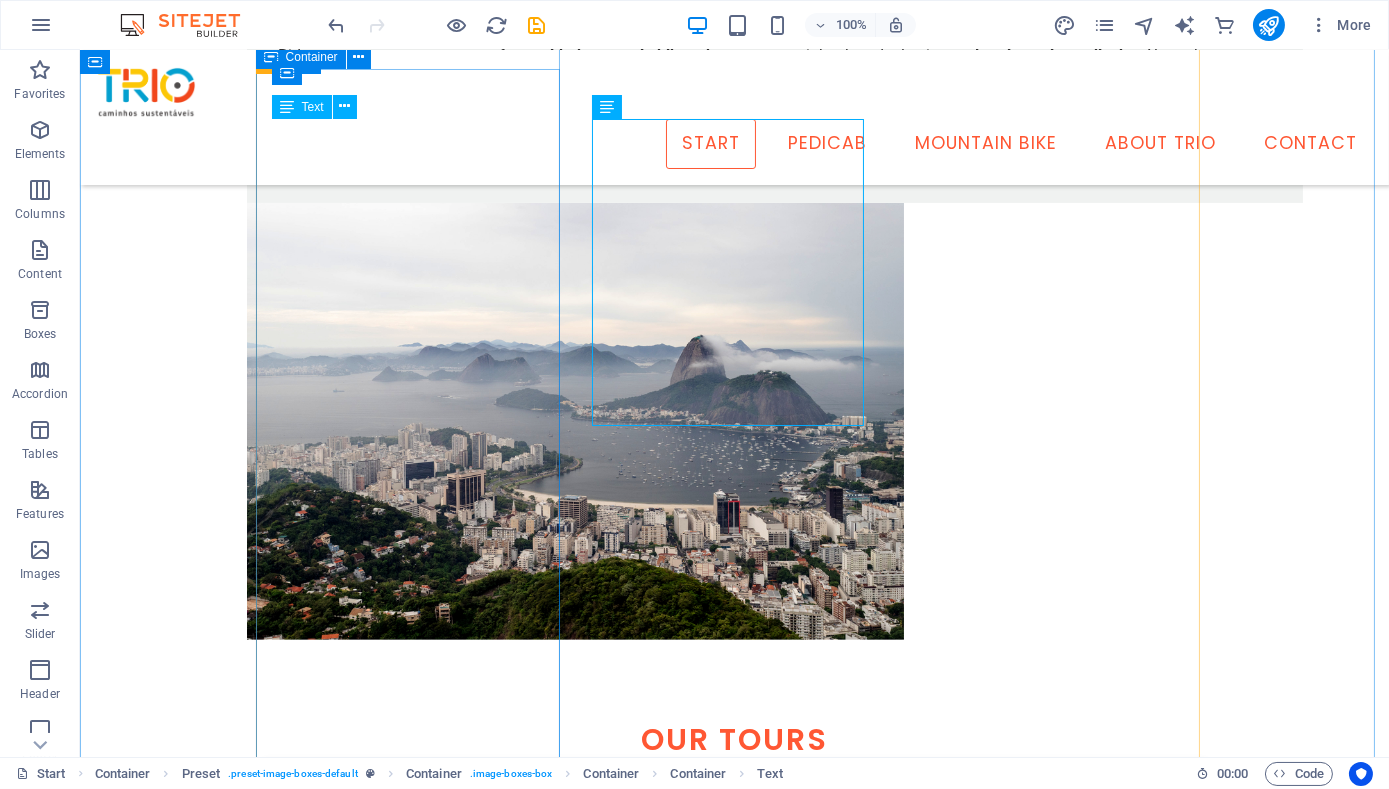 click on "Historic Rio Rio de Janeiro is famous for its beaches, Christ the Redeemer and Sugarloaf. But it is also full of historic and cultural treasures, and has 460 years worth of stories to tell. We'll visit internationally famous public art works like the Selaron Staircase and the spectacular Etnias grafitti mural; iconic architecture like the Lapa Arches and City Cathedral, sites integral to Afro-Brazilian culture and the origins of samba, and visit monuments to the colonial era as well as the golden age of the city.  Key Features Lapa, Centre, Old Port 3.5 hours Ages 6+ Group up to 8 ppl  BRL$360 / USD$65 per person Learn more" at bounding box center (735, 1686) 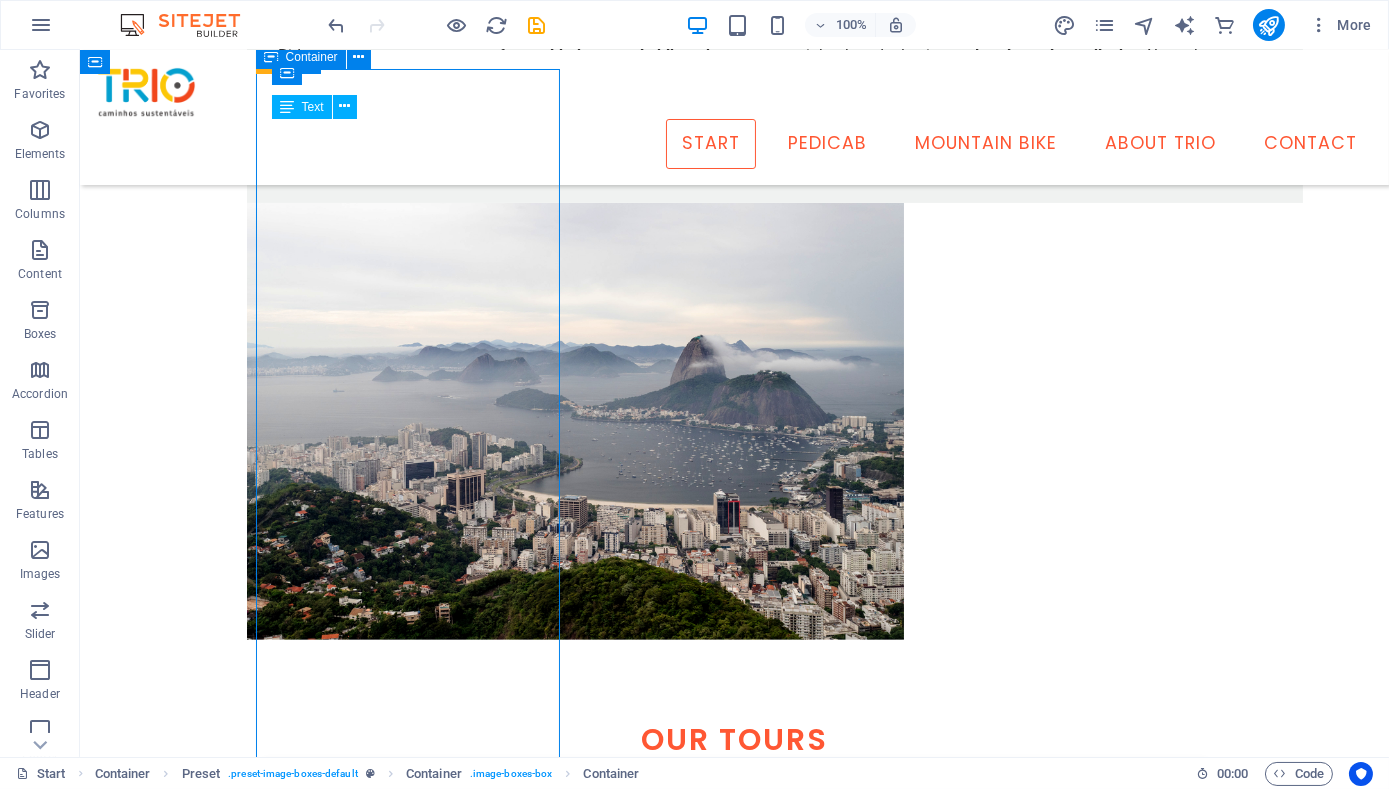click on "Historic Rio Rio de Janeiro is famous for its beaches, Christ the Redeemer and Sugarloaf. But it is also full of historic and cultural treasures, and has 460 years worth of stories to tell. We'll visit internationally famous public art works like the Selaron Staircase and the spectacular Etnias grafitti mural; iconic architecture like the Lapa Arches and City Cathedral, sites integral to Afro-Brazilian culture and the origins of samba, and visit monuments to the colonial era as well as the golden age of the city.  Key Features Lapa, Centre, Old Port 3.5 hours Ages 6+ Group up to 8 ppl  BRL$360 / USD$65 per person Learn more" at bounding box center (735, 1686) 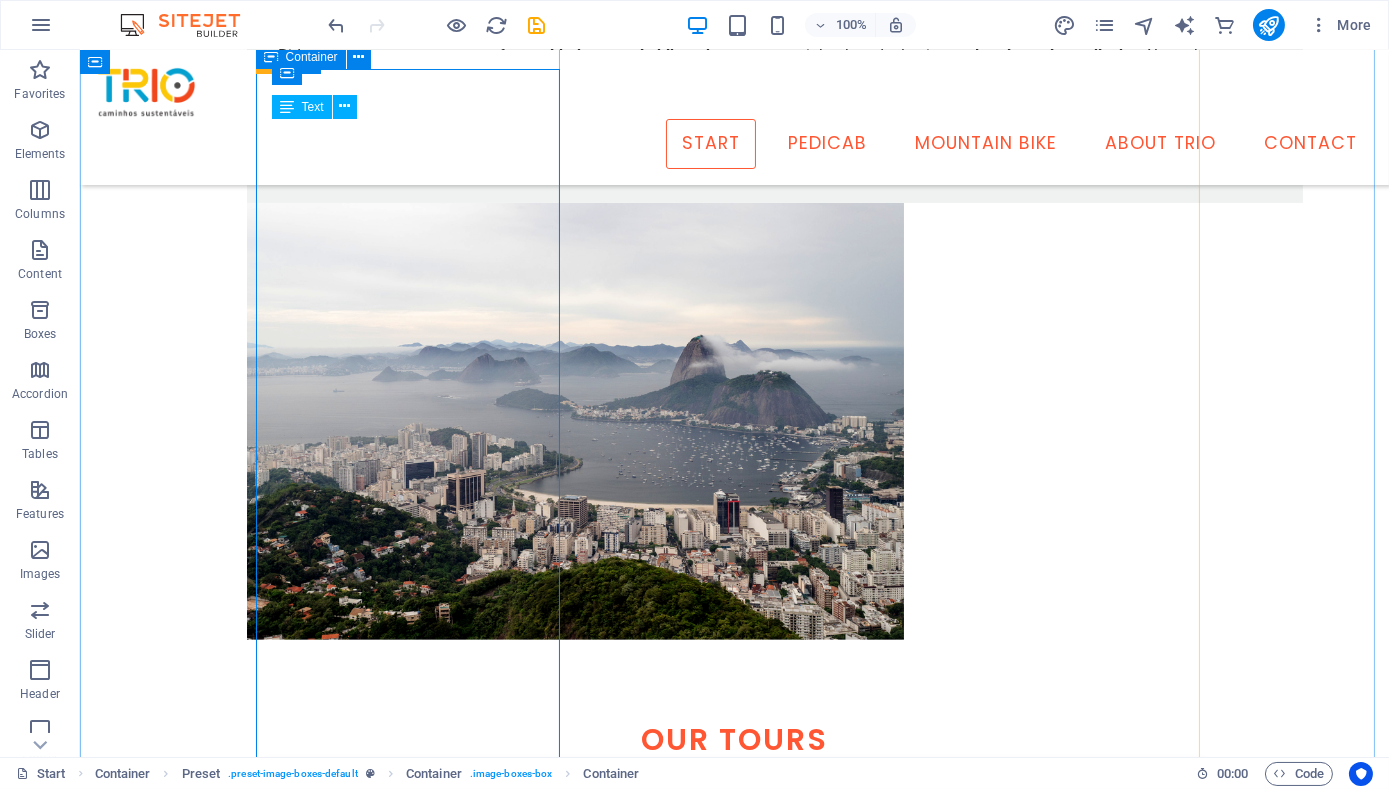 click on "Historic Rio Rio de Janeiro is famous for its beaches, Christ the Redeemer and Sugarloaf. But it is also full of historic and cultural treasures, and has 460 years worth of stories to tell. We'll visit internationally famous public art works like the Selaron Staircase and the spectacular Etnias grafitti mural; iconic architecture like the Lapa Arches and City Cathedral, sites integral to Afro-Brazilian culture and the origins of samba, and visit monuments to the colonial era as well as the golden age of the city.  Key Features Lapa, Centre, Old Port 3.5 hours Ages 6+ Group up to 8 ppl  BRL$360 / USD$65 per person Learn more" at bounding box center (735, 1686) 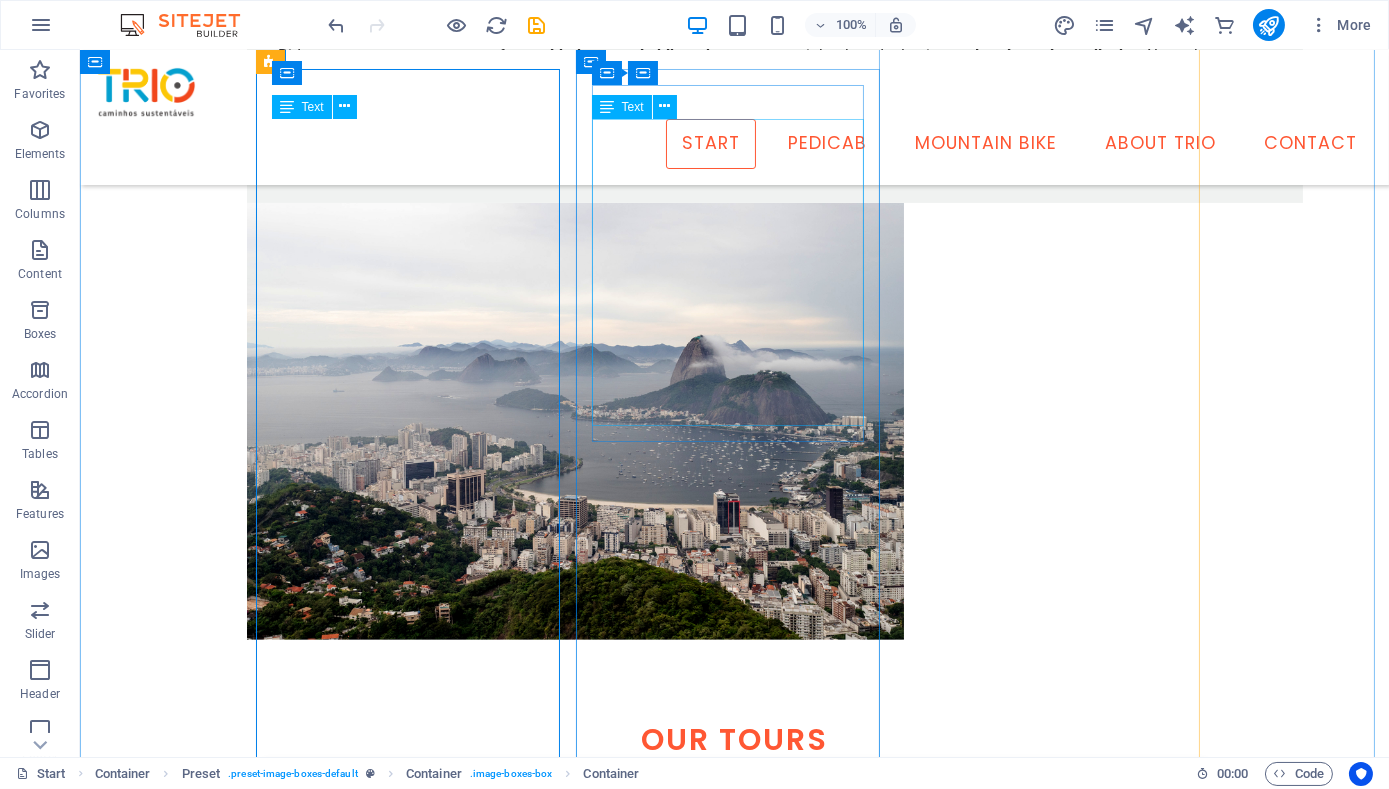 click on "The night tour visits many of the same sites as the daytime tour, but with the addition of seeing Rio's dynamic culture come alive. Every night time tour is different, just as every night in Rio is full of surprises. We might encounter samba bands rehearsing, lively streets full of locals at bars catching up over a  chopp  (draft beer), or a capoeira practice. Read more here." at bounding box center [735, 2736] 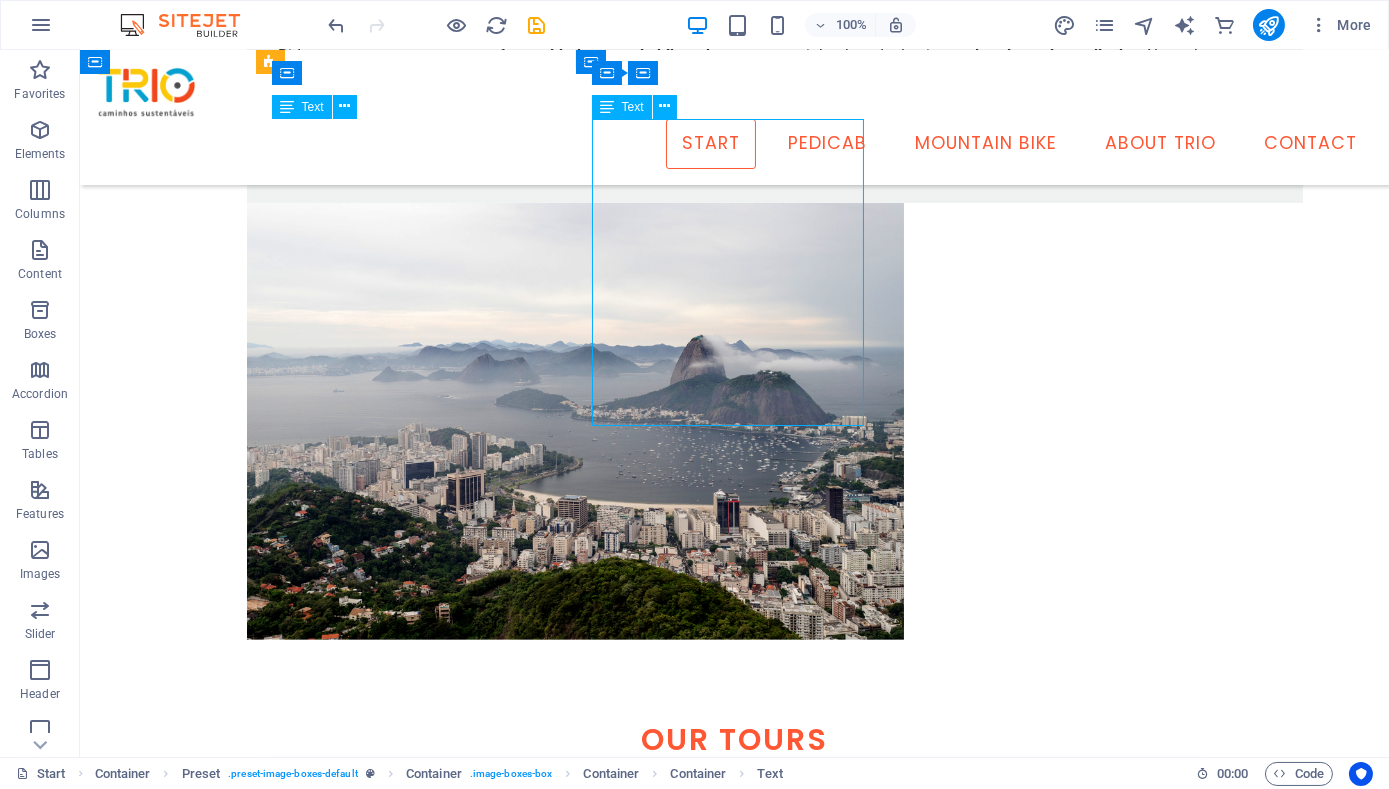 click on "The night tour visits many of the same sites as the daytime tour, but with the addition of seeing Rio's dynamic culture come alive. Every night time tour is different, just as every night in Rio is full of surprises. We might encounter samba bands rehearsing, lively streets full of locals at bars catching up over a  chopp  (draft beer), or a capoeira practice. Read more here." at bounding box center (735, 2736) 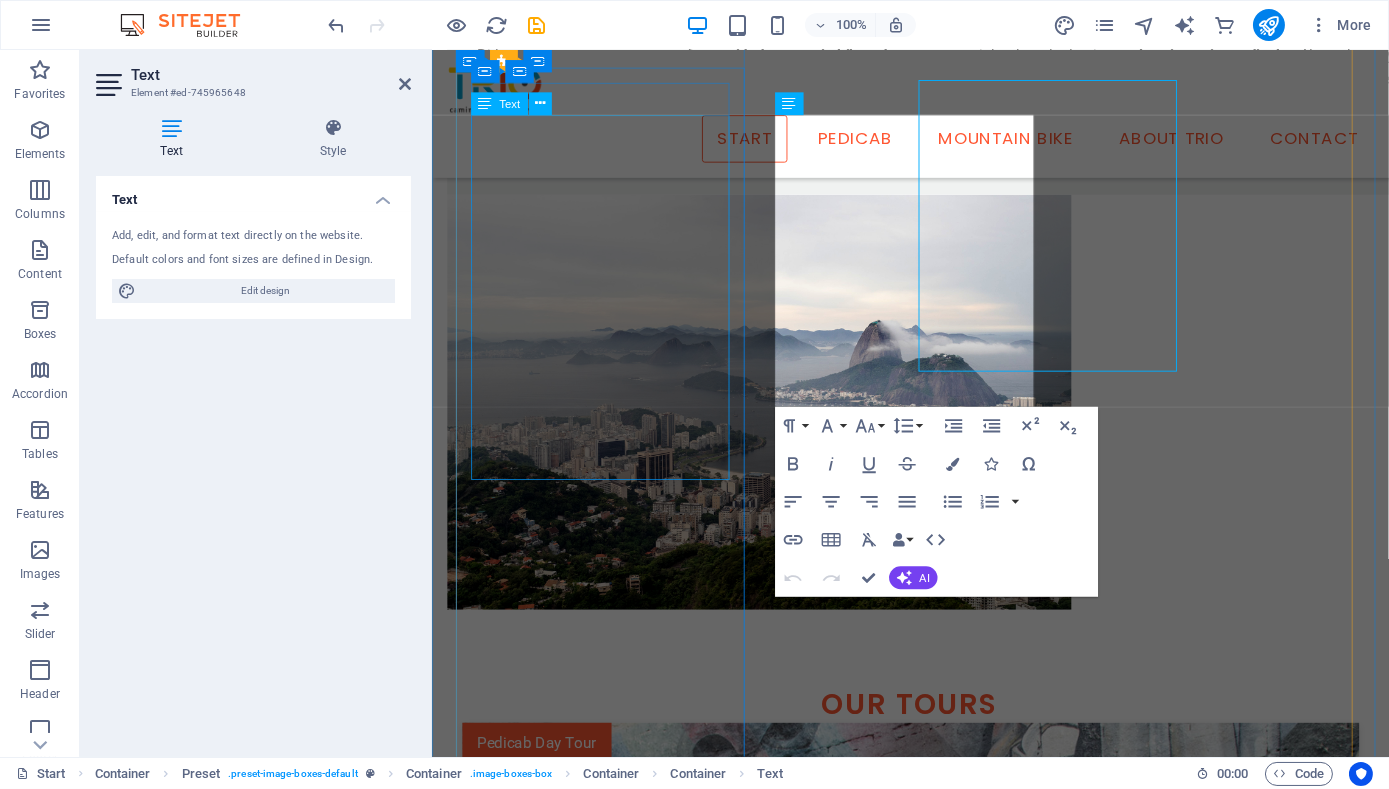 click on "Rio de Janeiro is famous for its beaches, Christ the Redeemer and Sugarloaf. But it is also full of historic and cultural treasures, and has 460 years worth of stories to tell. We'll visit internationally famous public art works like the Selaron Staircase and the spectacular Etnias grafitti mural; iconic architecture like the Lapa Arches and City Cathedral, sites integral to Afro-Brazilian culture and the origins of samba, and visit monuments to the colonial era as well as the golden age of the city." at bounding box center (935, 1593) 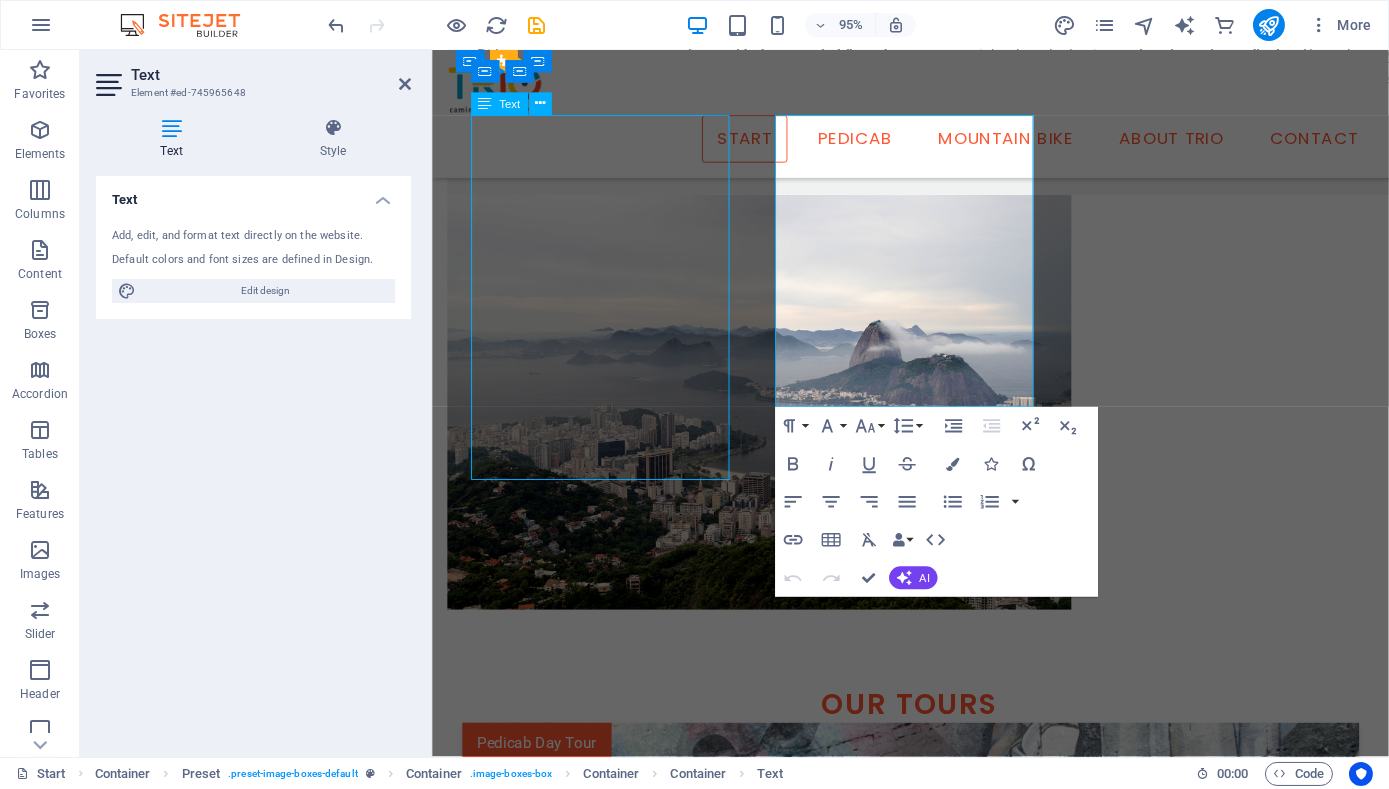 scroll, scrollTop: 1535, scrollLeft: 0, axis: vertical 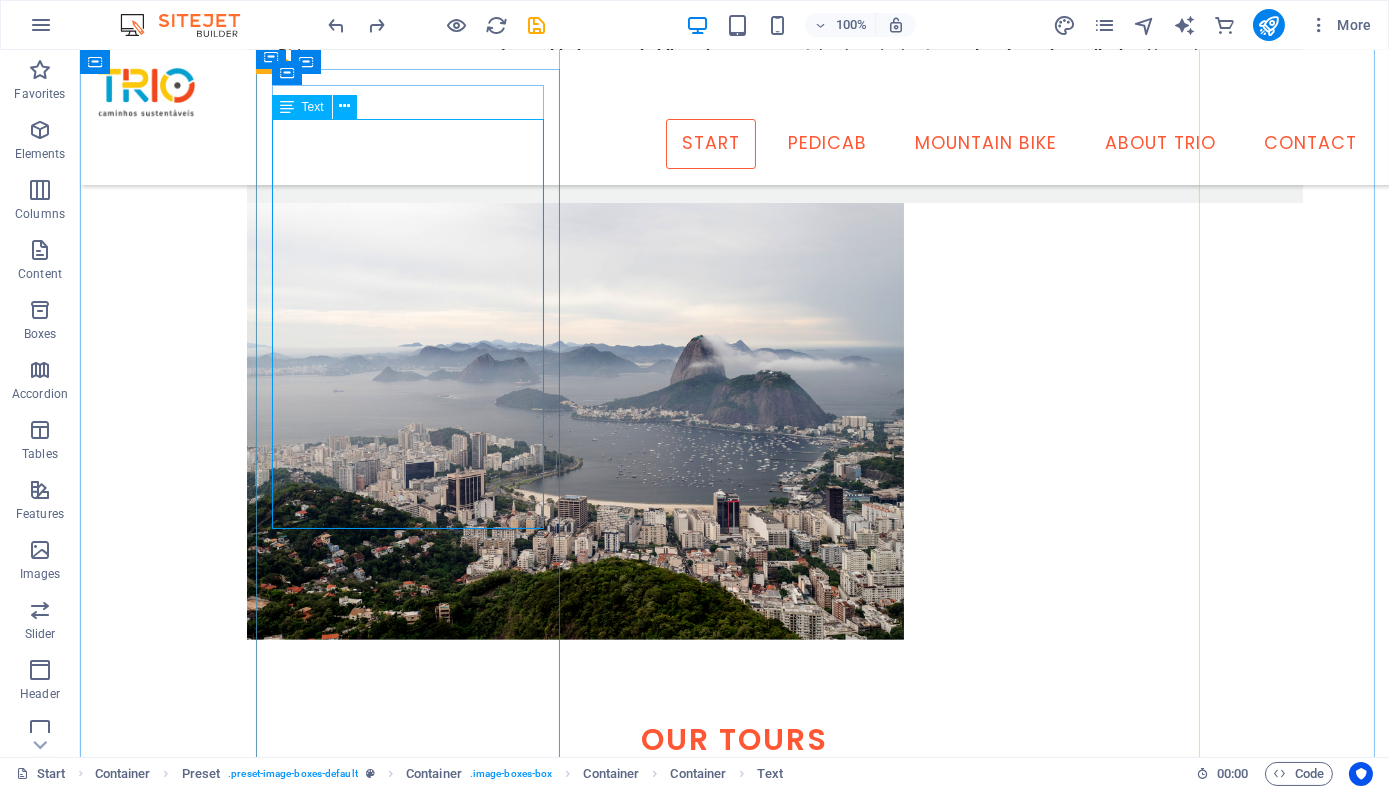 click on "Rio de Janeiro is famous for its beaches, Christ the Redeemer and Sugarloaf. But it is also full of historic and cultural treasures, and has 460 years worth of stories to tell. We'll visit internationally famous public art works like the Selaron Staircase and the spectacular Etnias grafitti mural; iconic architecture like the Lapa Arches and City Cathedral, sites integral to Afro-Brazilian culture and the origins of samba, and visit monuments to the colonial era as well as the golden age of the city.  Read more here." at bounding box center (735, 1605) 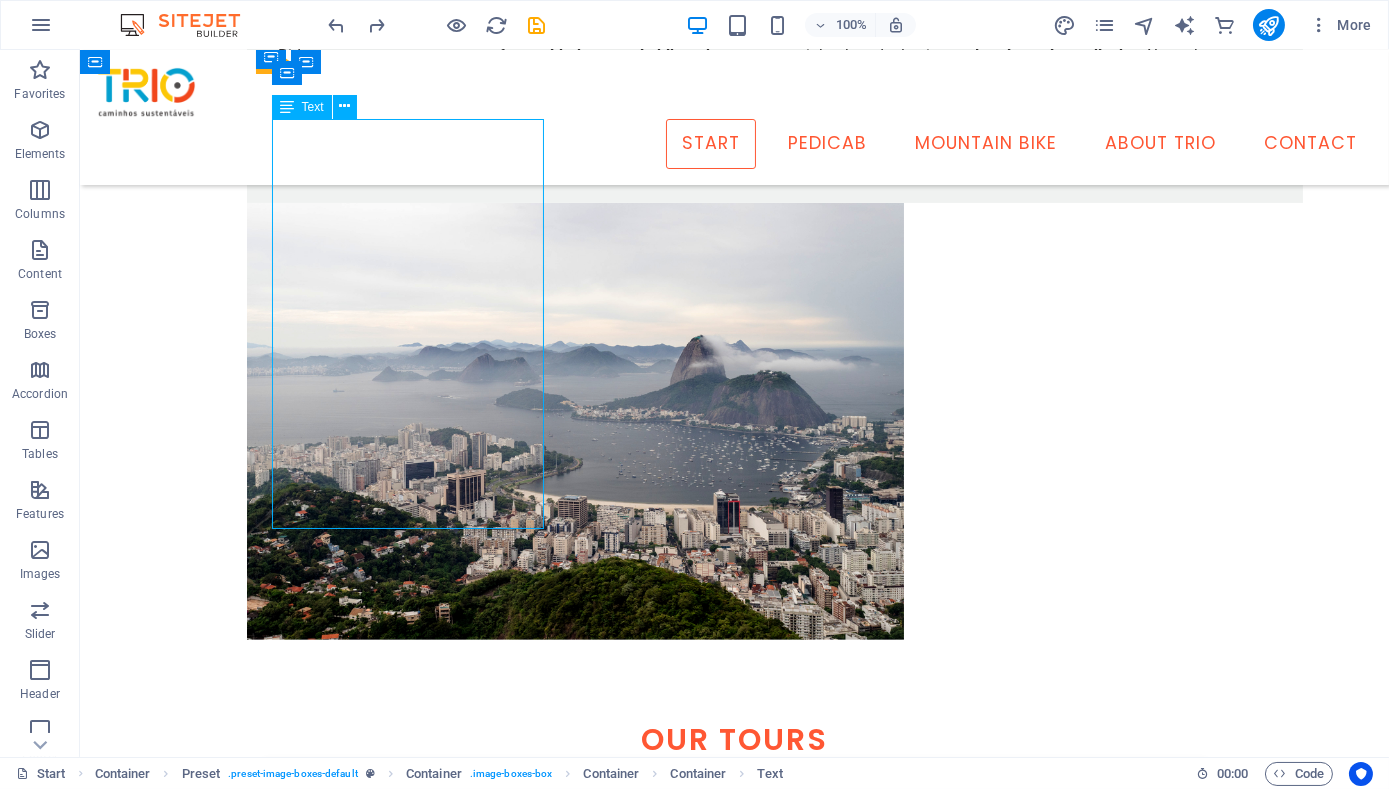 click on "Rio de Janeiro is famous for its beaches, Christ the Redeemer and Sugarloaf. But it is also full of historic and cultural treasures, and has 460 years worth of stories to tell. We'll visit internationally famous public art works like the Selaron Staircase and the spectacular Etnias grafitti mural; iconic architecture like the Lapa Arches and City Cathedral, sites integral to Afro-Brazilian culture and the origins of samba, and visit monuments to the colonial era as well as the golden age of the city.  Read more here." at bounding box center (735, 1605) 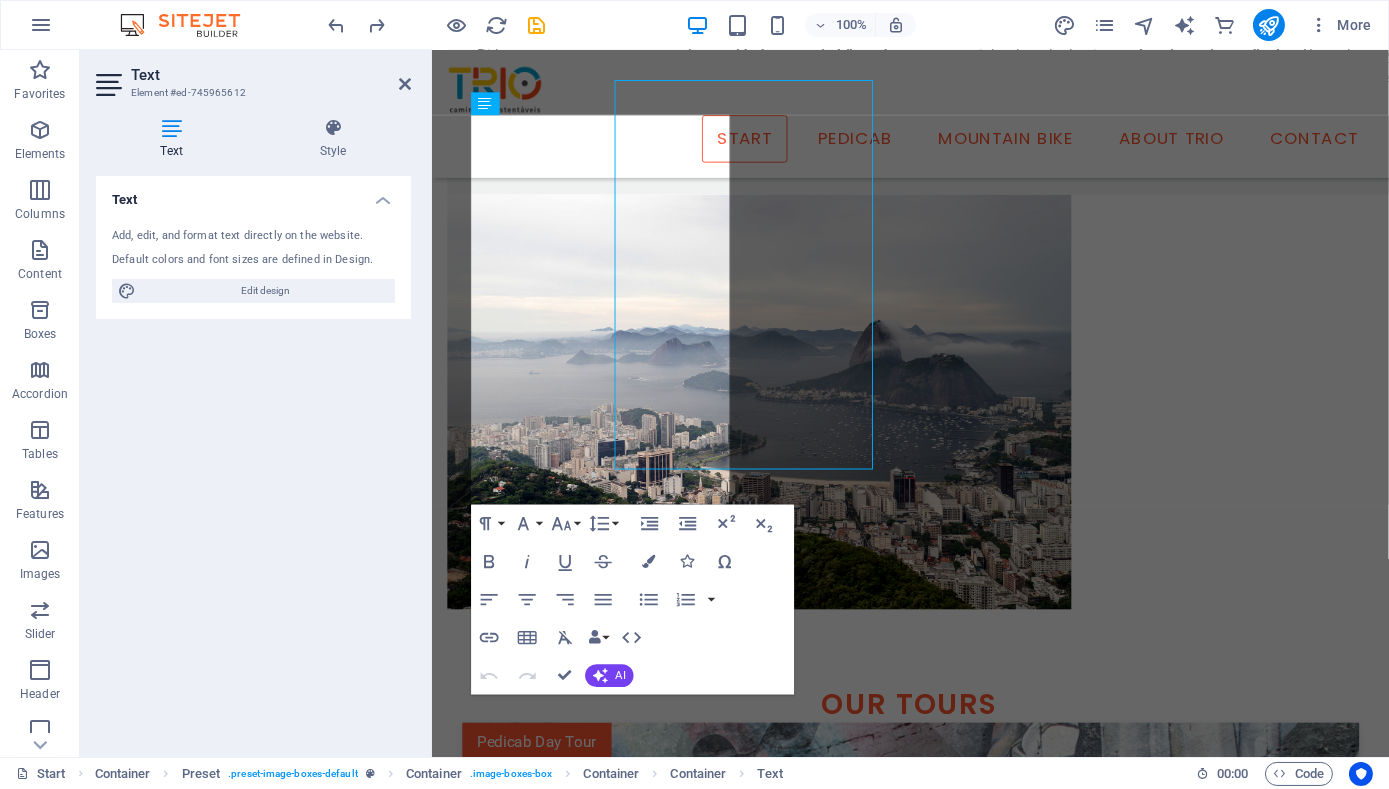 scroll, scrollTop: 1572, scrollLeft: 0, axis: vertical 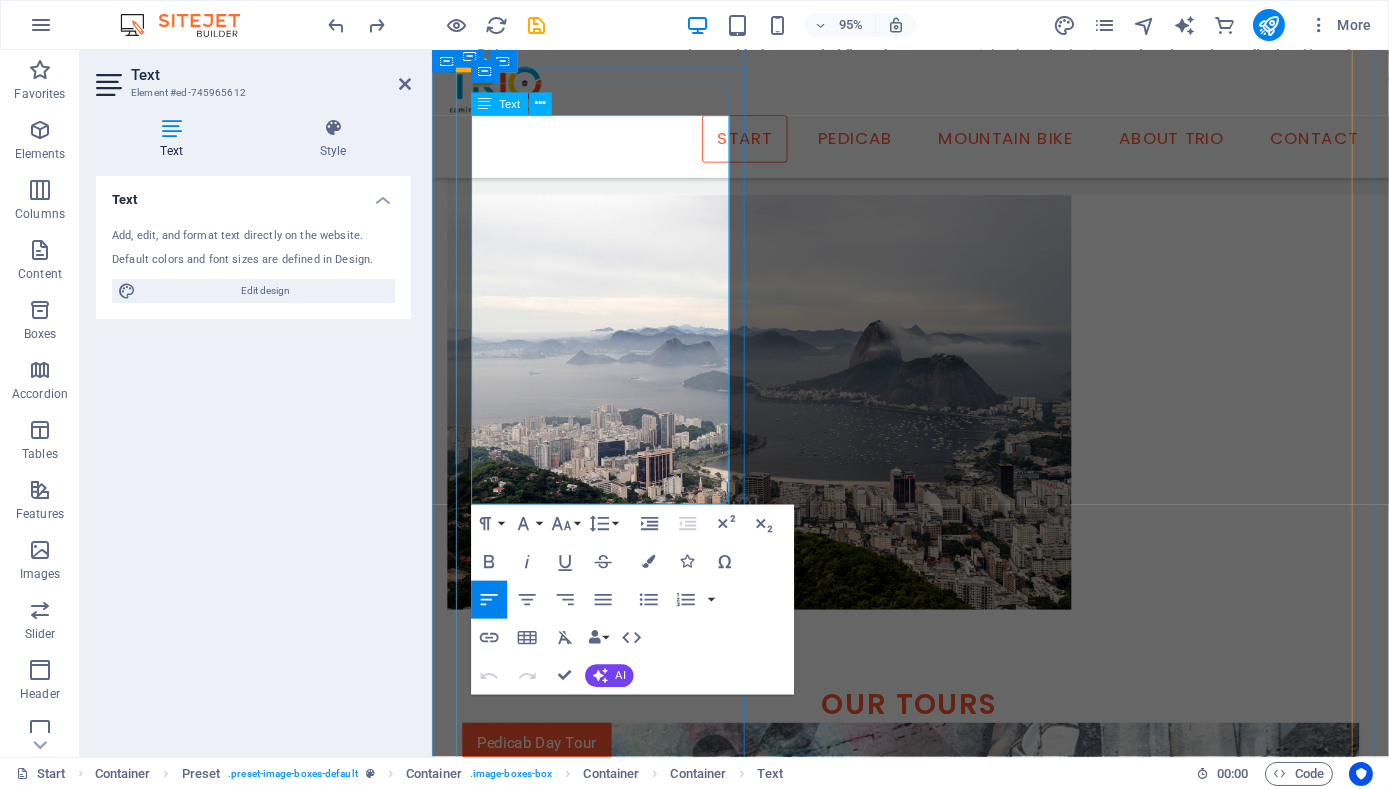 drag, startPoint x: 473, startPoint y: 511, endPoint x: 591, endPoint y: 514, distance: 118.03813 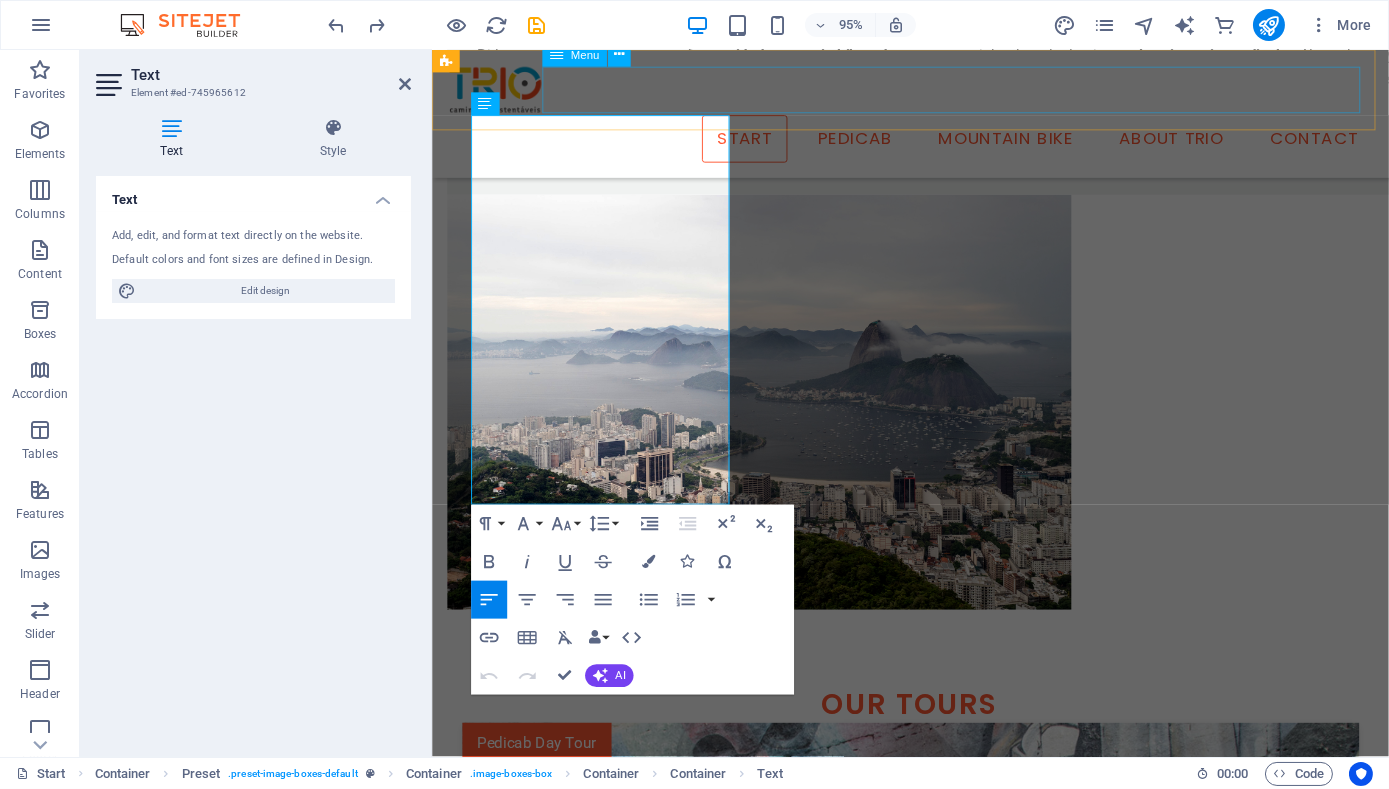 click on "Start Pedicab Mountain Bike About Trio Contact" at bounding box center (934, 144) 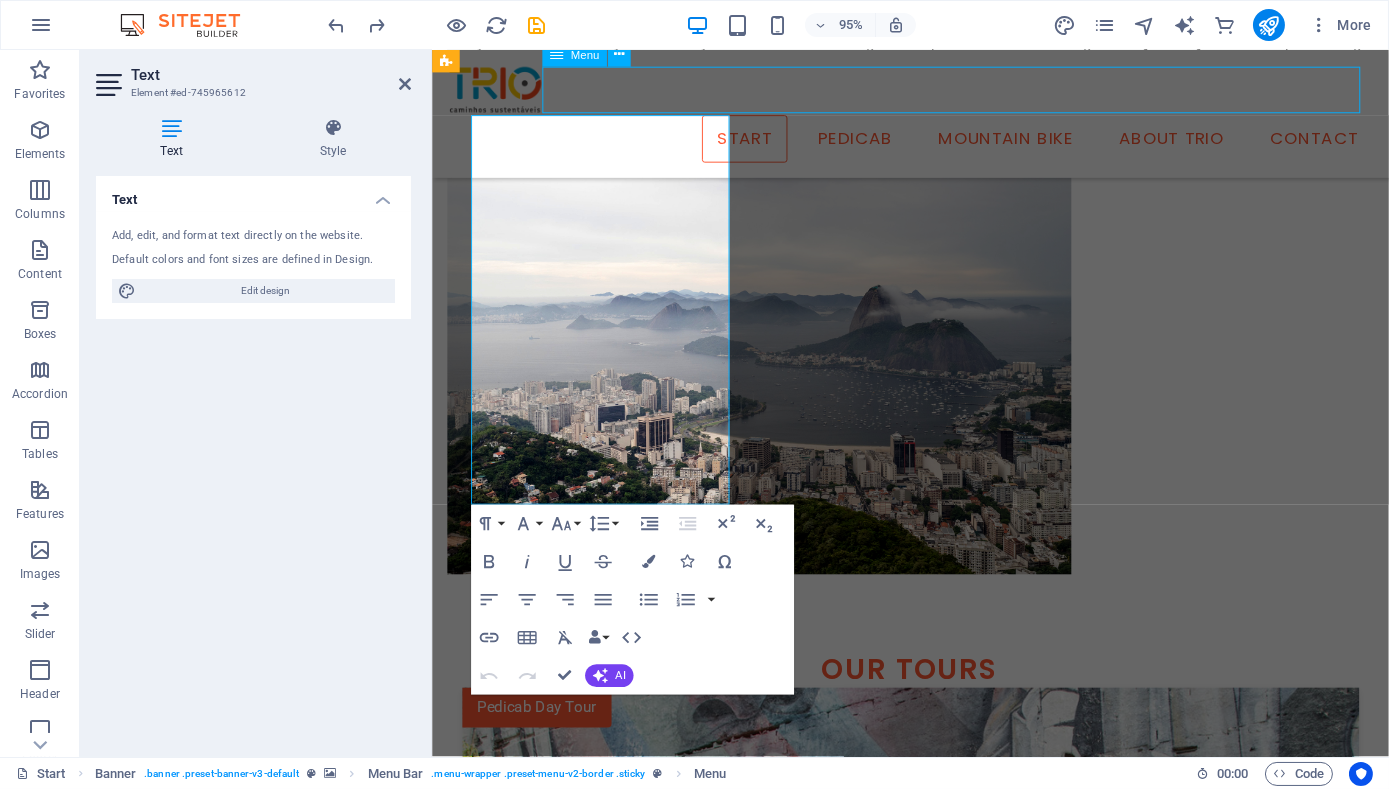 scroll, scrollTop: 1535, scrollLeft: 0, axis: vertical 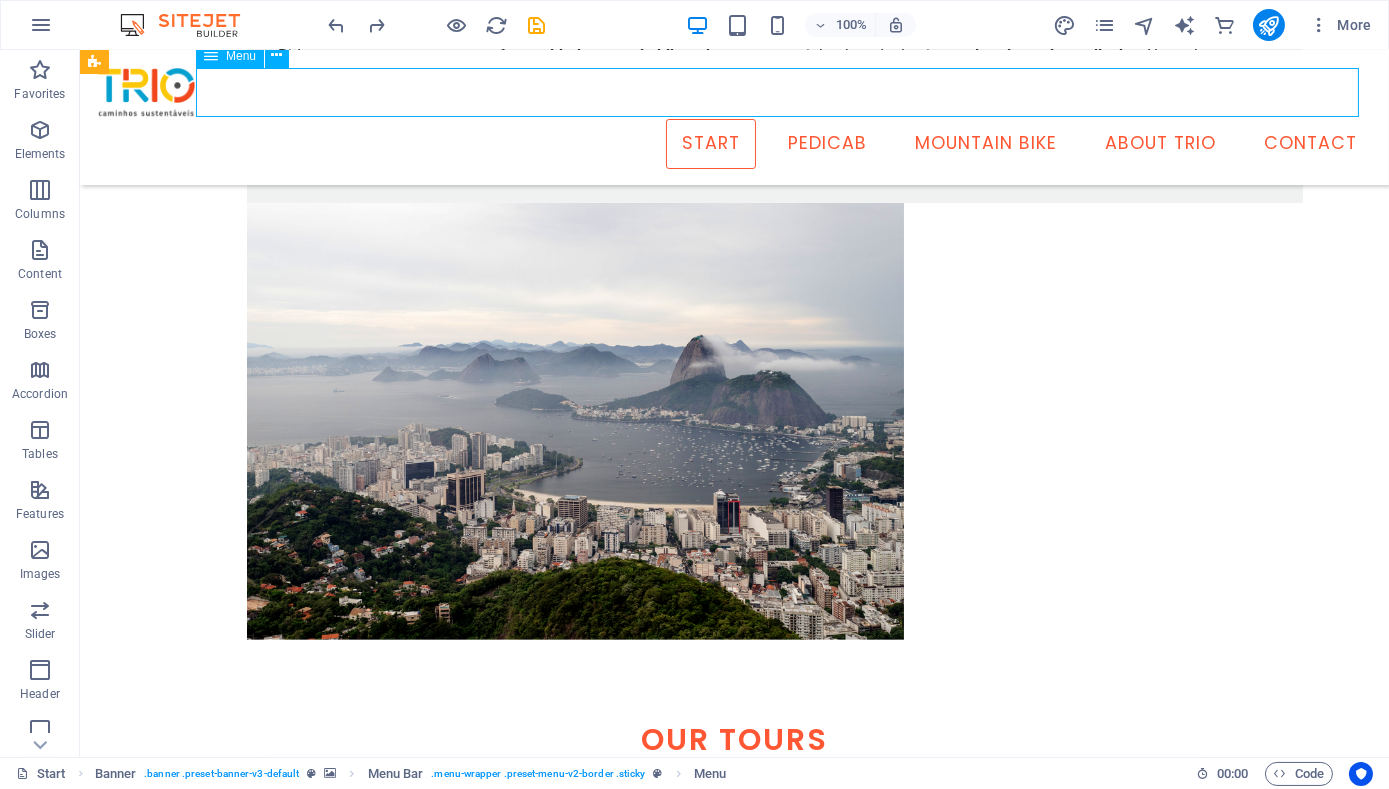 click on "Start Pedicab Mountain Bike About Trio Contact" at bounding box center (734, 144) 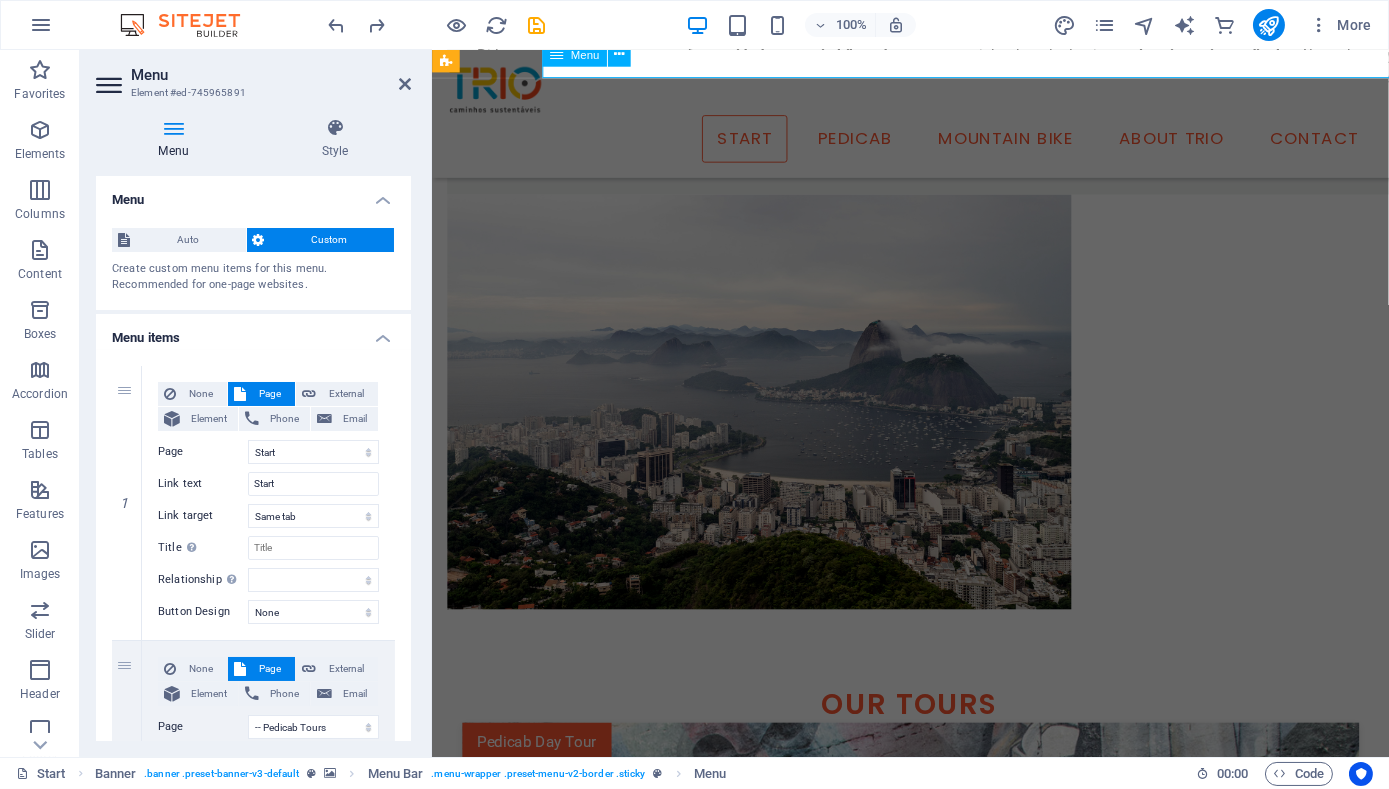scroll, scrollTop: 1572, scrollLeft: 0, axis: vertical 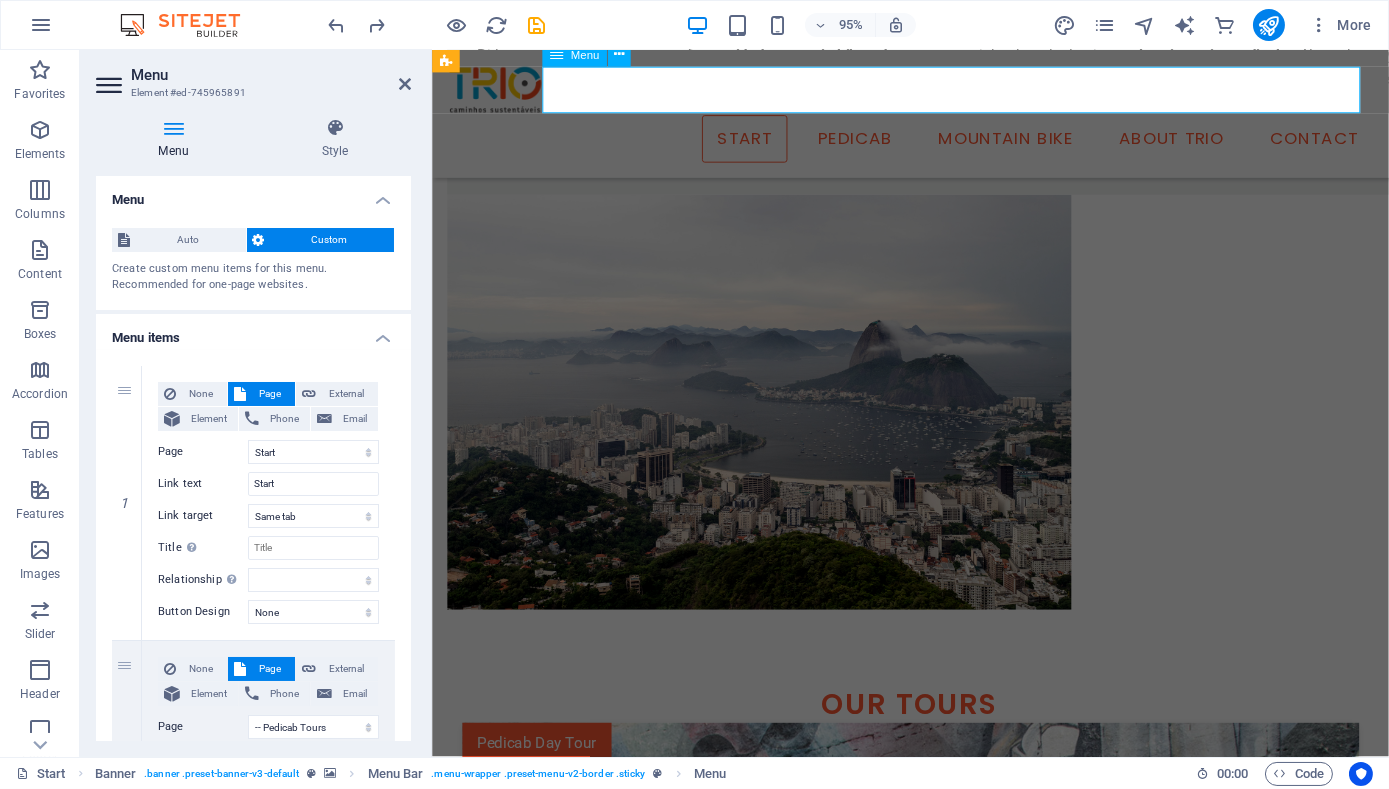 click on "Start Pedicab Mountain Bike About Trio Contact" at bounding box center (934, 144) 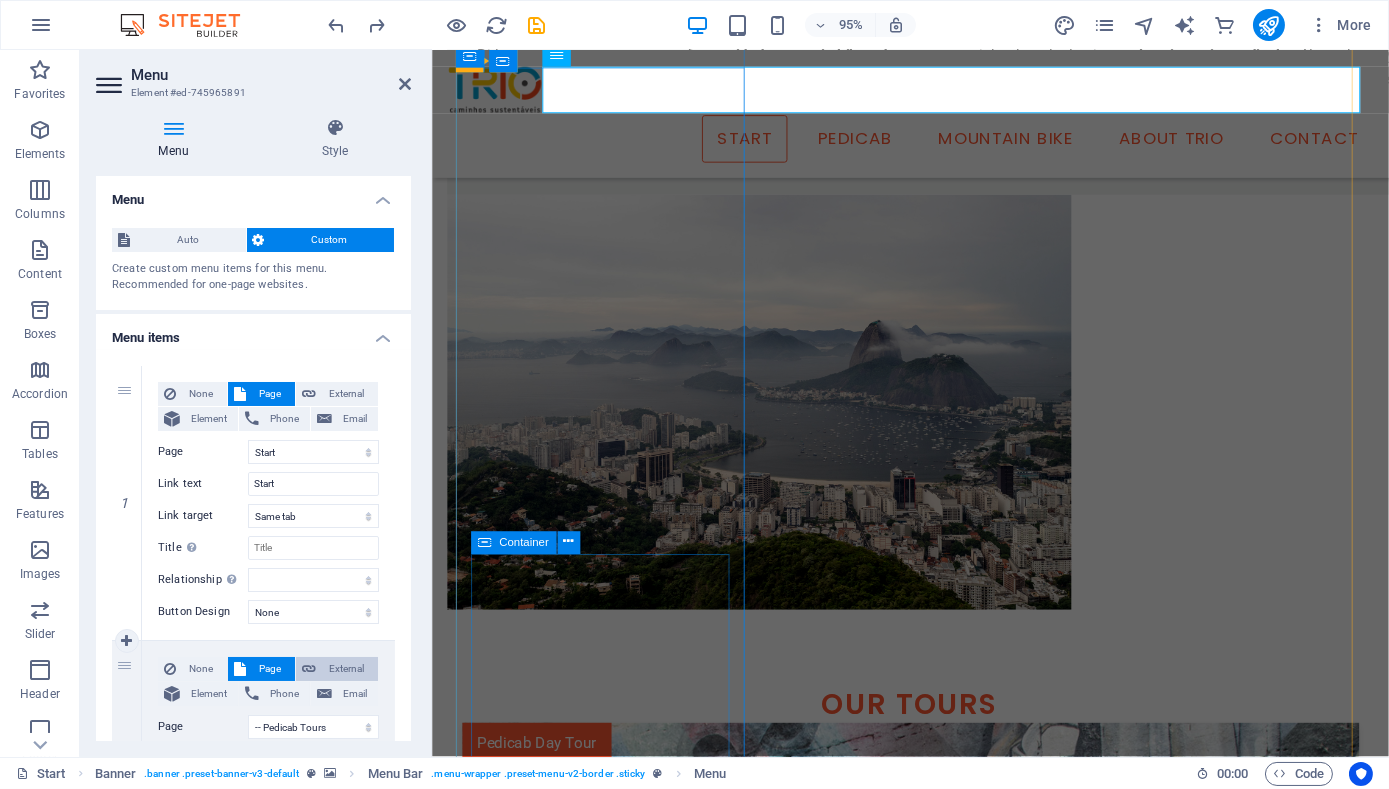 scroll, scrollTop: 151, scrollLeft: 0, axis: vertical 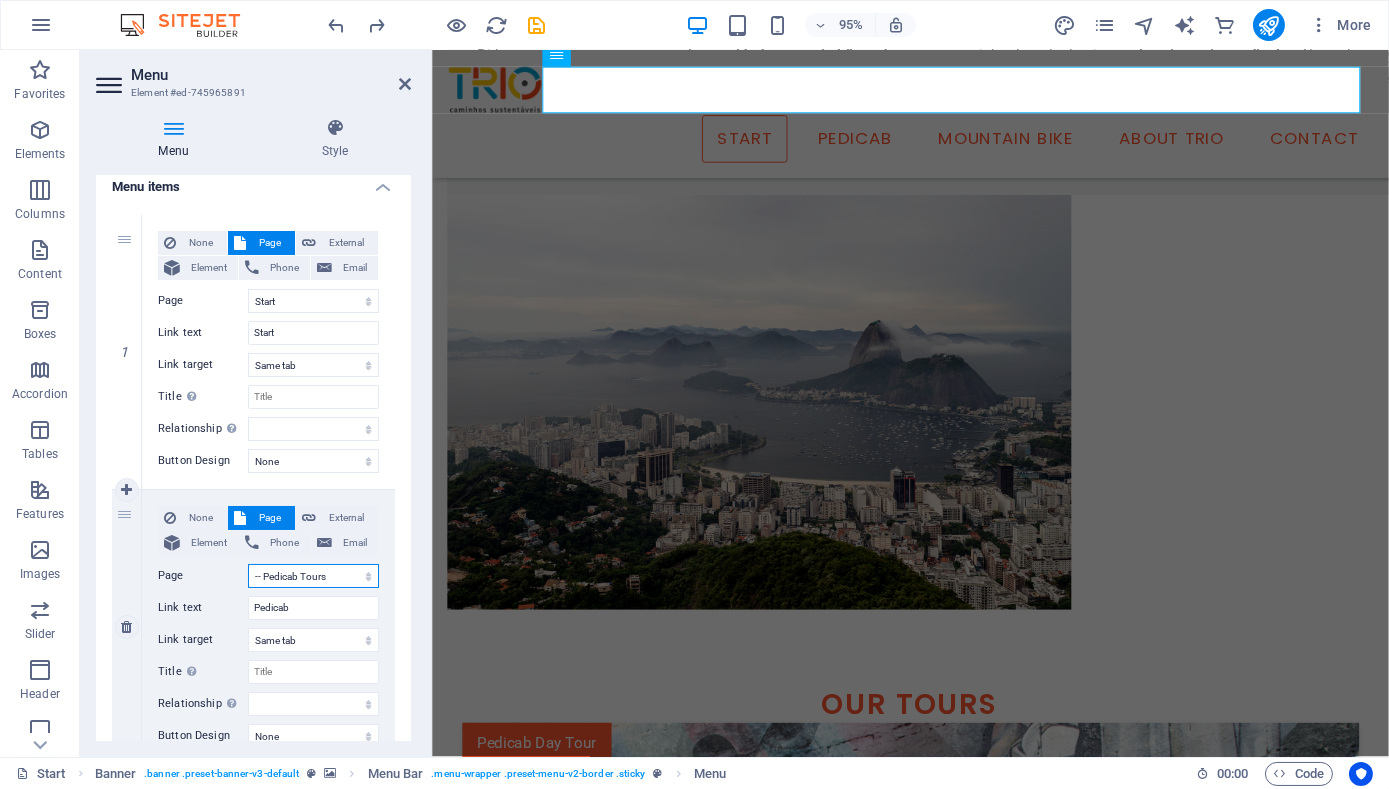 click on "Start -- Pedicab Tours -- Mountain Bike Tours -- About -- Contact Privacy Start Start Start Start" at bounding box center [313, 576] 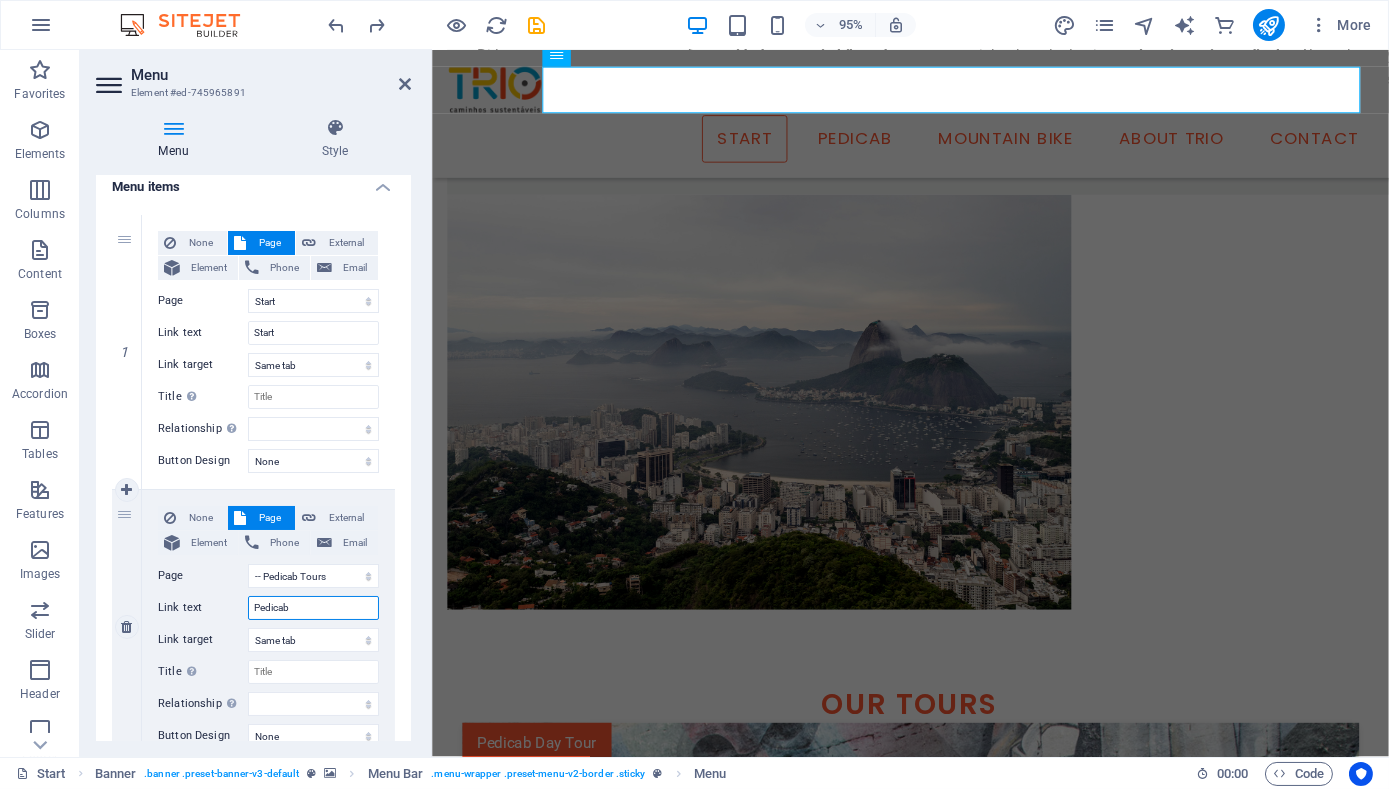click on "Pedicab" at bounding box center (313, 608) 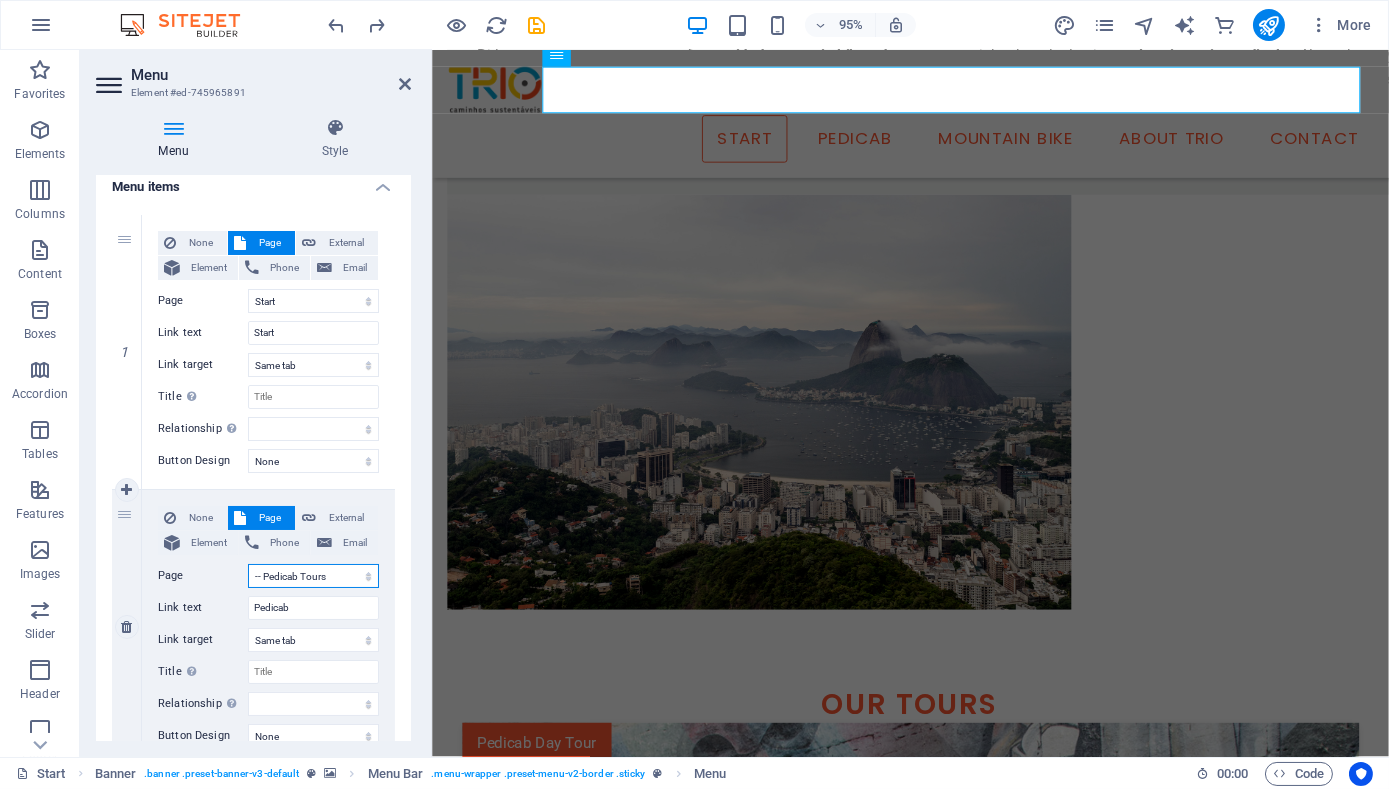 click on "Start -- Pedicab Tours -- Mountain Bike Tours -- About -- Contact Privacy Start Start Start Start" at bounding box center (313, 576) 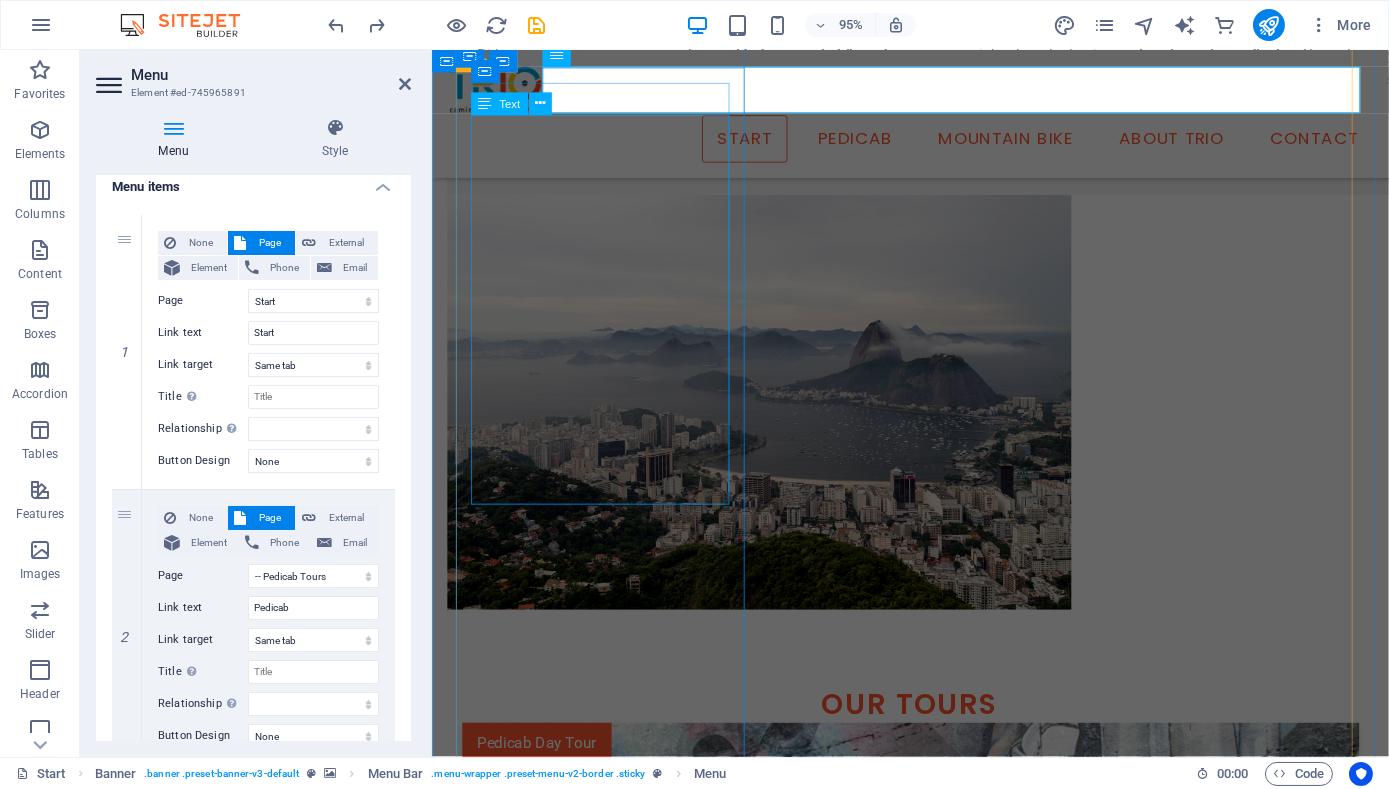 click on "Rio de Janeiro is famous for its beaches, Christ the Redeemer and Sugarloaf. But it is also full of historic and cultural treasures, and has 460 years worth of stories to tell. We'll visit internationally famous public art works like the Selaron Staircase and the spectacular Etnias grafitti mural; iconic architecture like the Lapa Arches and City Cathedral, sites integral to Afro-Brazilian culture and the origins of samba, and visit monuments to the colonial era as well as the golden age of the city.  Read more here." at bounding box center [935, 1605] 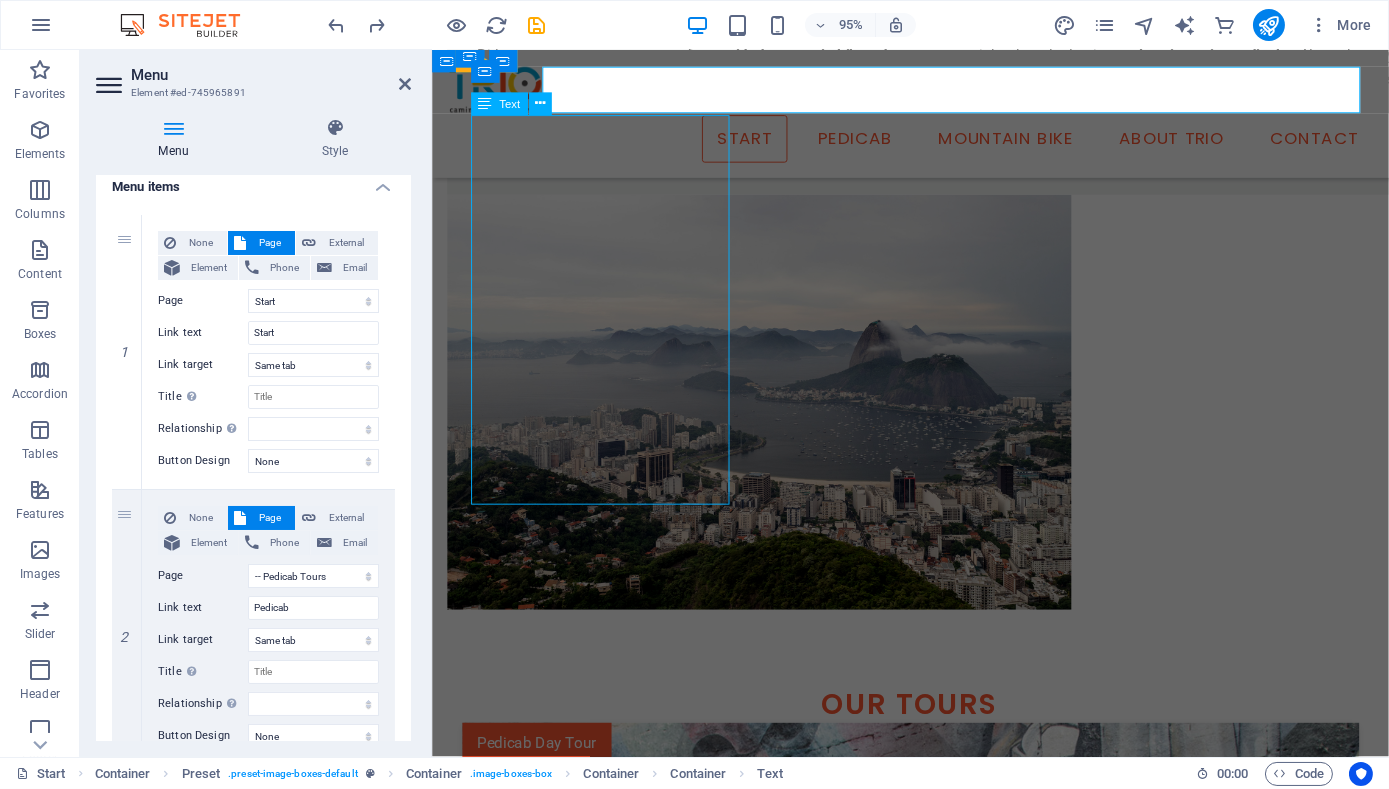 scroll, scrollTop: 1535, scrollLeft: 0, axis: vertical 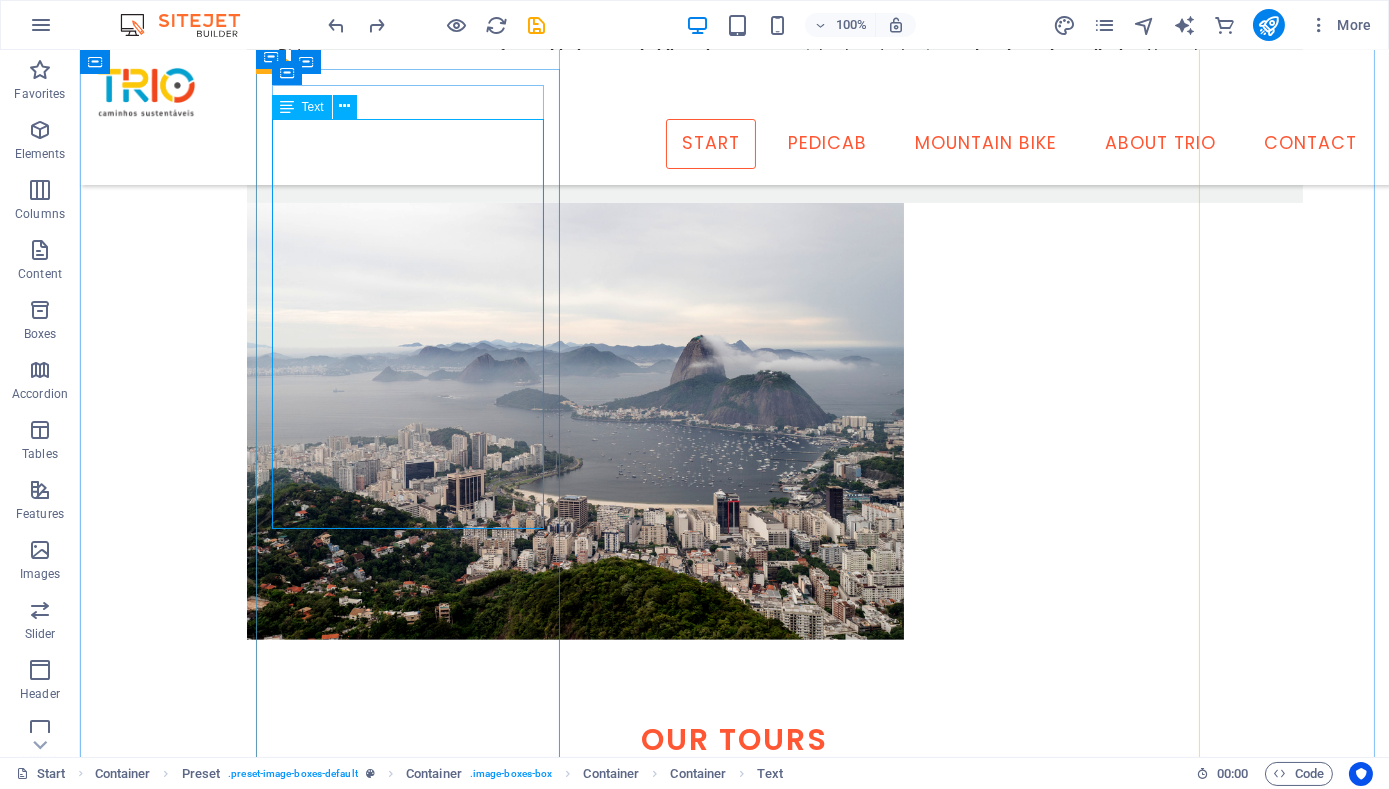 click on "Rio de Janeiro is famous for its beaches, Christ the Redeemer and Sugarloaf. But it is also full of historic and cultural treasures, and has 460 years worth of stories to tell. We'll visit internationally famous public art works like the Selaron Staircase and the spectacular Etnias grafitti mural; iconic architecture like the Lapa Arches and City Cathedral, sites integral to Afro-Brazilian culture and the origins of samba, and visit monuments to the colonial era as well as the golden age of the city.  Read more here." at bounding box center [735, 1605] 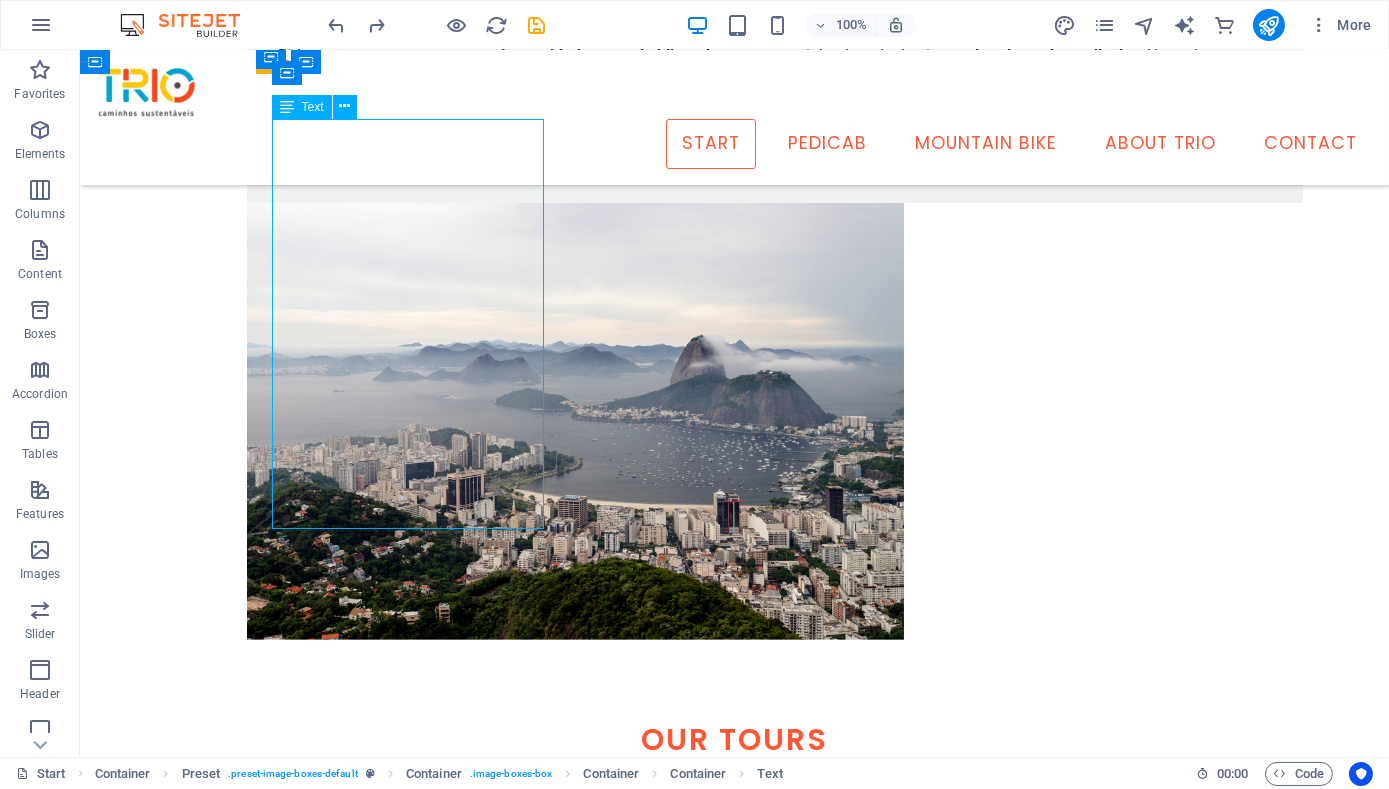 click on "Rio de Janeiro is famous for its beaches, Christ the Redeemer and Sugarloaf. But it is also full of historic and cultural treasures, and has 460 years worth of stories to tell. We'll visit internationally famous public art works like the Selaron Staircase and the spectacular Etnias grafitti mural; iconic architecture like the Lapa Arches and City Cathedral, sites integral to Afro-Brazilian culture and the origins of samba, and visit monuments to the colonial era as well as the golden age of the city.  Read more here." at bounding box center [735, 1605] 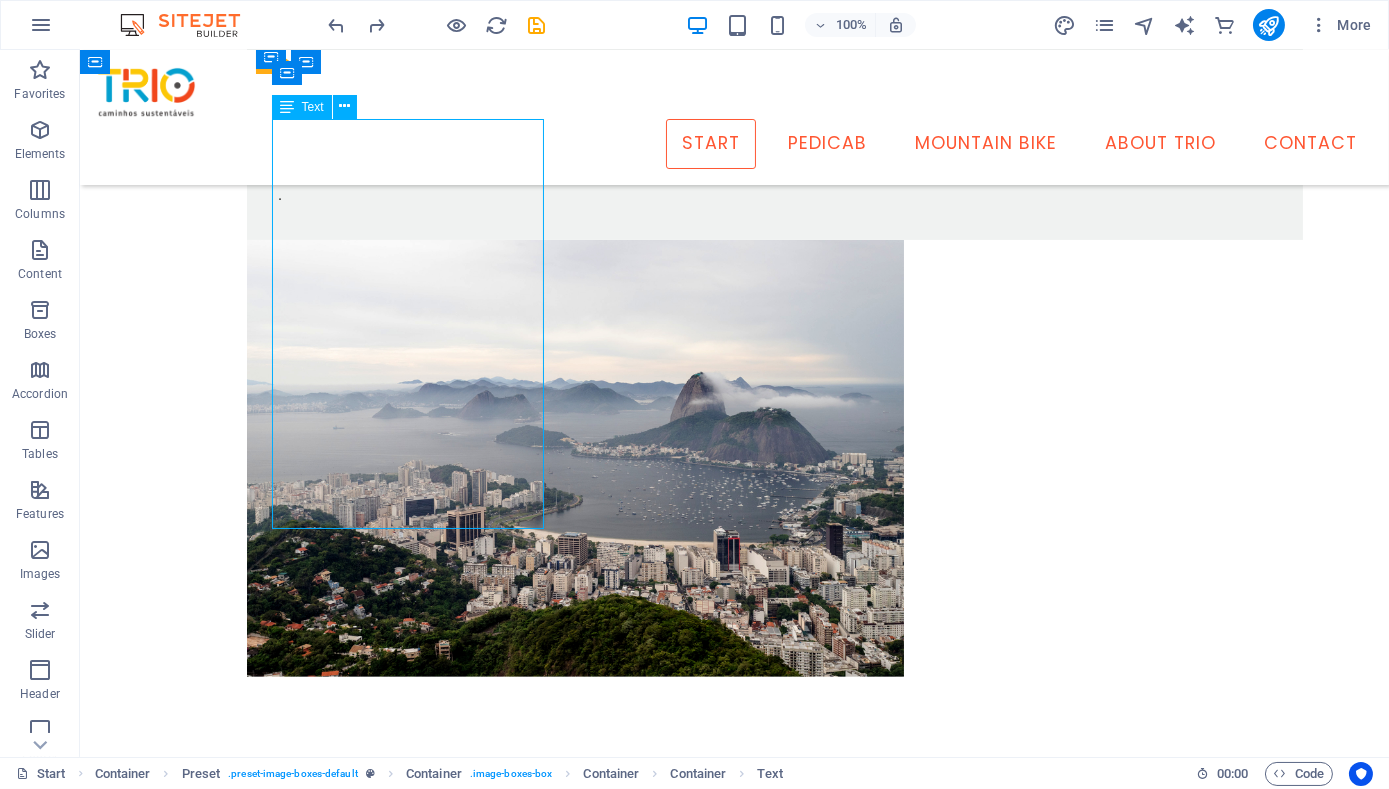 scroll, scrollTop: 1572, scrollLeft: 0, axis: vertical 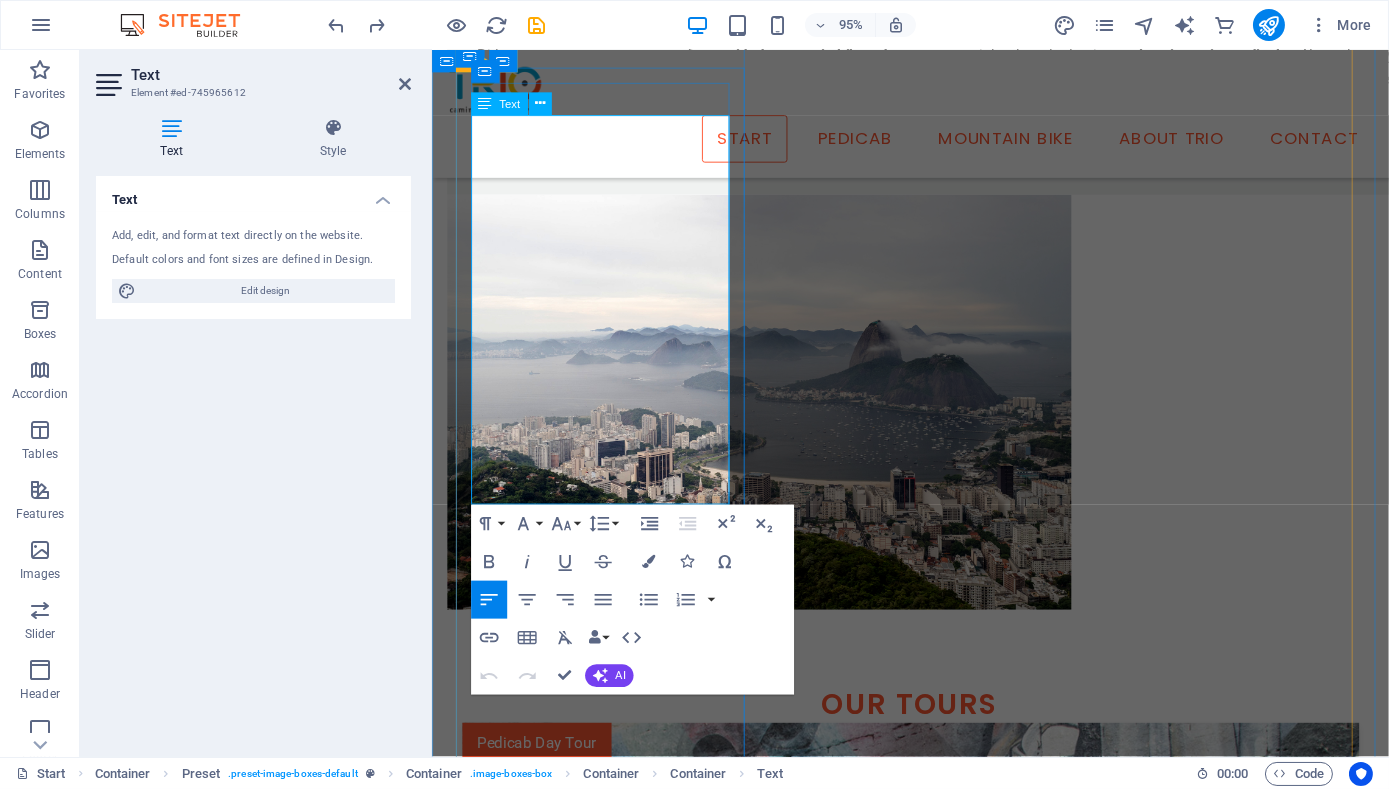 click on "Read more here." at bounding box center (935, 1682) 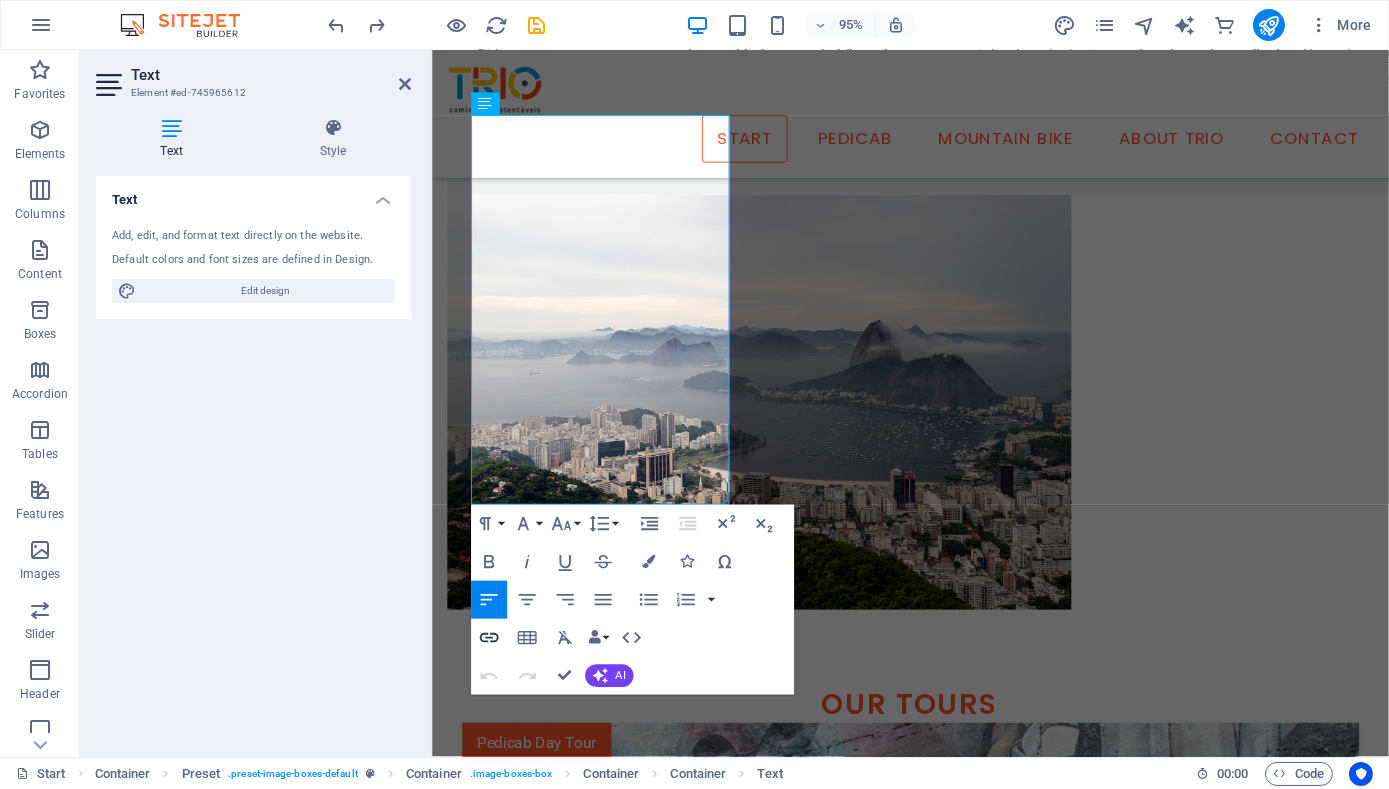 click 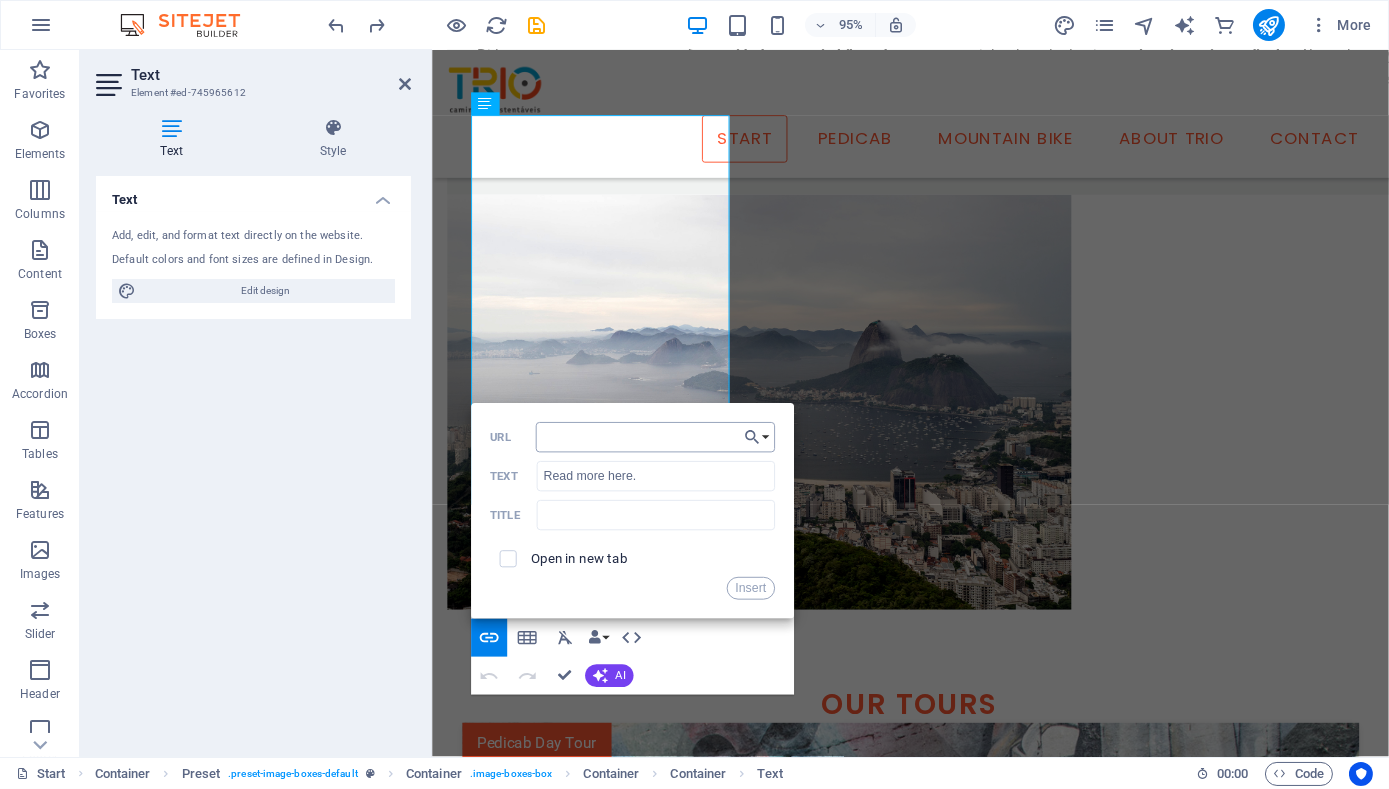 click on "URL" at bounding box center (655, 437) 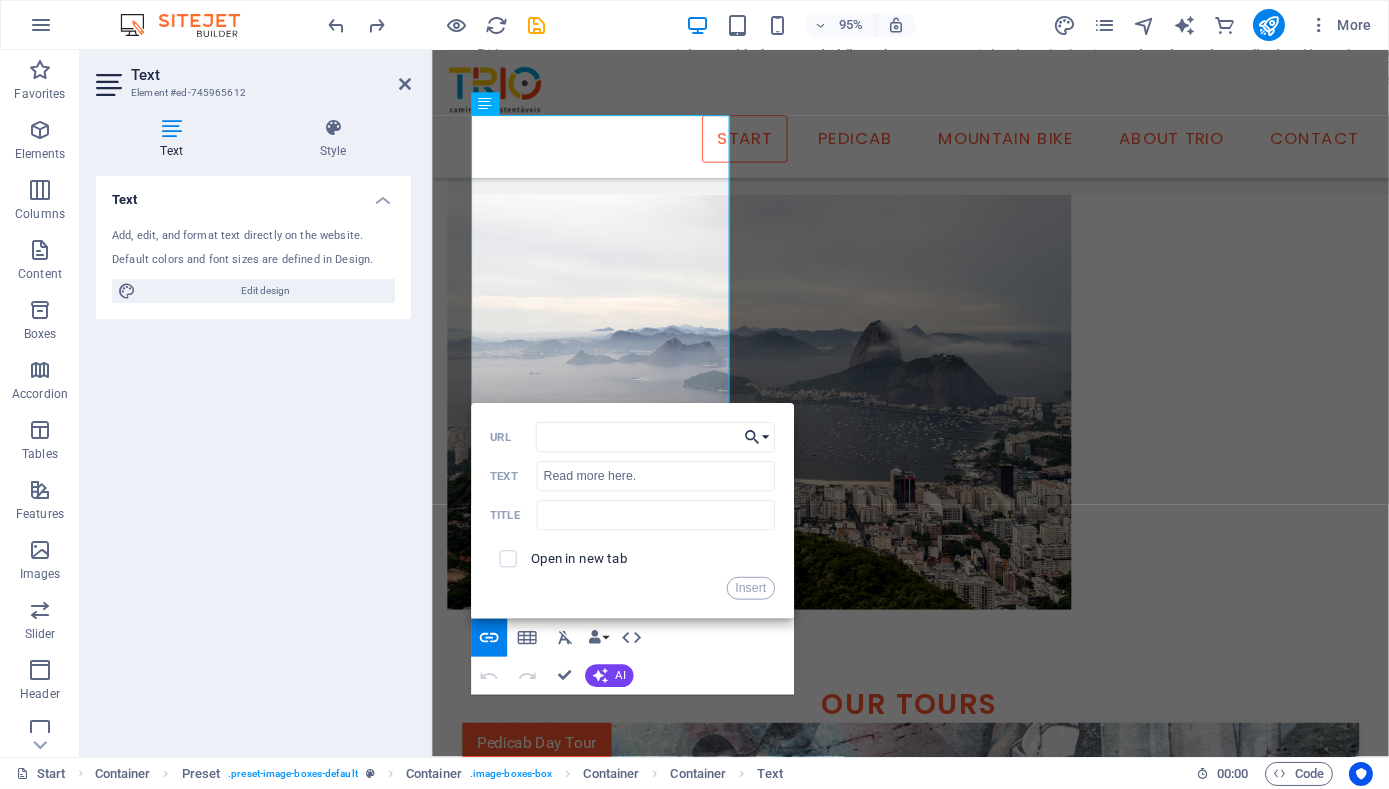 click on "Choose Link" at bounding box center [757, 437] 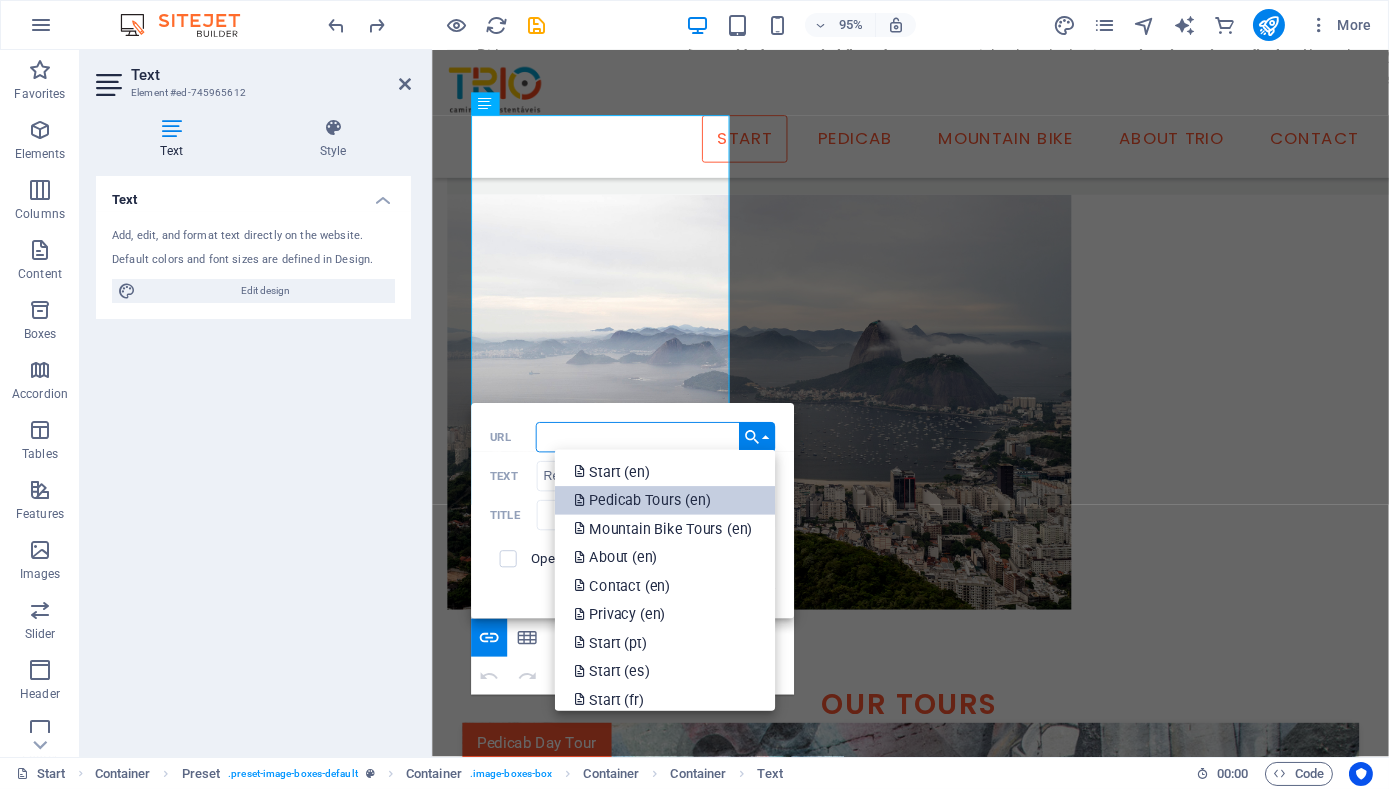 click on "Pedicab Tours (en)" at bounding box center [665, 500] 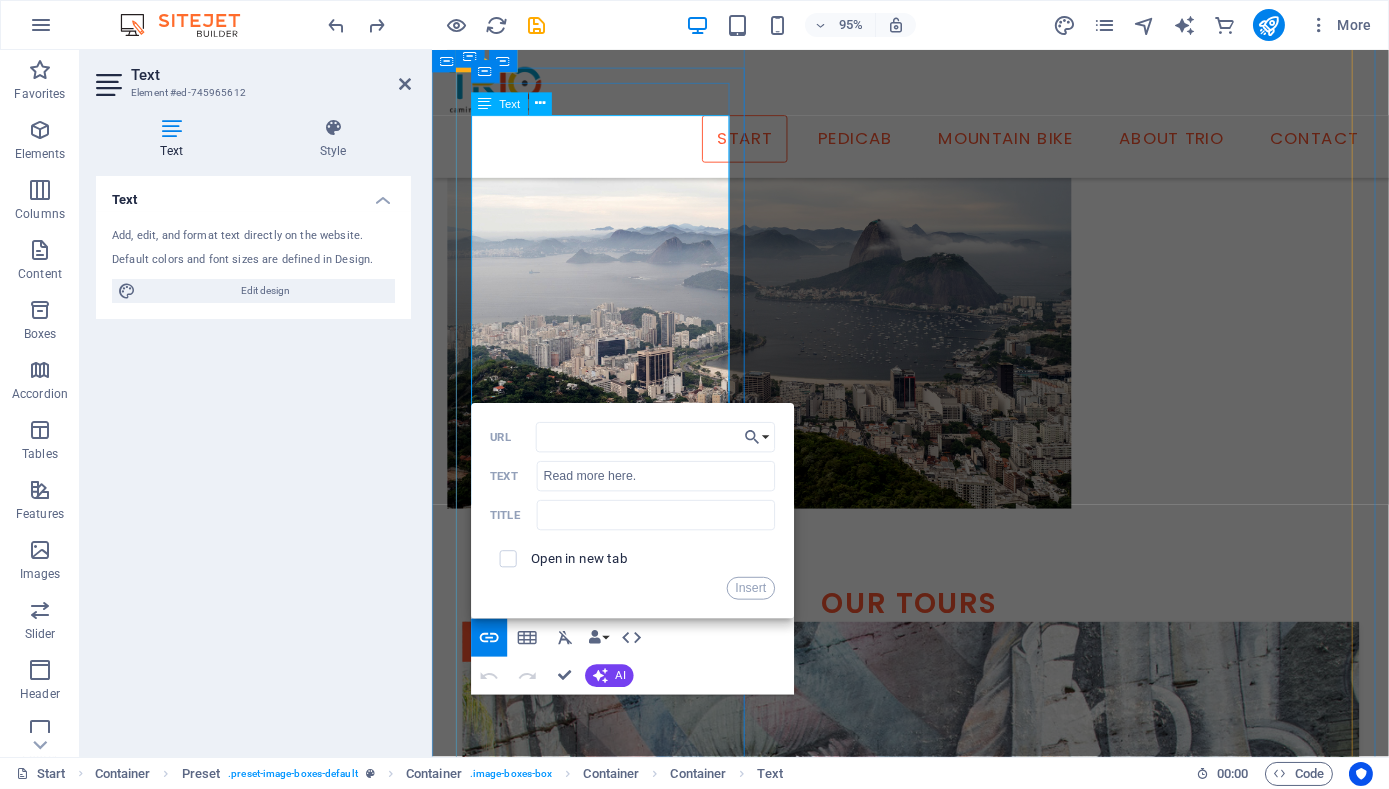 scroll, scrollTop: 1723, scrollLeft: 0, axis: vertical 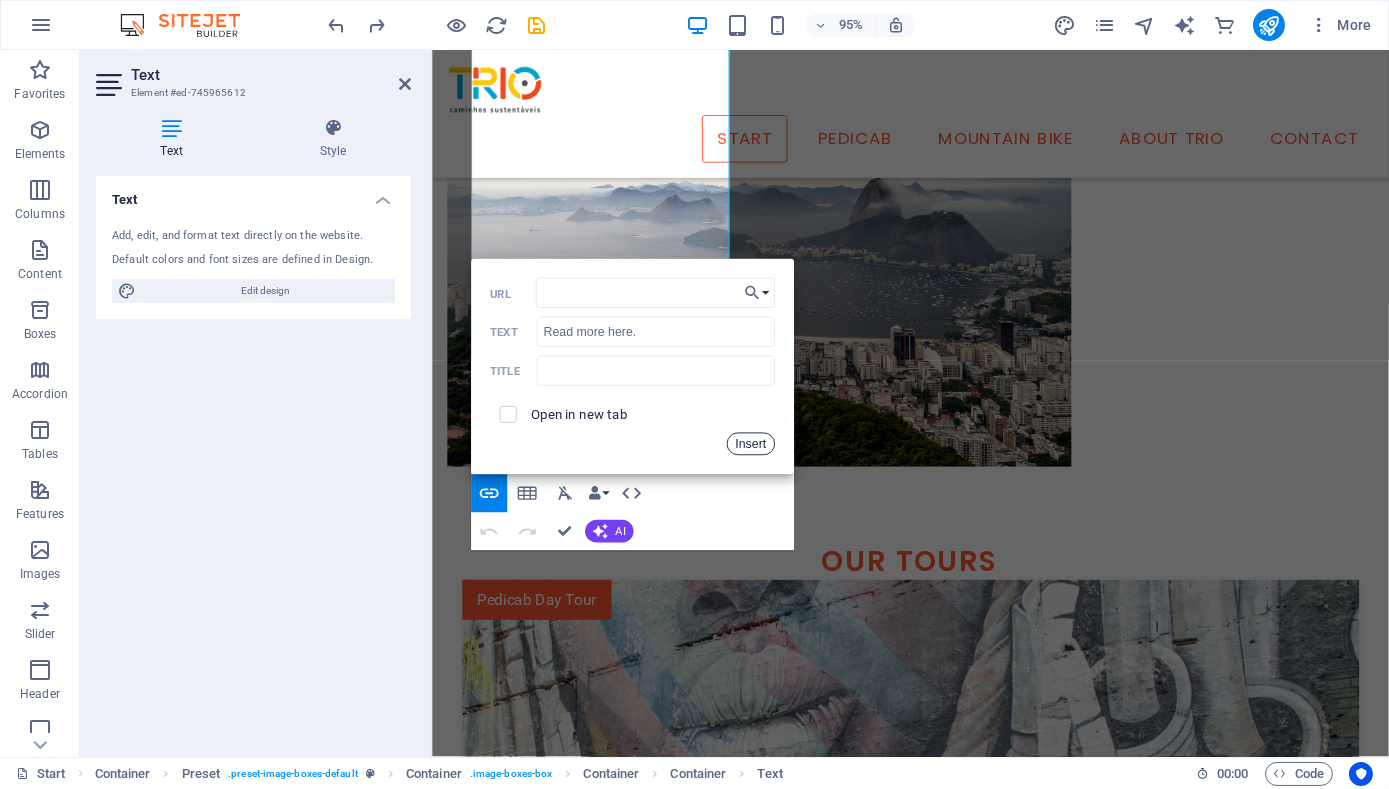 click on "Insert" at bounding box center [751, 444] 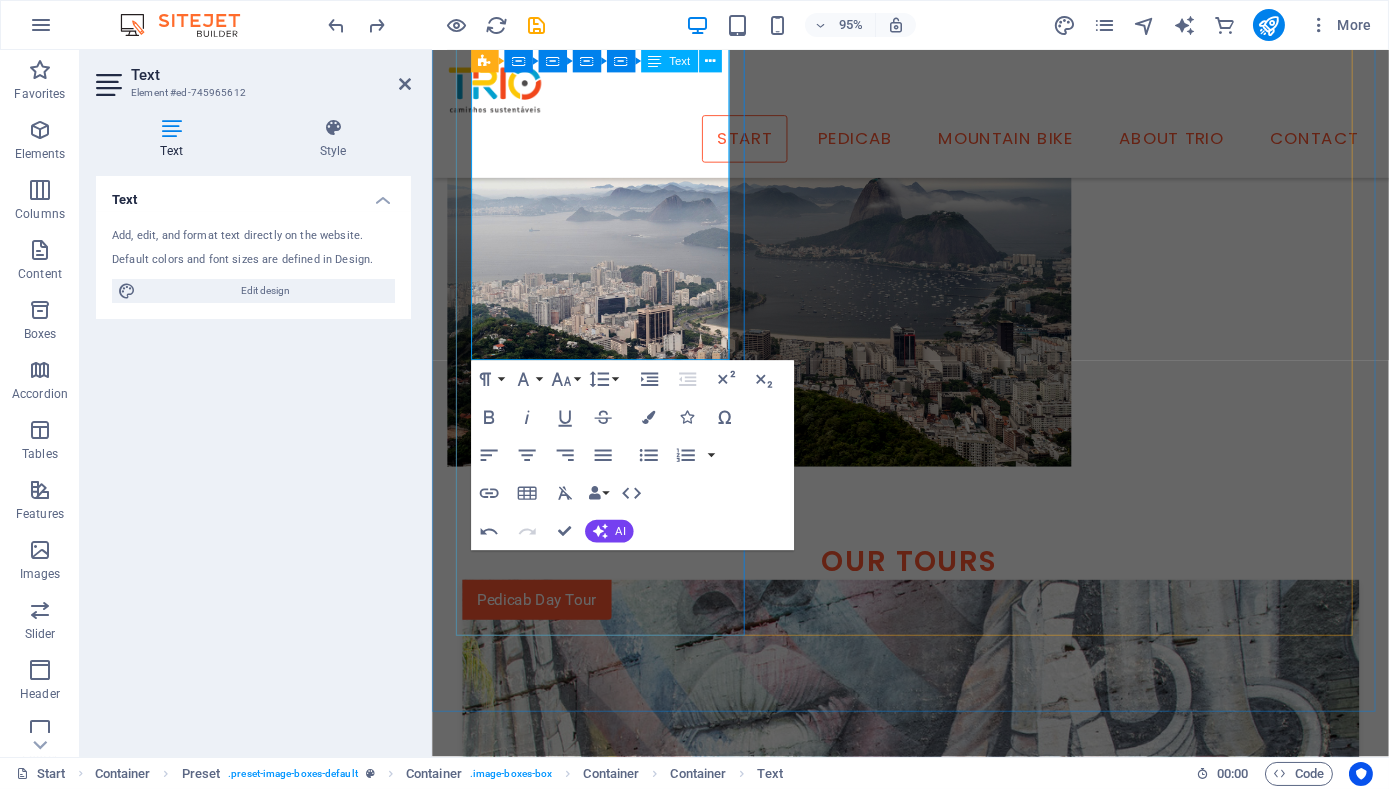 click on "Read more here." at bounding box center (935, 1531) 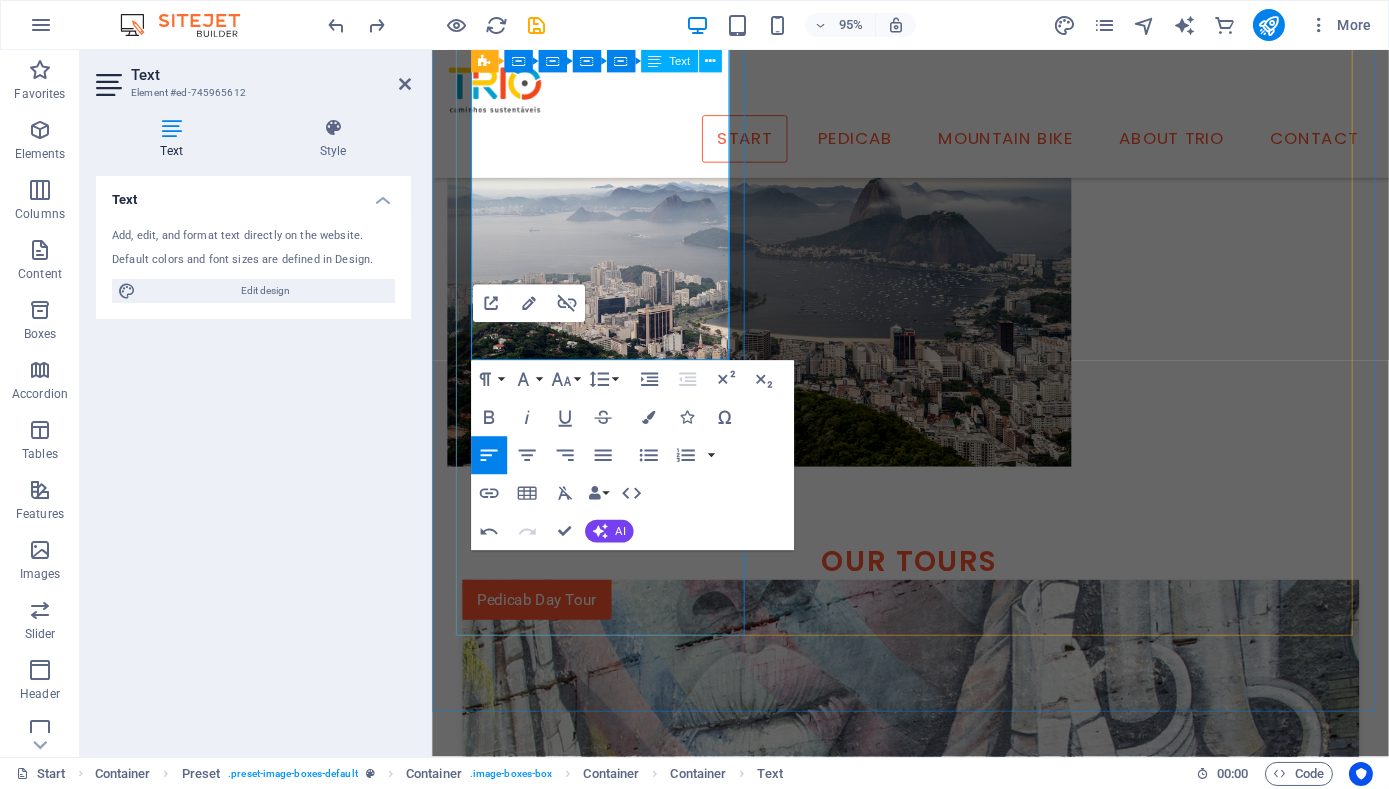 click at bounding box center [935, 1506] 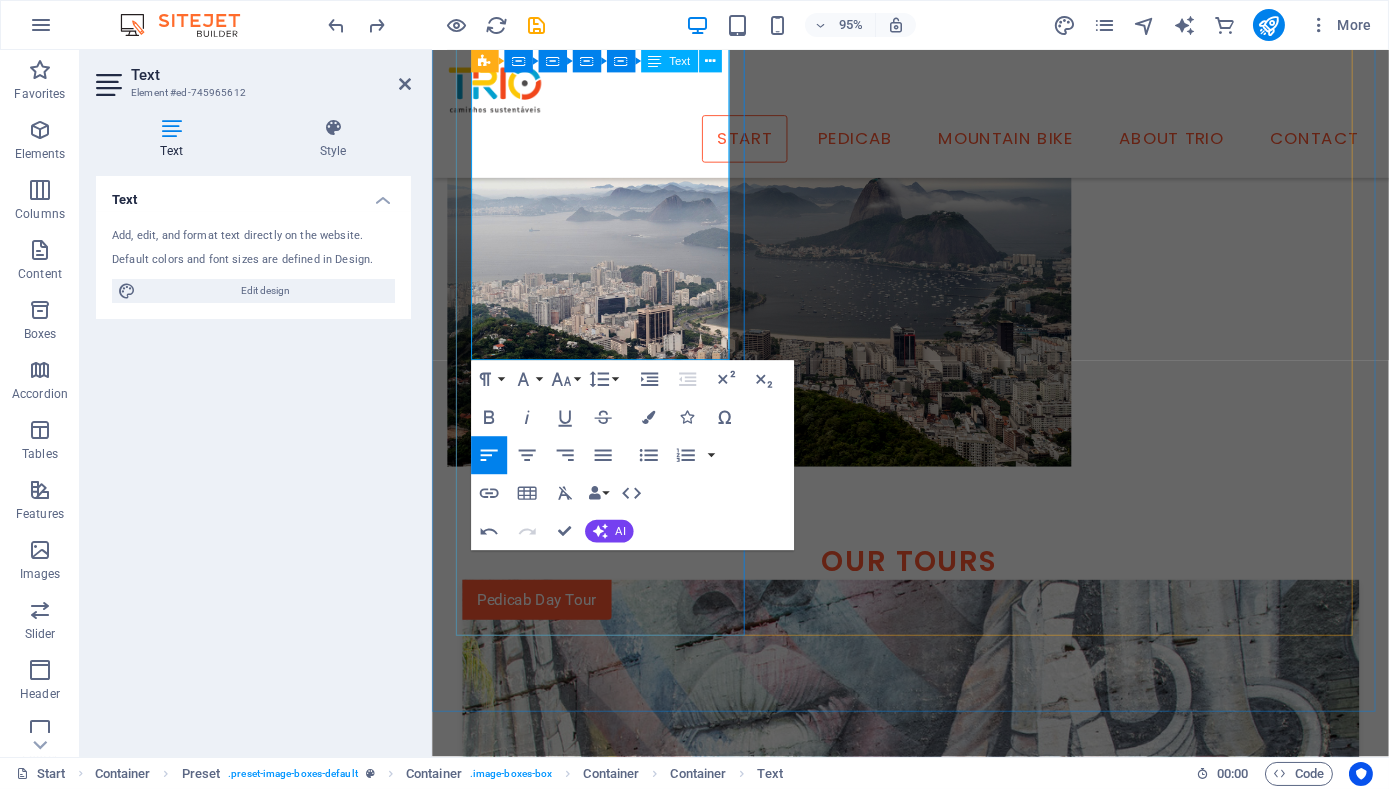 click at bounding box center (935, 1506) 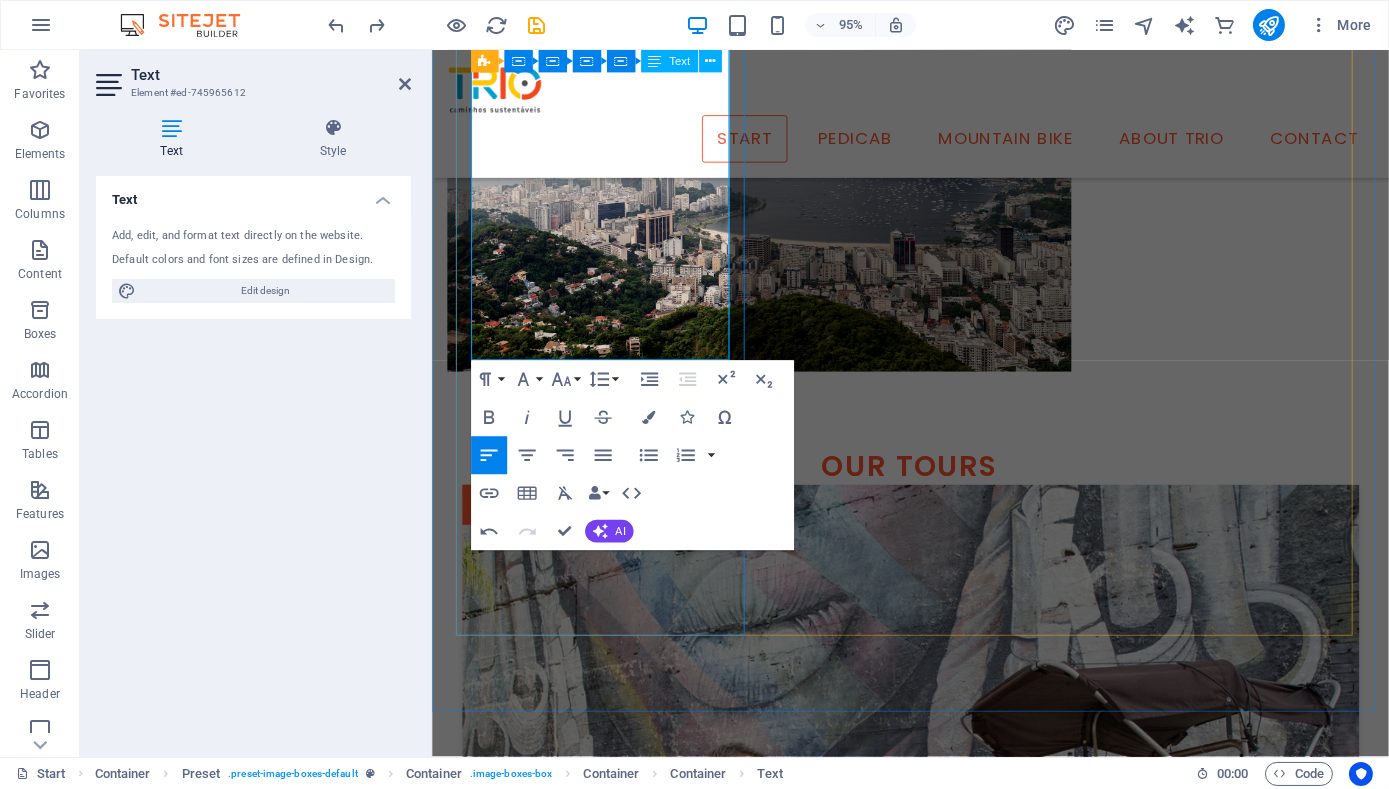scroll, scrollTop: 1875, scrollLeft: 0, axis: vertical 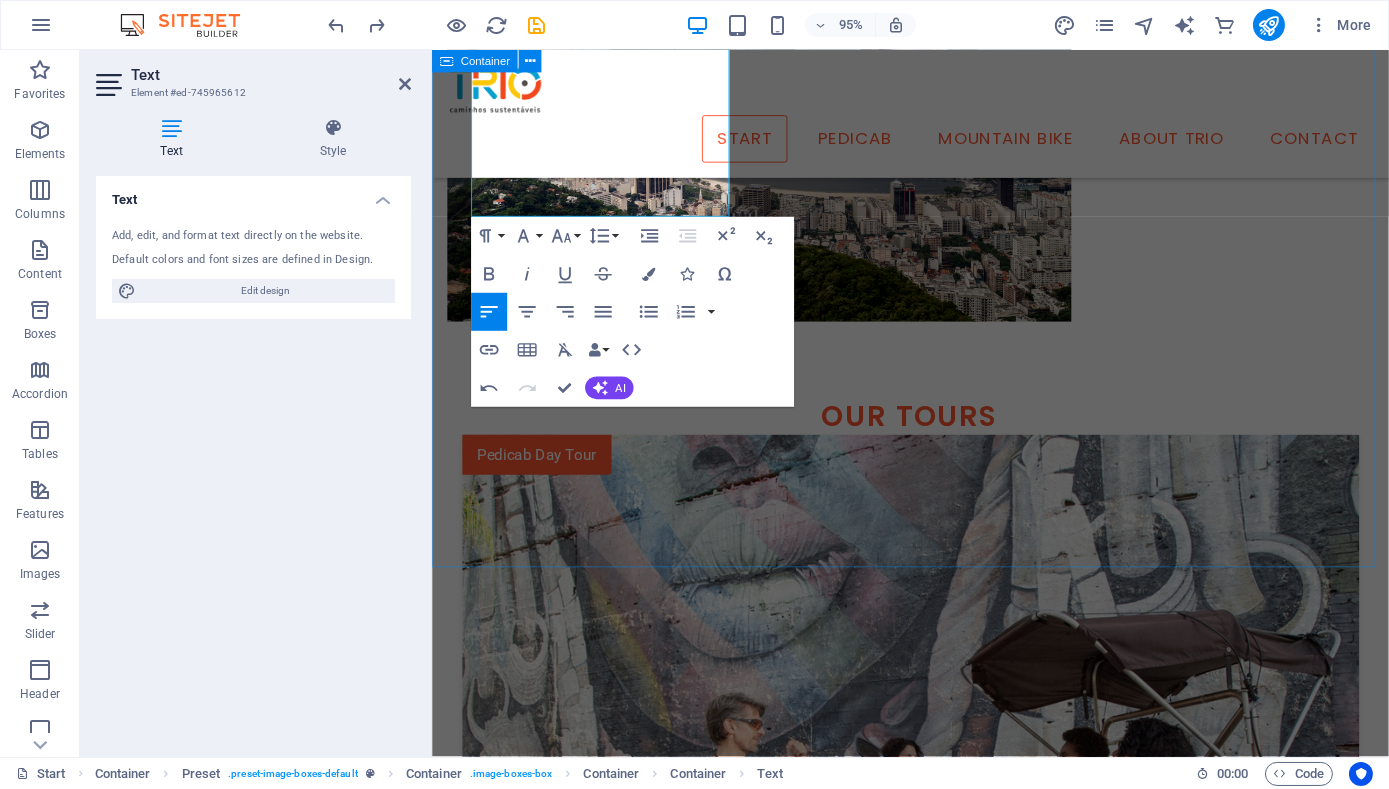 click on "Our tours Pedicab Day Tour Historic Rio Rio de Janeiro is famous for its beaches, Christ the Redeemer and Sugarloaf. But it is also full of historic and cultural treasures, and has 460 years worth of stories to tell. We'll visit internationally famous public art works like the Selaron Staircase and the spectacular Etnias grafitti mural; iconic architecture like the Lapa Arches and City Cathedral, sites integral to Afro-Brazilian culture and the origins of samba, and visit monuments to the colonial era as well as the golden age of the city.  Read more here. Key Features Lapa, Centre, Old Port 3.5 hours Ages 6+ Group up to 8 ppl  BRL$360 / USD$65 per person Learn more Pedicab Night Tour Rio by Night chopp  (draft beer), or a capoeira practice. Read more here. Key Features Lapa, Centre, Old Port, Nightlife 3.5 hours Ages 6+ Group up to 8 ppl  BRL$360 / USD$65 per person Learn more Mountain Bike Rainforest Tour Spectacular nature & views Read more here.   Key Features Tijuca Rainforest, spectacular views" at bounding box center [934, 2210] 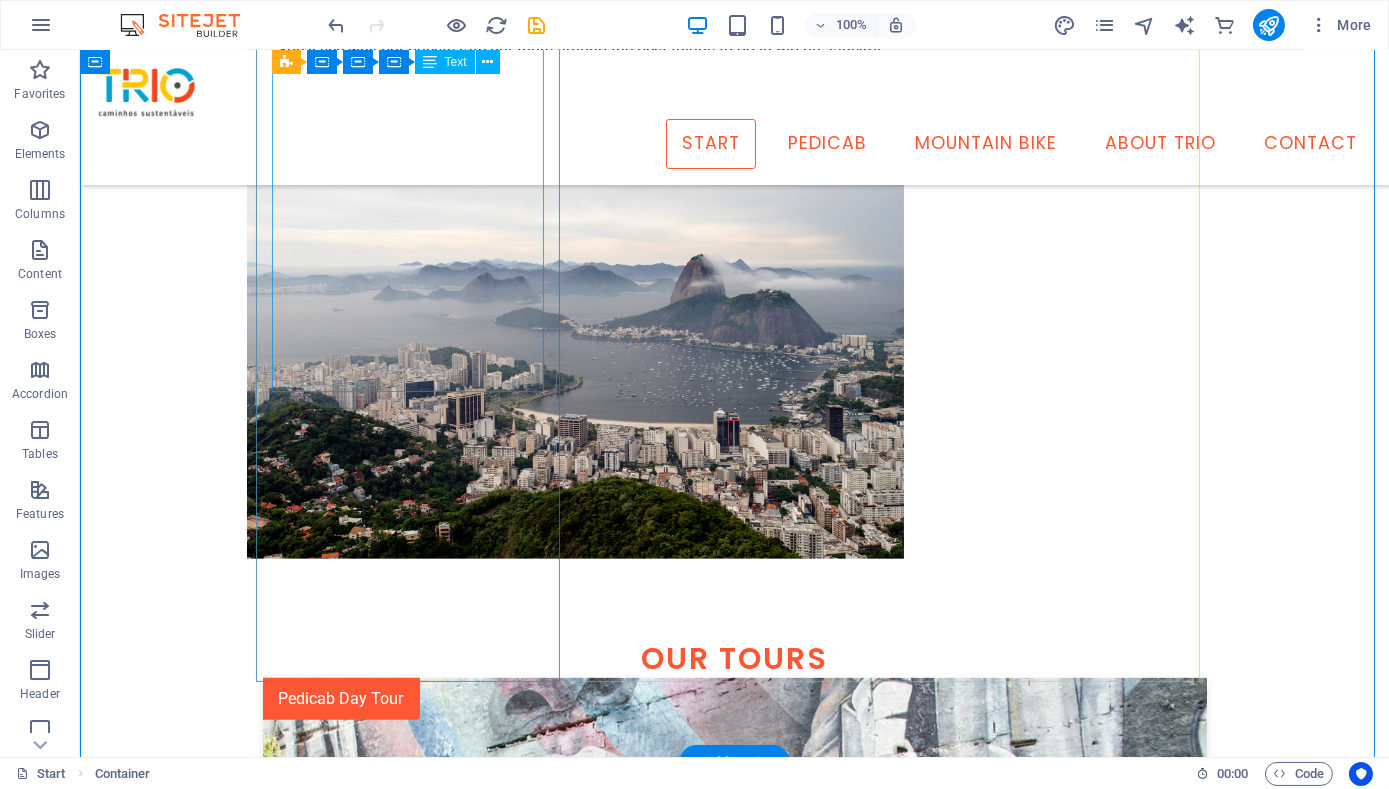 scroll, scrollTop: 1535, scrollLeft: 0, axis: vertical 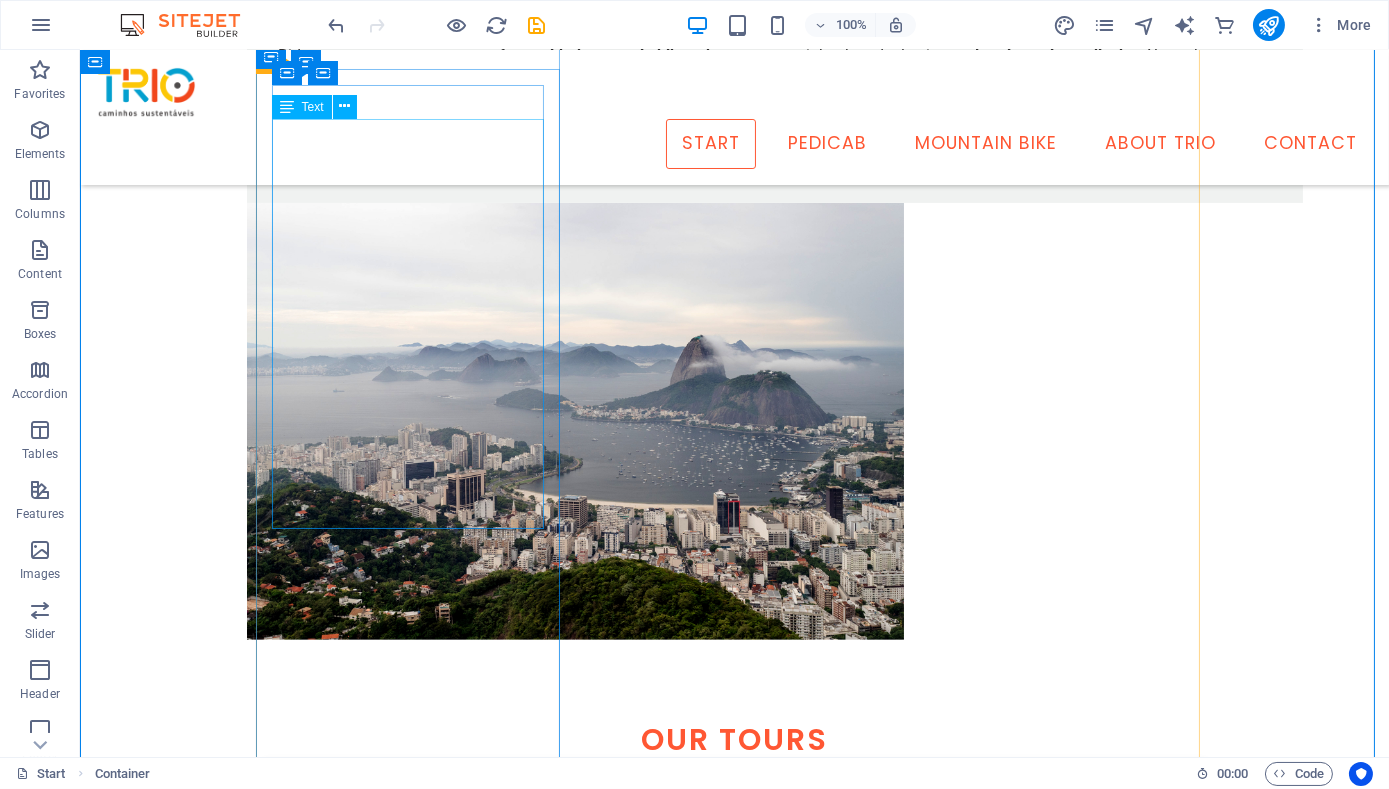 click on "Rio de Janeiro is famous for its beaches, Christ the Redeemer and Sugarloaf. But it is also full of historic and cultural treasures, and has 460 years worth of stories to tell. We'll visit internationally famous public art works like the Selaron Staircase and the spectacular Etnias grafitti mural; iconic architecture like the Lapa Arches and City Cathedral, sites integral to Afro-Brazilian culture and the origins of samba, and visit monuments to the colonial era as well as the golden age of the city.  Read more here." at bounding box center (735, 1605) 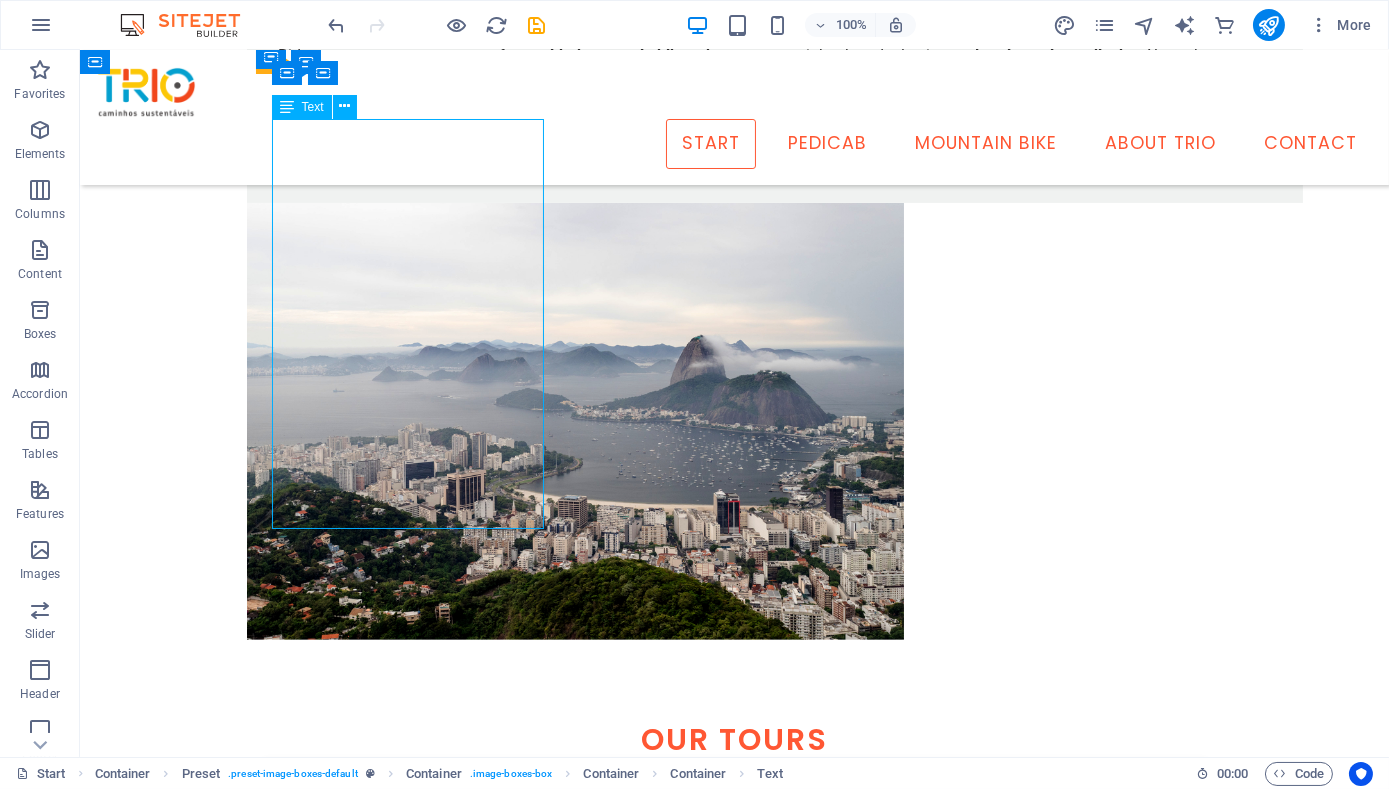 click on "Rio de Janeiro is famous for its beaches, Christ the Redeemer and Sugarloaf. But it is also full of historic and cultural treasures, and has 460 years worth of stories to tell. We'll visit internationally famous public art works like the Selaron Staircase and the spectacular Etnias grafitti mural; iconic architecture like the Lapa Arches and City Cathedral, sites integral to Afro-Brazilian culture and the origins of samba, and visit monuments to the colonial era as well as the golden age of the city.  Read more here." at bounding box center [735, 1605] 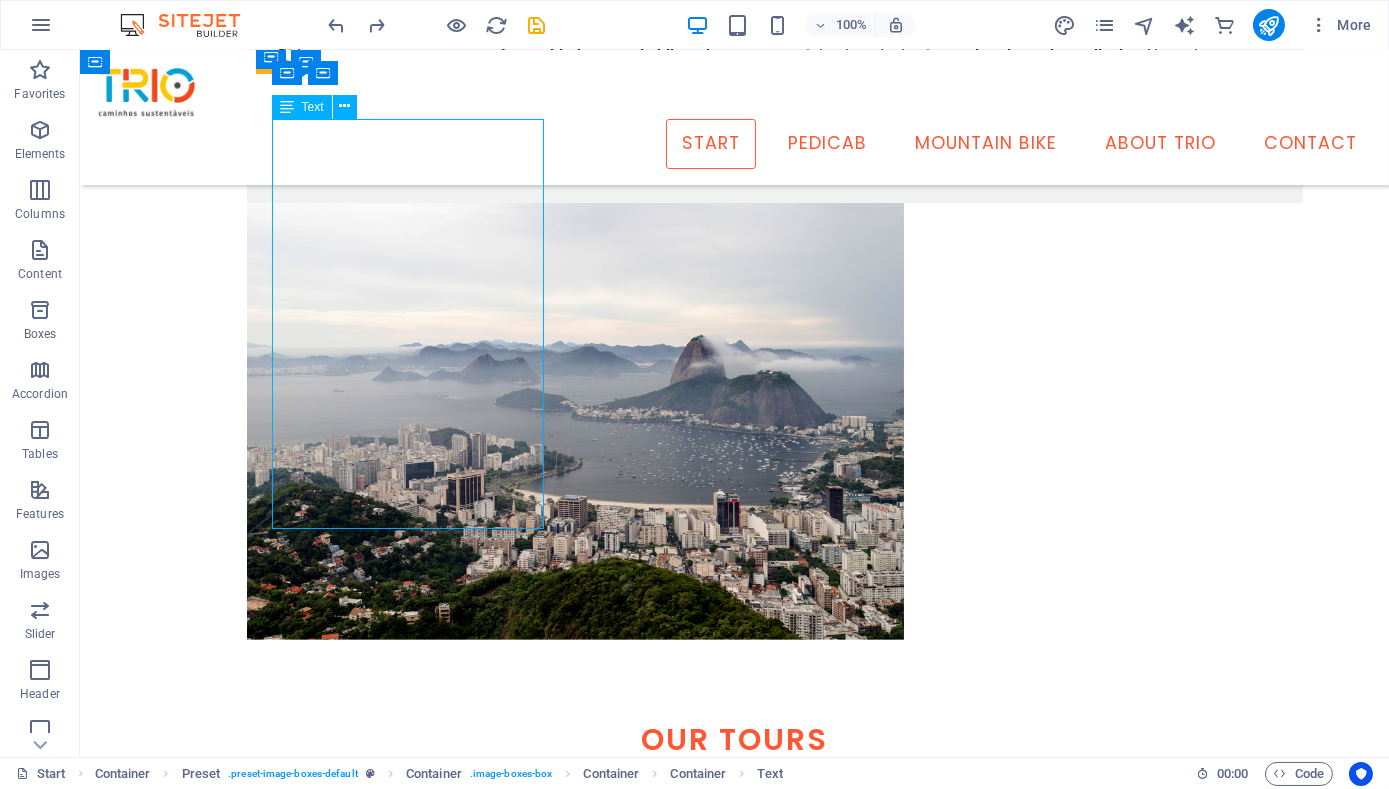 click on "Rio de Janeiro is famous for its beaches, Christ the Redeemer and Sugarloaf. But it is also full of historic and cultural treasures, and has 460 years worth of stories to tell. We'll visit internationally famous public art works like the Selaron Staircase and the spectacular Etnias grafitti mural; iconic architecture like the Lapa Arches and City Cathedral, sites integral to Afro-Brazilian culture and the origins of samba, and visit monuments to the colonial era as well as the golden age of the city.  Read more here." at bounding box center [735, 1605] 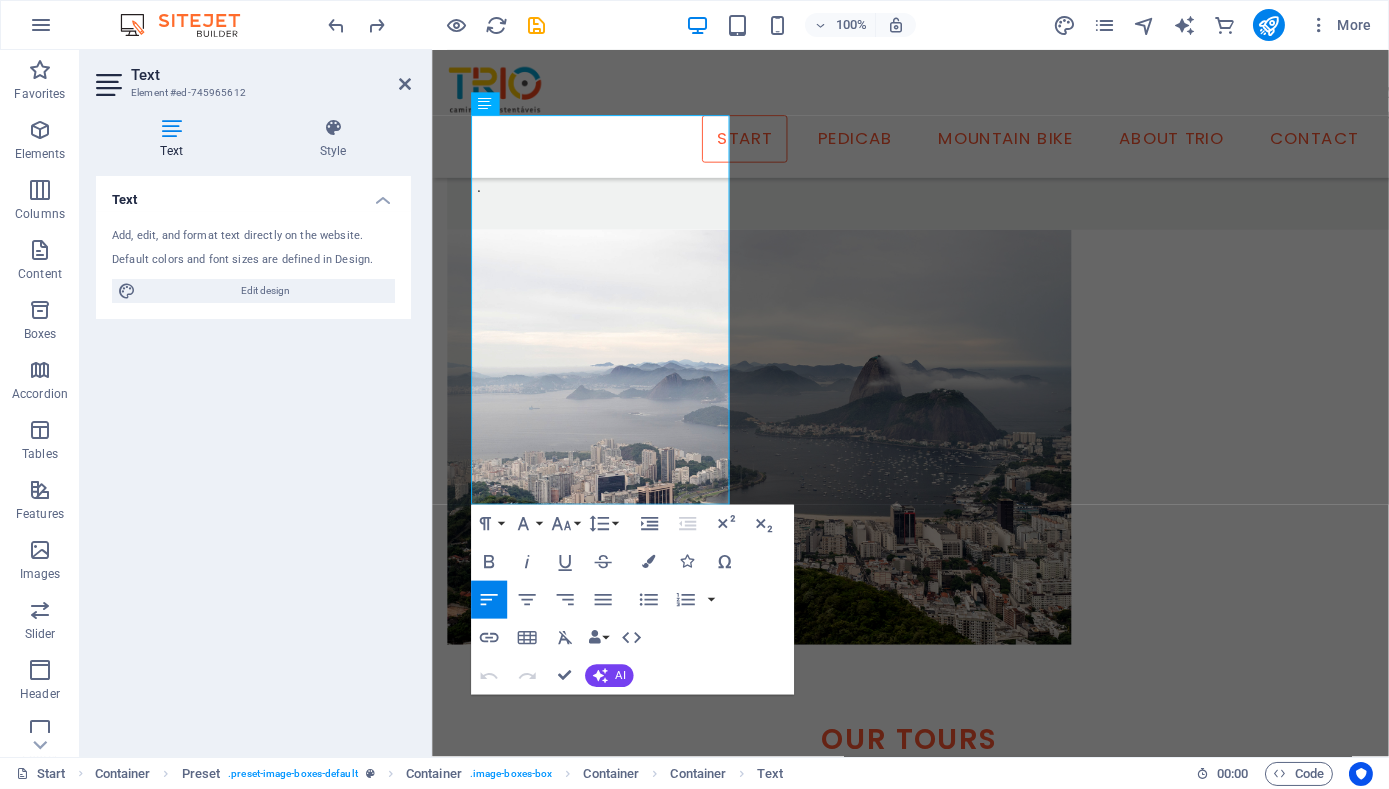 scroll, scrollTop: 1572, scrollLeft: 0, axis: vertical 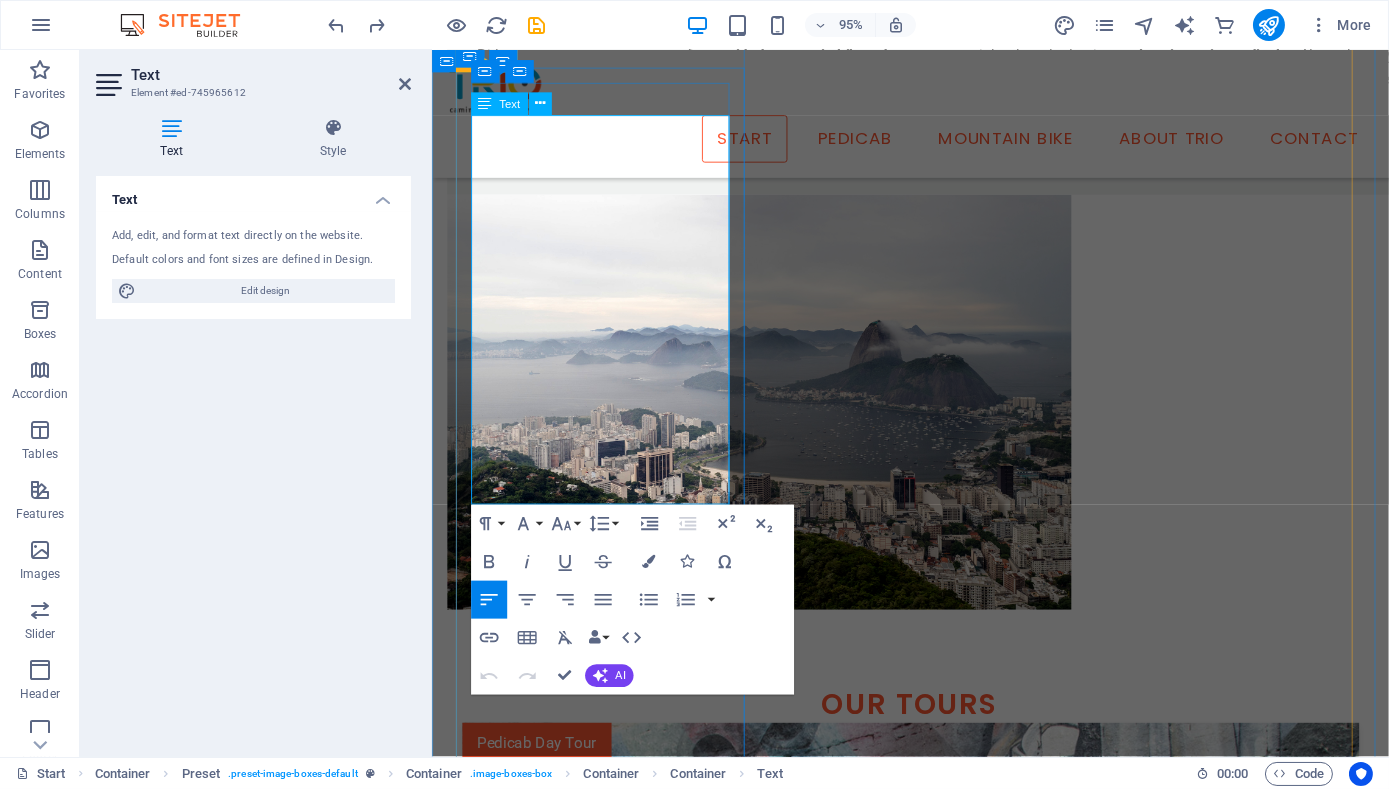 drag, startPoint x: 586, startPoint y: 523, endPoint x: 471, endPoint y: 508, distance: 115.97414 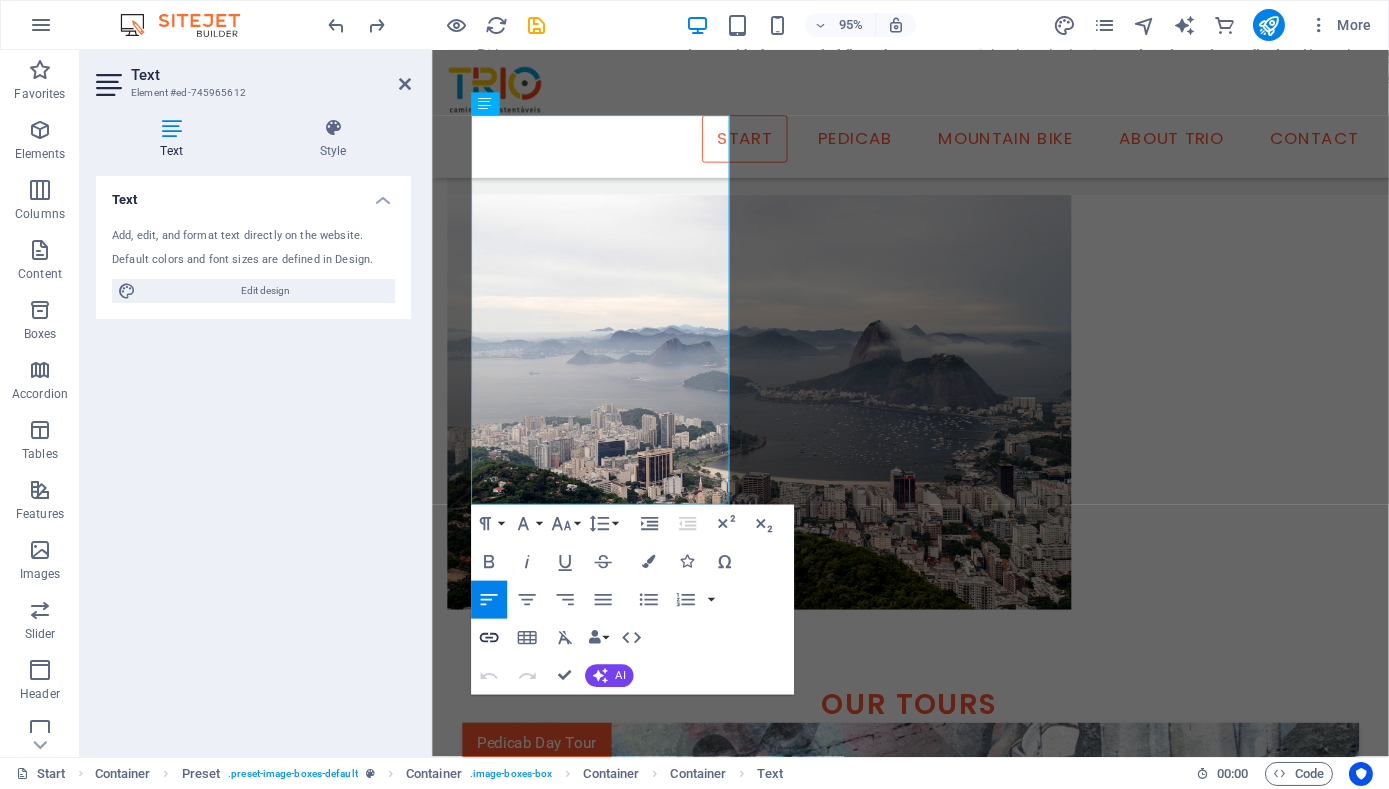 click 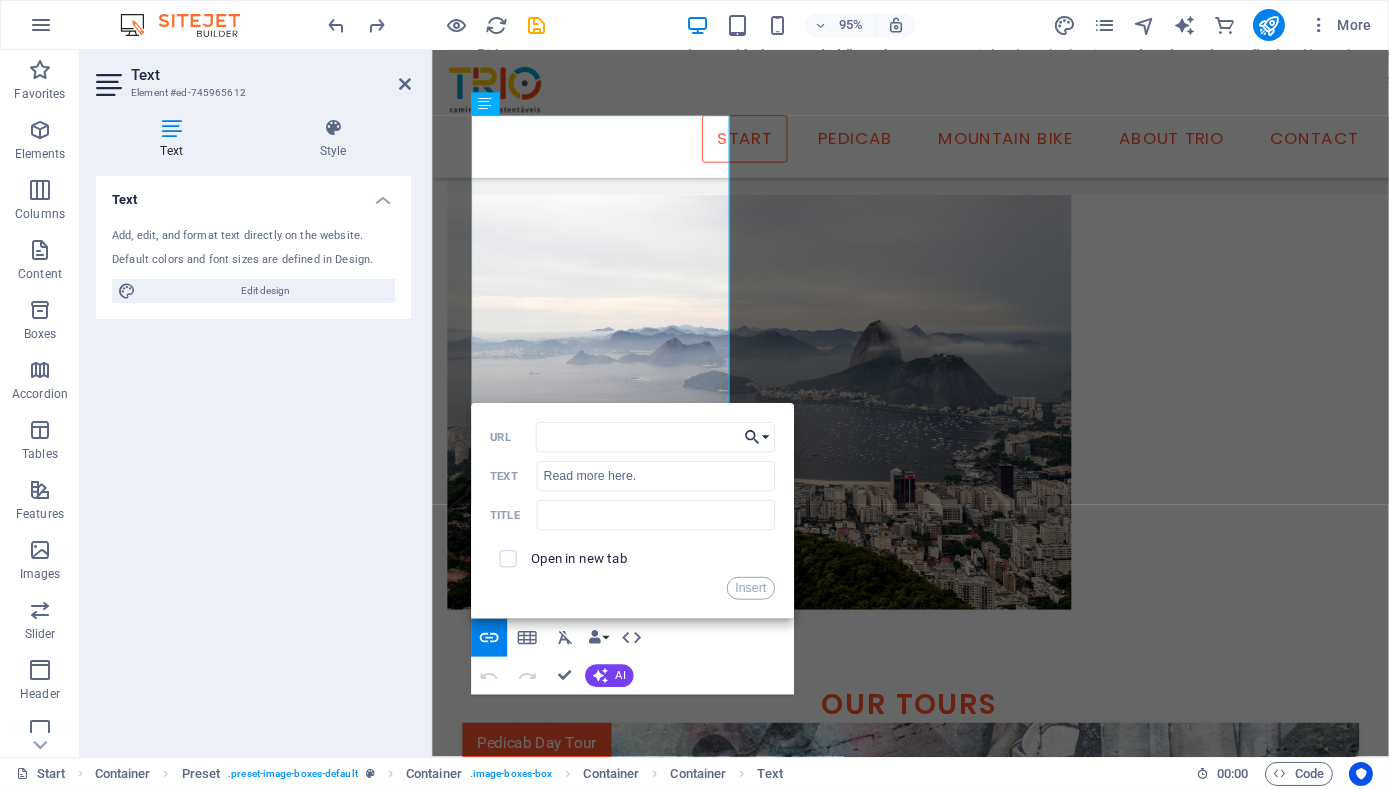 click on "Choose Link" at bounding box center [757, 437] 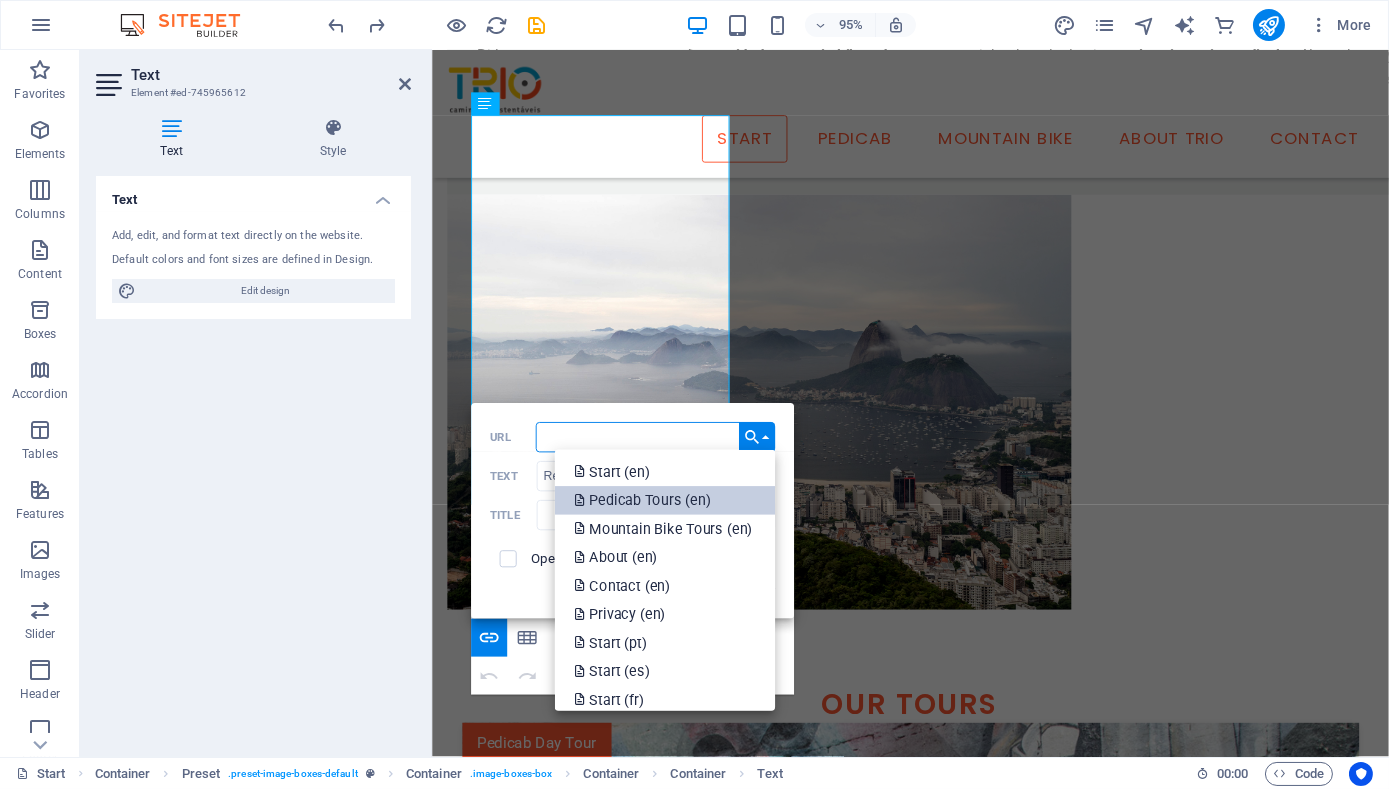 click on "Pedicab Tours (en)" at bounding box center [644, 500] 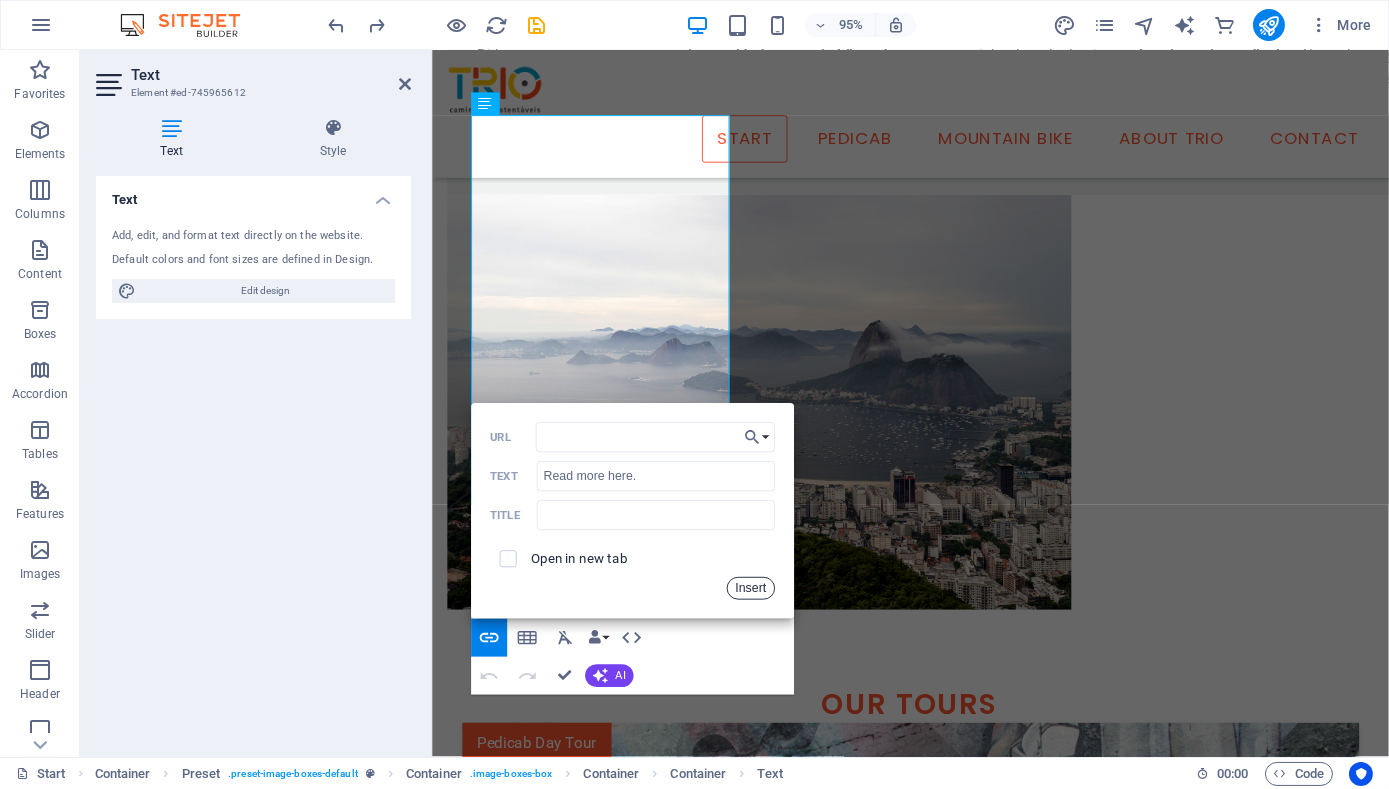 click on "Insert" at bounding box center [751, 588] 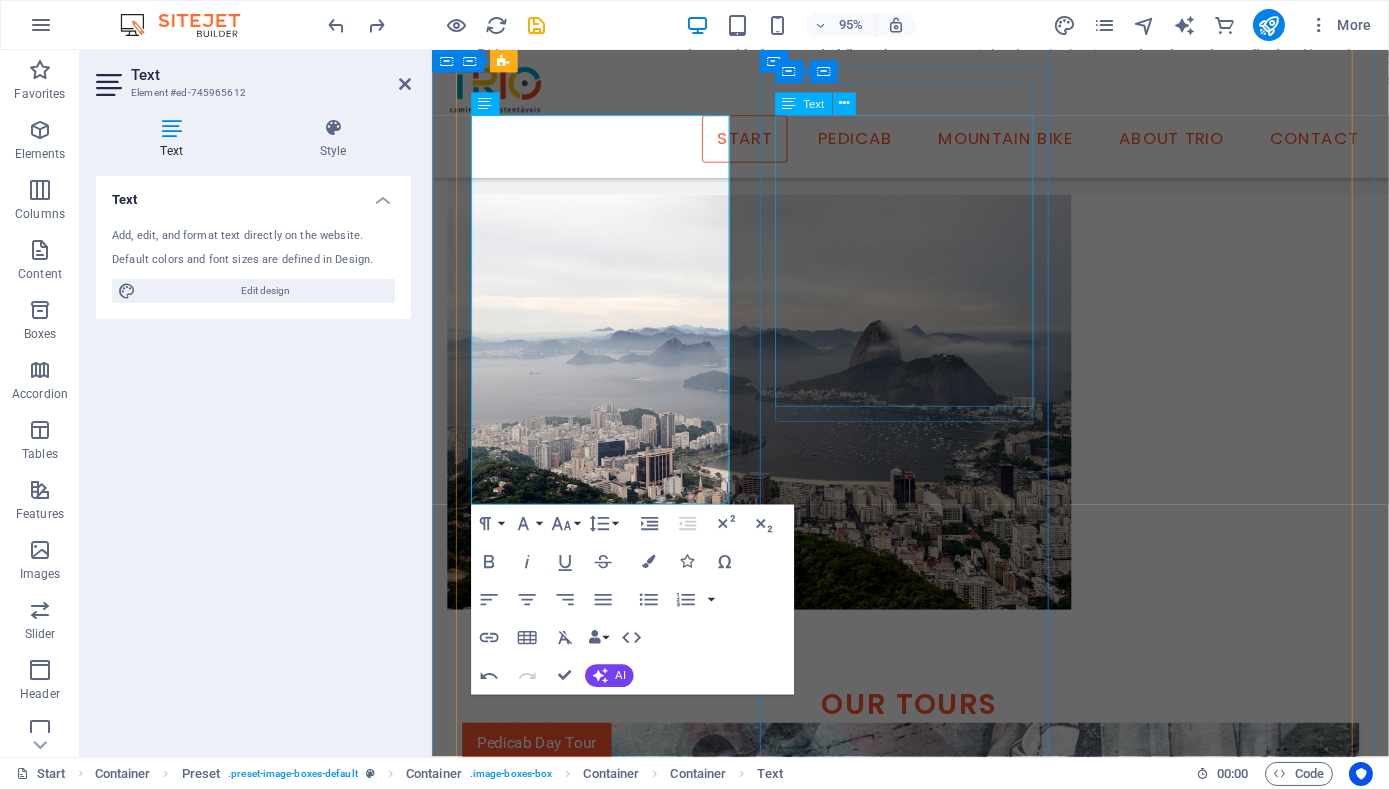 click on "The night tour visits many of the same sites as the daytime tour, but with the addition of seeing Rio's dynamic culture come alive. Every night time tour is different, just as every night in Rio is full of surprises. We might encounter samba bands rehearsing, lively streets full of locals at bars catching up over a  chopp  (draft beer), or a capoeira practice. Read more here." at bounding box center [935, 2761] 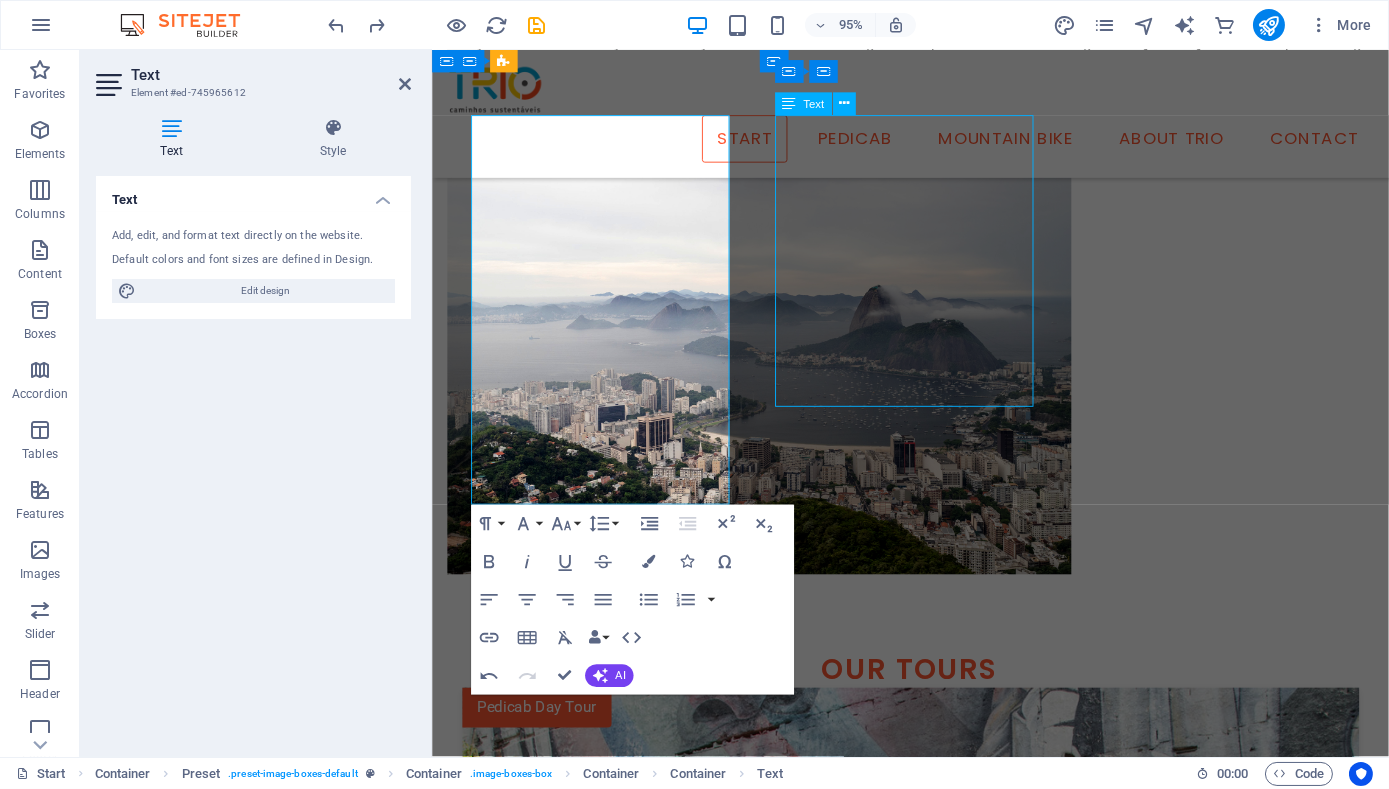 scroll, scrollTop: 1535, scrollLeft: 0, axis: vertical 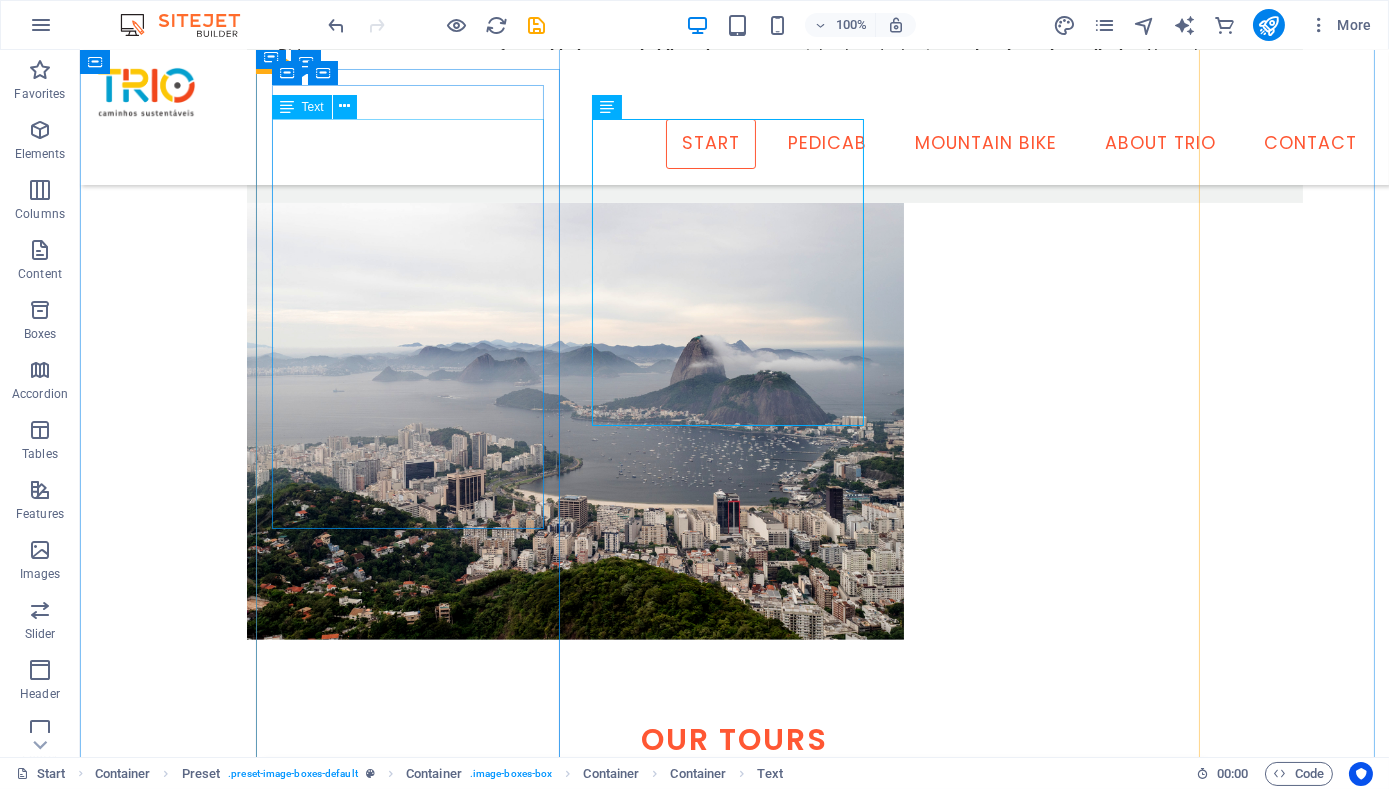 click on "Rio de Janeiro is famous for its beaches, Christ the Redeemer and Sugarloaf. But it is also full of historic and cultural treasures, and has 460 years worth of stories to tell. We'll visit internationally famous public art works like the Selaron Staircase and the spectacular Etnias grafitti mural; iconic architecture like the Lapa Arches and City Cathedral, sites integral to Afro-Brazilian culture and the origins of samba, and visit monuments to the colonial era as well as the golden age of the city.  Read more here." at bounding box center (735, 1605) 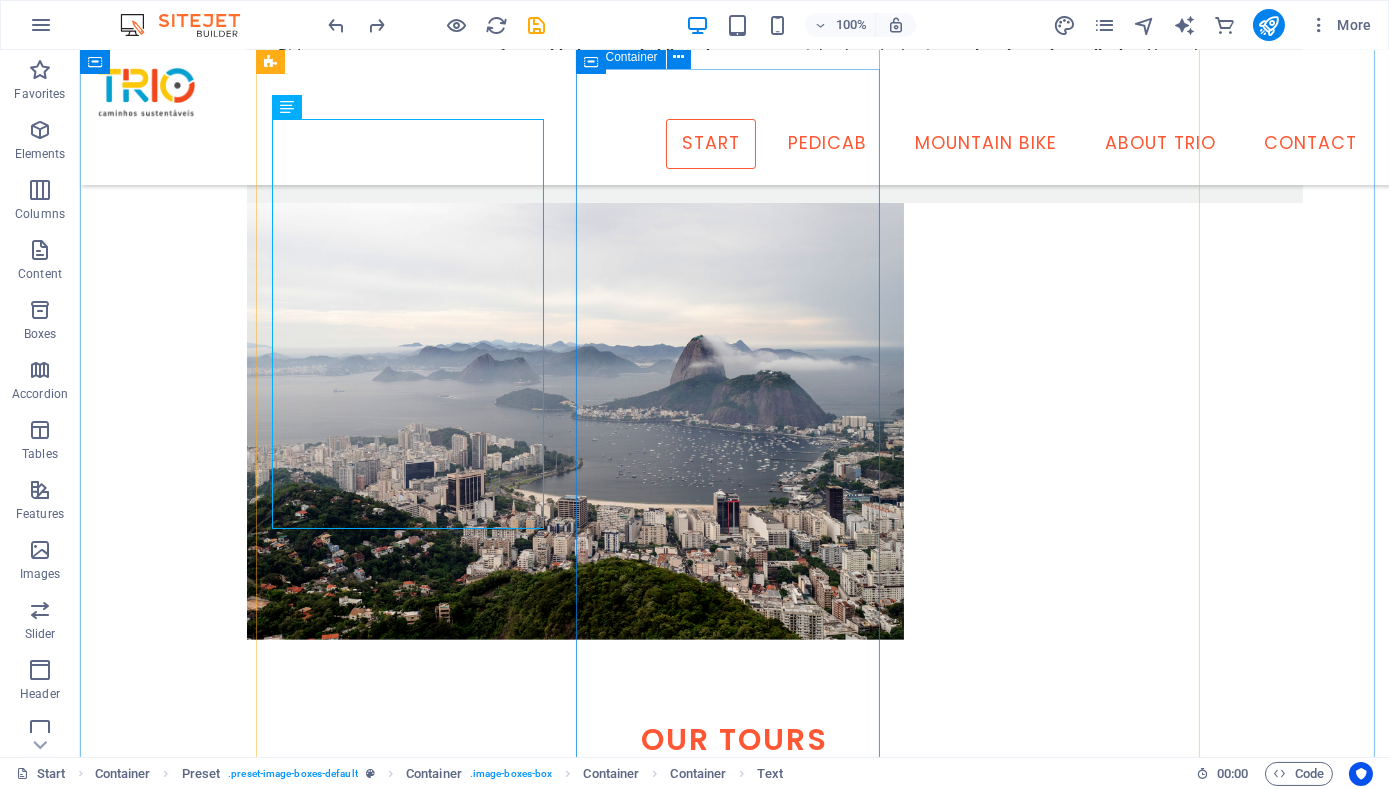 click on "Rio by Night The night tour visits many of the same sites as the daytime tour, but with the addition of seeing Rio's dynamic culture come alive. Every night time tour is different, just as every night in Rio is full of surprises. We might encounter samba bands rehearsing, lively streets full of locals at bars catching up over a  chopp  (draft beer), or a capoeira practice. Read more here. Key Features Lapa, Centre, Old Port, Nightlife 3.5 hours Ages 6+ Group up to 8 ppl  BRL$360 / USD$65 per person Learn more" at bounding box center (735, 2864) 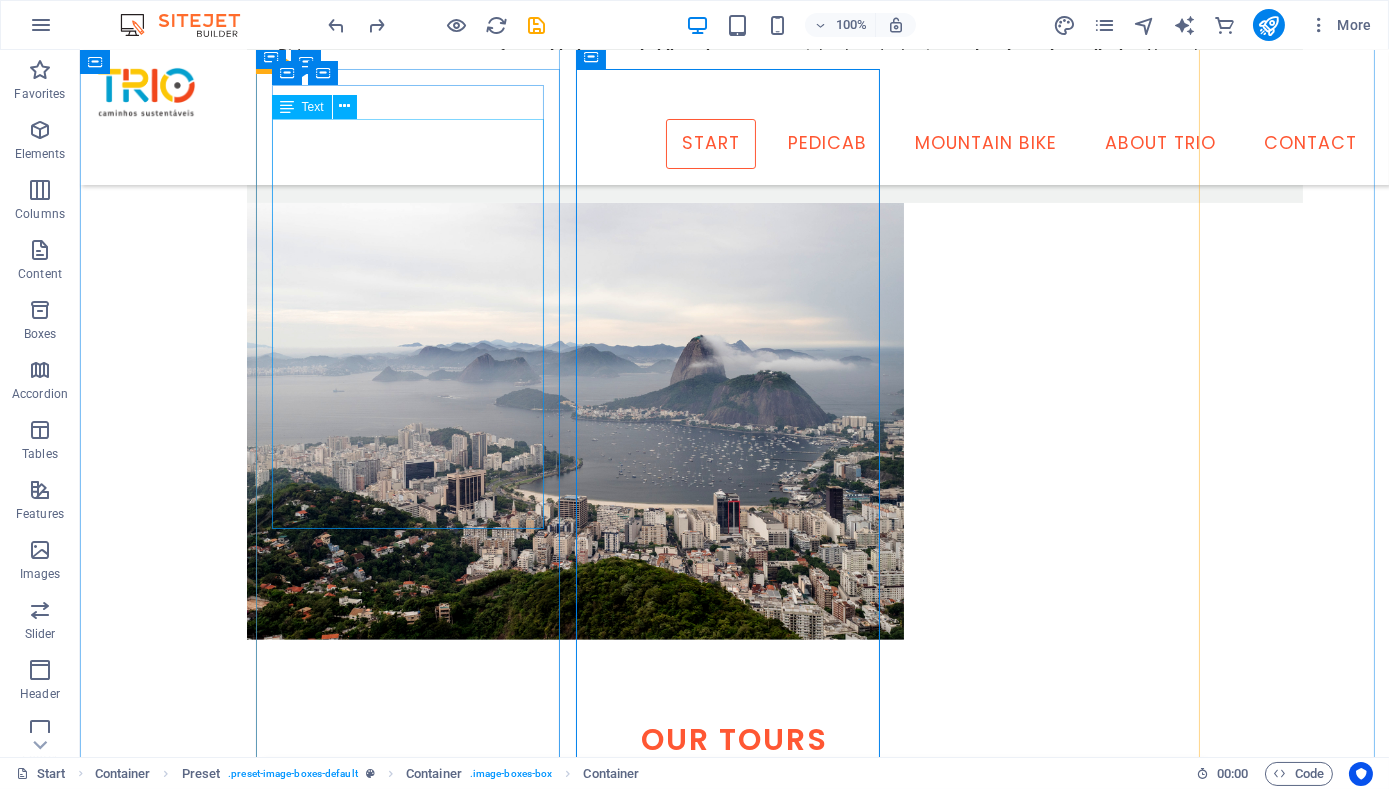 click on "Rio de Janeiro is famous for its beaches, Christ the Redeemer and Sugarloaf. But it is also full of historic and cultural treasures, and has 460 years worth of stories to tell. We'll visit internationally famous public art works like the Selaron Staircase and the spectacular Etnias grafitti mural; iconic architecture like the Lapa Arches and City Cathedral, sites integral to Afro-Brazilian culture and the origins of samba, and visit monuments to the colonial era as well as the golden age of the city.  Read more here." at bounding box center (735, 1605) 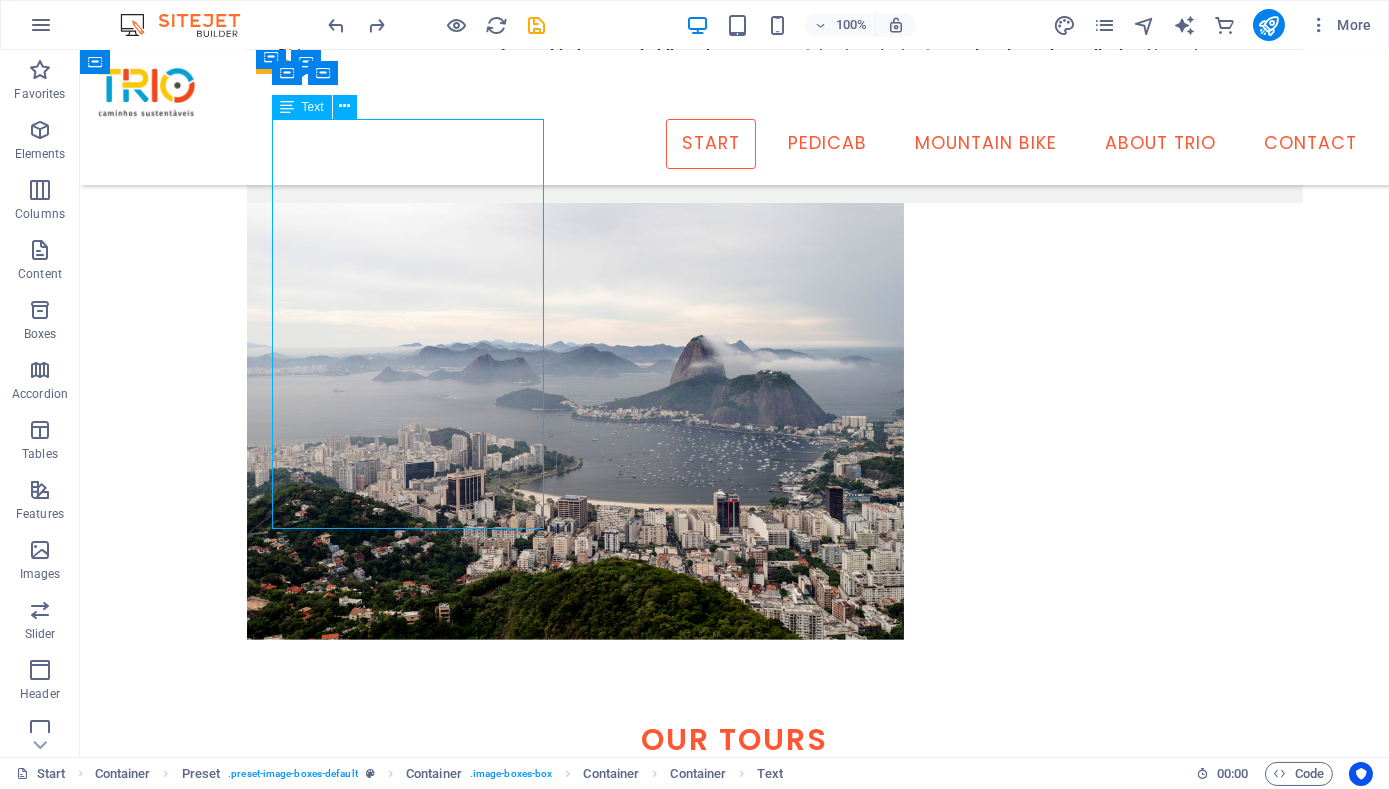 click on "Rio de Janeiro is famous for its beaches, Christ the Redeemer and Sugarloaf. But it is also full of historic and cultural treasures, and has 460 years worth of stories to tell. We'll visit internationally famous public art works like the Selaron Staircase and the spectacular Etnias grafitti mural; iconic architecture like the Lapa Arches and City Cathedral, sites integral to Afro-Brazilian culture and the origins of samba, and visit monuments to the colonial era as well as the golden age of the city.  Read more here." at bounding box center [735, 1605] 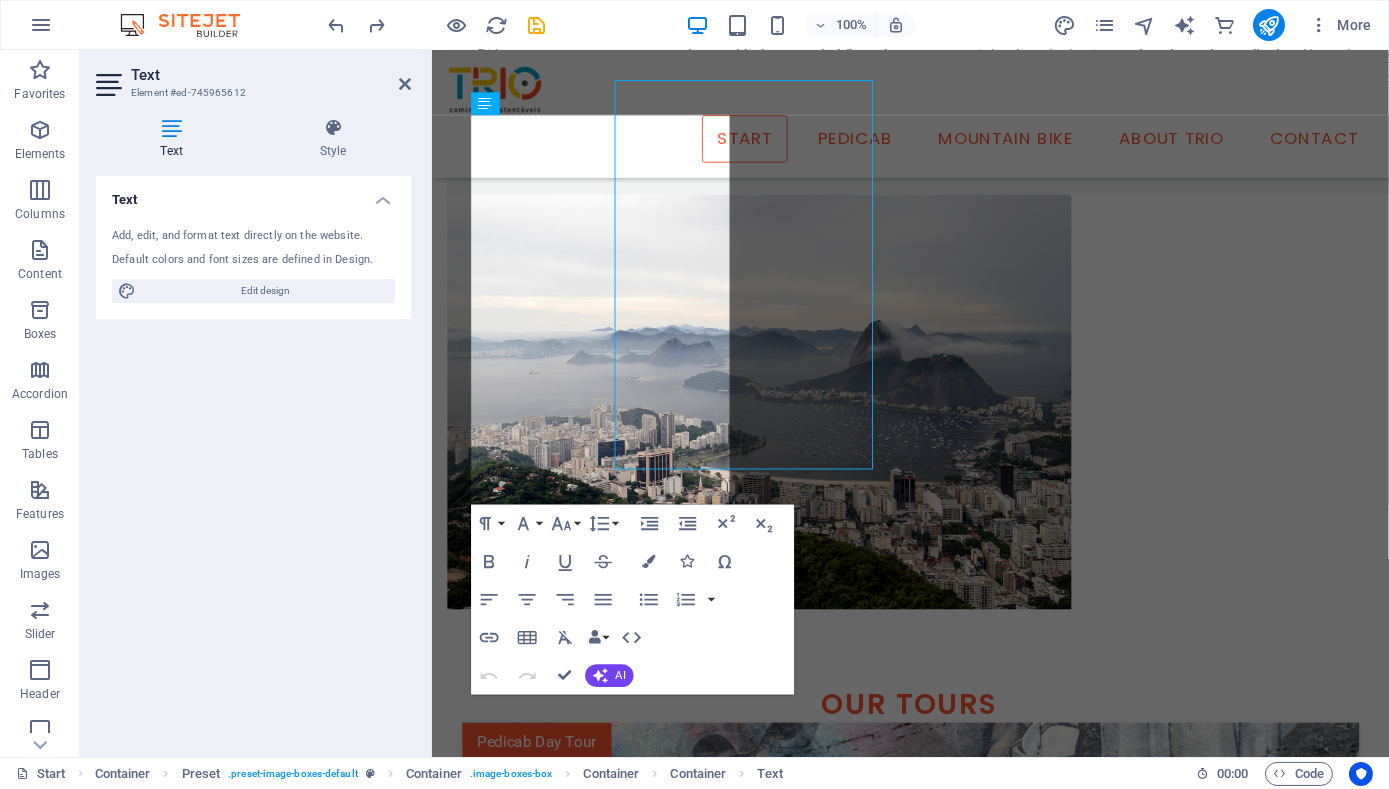 scroll, scrollTop: 1572, scrollLeft: 0, axis: vertical 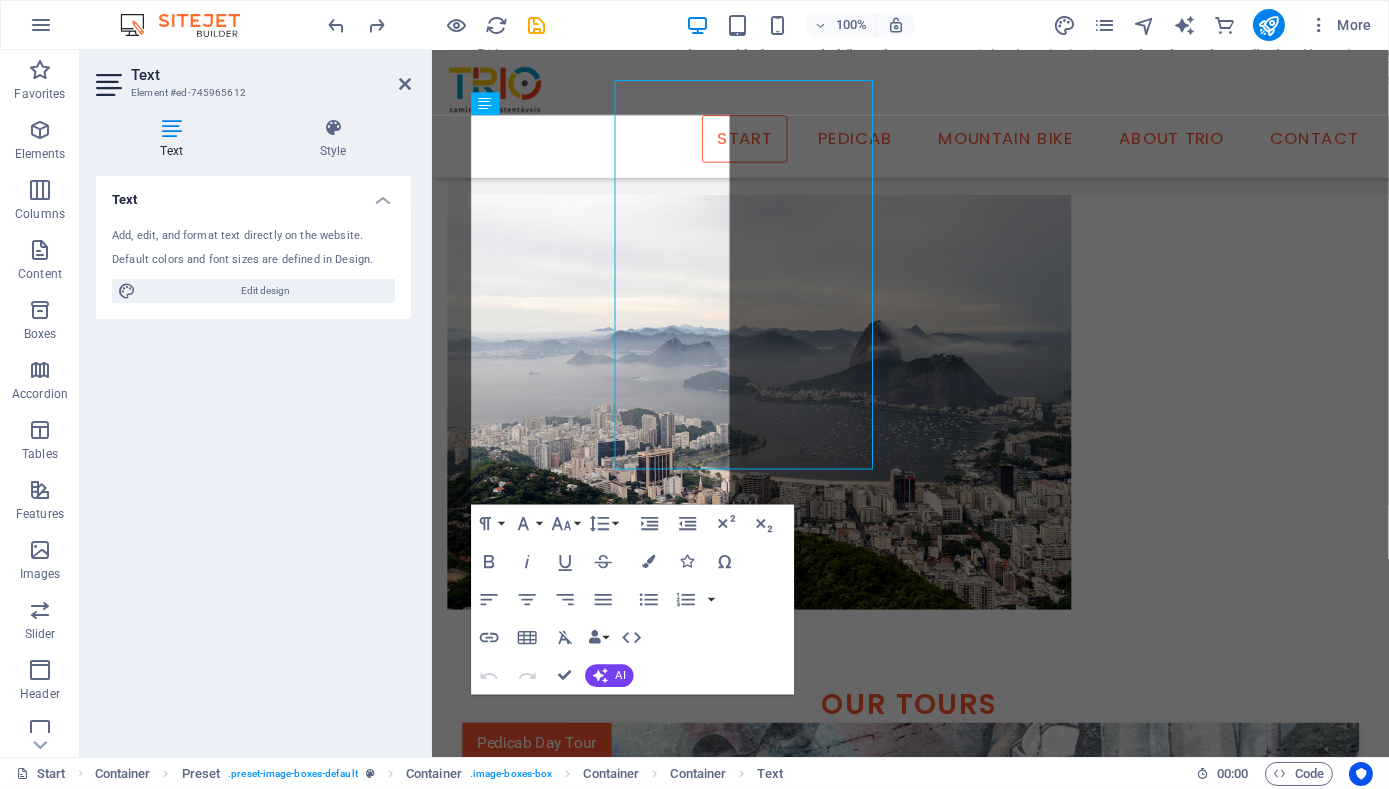 click on "Text Add, edit, and format text directly on the website. Default colors and font sizes are defined in Design. Edit design Alignment Left aligned Centered Right aligned" at bounding box center (253, 458) 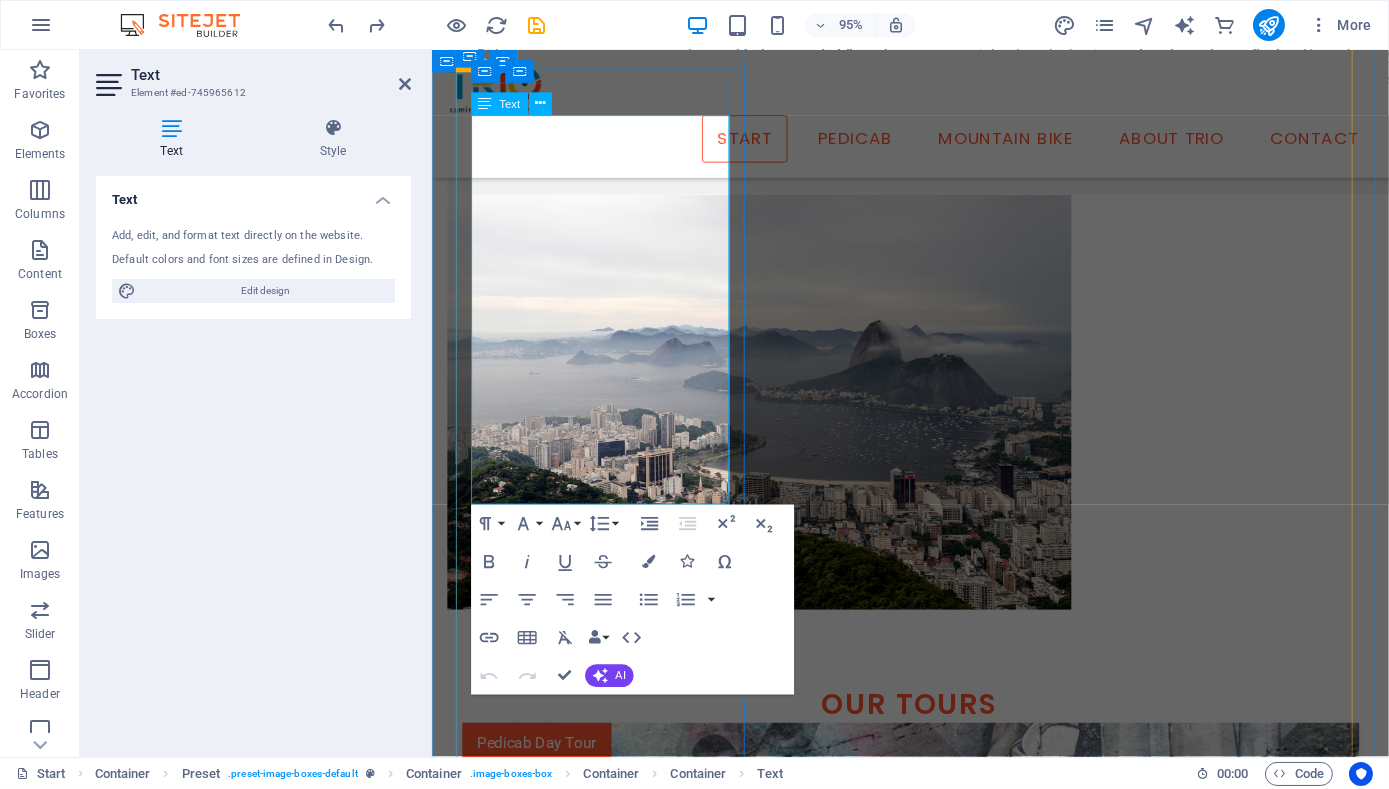 click on "Read more here." at bounding box center (935, 1682) 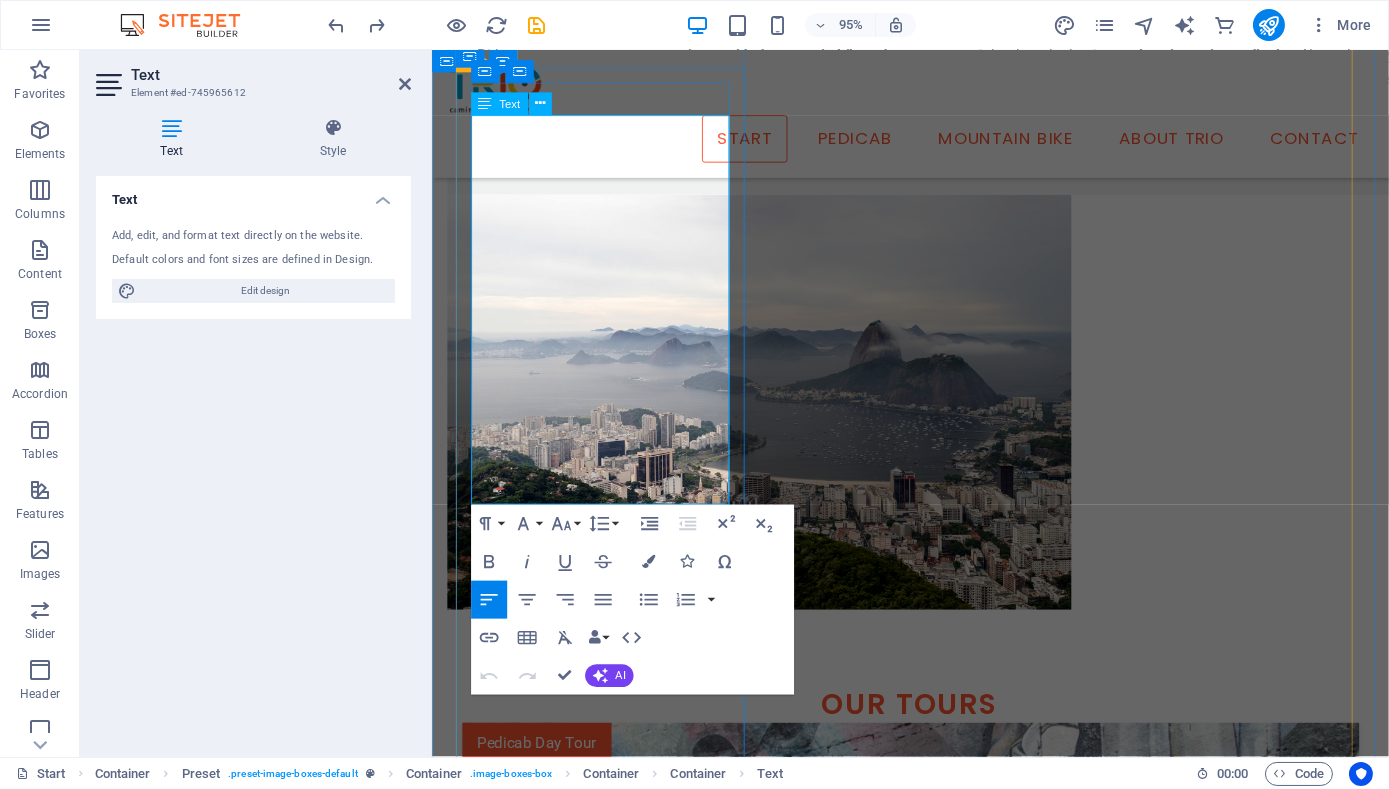 click on "Read more here." at bounding box center [935, 1682] 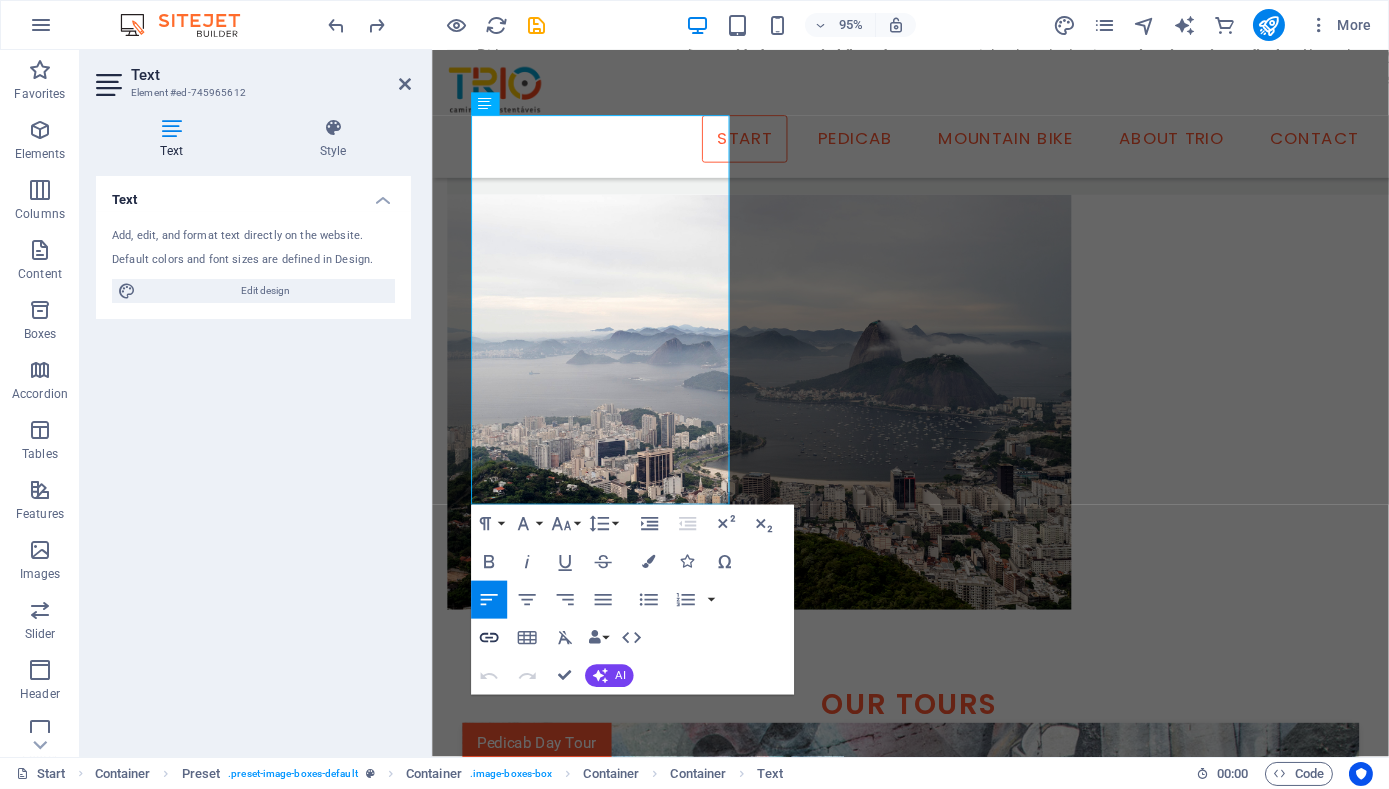 click 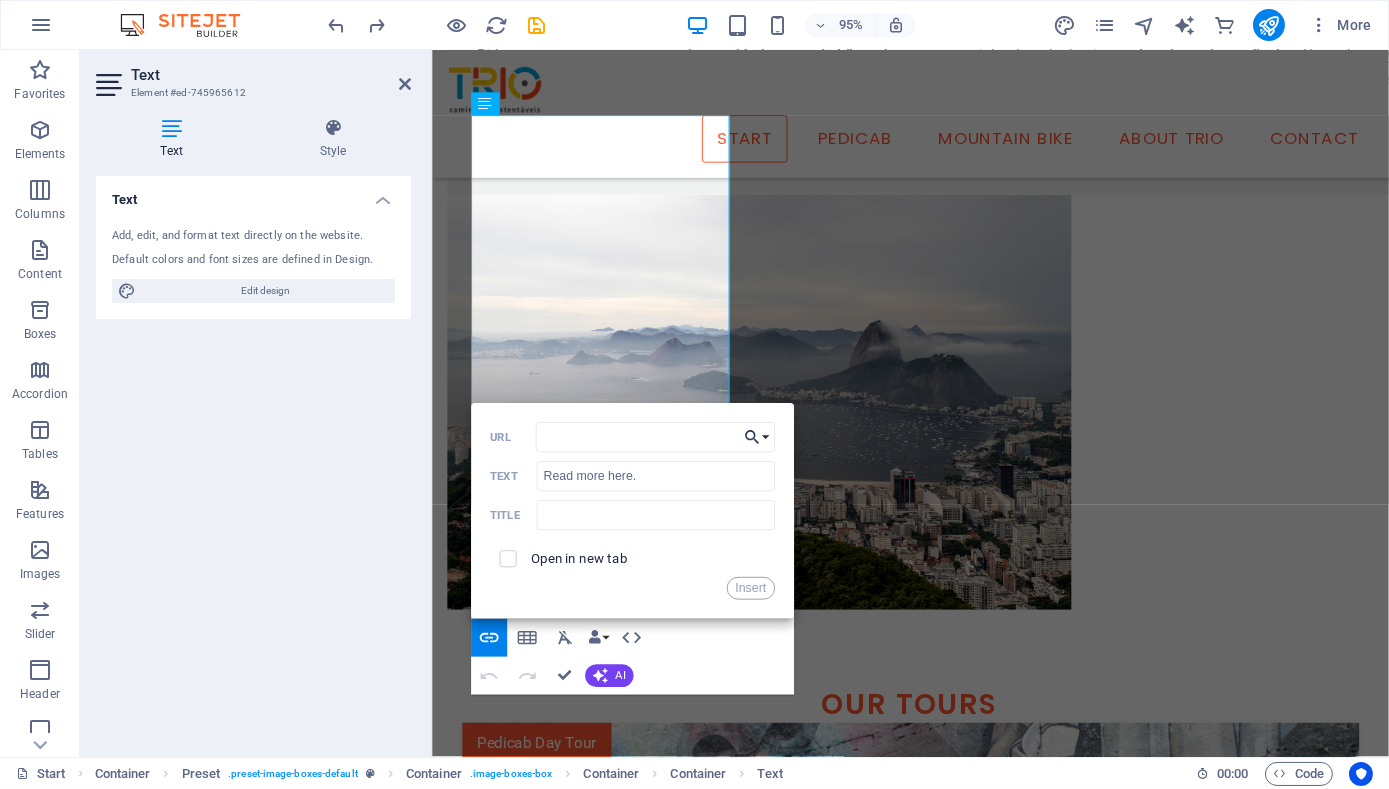 click on "Choose Link" at bounding box center (757, 437) 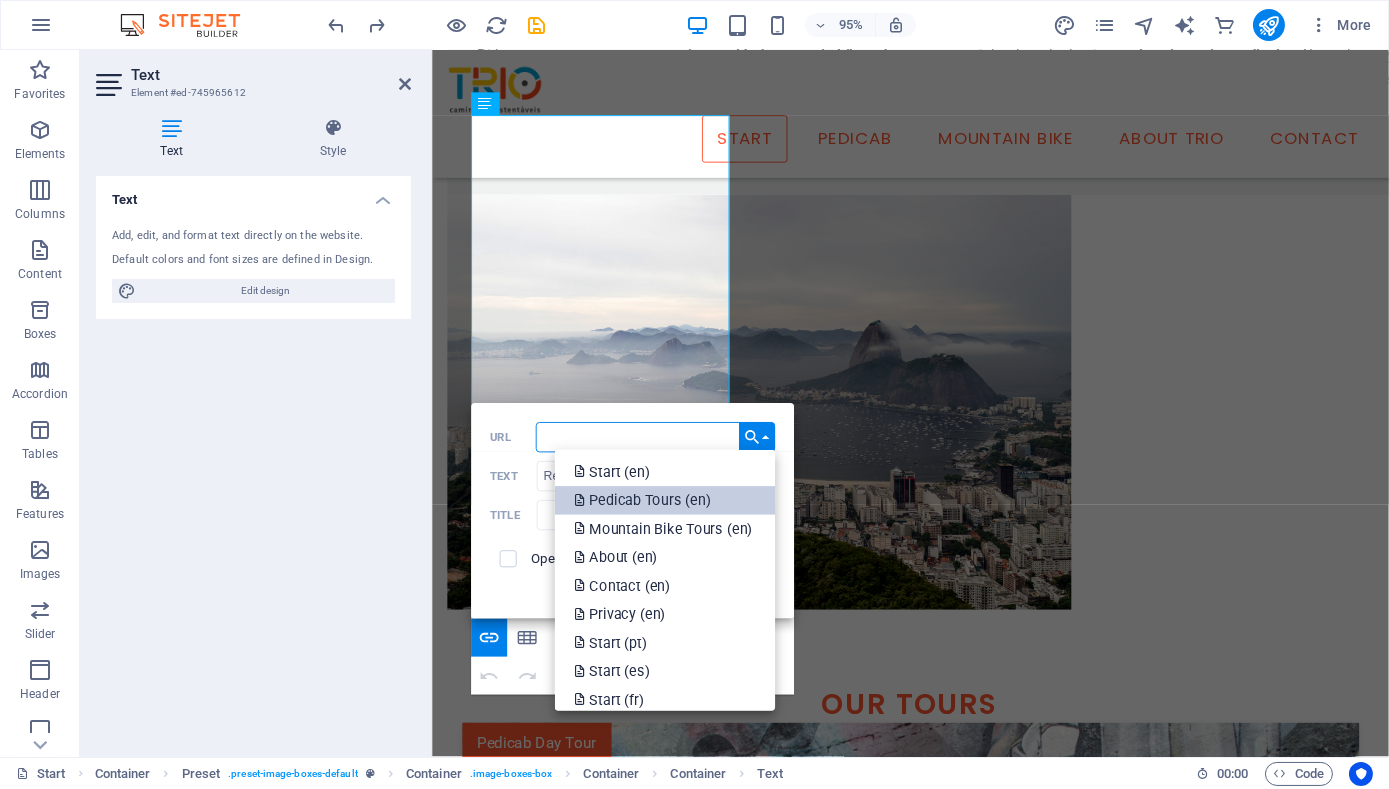 click on "Pedicab Tours (en)" at bounding box center (665, 500) 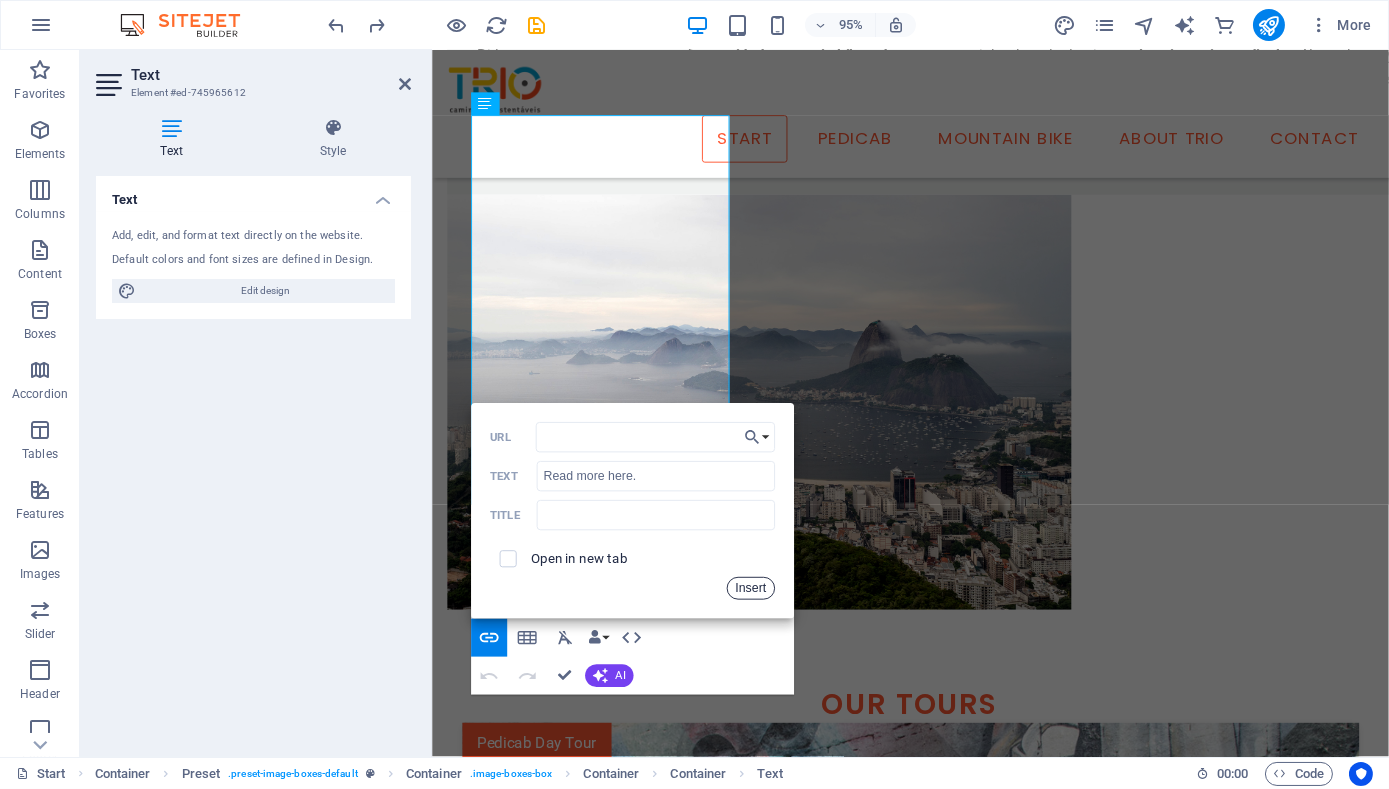 click on "Insert" at bounding box center [751, 588] 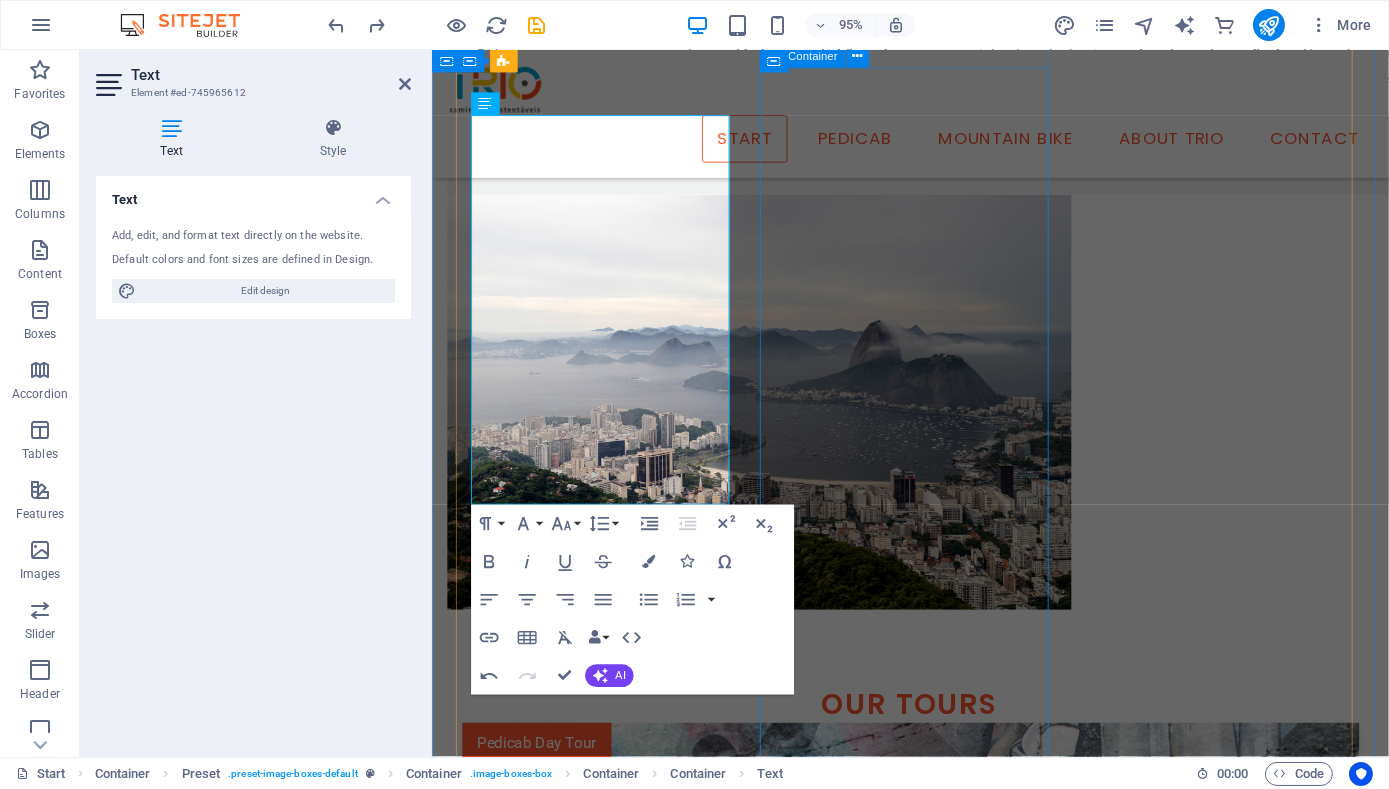 click on "Rio by Night The night tour visits many of the same sites as the daytime tour, but with the addition of seeing Rio's dynamic culture come alive. Every night time tour is different, just as every night in Rio is full of surprises. We might encounter samba bands rehearsing, lively streets full of locals at bars catching up over a  chopp  (draft beer), or a capoeira practice. Read more here. Key Features Lapa, Centre, Old Port, Nightlife 3.5 hours Ages 6+ Group up to 8 ppl  BRL$360 / USD$65 per person Learn more" at bounding box center [935, 2864] 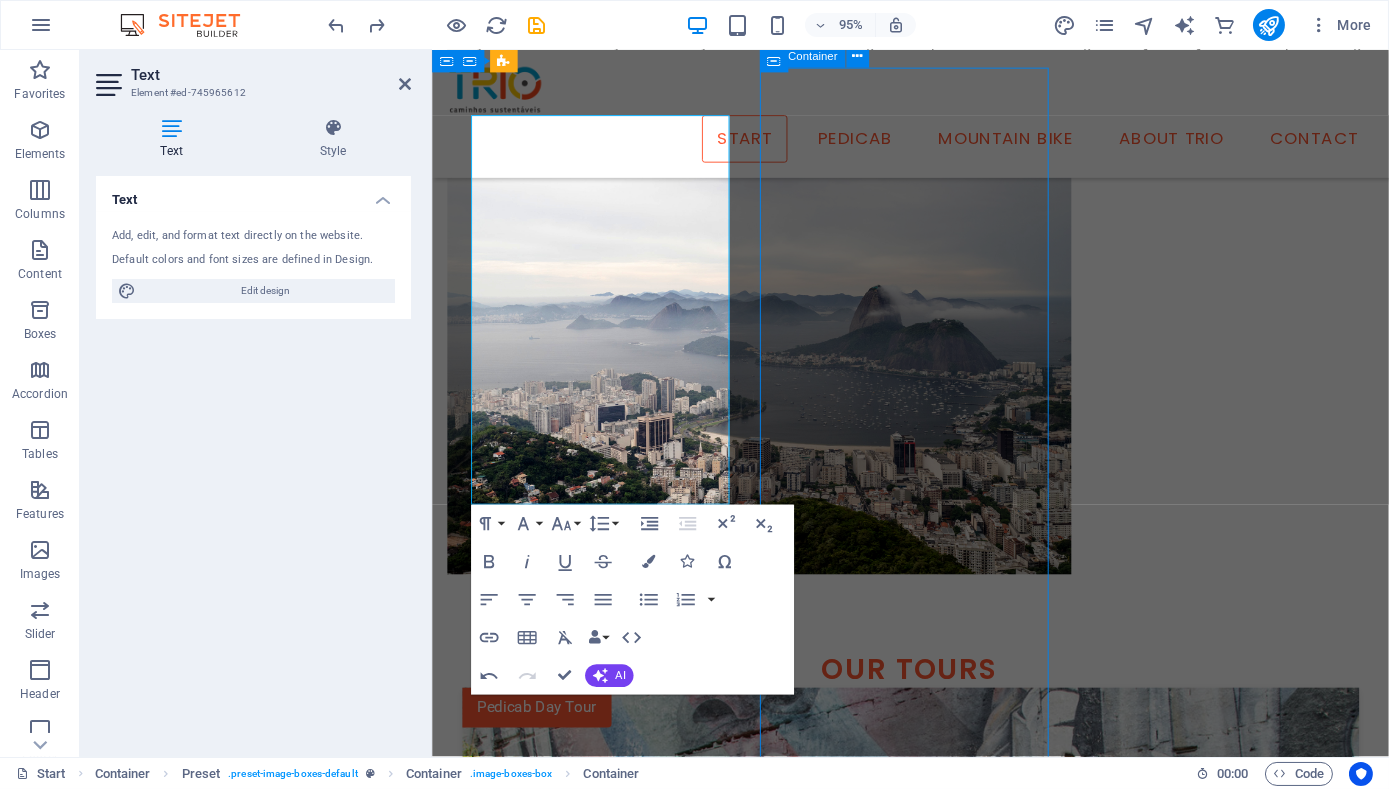 scroll, scrollTop: 1535, scrollLeft: 0, axis: vertical 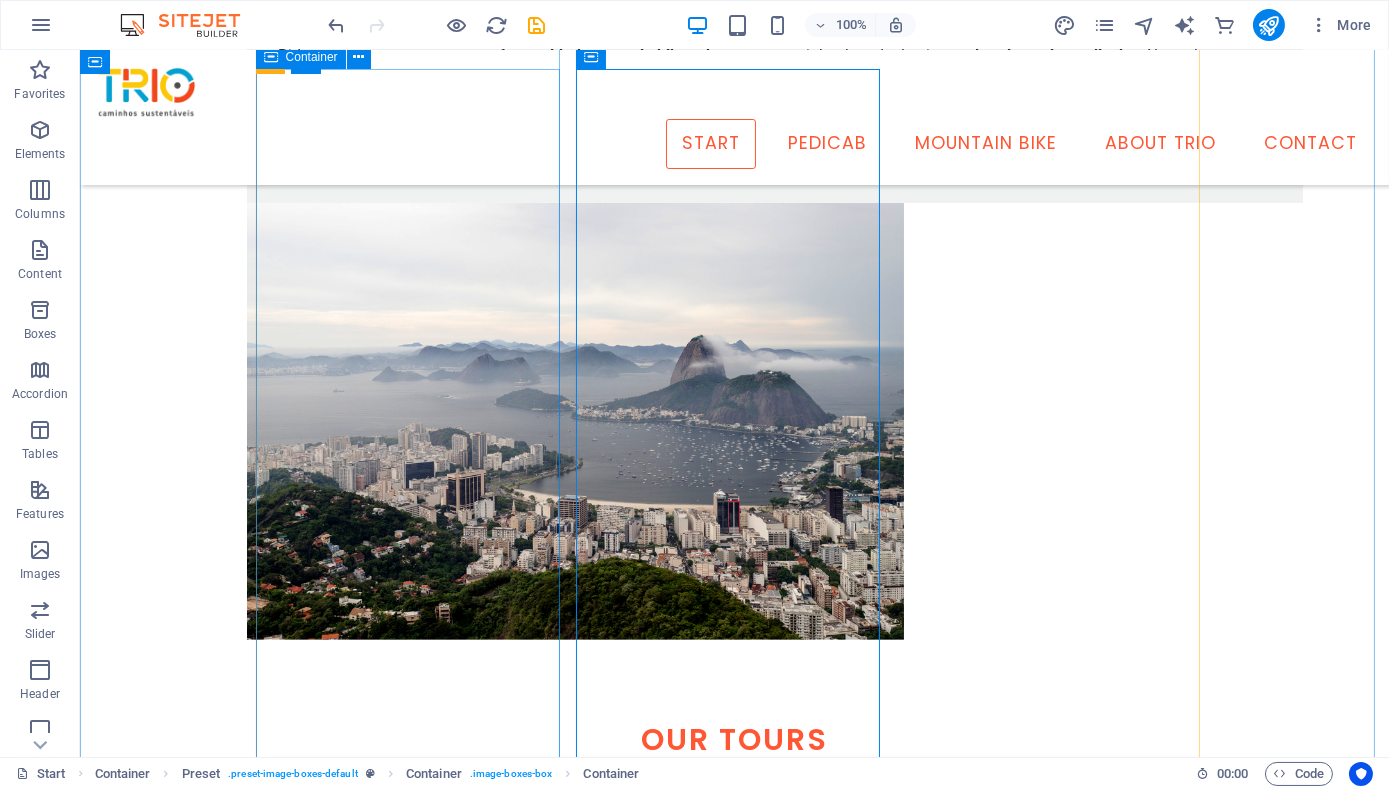 click on "Historic Rio Rio de Janeiro is famous for its beaches, Christ the Redeemer and Sugarloaf. But it is also full of historic and cultural treasures, and has 460 years worth of stories to tell. We'll visit internationally famous public art works like the Selaron Staircase and the spectacular Etnias grafitti mural; iconic architecture like the Lapa Arches and City Cathedral, sites integral to Afro-Brazilian culture and the origins of samba, and visit monuments to the colonial era as well as the golden age of the city.  Read more here. Key Features Lapa, Centre, Old Port 3.5 hours Ages 6+ Group up to 8 ppl  BRL$360 / USD$65 per person Learn more" at bounding box center [735, 1699] 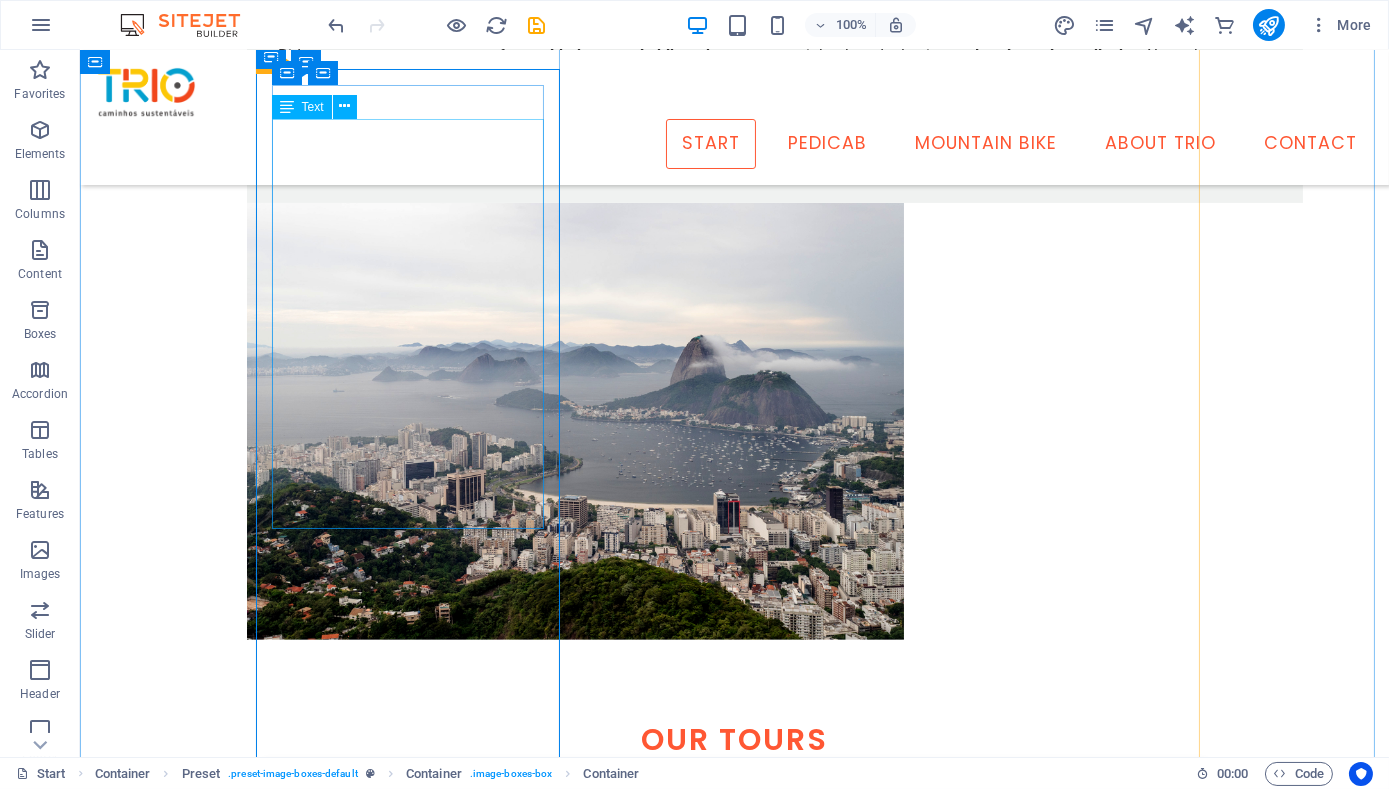 click on "Rio de Janeiro is famous for its beaches, Christ the Redeemer and Sugarloaf. But it is also full of historic and cultural treasures, and has 460 years worth of stories to tell. We'll visit internationally famous public art works like the Selaron Staircase and the spectacular Etnias grafitti mural; iconic architecture like the Lapa Arches and City Cathedral, sites integral to Afro-Brazilian culture and the origins of samba, and visit monuments to the colonial era as well as the golden age of the city.  Read more here." at bounding box center (735, 1605) 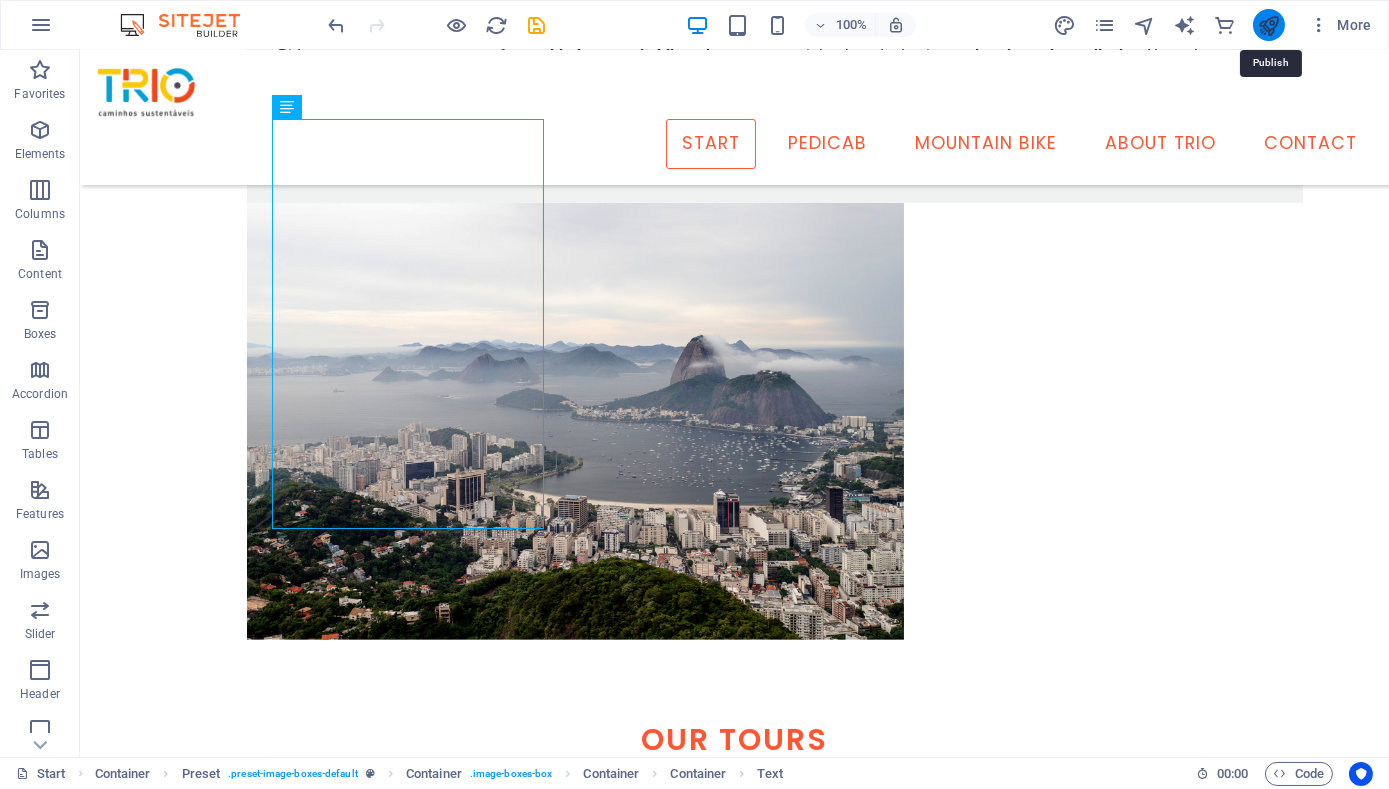 click at bounding box center (1268, 25) 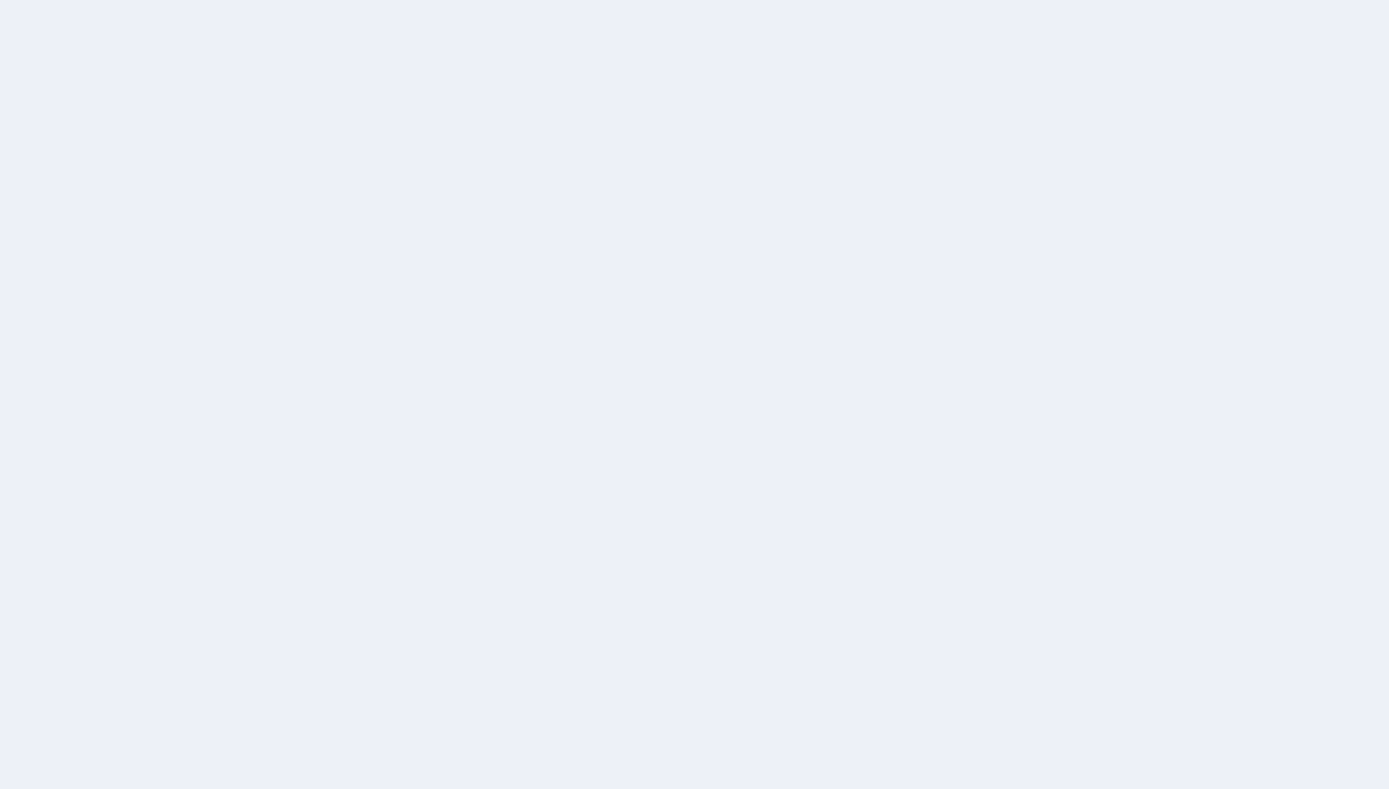 scroll, scrollTop: 0, scrollLeft: 0, axis: both 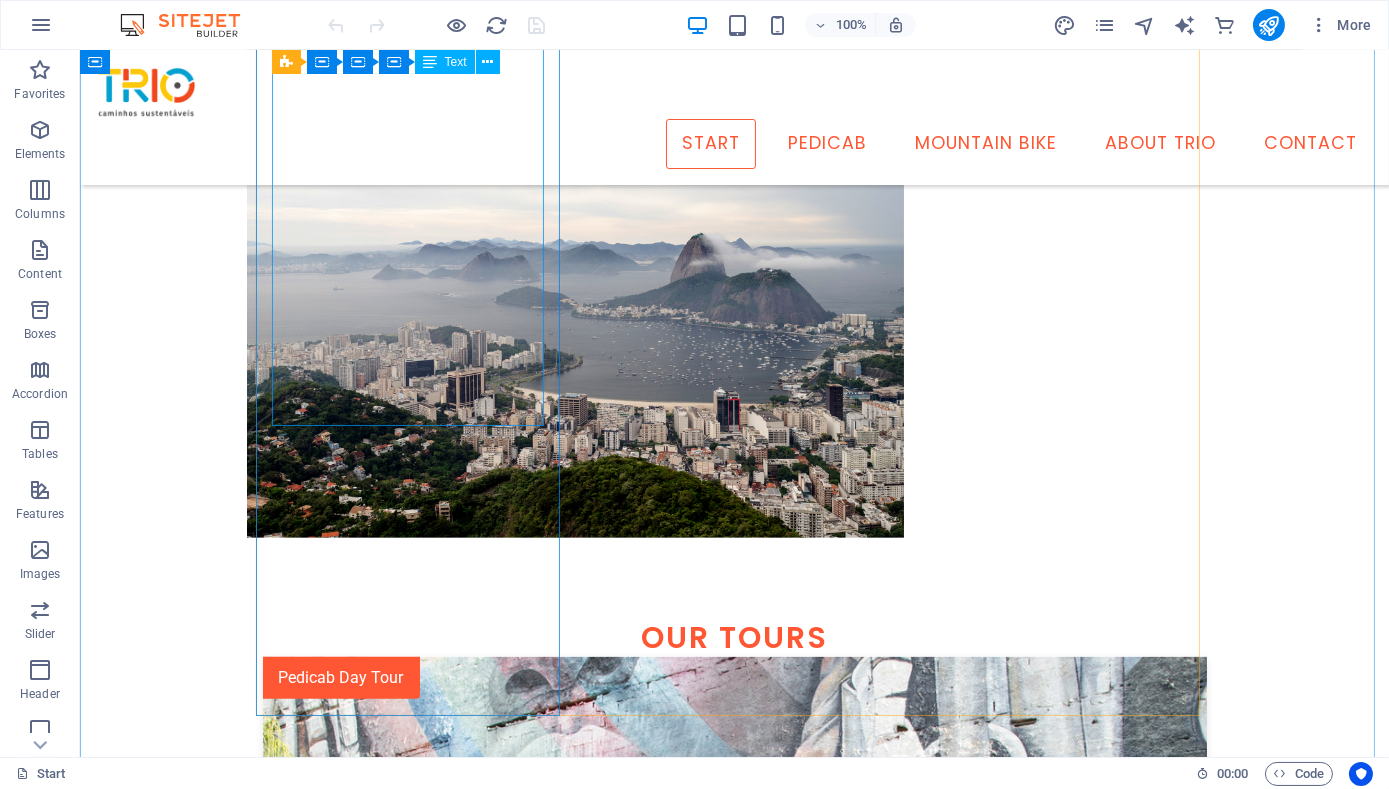 click on "Rio de Janeiro is famous for its beaches, Christ the Redeemer and Sugarloaf. But it is also full of historic and cultural treasures, and has 460 years worth of stories to tell. We'll visit internationally famous public art works like the Selaron Staircase and the spectacular Etnias grafitti mural; iconic architecture like the Lapa Arches and City Cathedral, sites integral to Afro-Brazilian culture and the origins of samba, and visit monuments to the colonial era as well as the golden age of the city.  Read more here." at bounding box center [735, 1503] 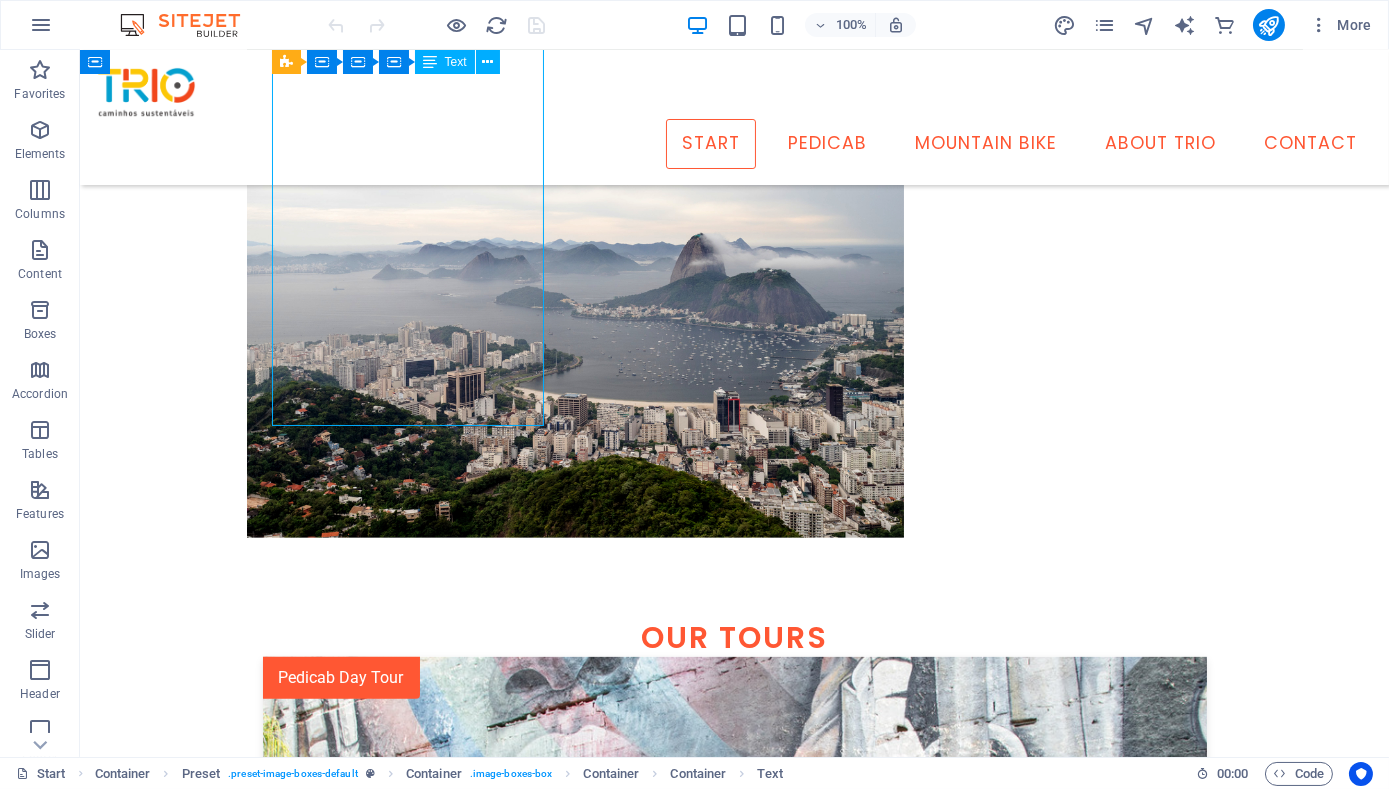 click on "Rio de Janeiro is famous for its beaches, Christ the Redeemer and Sugarloaf. But it is also full of historic and cultural treasures, and has 460 years worth of stories to tell. We'll visit internationally famous public art works like the Selaron Staircase and the spectacular Etnias grafitti mural; iconic architecture like the Lapa Arches and City Cathedral, sites integral to Afro-Brazilian culture and the origins of samba, and visit monuments to the colonial era as well as the golden age of the city.  Read more here." at bounding box center (735, 1503) 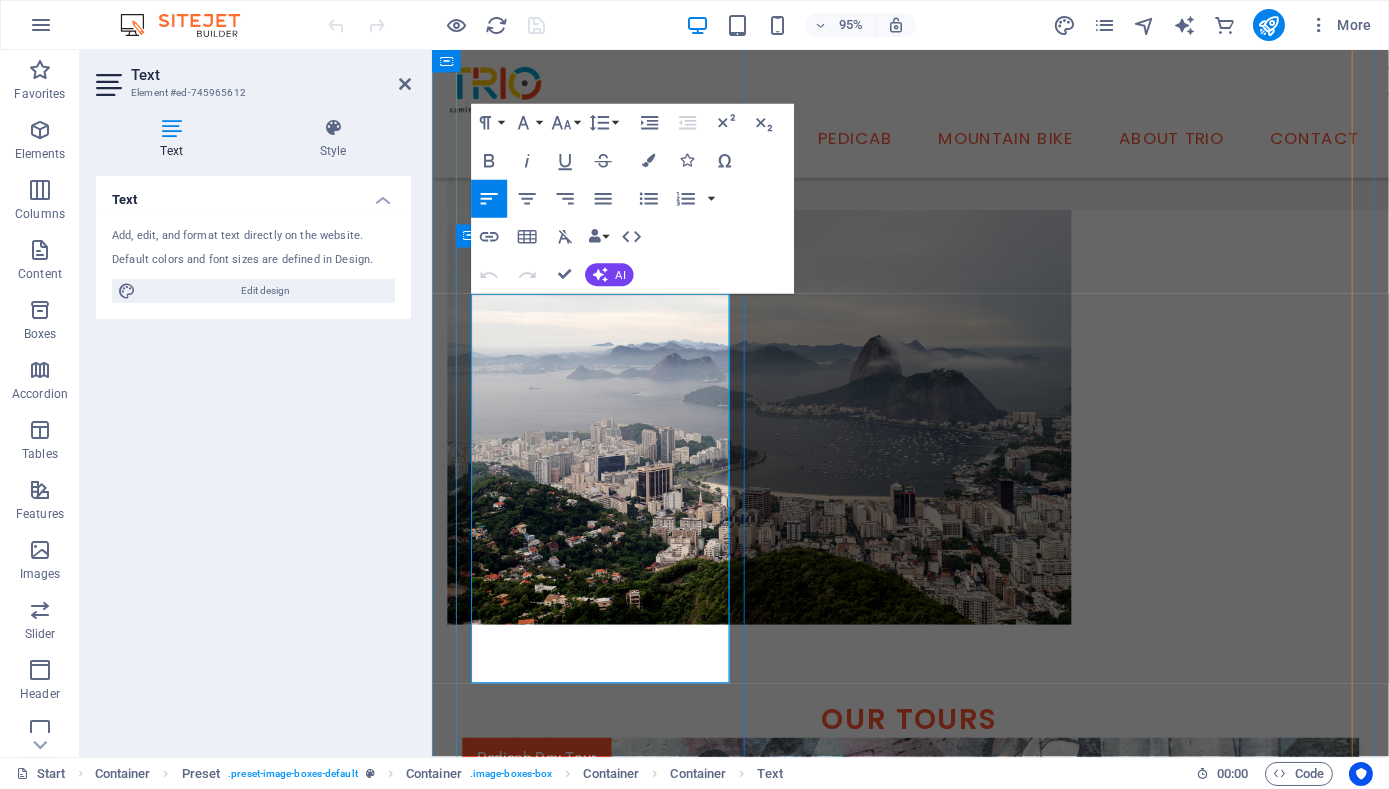 scroll, scrollTop: 1572, scrollLeft: 0, axis: vertical 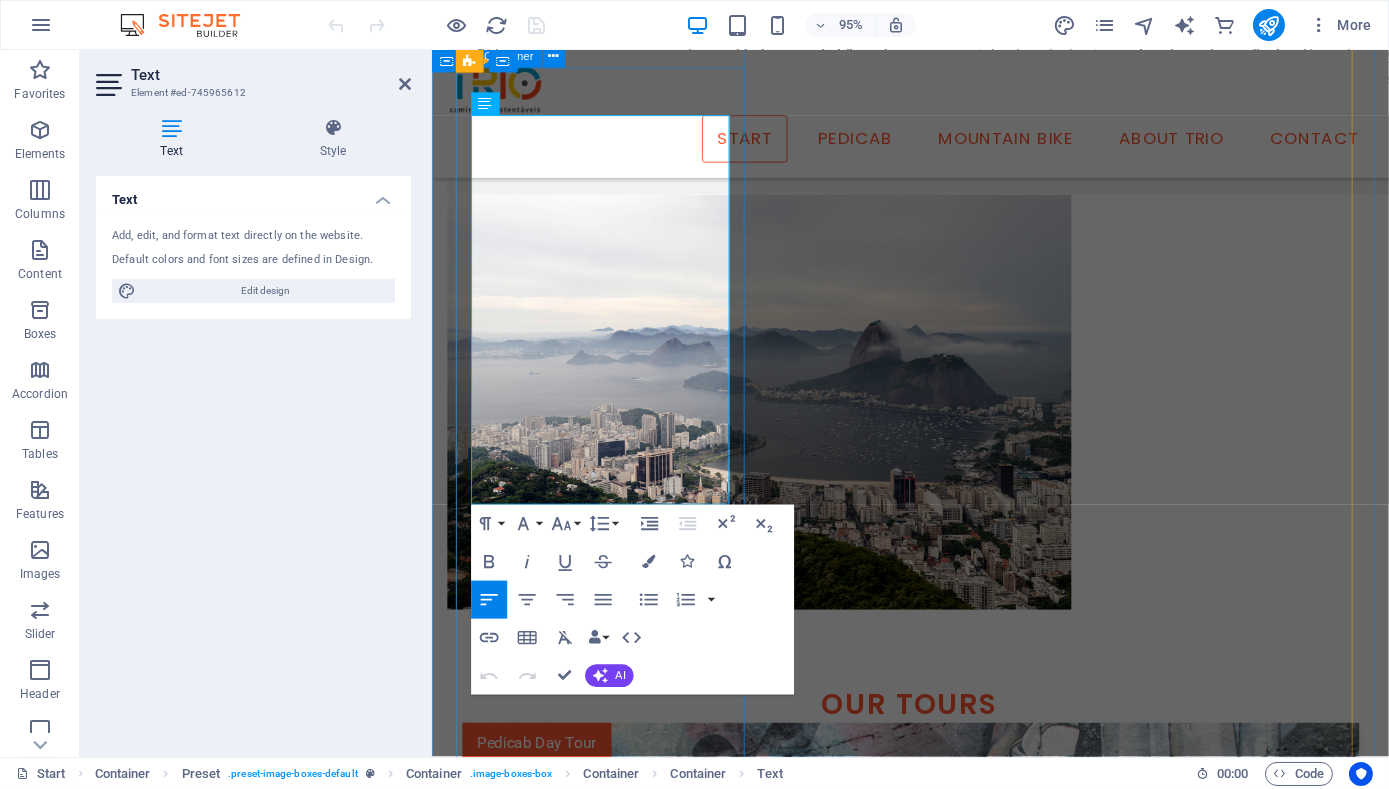drag, startPoint x: 699, startPoint y: 477, endPoint x: 725, endPoint y: 537, distance: 65.39113 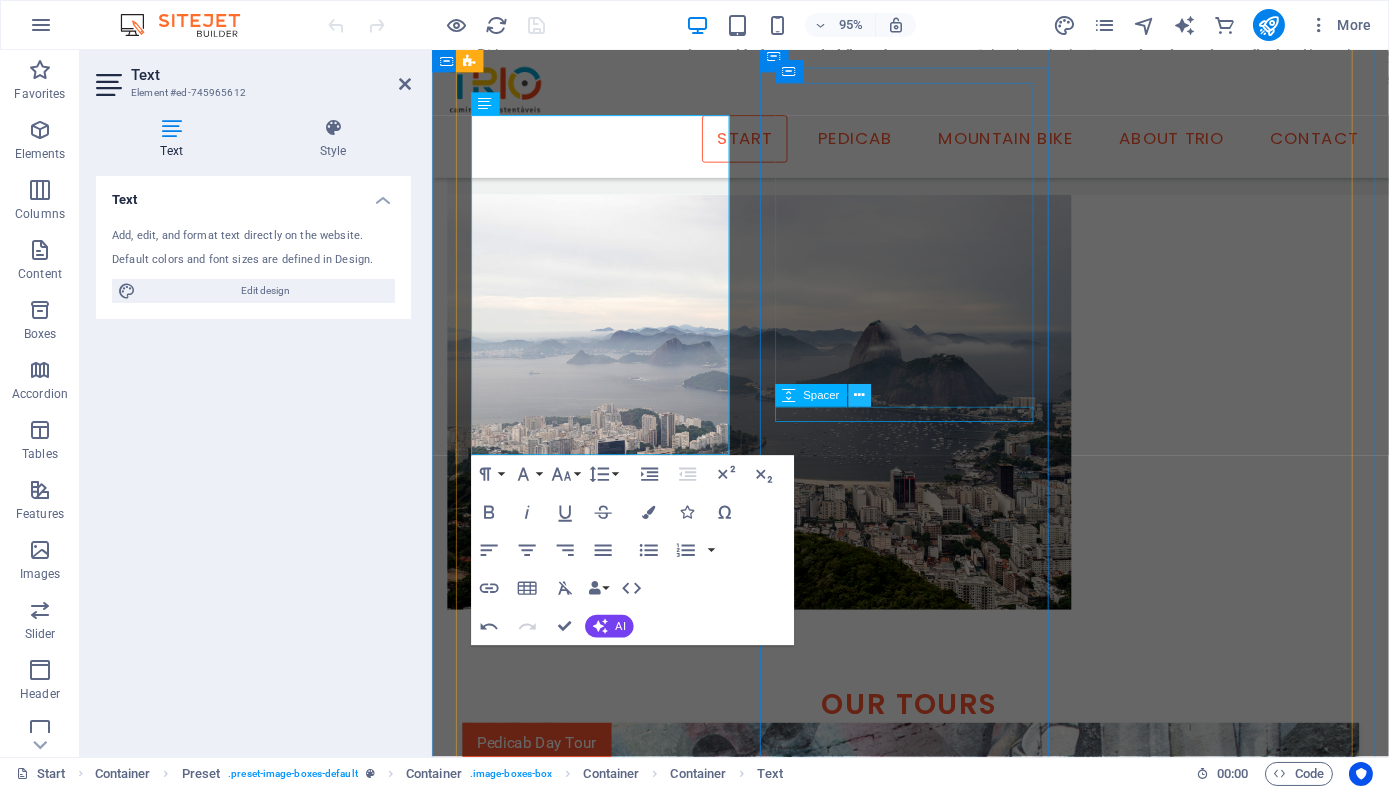 click at bounding box center (859, 396) 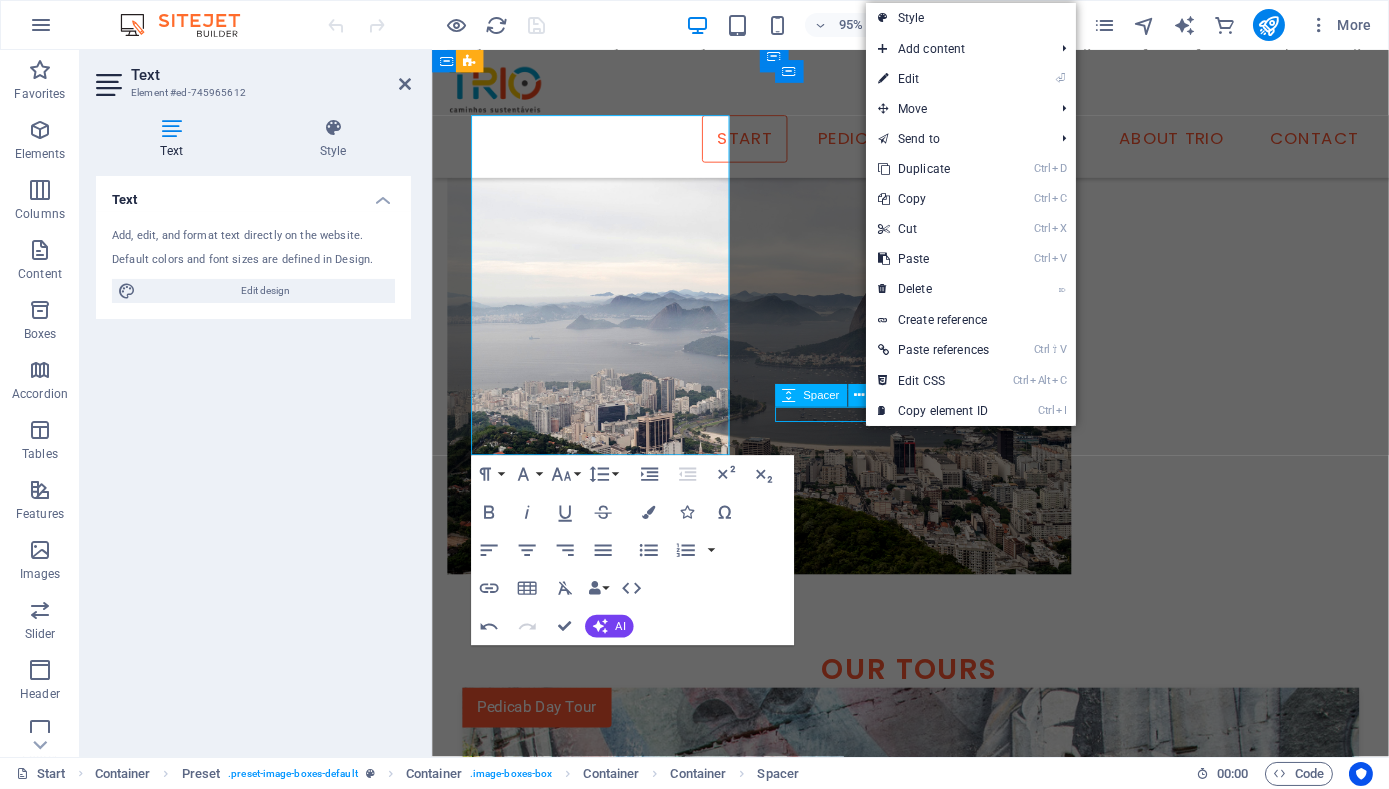 scroll, scrollTop: 1535, scrollLeft: 0, axis: vertical 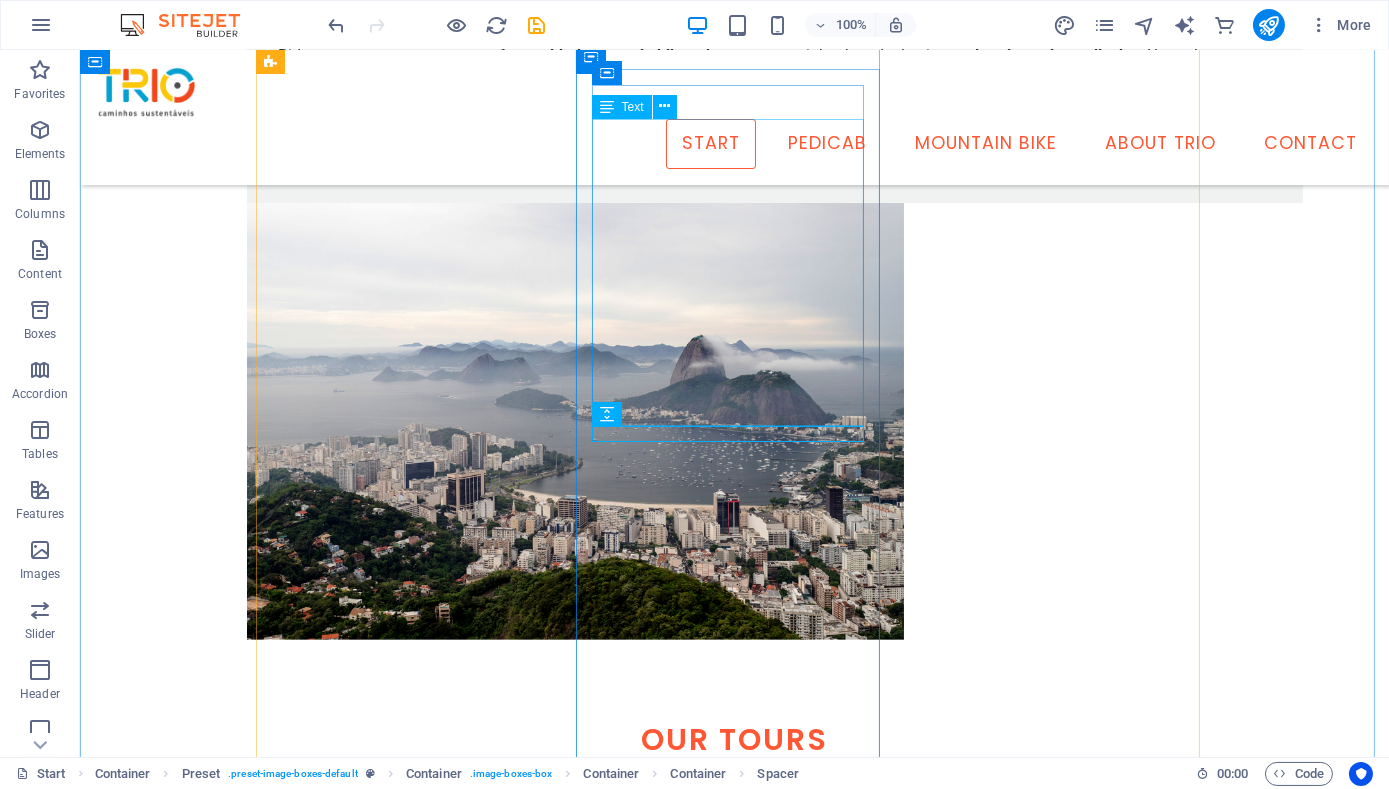 click on "The night tour visits many of the same sites as the daytime tour, but with the addition of seeing Rio's dynamic culture come alive. Every night time tour is different, just as every night in Rio is full of surprises. We might encounter samba bands rehearsing, lively streets full of locals at bars catching up over a  chopp  (draft beer), or a capoeira practice. Read more here." at bounding box center (735, 2710) 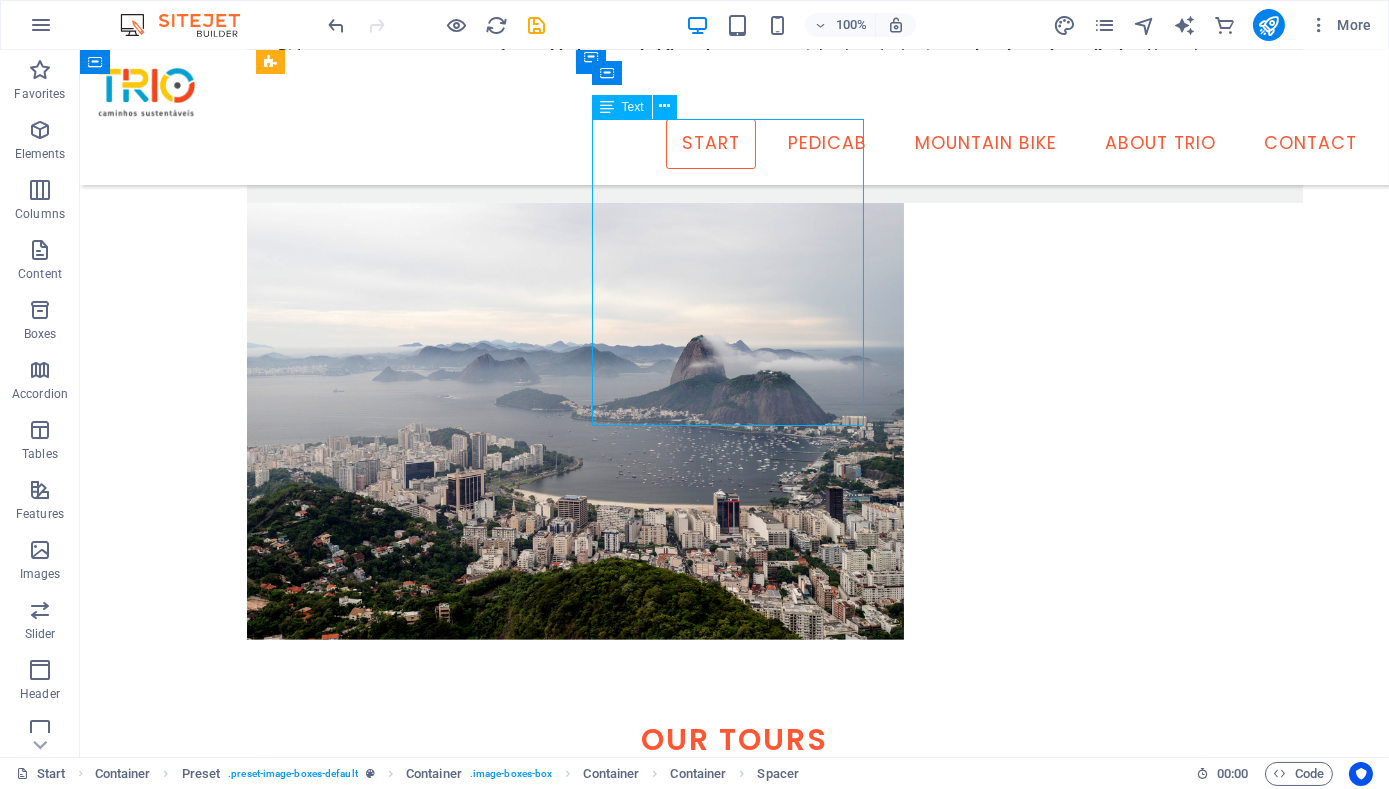 click on "The night tour visits many of the same sites as the daytime tour, but with the addition of seeing Rio's dynamic culture come alive. Every night time tour is different, just as every night in Rio is full of surprises. We might encounter samba bands rehearsing, lively streets full of locals at bars catching up over a  chopp  (draft beer), or a capoeira practice. Read more here." at bounding box center [735, 2710] 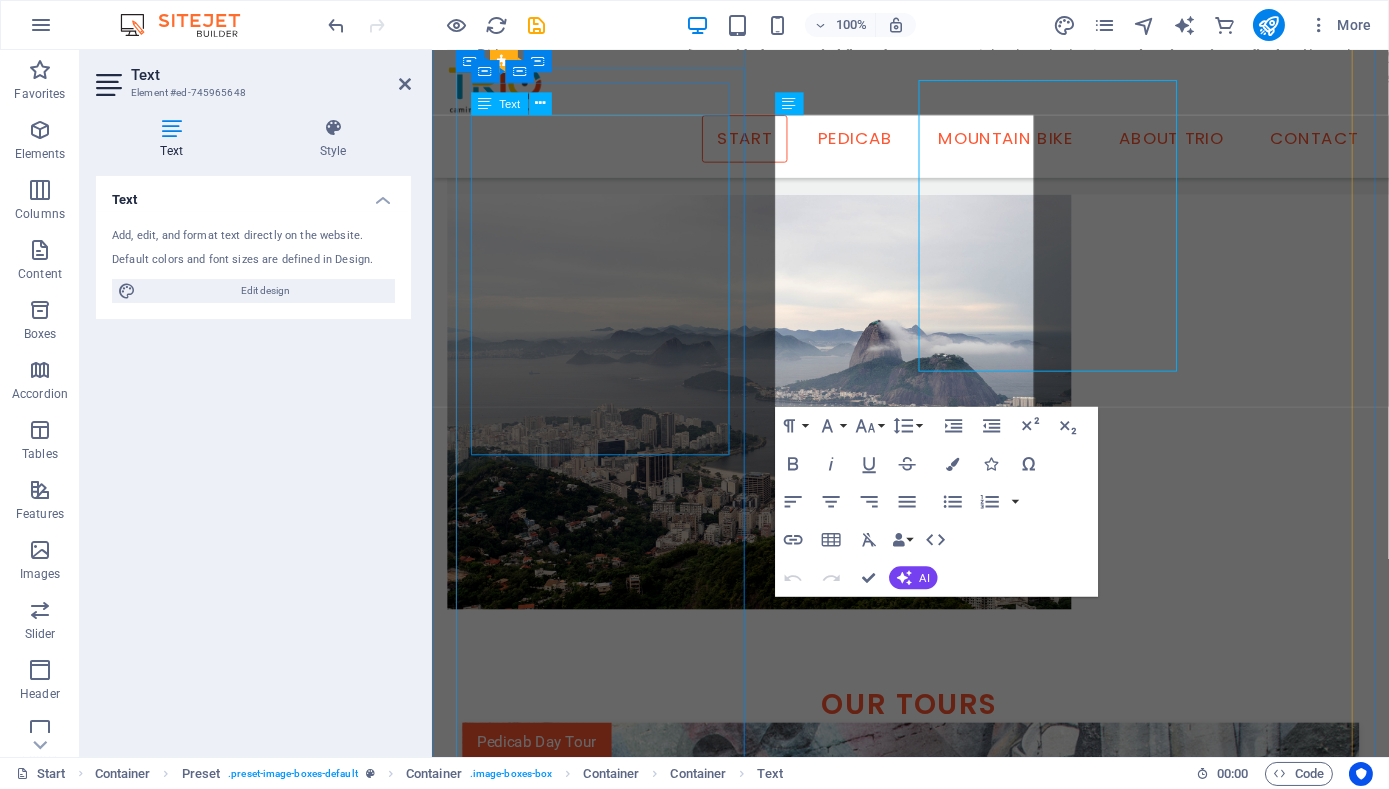 scroll, scrollTop: 1572, scrollLeft: 0, axis: vertical 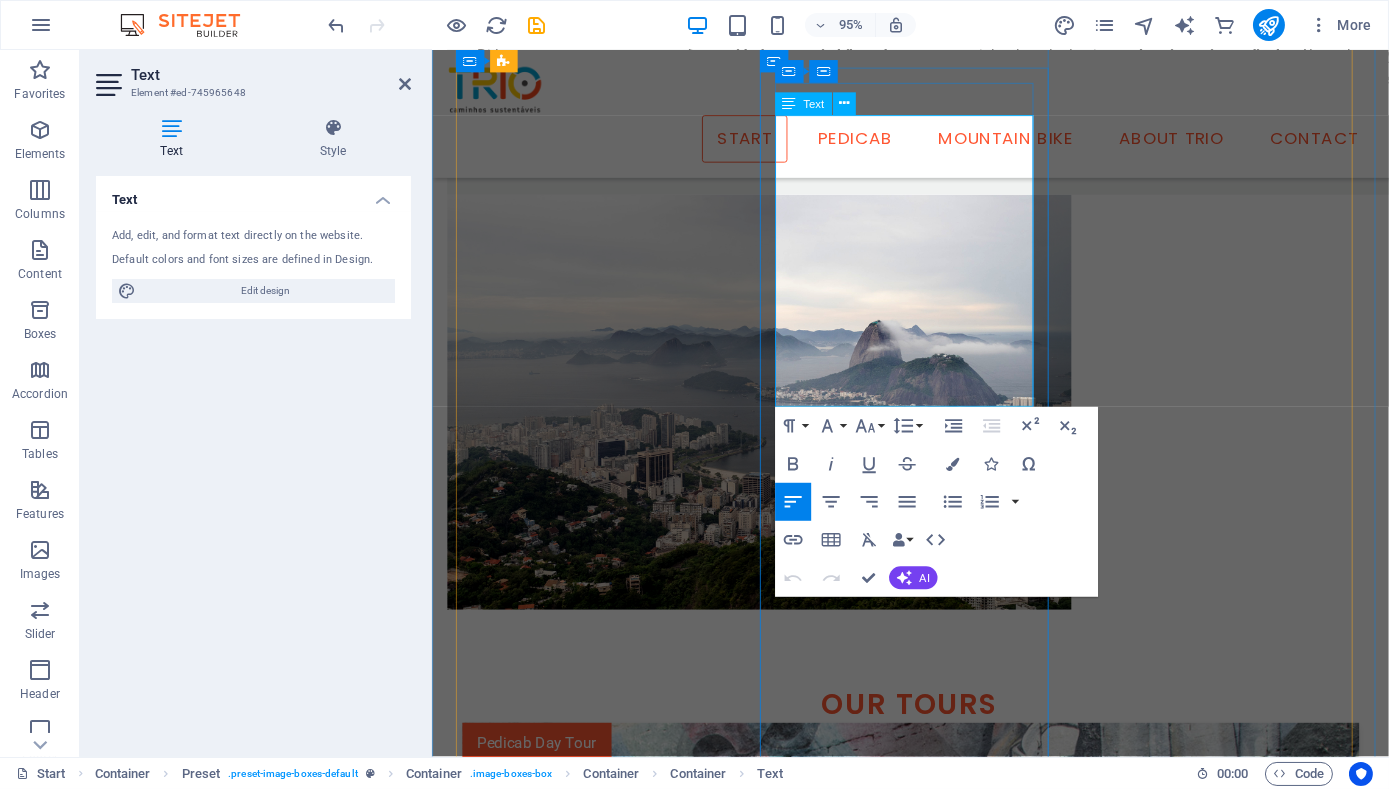 click on "Read more here." at bounding box center [935, 2761] 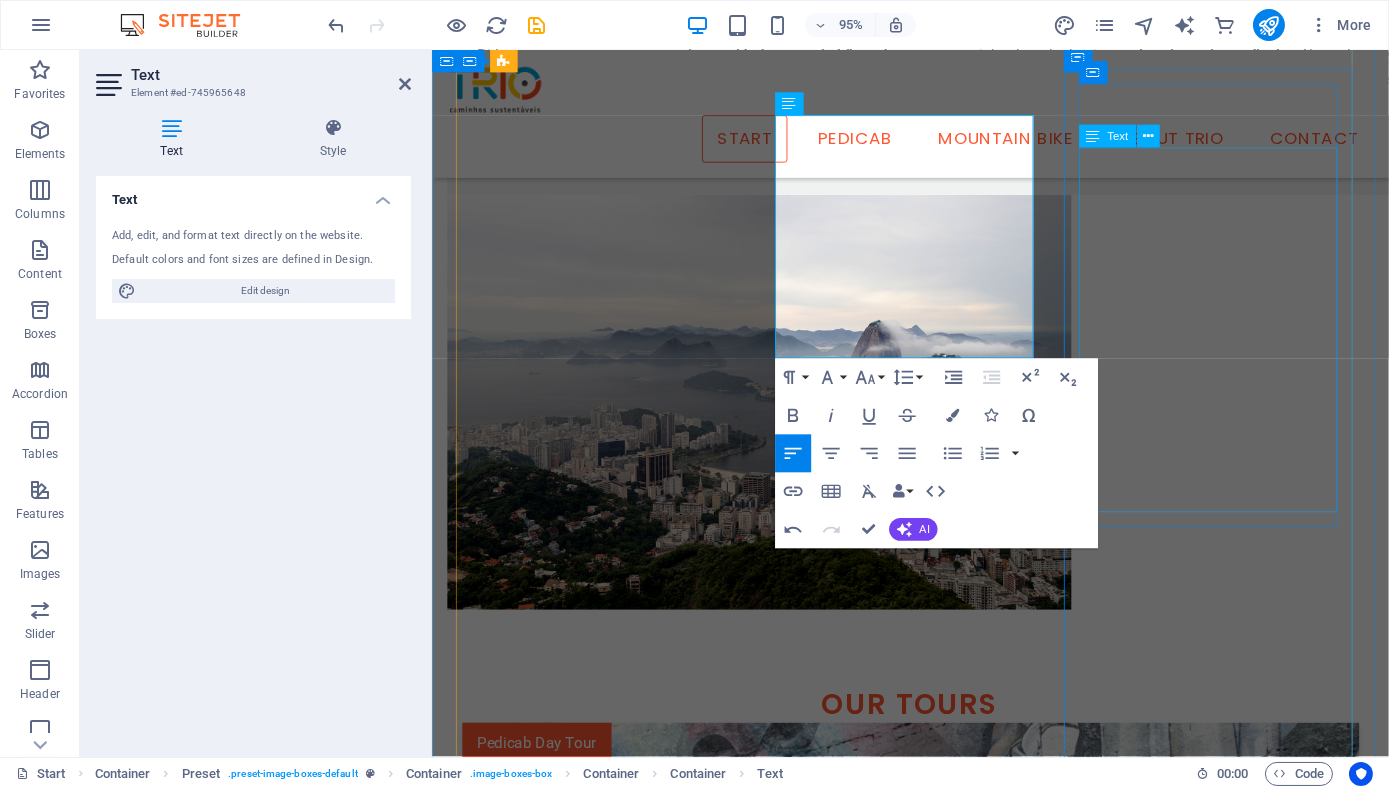 click on "The Tijuca Forest is the world's biggest urban rainforest. It a national park, and is both integral to the history of the city and an important sanctuary for many threatened species. It is also one of the best bike rides you'll ever do from any city anywhere in the world.  The views on this ride are spectacular, taking in all angles of the city, and visiting lookouts where very few tourists go. Read more here." at bounding box center [935, 3834] 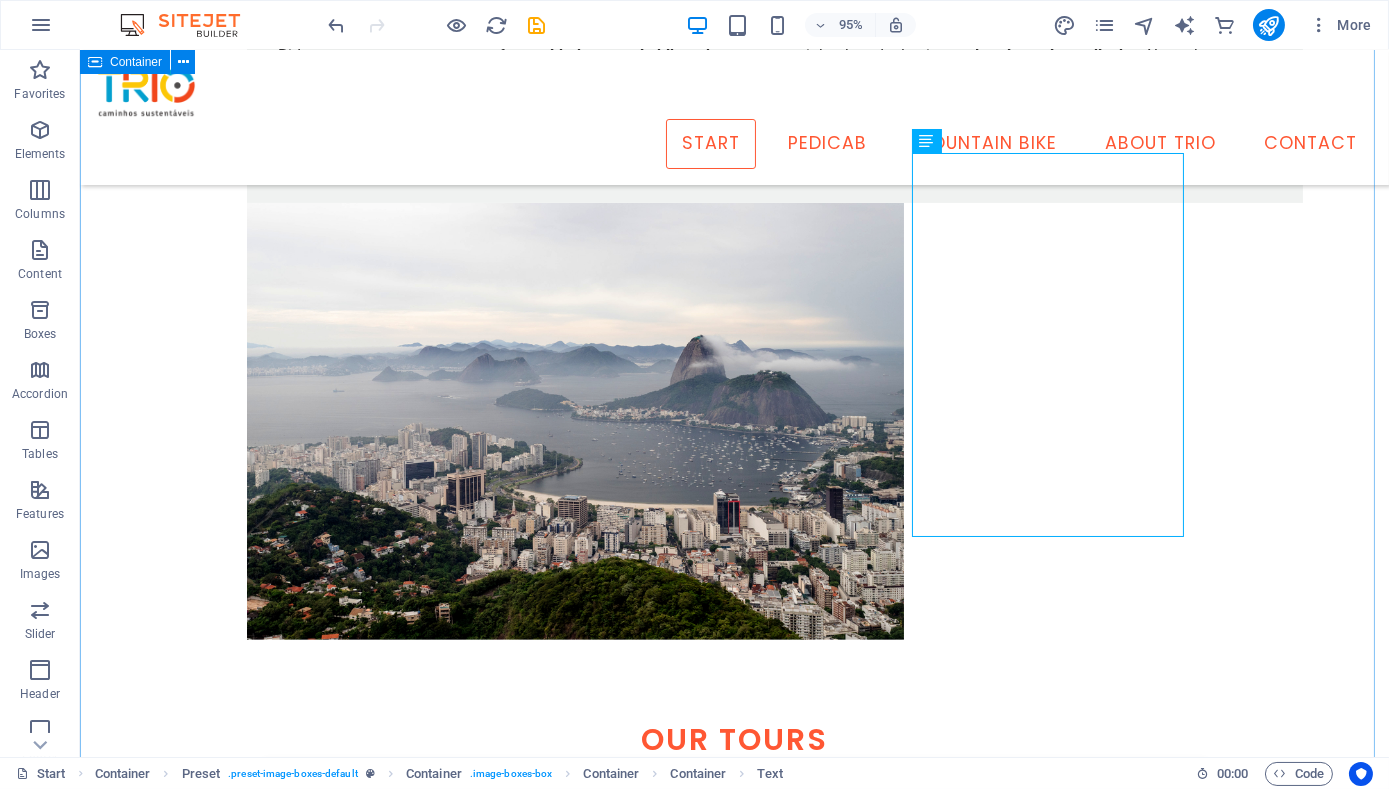 scroll, scrollTop: 1535, scrollLeft: 0, axis: vertical 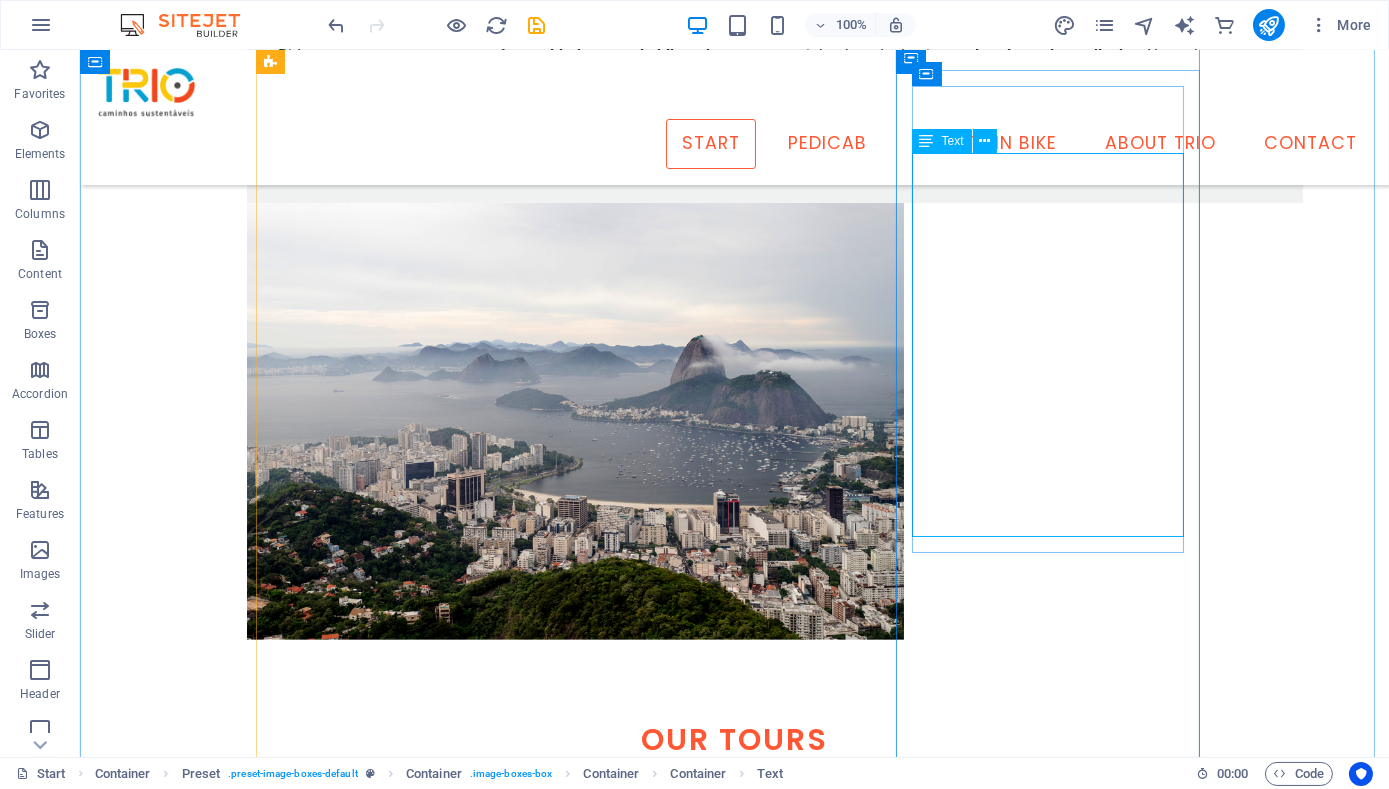 click on "The Tijuca Forest is the world's biggest urban rainforest. It a national park, and is both integral to the history of the city and an important sanctuary for many threatened species. It is also one of the best bike rides you'll ever do from any city anywhere in the world.  The views on this ride are spectacular, taking in all angles of the city, and visiting lookouts where very few tourists go. Read more here." at bounding box center [735, 3834] 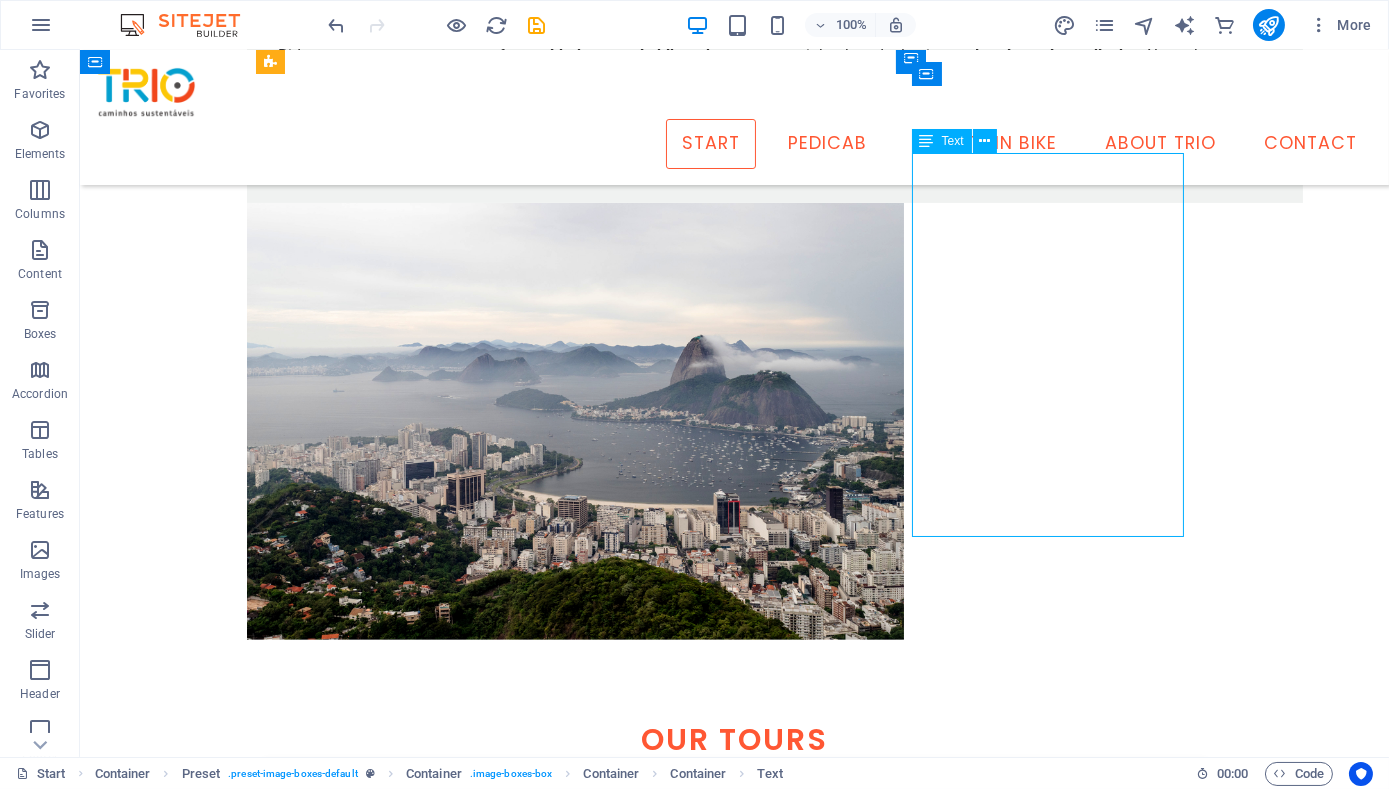 click on "The Tijuca Forest is the world's biggest urban rainforest. It a national park, and is both integral to the history of the city and an important sanctuary for many threatened species. It is also one of the best bike rides you'll ever do from any city anywhere in the world.  The views on this ride are spectacular, taking in all angles of the city, and visiting lookouts where very few tourists go. Read more here." at bounding box center [735, 3834] 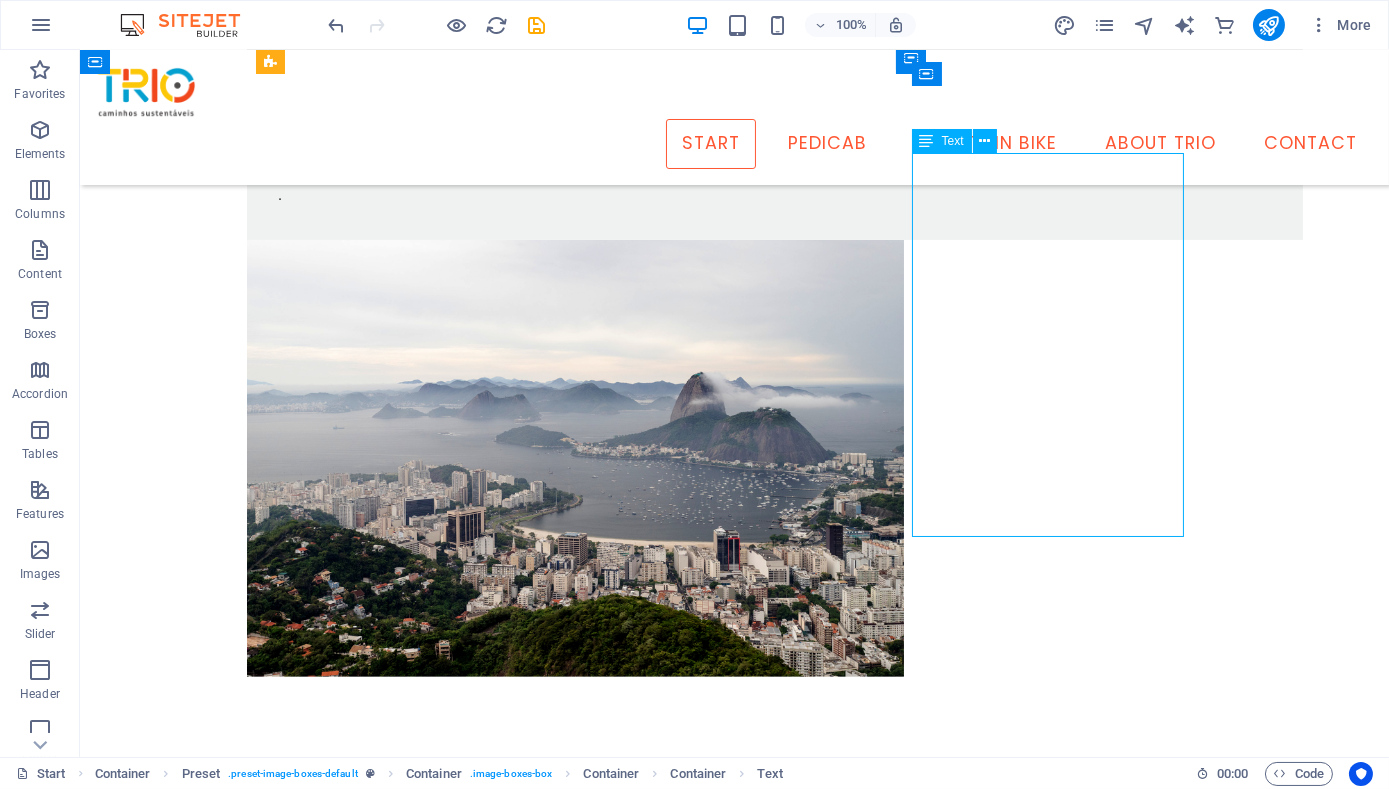 scroll, scrollTop: 1572, scrollLeft: 0, axis: vertical 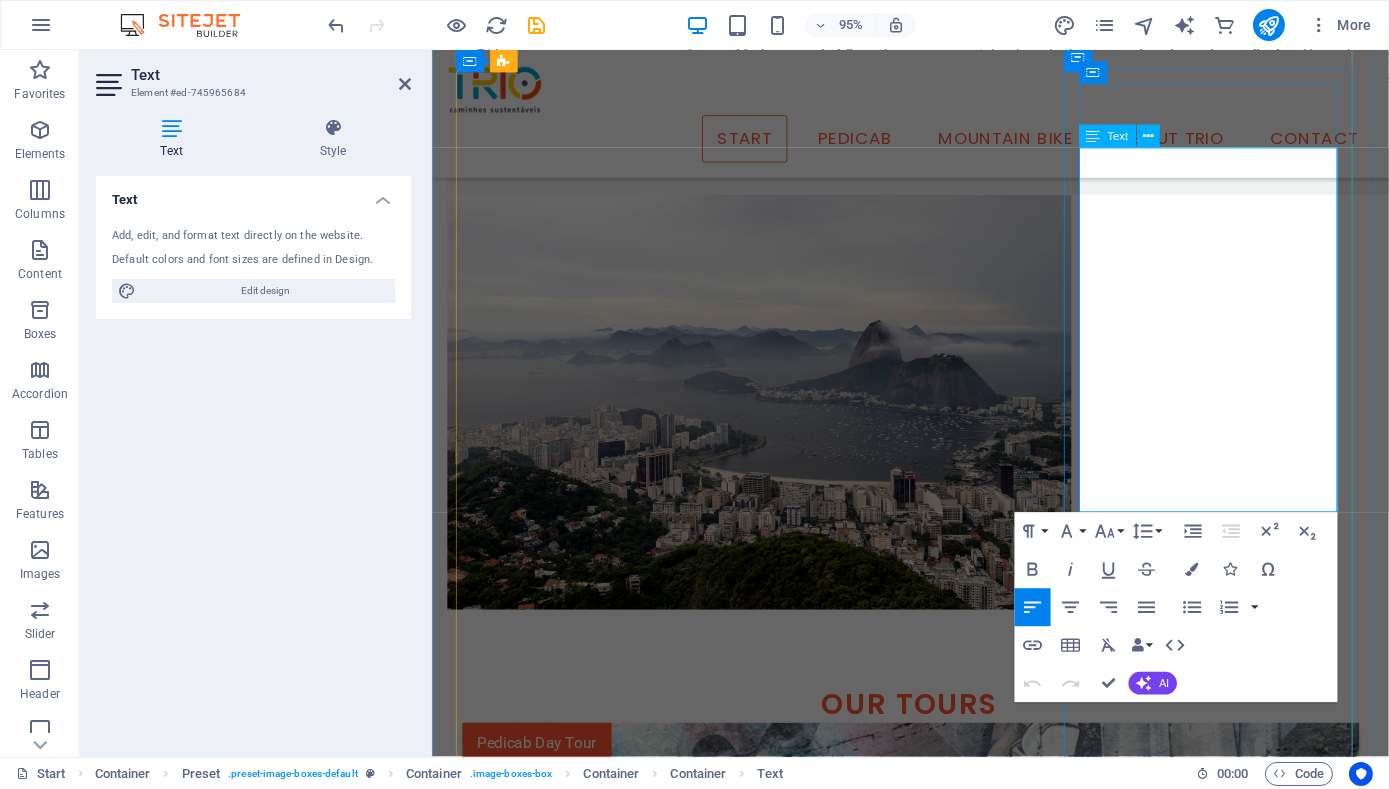 click on "Read more here." at bounding box center (935, 3886) 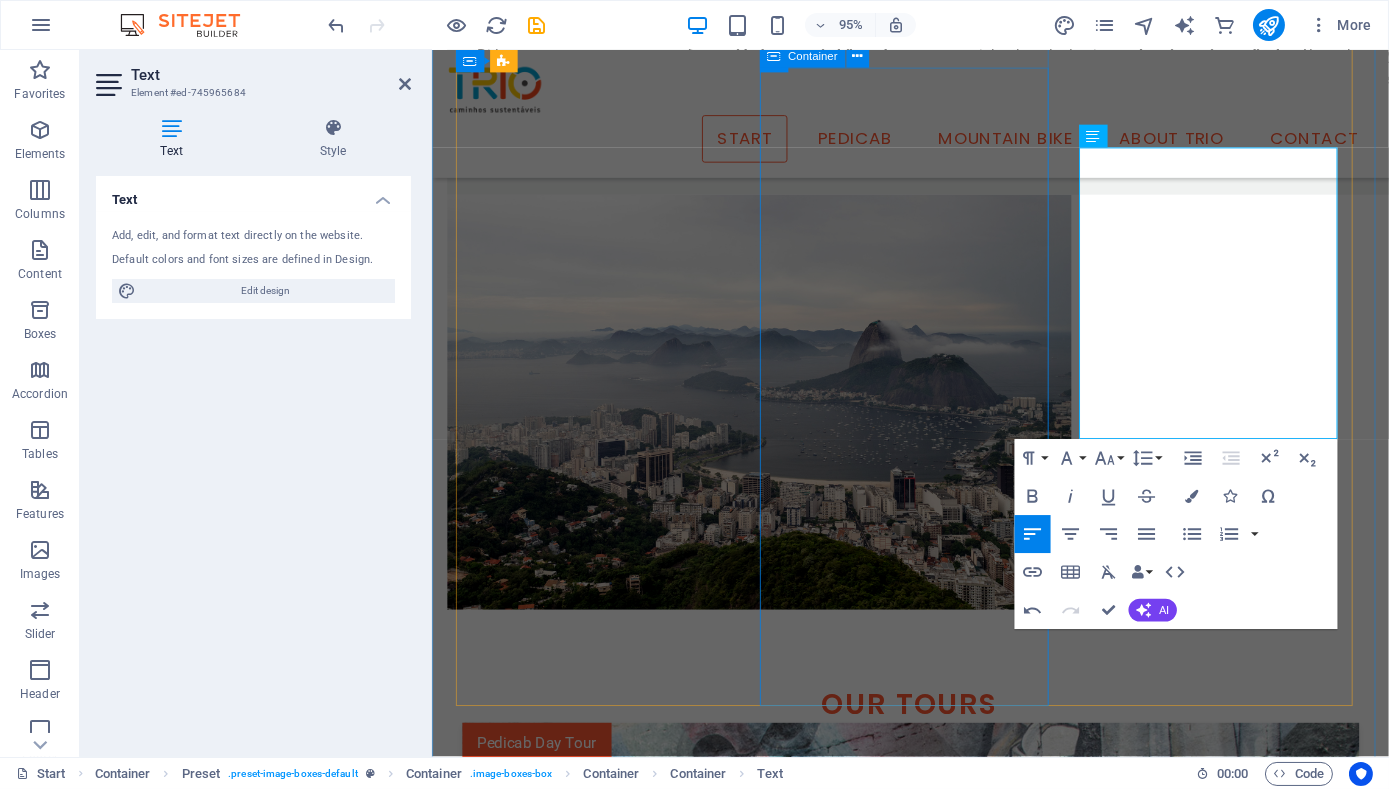 click on "Rio by Night The night tour visits many of the same sites as the daytime tour, but with the addition of seeing Rio's dynamic culture come alive. Every night time tour is different, just as every night in Rio is full of surprises. We might encounter samba bands rehearsing, lively streets full of locals at bars catching up over a  chopp  (draft beer), or a capoeira practice. Key Features Lapa, Centre, Old Port, Nightlife 3.5 hours Ages 6+ Group up to 8 ppl  BRL$360 / USD$65 per person Learn more" at bounding box center [935, 2787] 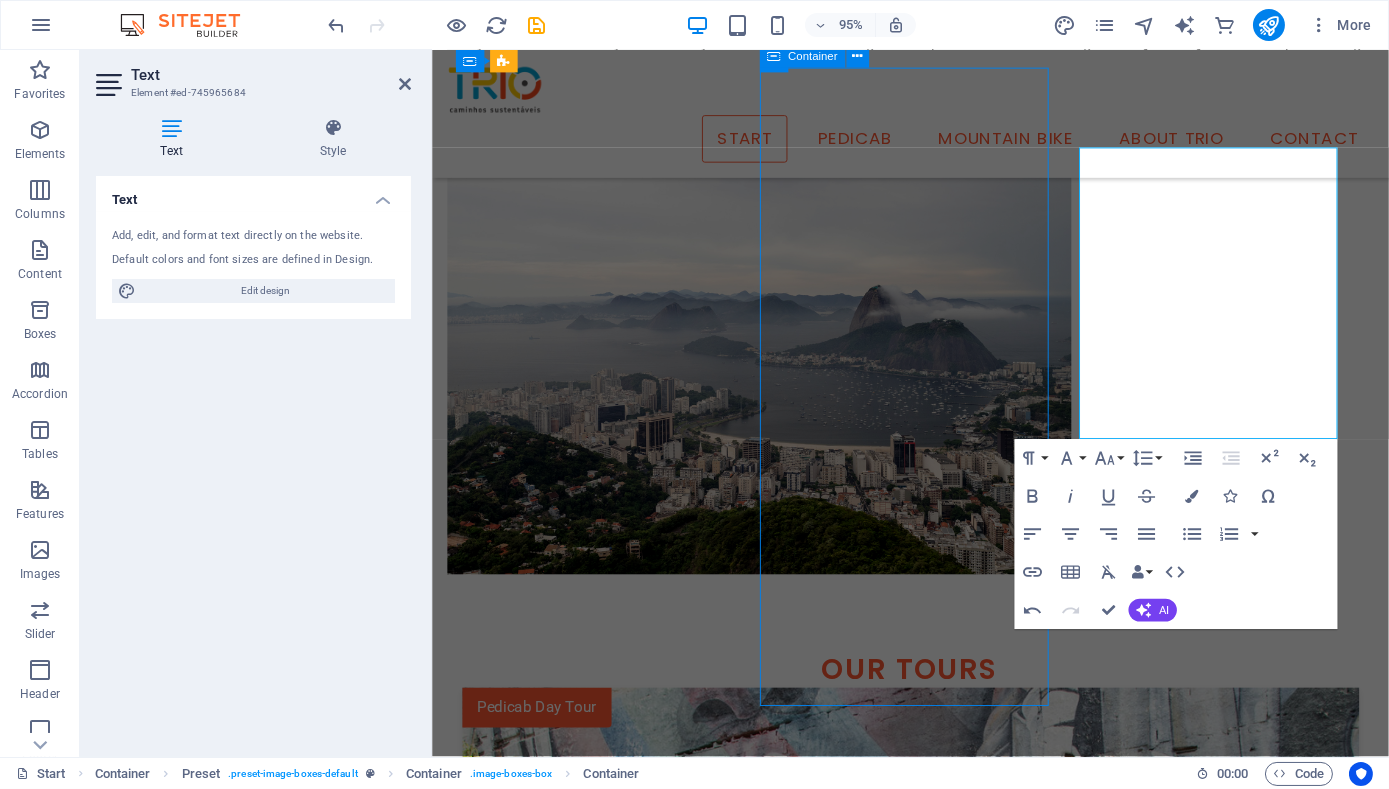 scroll, scrollTop: 1535, scrollLeft: 0, axis: vertical 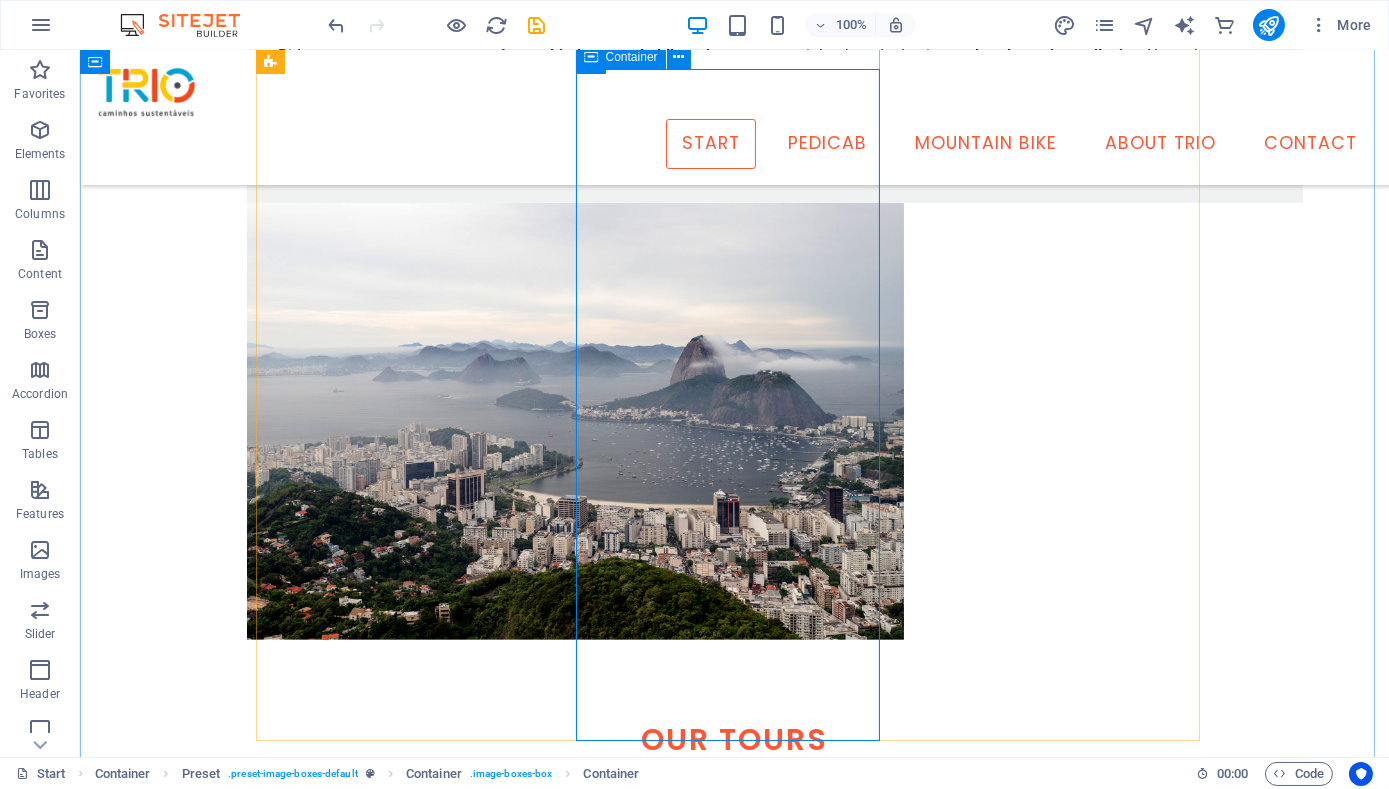 click on "Rio by Night The night tour visits many of the same sites as the daytime tour, but with the addition of seeing Rio's dynamic culture come alive. Every night time tour is different, just as every night in Rio is full of surprises. We might encounter samba bands rehearsing, lively streets full of locals at bars catching up over a  chopp  (draft beer), or a capoeira practice. Key Features Lapa, Centre, Old Port, Nightlife 3.5 hours Ages 6+ Group up to 8 ppl  BRL$360 / USD$65 per person Learn more" at bounding box center [735, 2787] 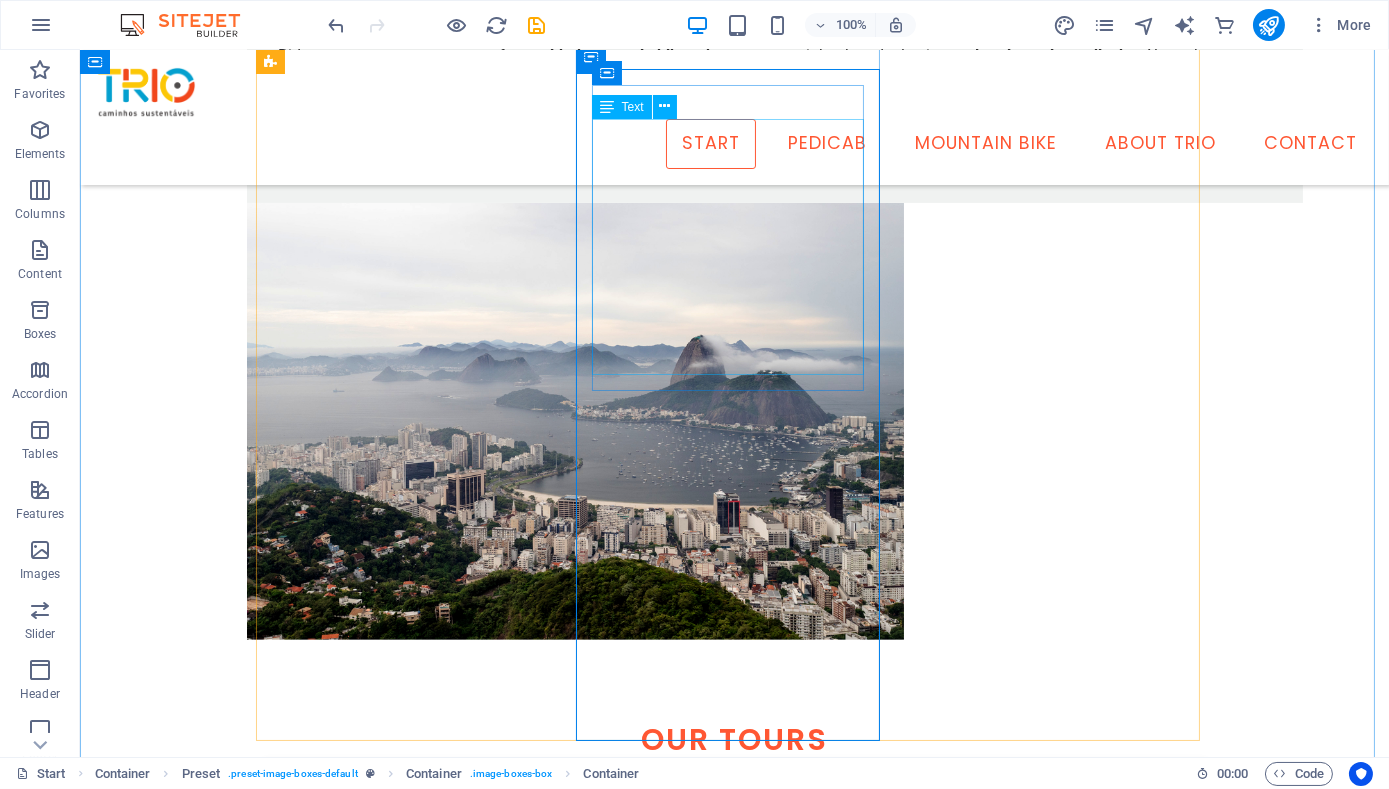 click on "The night tour visits many of the same sites as the daytime tour, but with the addition of seeing Rio's dynamic culture come alive. Every night time tour is different, just as every night in Rio is full of surprises. We might encounter samba bands rehearsing, lively streets full of locals at bars catching up over a  chopp  (draft beer), or a capoeira practice." at bounding box center [735, 2684] 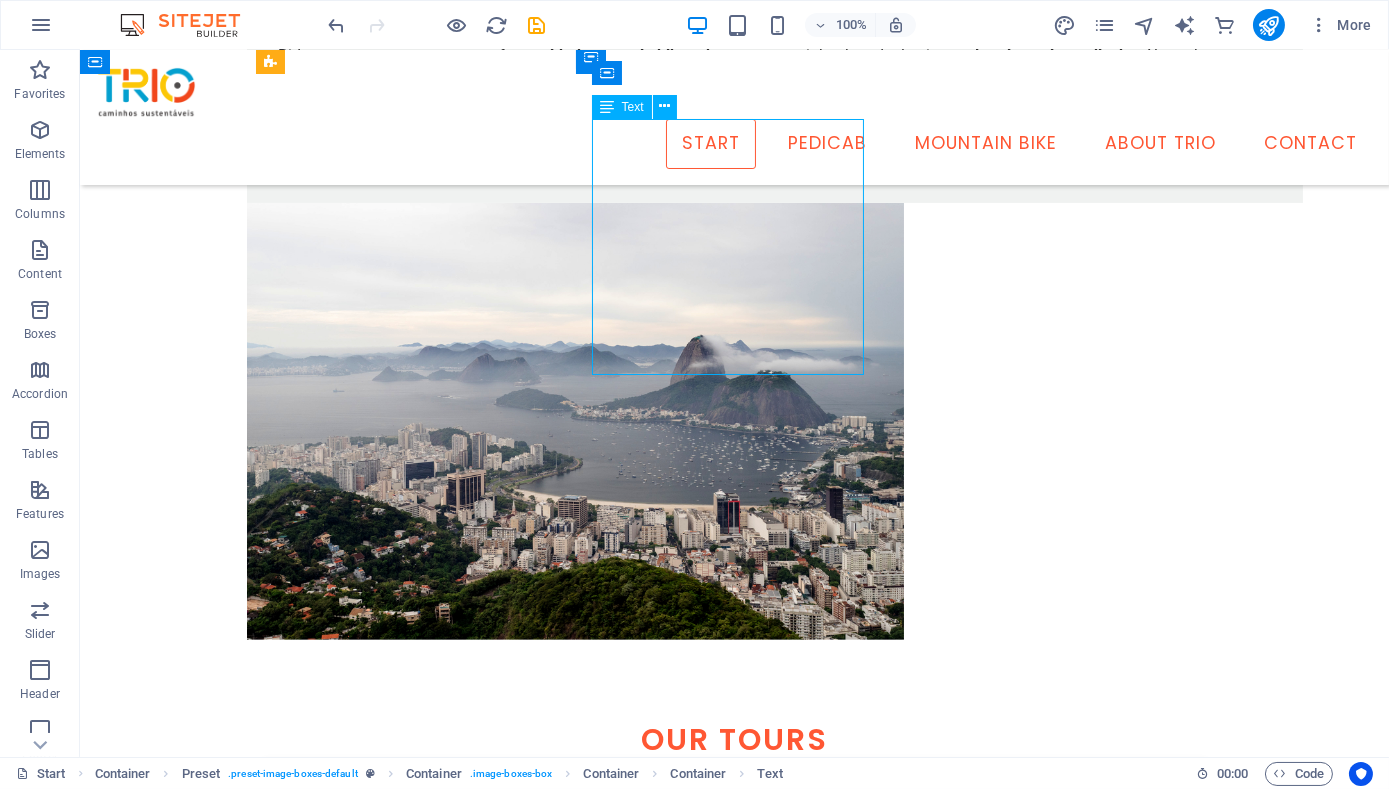 click on "The night tour visits many of the same sites as the daytime tour, but with the addition of seeing Rio's dynamic culture come alive. Every night time tour is different, just as every night in Rio is full of surprises. We might encounter samba bands rehearsing, lively streets full of locals at bars catching up over a  chopp  (draft beer), or a capoeira practice." at bounding box center [735, 2684] 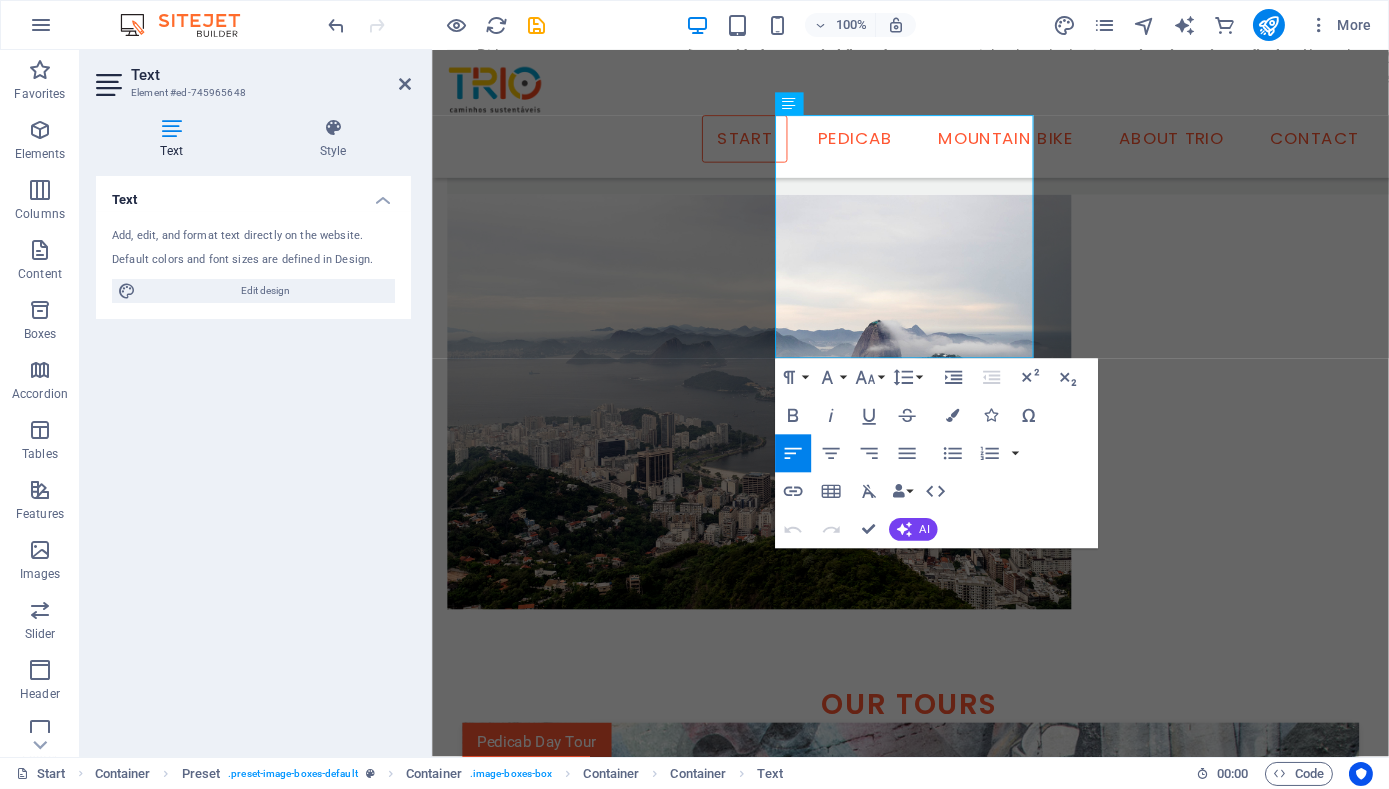 scroll, scrollTop: 1572, scrollLeft: 0, axis: vertical 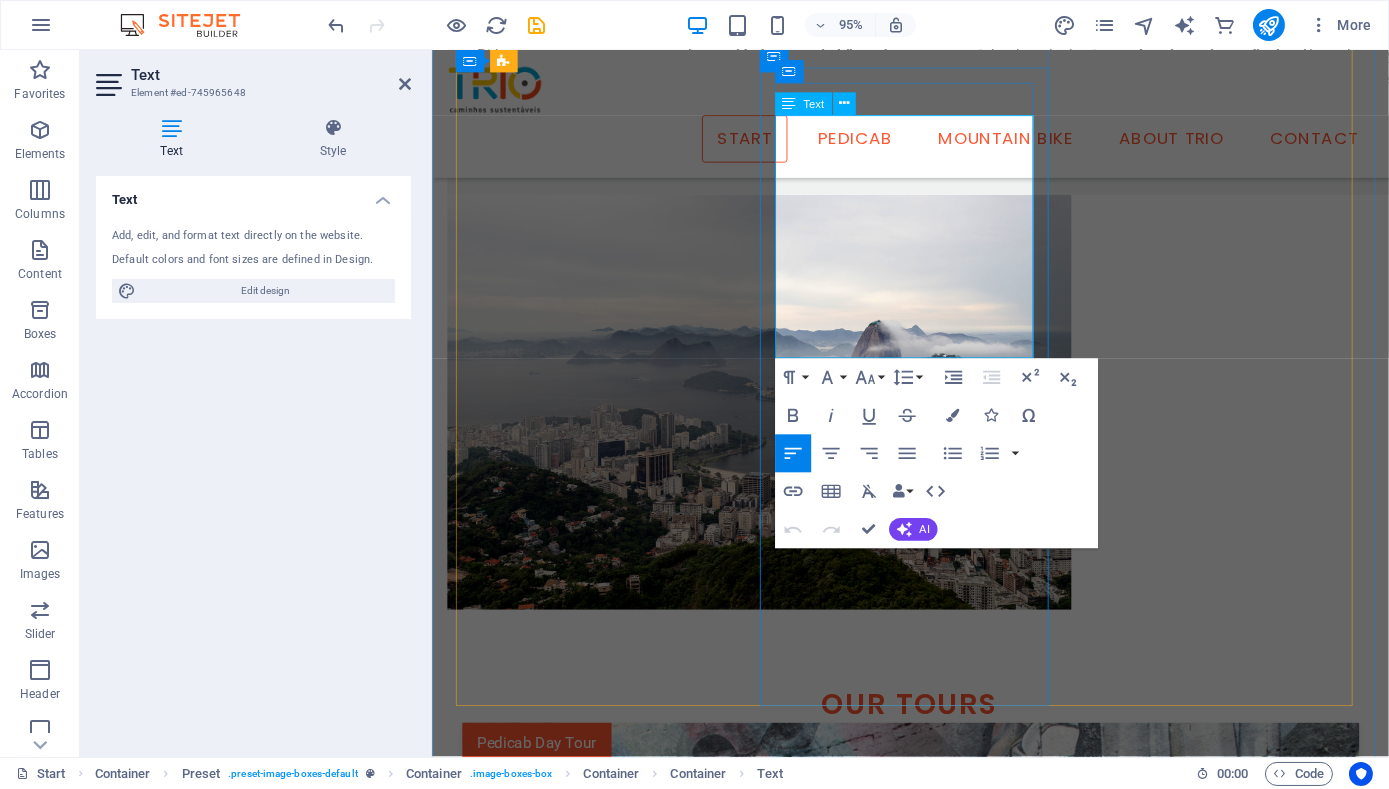 click on "The night tour visits many of the same sites as the daytime tour, but with the addition of seeing Rio's dynamic culture come alive. Every night time tour is different, just as every night in Rio is full of surprises. We might encounter samba bands rehearsing, lively streets full of locals at bars catching up over a  chopp  (draft beer), or a capoeira practice." at bounding box center [935, 2684] 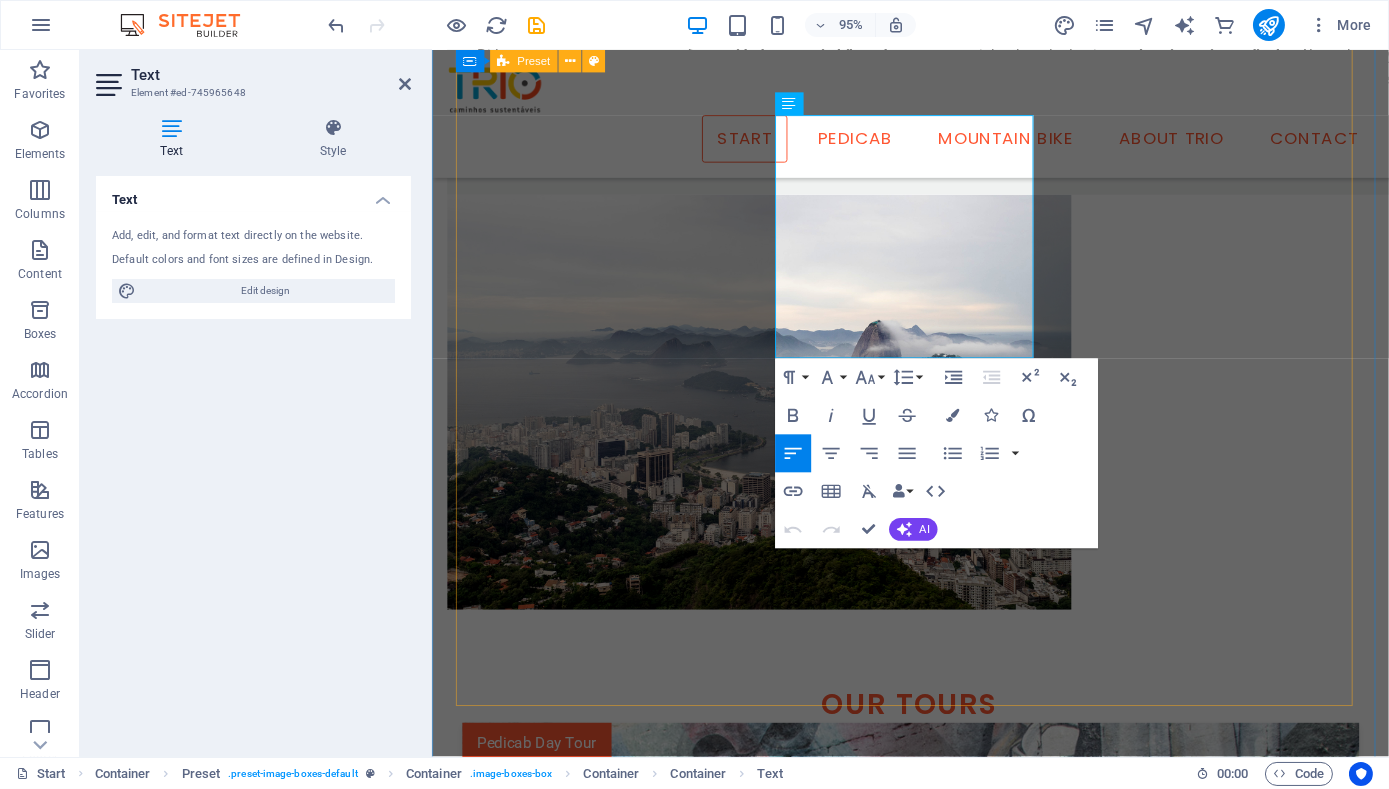 click on "Pedicab Day Tour Historic Rio Rio de Janeiro is famous for its beaches, Christ the Redeemer and Sugarloaf. But it is also full of historic and cultural treasures, and has 460 years worth of stories to tell. We'll visit internationally famous public art works like the Selaron Staircase and the spectacular Etnias grafitti mural; iconic architecture like the Lapa Arches and City Cathedral, sites integral to Afro-Brazilian culture and the origins of samba, and visit monuments to the colonial era as well as the golden age of the city.  Key Features Lapa, Centre, Old Port 3.5 hours Ages 6+ Group up to 8 ppl  BRL$360 / USD$65 per person Learn more Pedicab Night Tour Rio by Night The night tour visits many of the same sites as the daytime tour, but with the addition of seeing Rio's dynamic culture come alive. Every night time tour is different, just as every night in Rio is full of surprises. We might encounter samba bands rehearsing, lively streets full of locals at bars catching up over a  chopp  Key Features" at bounding box center (935, 2443) 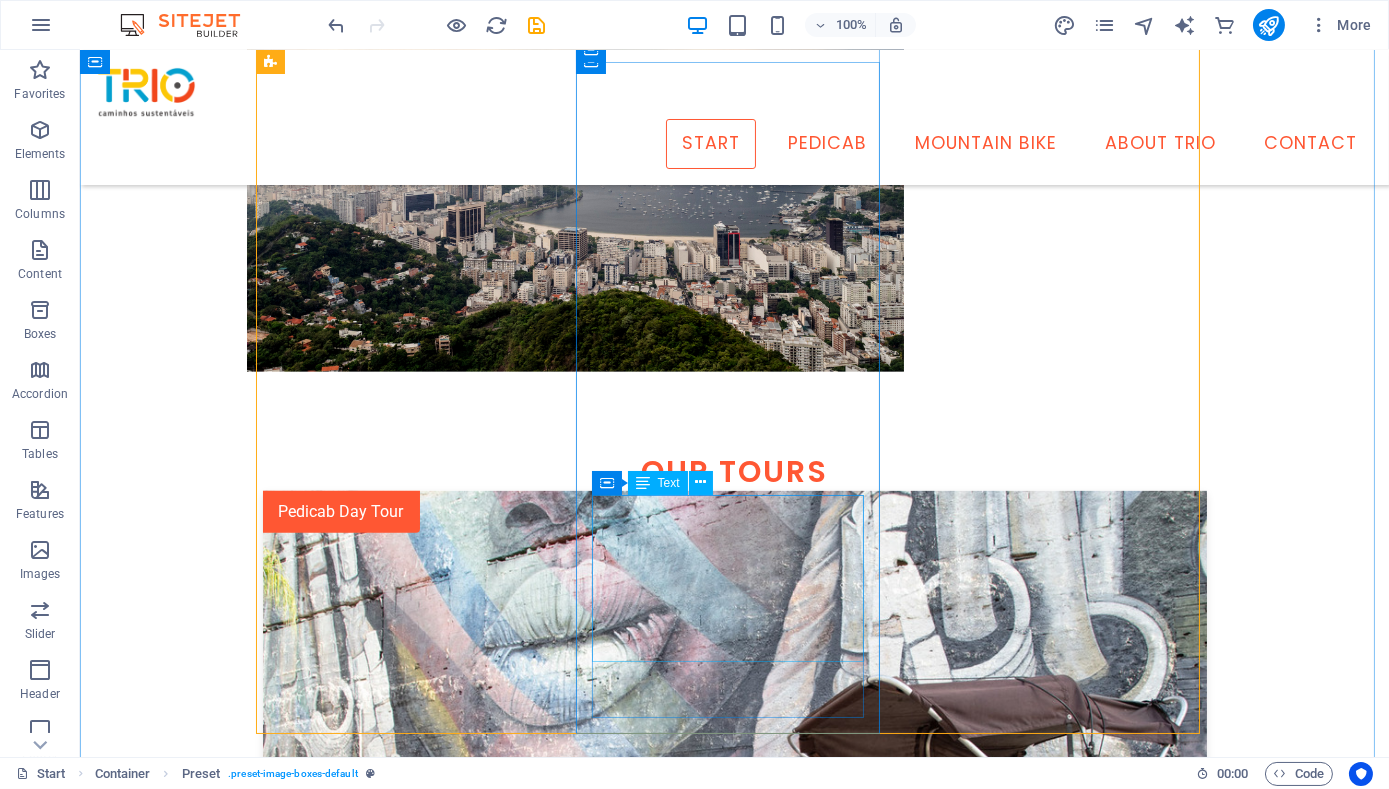 scroll, scrollTop: 1838, scrollLeft: 0, axis: vertical 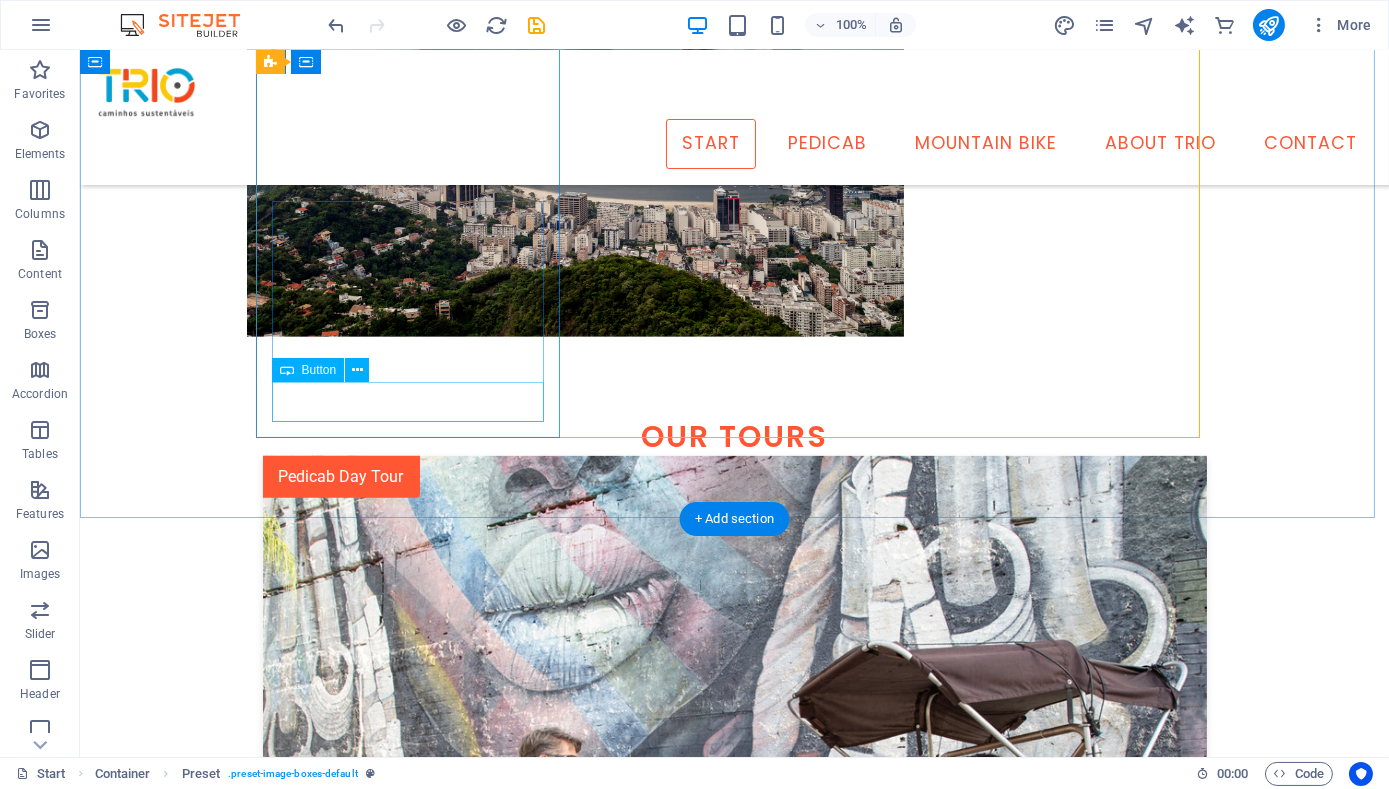 click on "Learn more" at bounding box center (735, 1542) 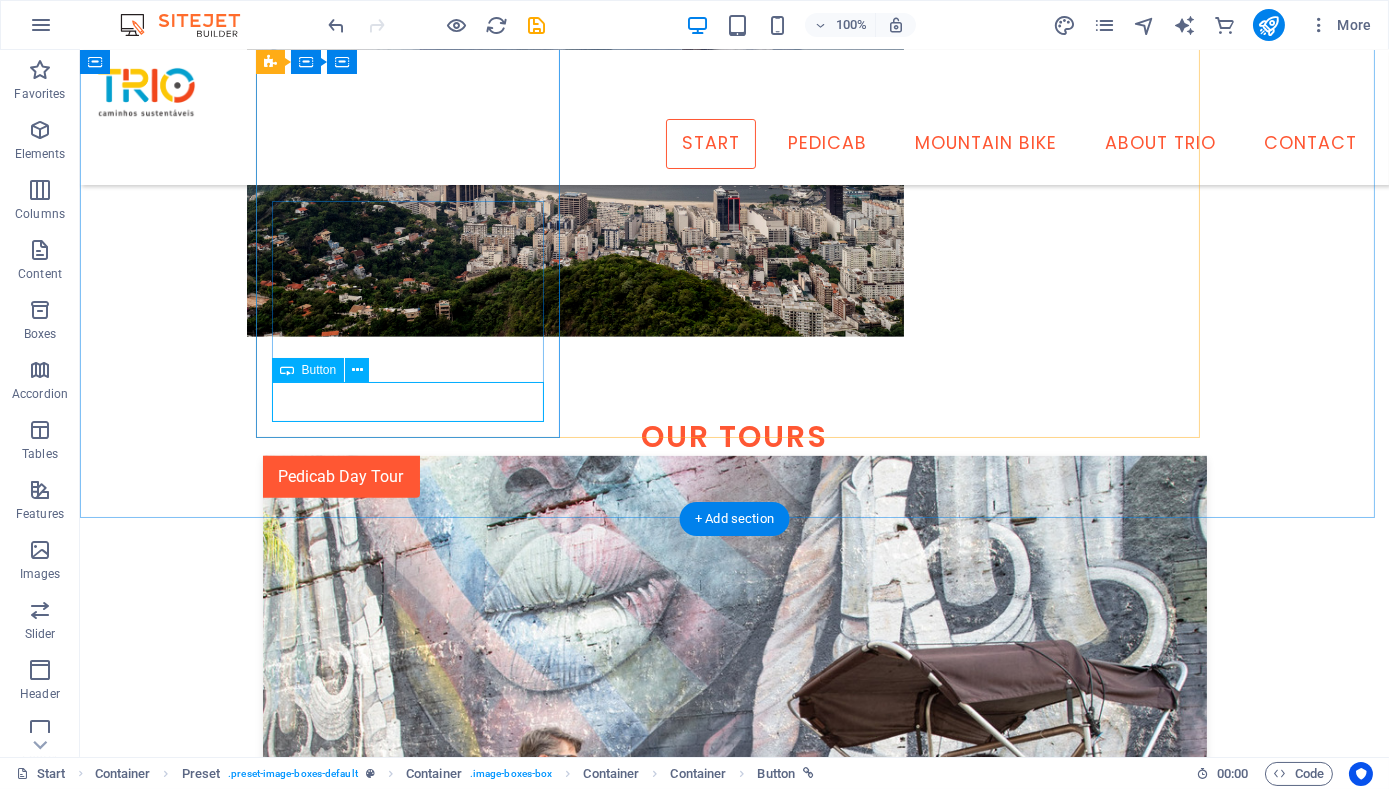 click on "Learn more" at bounding box center [735, 1542] 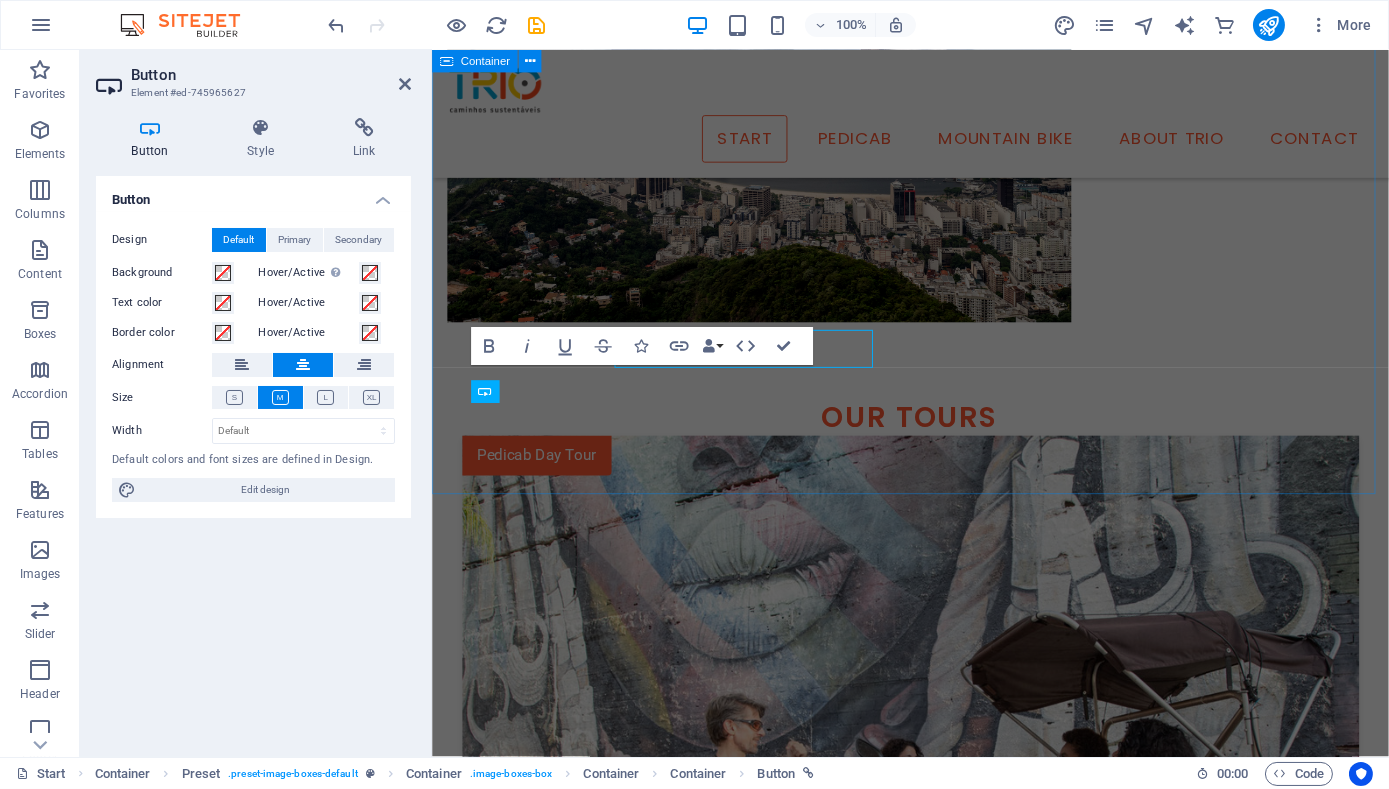 scroll, scrollTop: 1875, scrollLeft: 0, axis: vertical 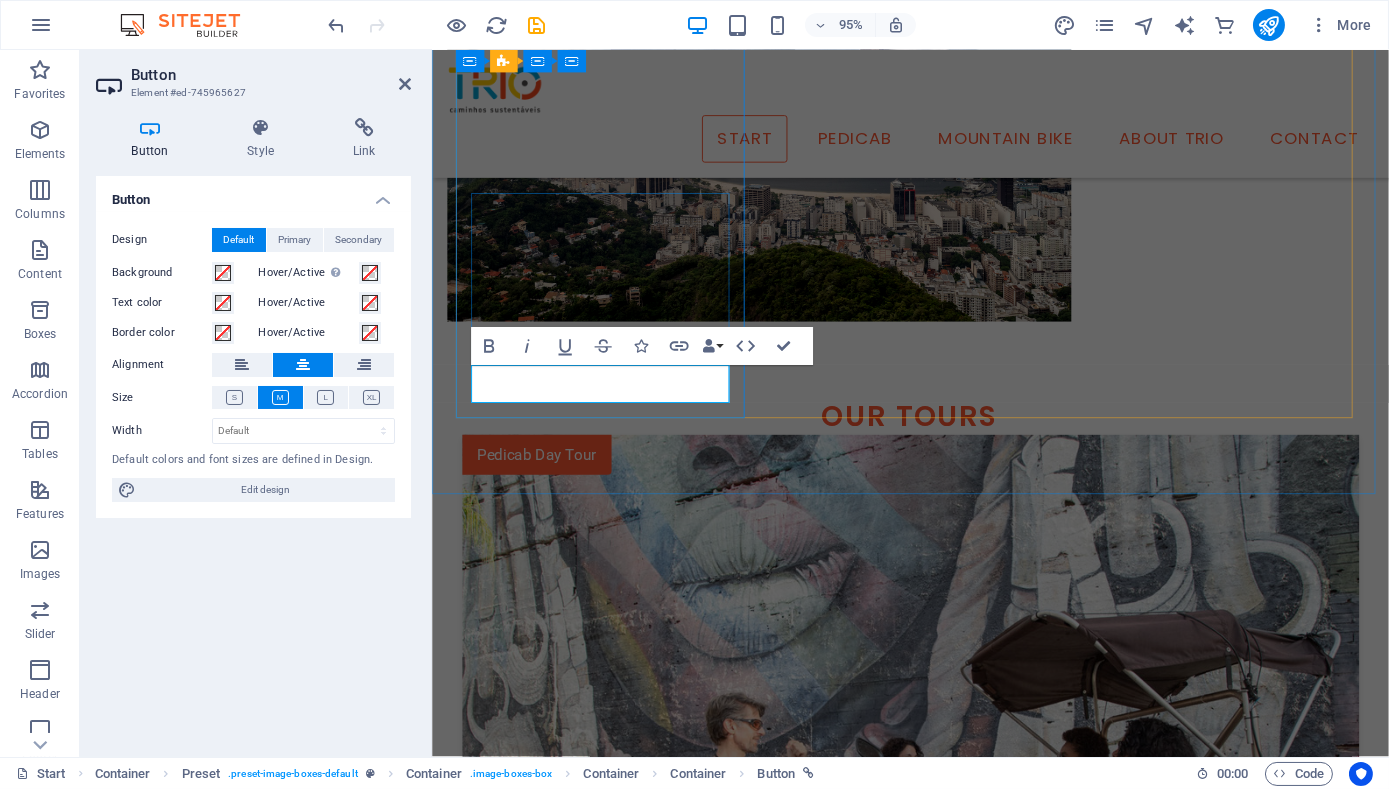 click on "Learn more" at bounding box center [935, 1542] 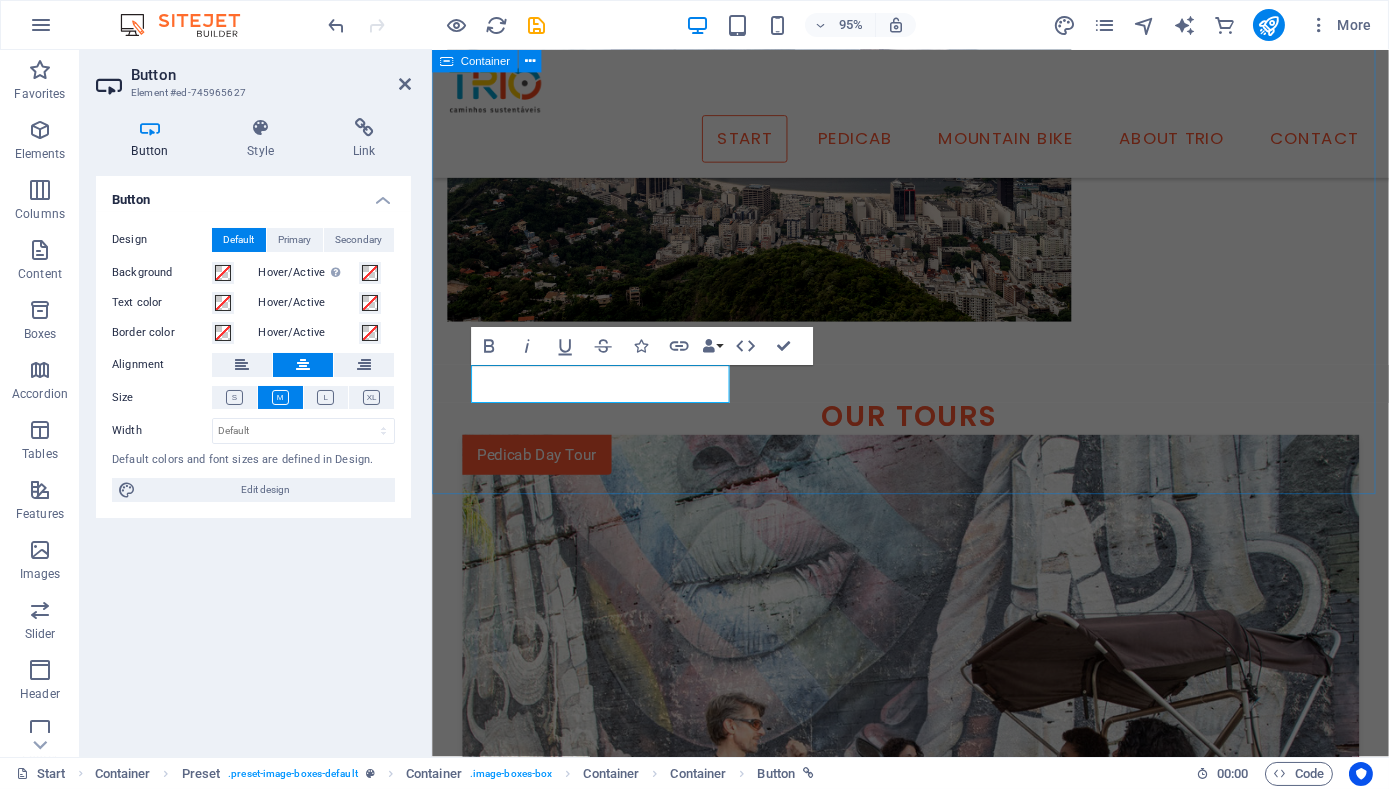 click on "Our tours Pedicab Day Tour Historic Rio Rio de Janeiro is famous for its beaches, Christ the Redeemer and Sugarloaf. But it is also full of historic and cultural treasures, and has 460 years worth of stories to tell. We'll visit internationally famous public art works like the Selaron Staircase and the spectacular Etnias grafitti mural; iconic architecture like the Lapa Arches and City Cathedral, sites integral to Afro-Brazilian culture and the origins of samba, and visit monuments to the colonial era as well as the golden age of the city.  Key Features Lapa, Centre, Old Port 3.5 hours Ages 6+ Group up to 8 ppl  BRL$360 / USD$65 per person Learn more Pedicab Night Tour Rio by Night The night tour visits many of the same sites as the daytime tour, but with the addition of seeing Rio's dynamic culture come alive. Every night time tour is different, just as every night in Rio is full of surprises. We might encounter samba bands rehearsing, lively streets full of locals at bars catching up over a  chopp" at bounding box center (934, 2121) 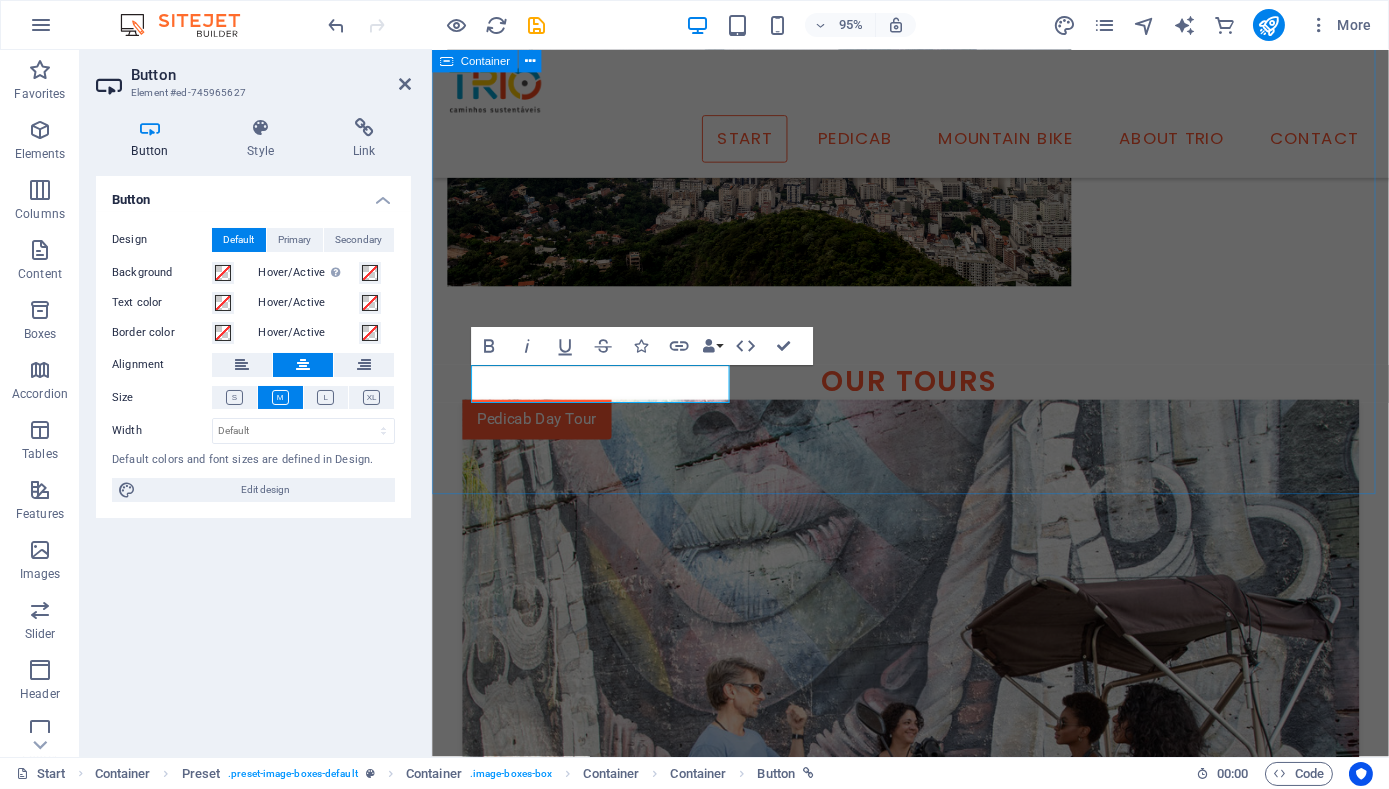 scroll, scrollTop: 1838, scrollLeft: 0, axis: vertical 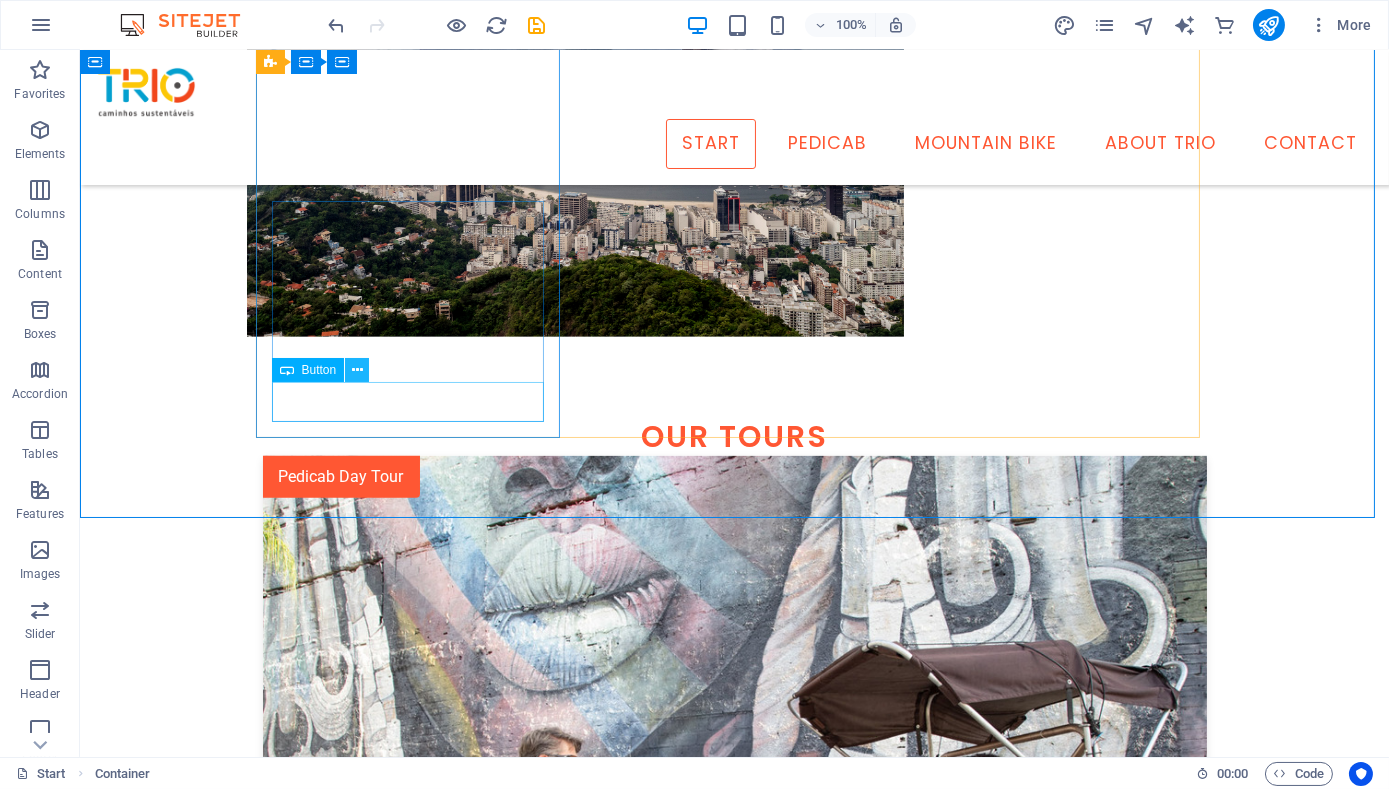 click at bounding box center (357, 370) 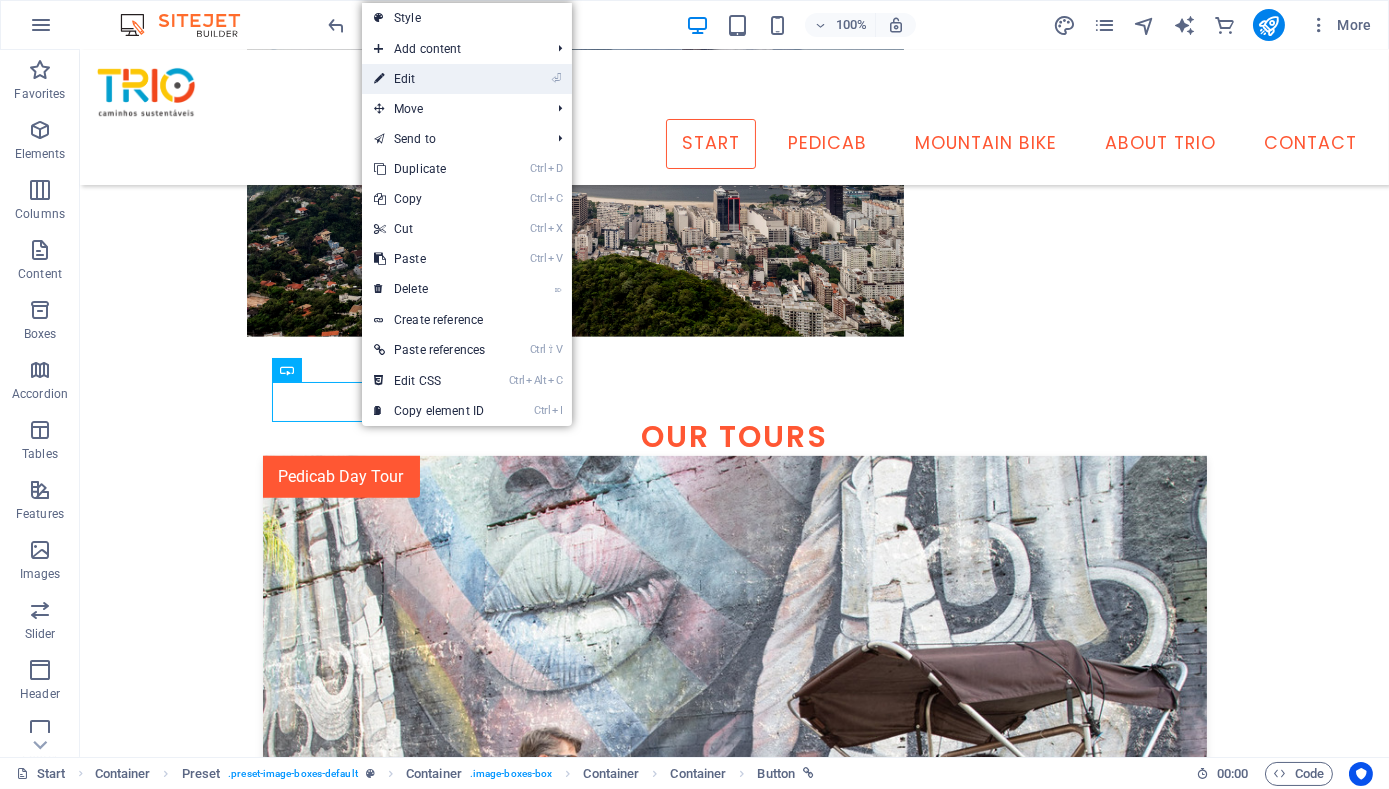 click on "⏎  Edit" at bounding box center (429, 79) 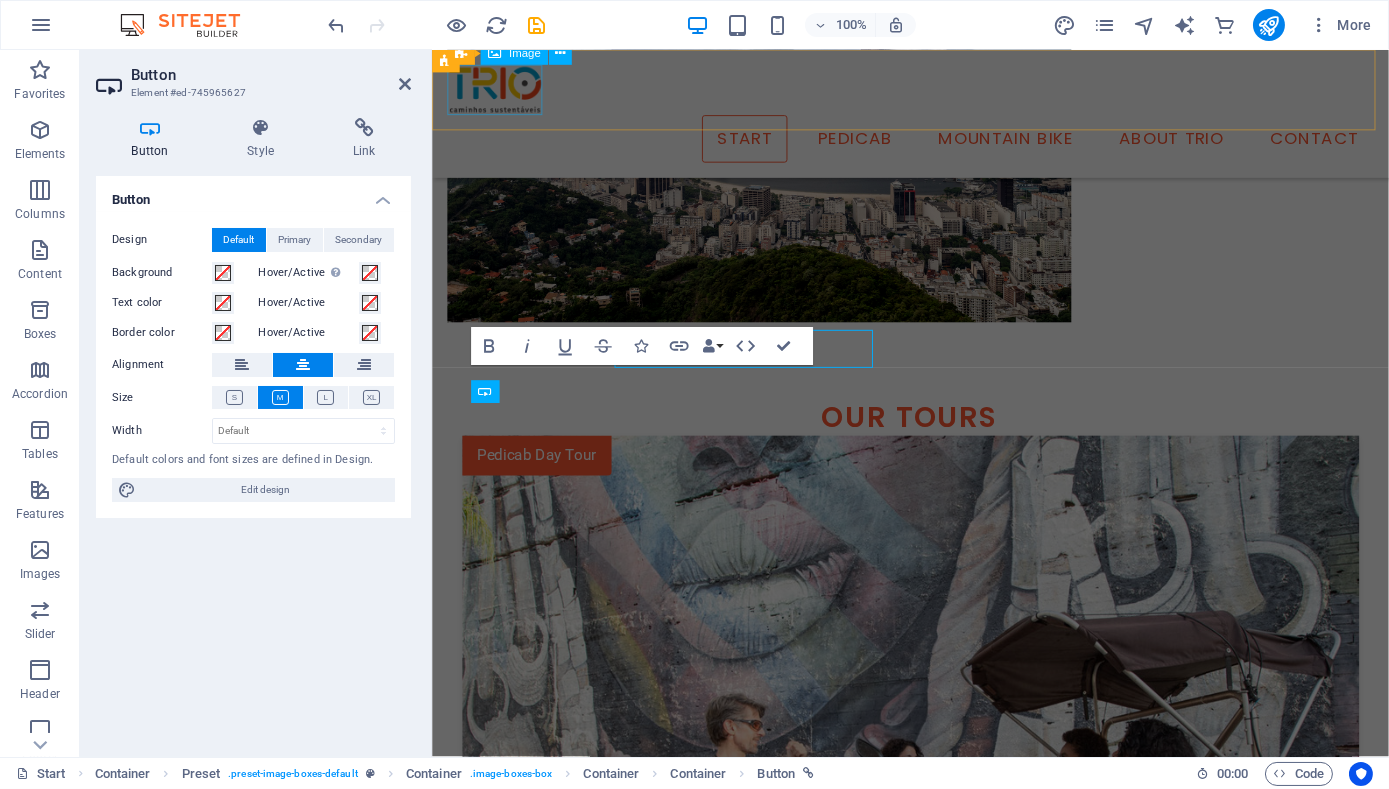 scroll, scrollTop: 1875, scrollLeft: 0, axis: vertical 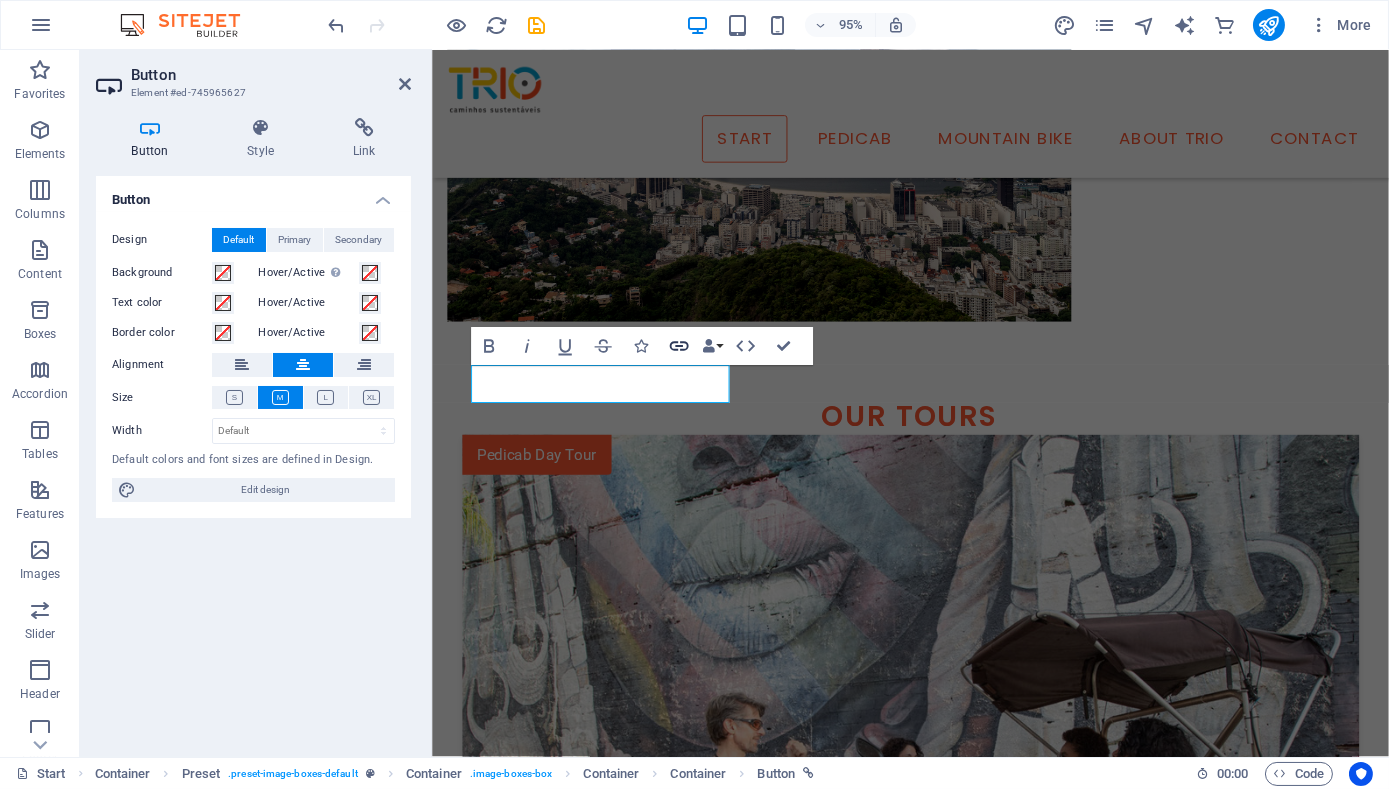 click 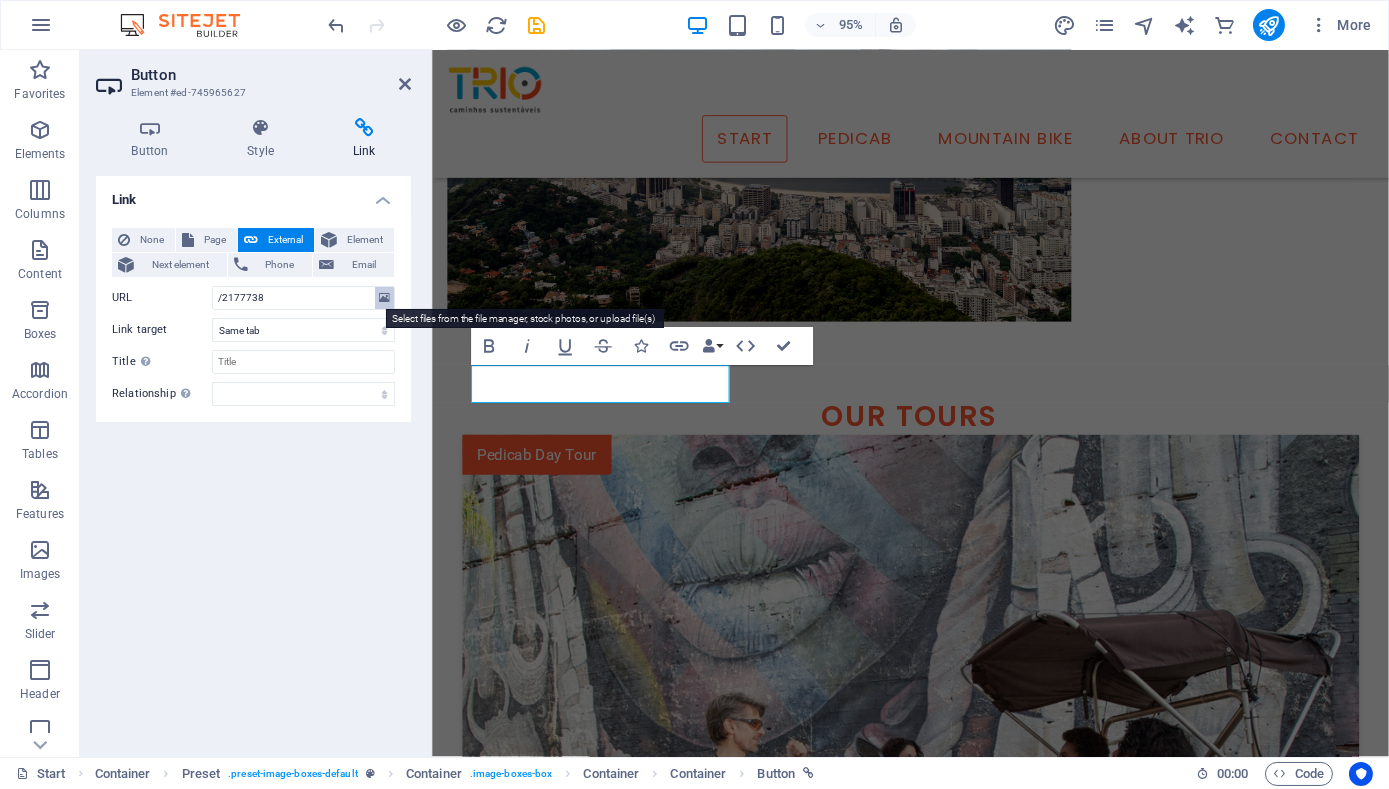 click at bounding box center [384, 298] 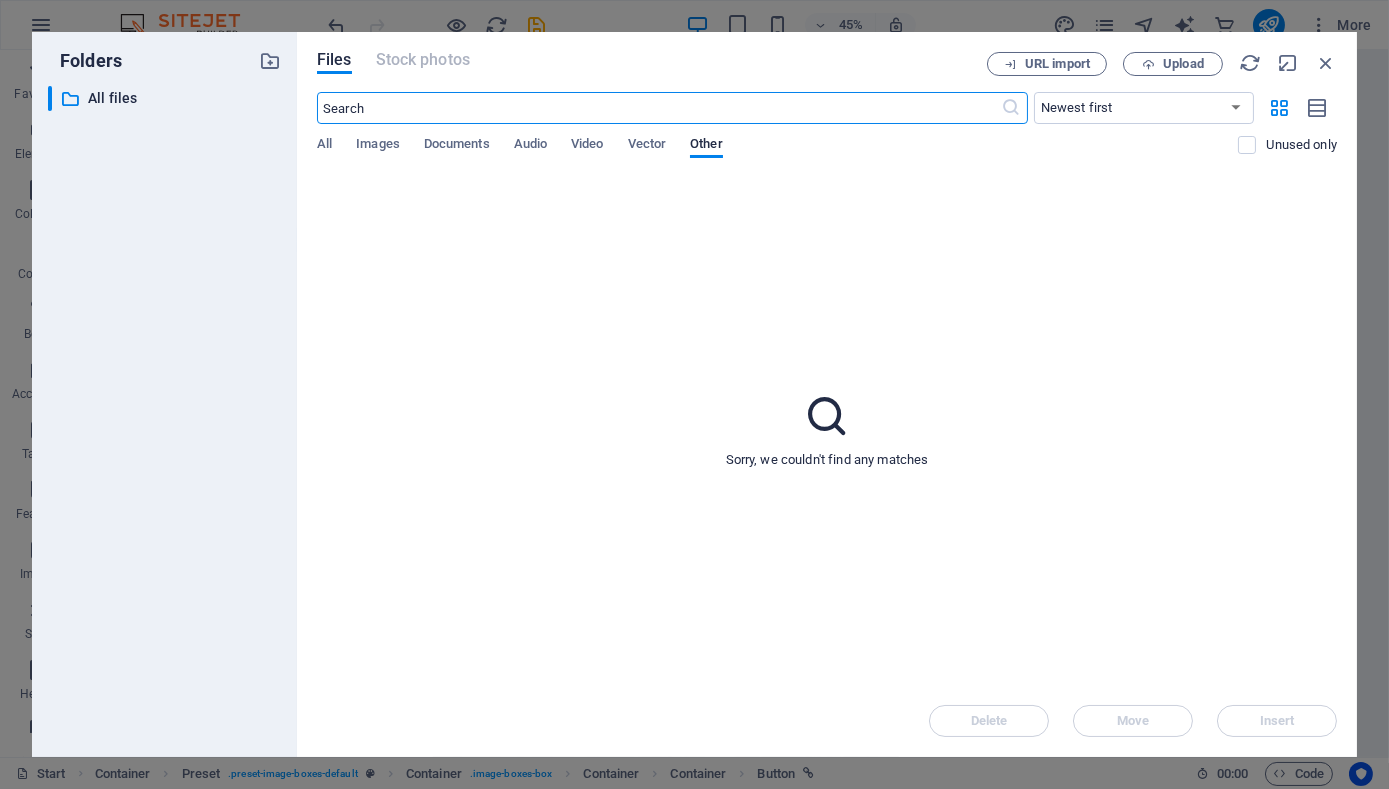 scroll, scrollTop: 2702, scrollLeft: 0, axis: vertical 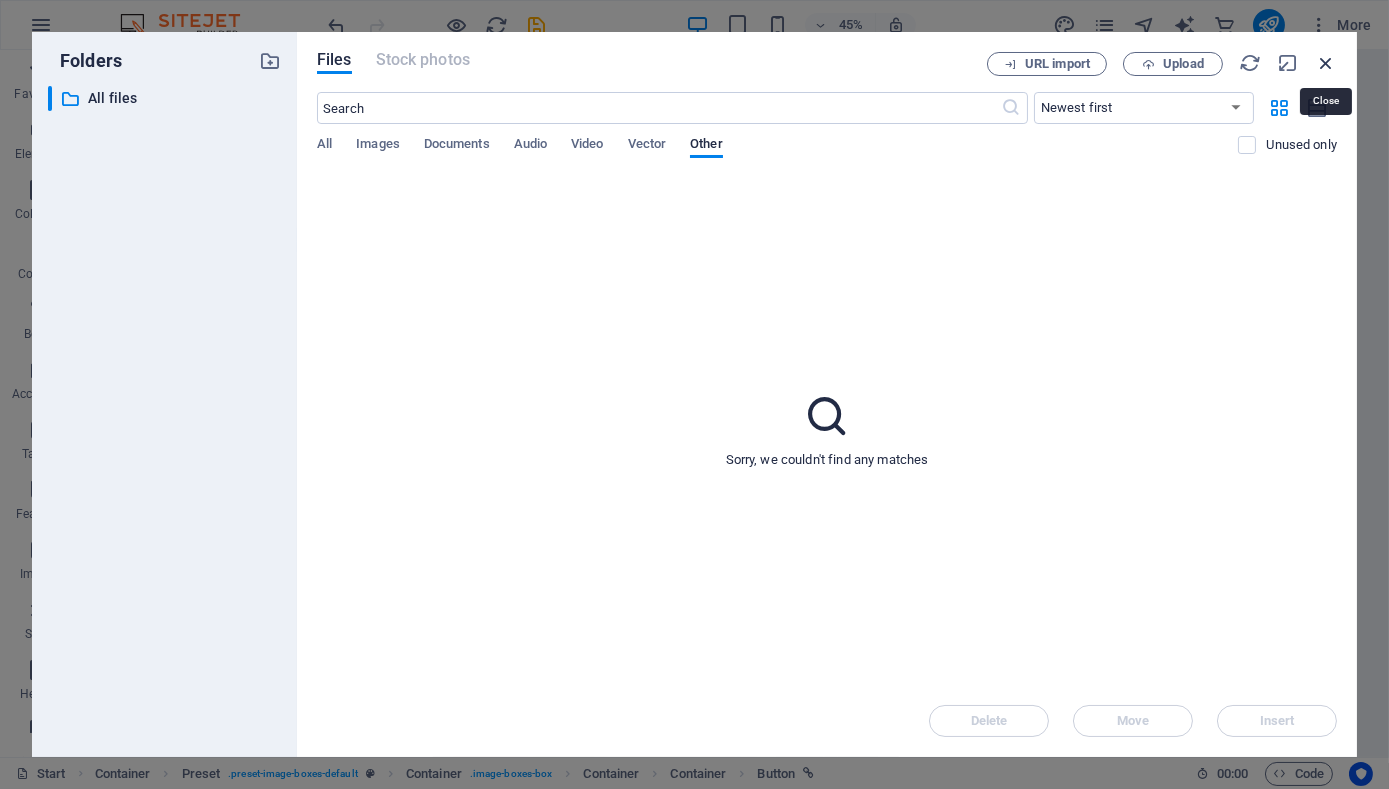 drag, startPoint x: 1322, startPoint y: 66, endPoint x: 933, endPoint y: 11, distance: 392.86893 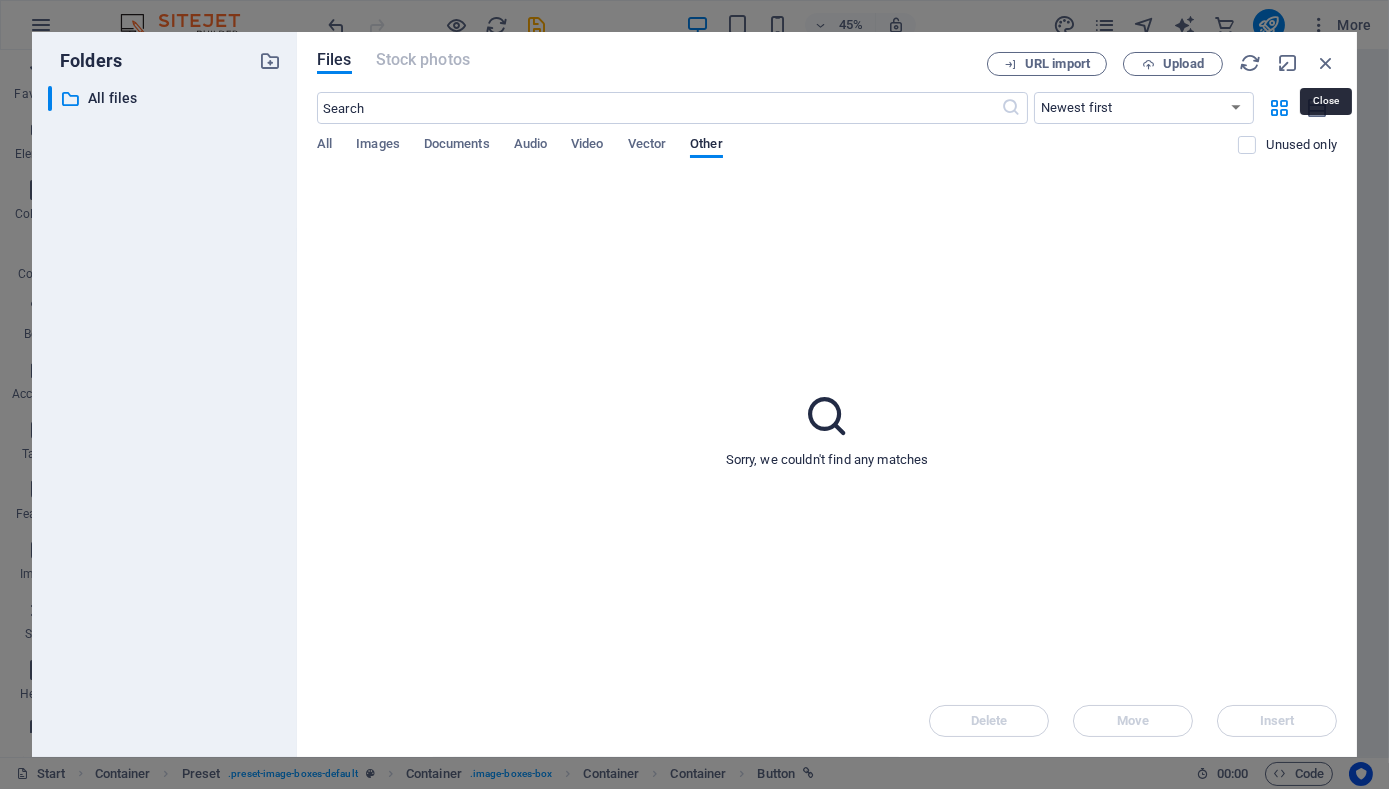 scroll, scrollTop: 1875, scrollLeft: 0, axis: vertical 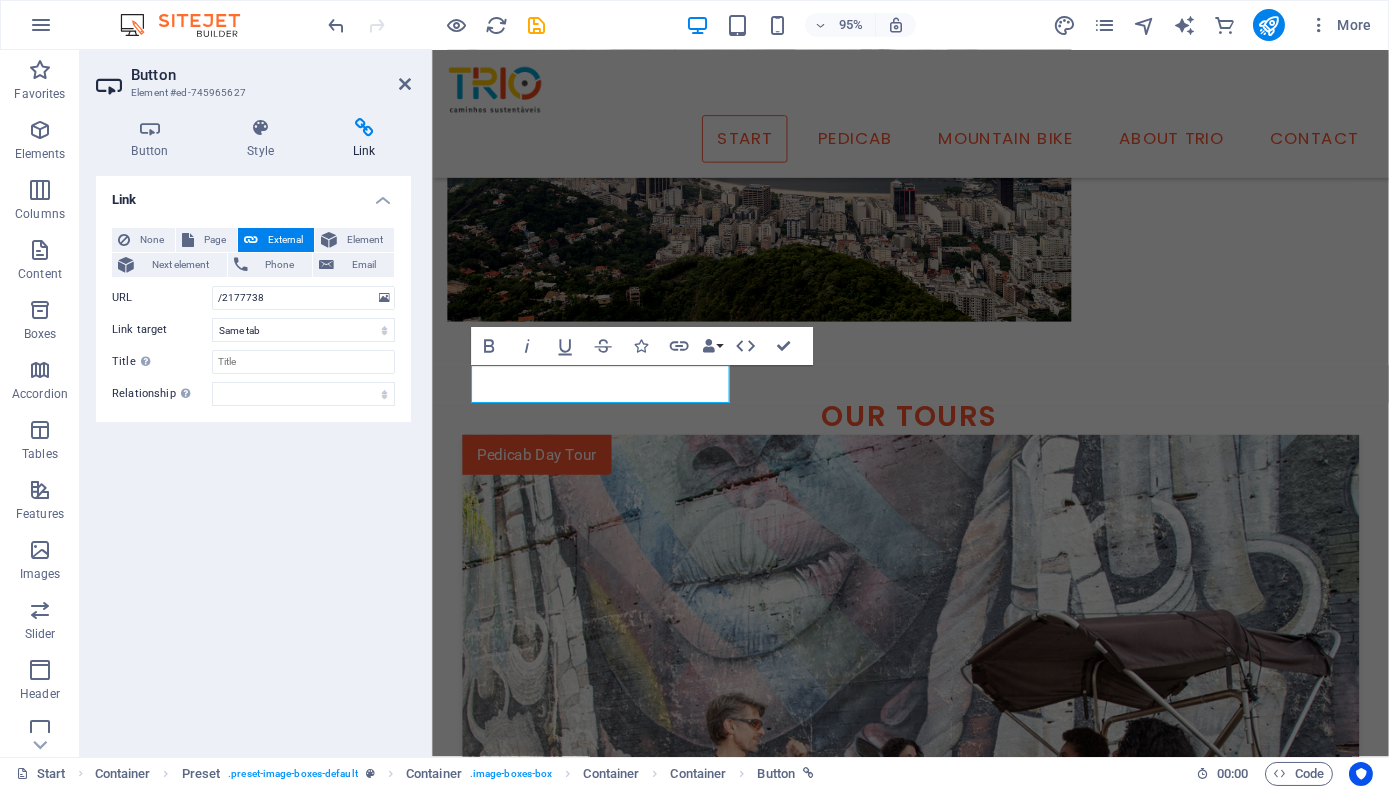 click on "URL" at bounding box center [162, 298] 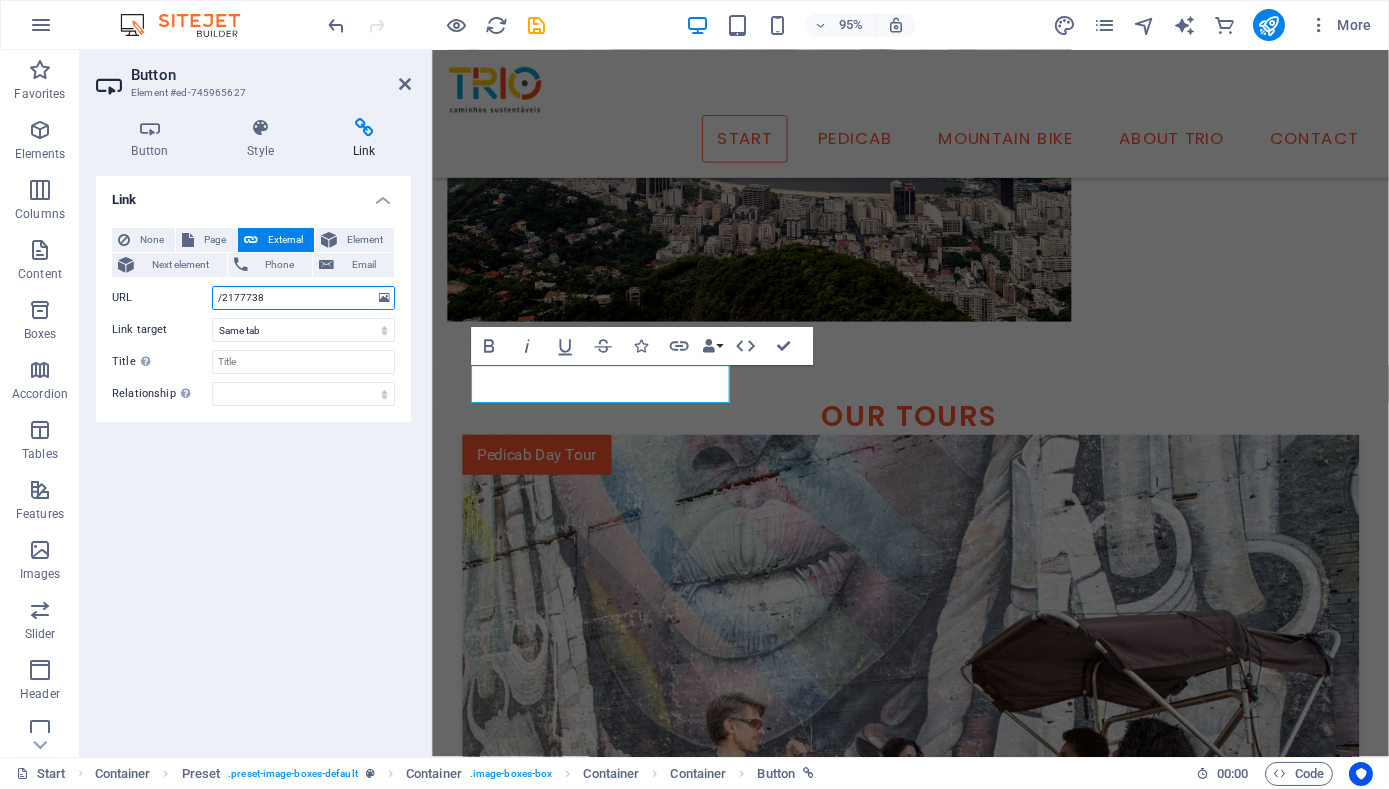 click on "/2177738" at bounding box center (303, 298) 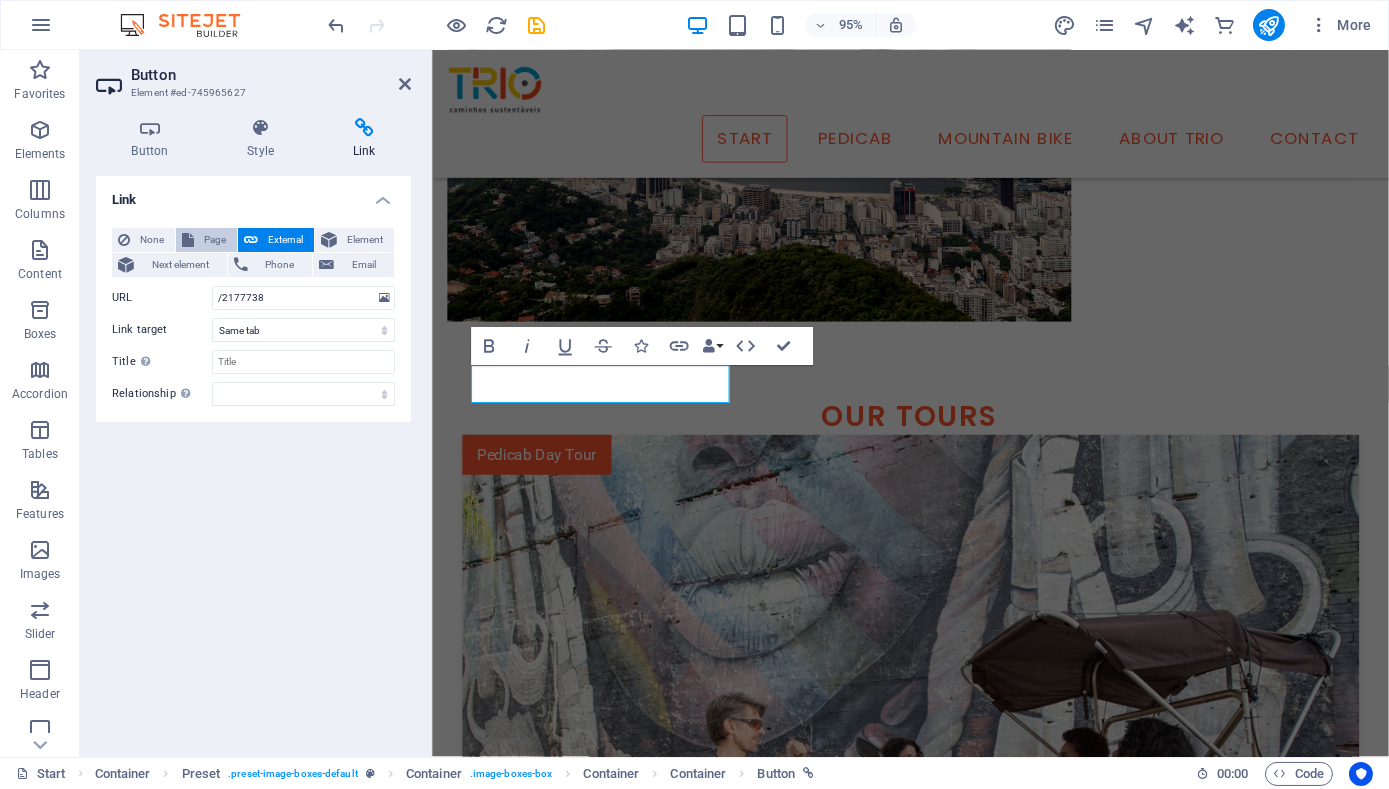 click on "Page" at bounding box center (215, 240) 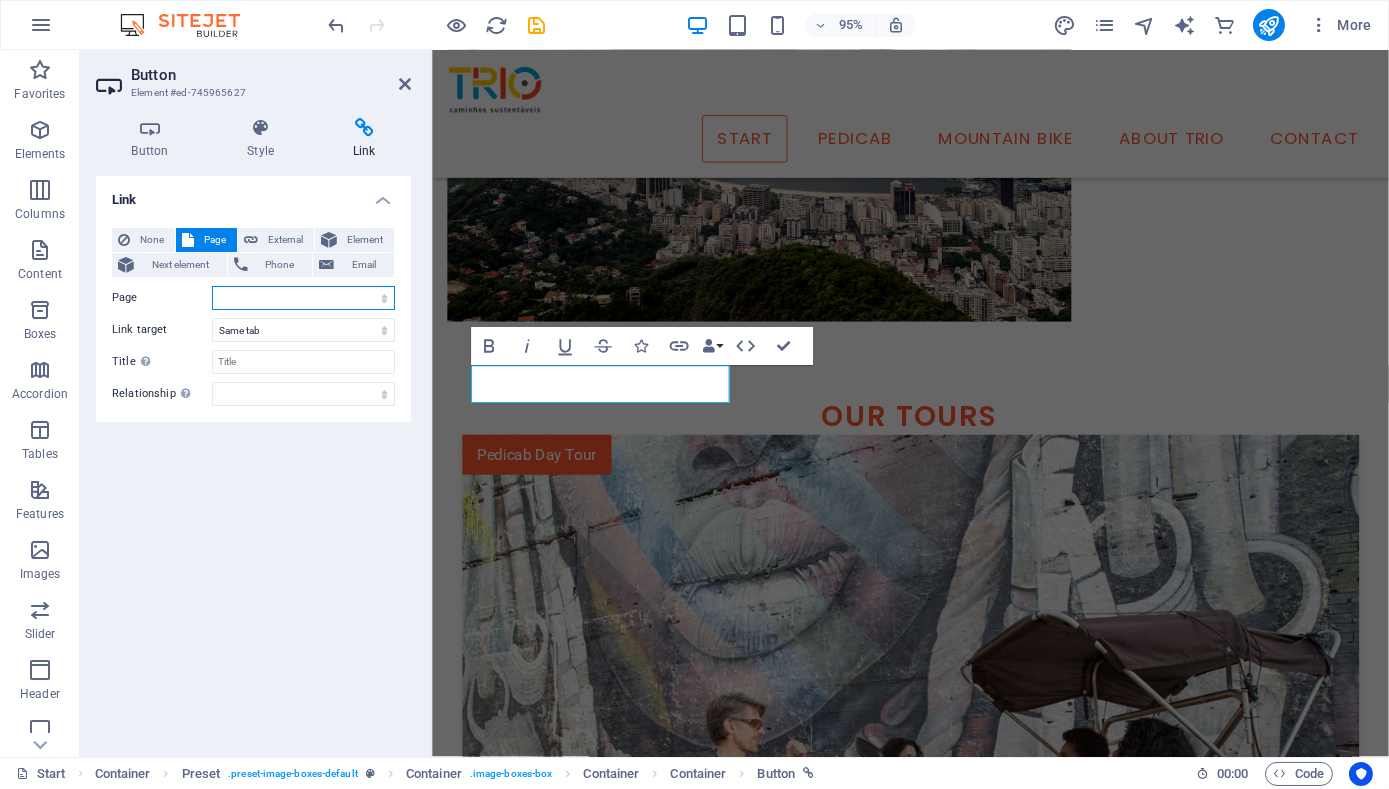 click on "Start -- Pedicab Tours -- Mountain Bike Tours -- About -- Contact Privacy Start Start Start Start" at bounding box center (303, 298) 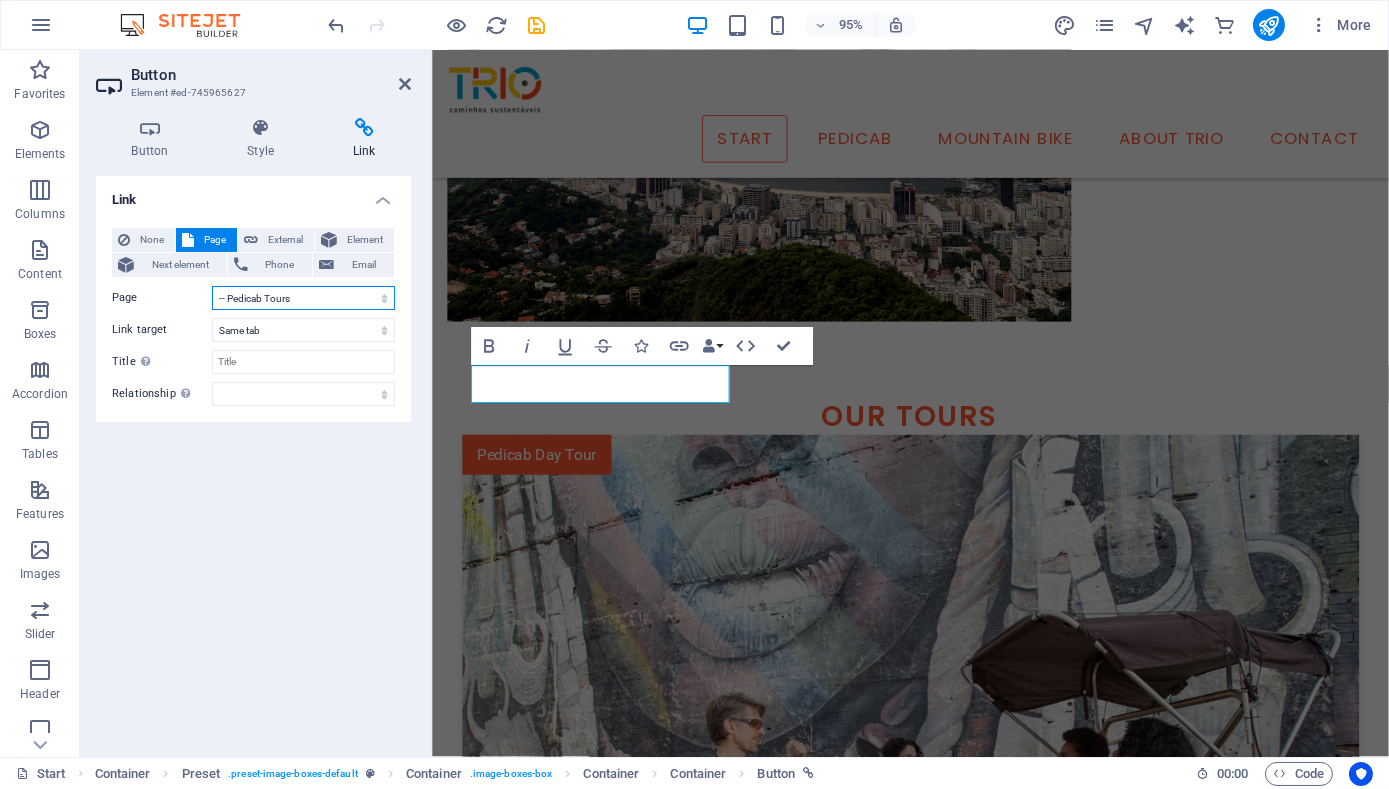 click on "Start -- Pedicab Tours -- Mountain Bike Tours -- About -- Contact Privacy Start Start Start Start" at bounding box center (303, 298) 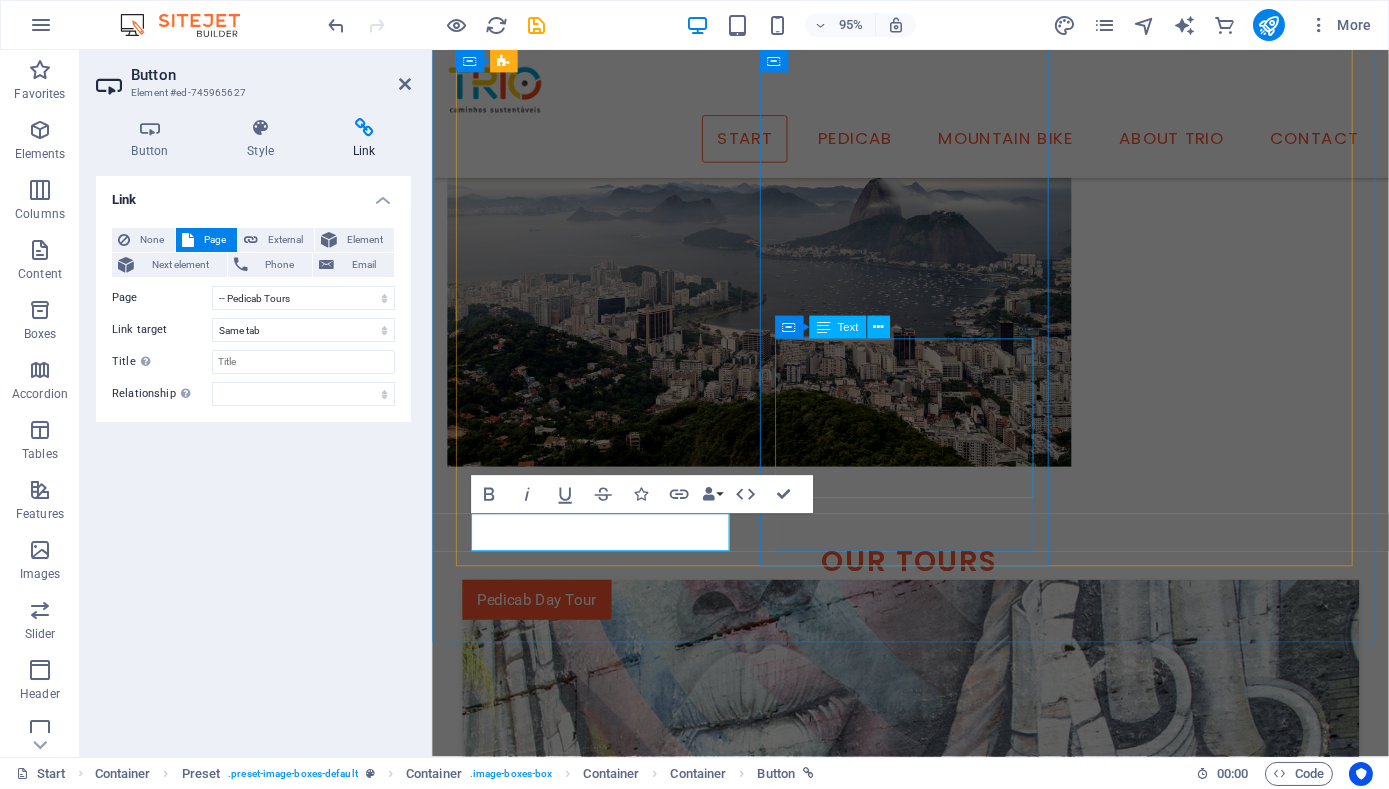 scroll, scrollTop: 1875, scrollLeft: 0, axis: vertical 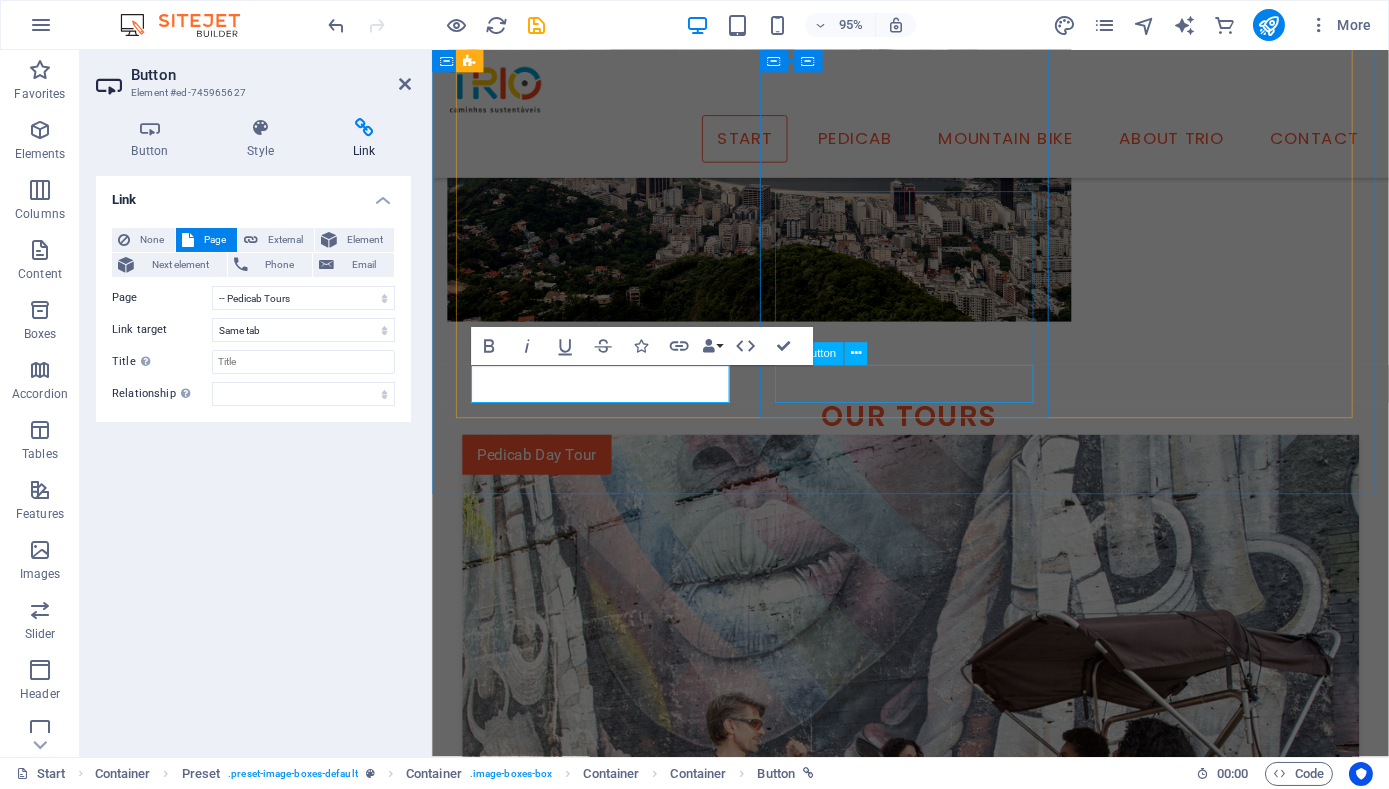 click on "Learn more" at bounding box center (935, 2639) 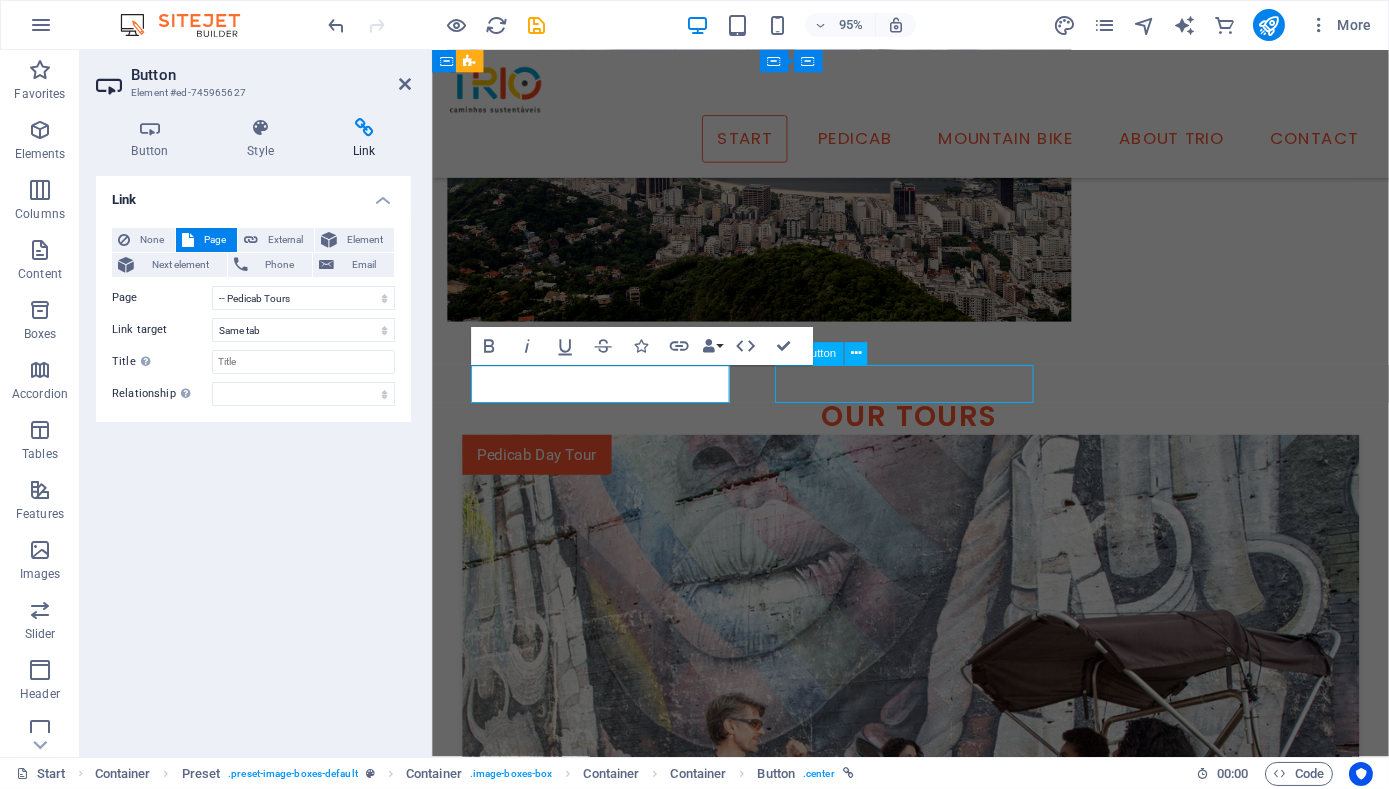 scroll, scrollTop: 1838, scrollLeft: 0, axis: vertical 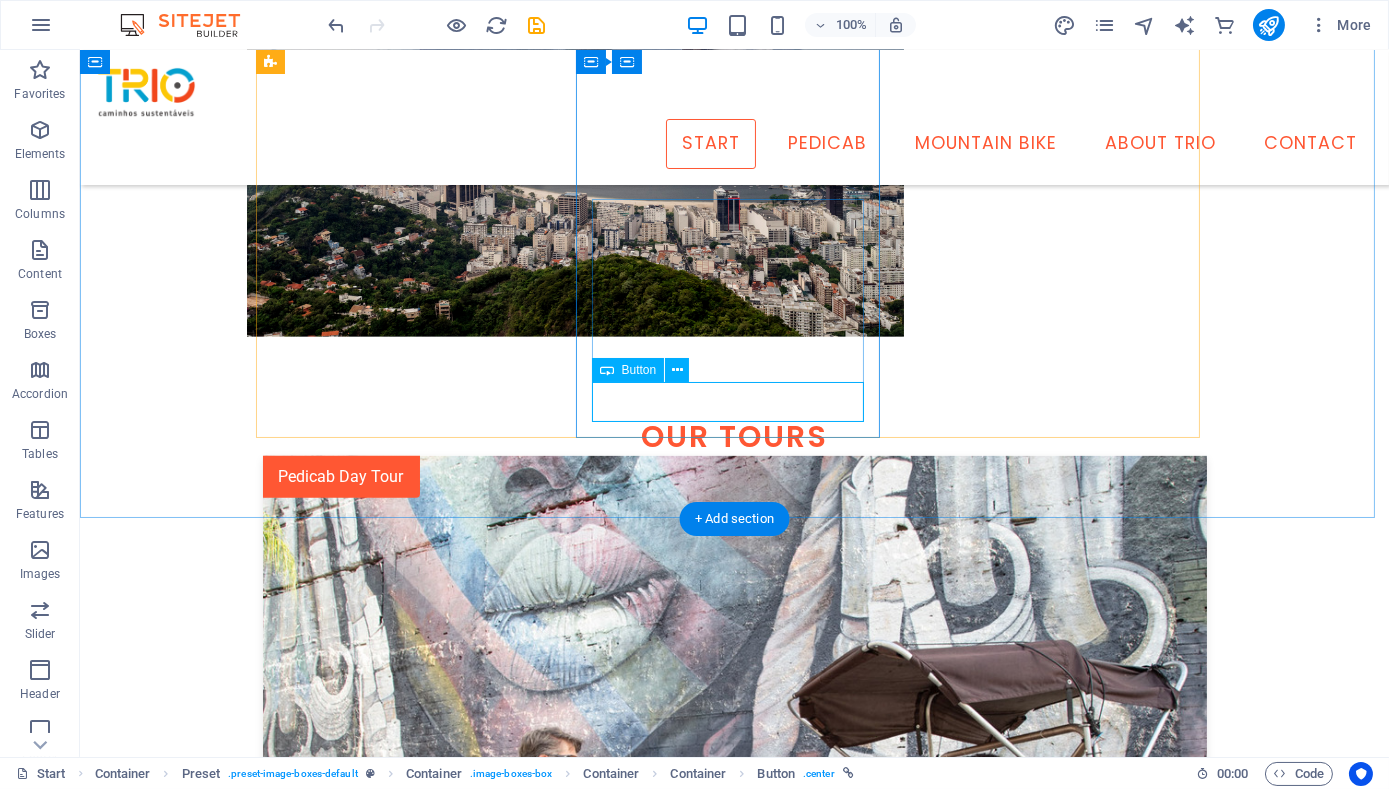 click on "Learn more" at bounding box center [735, 2639] 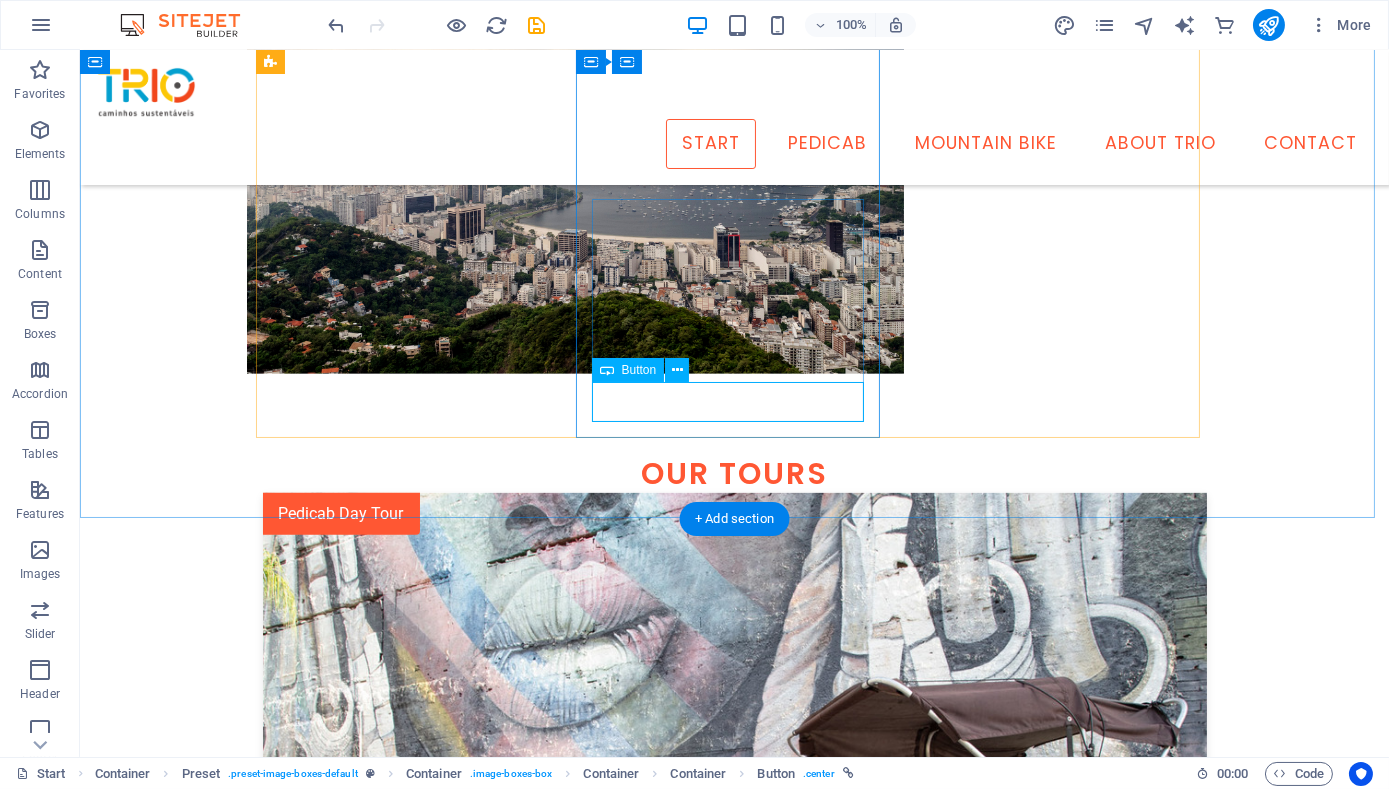 scroll, scrollTop: 1875, scrollLeft: 0, axis: vertical 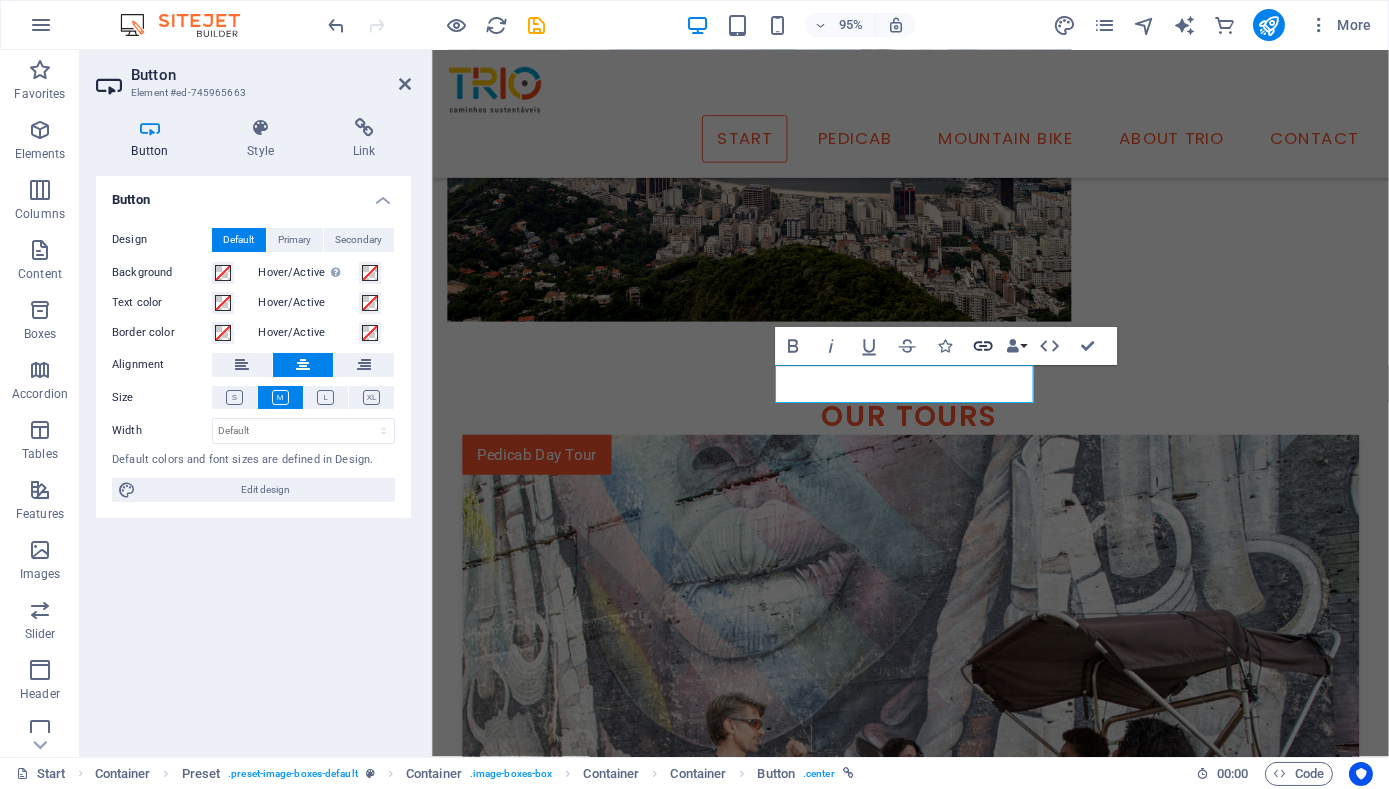 click 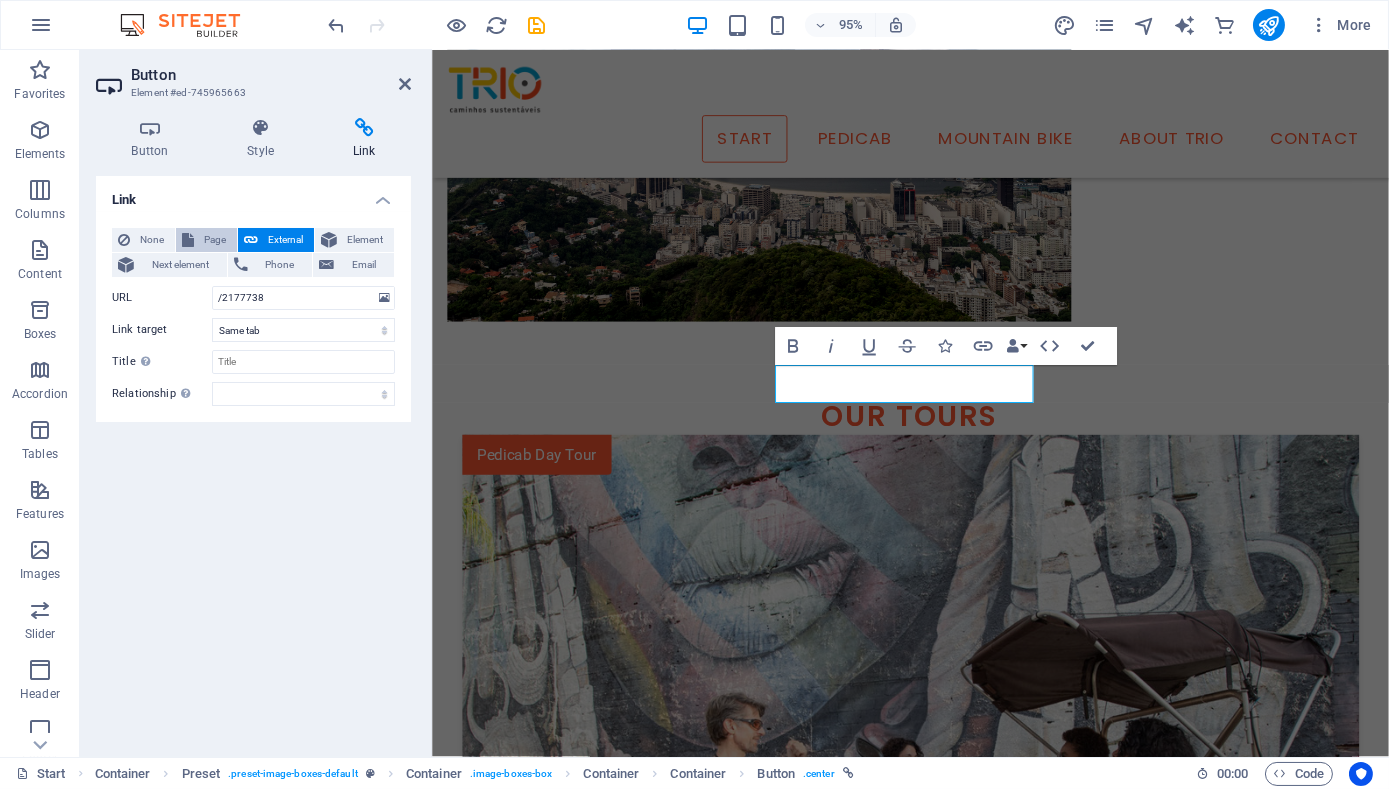 click on "Page" at bounding box center (215, 240) 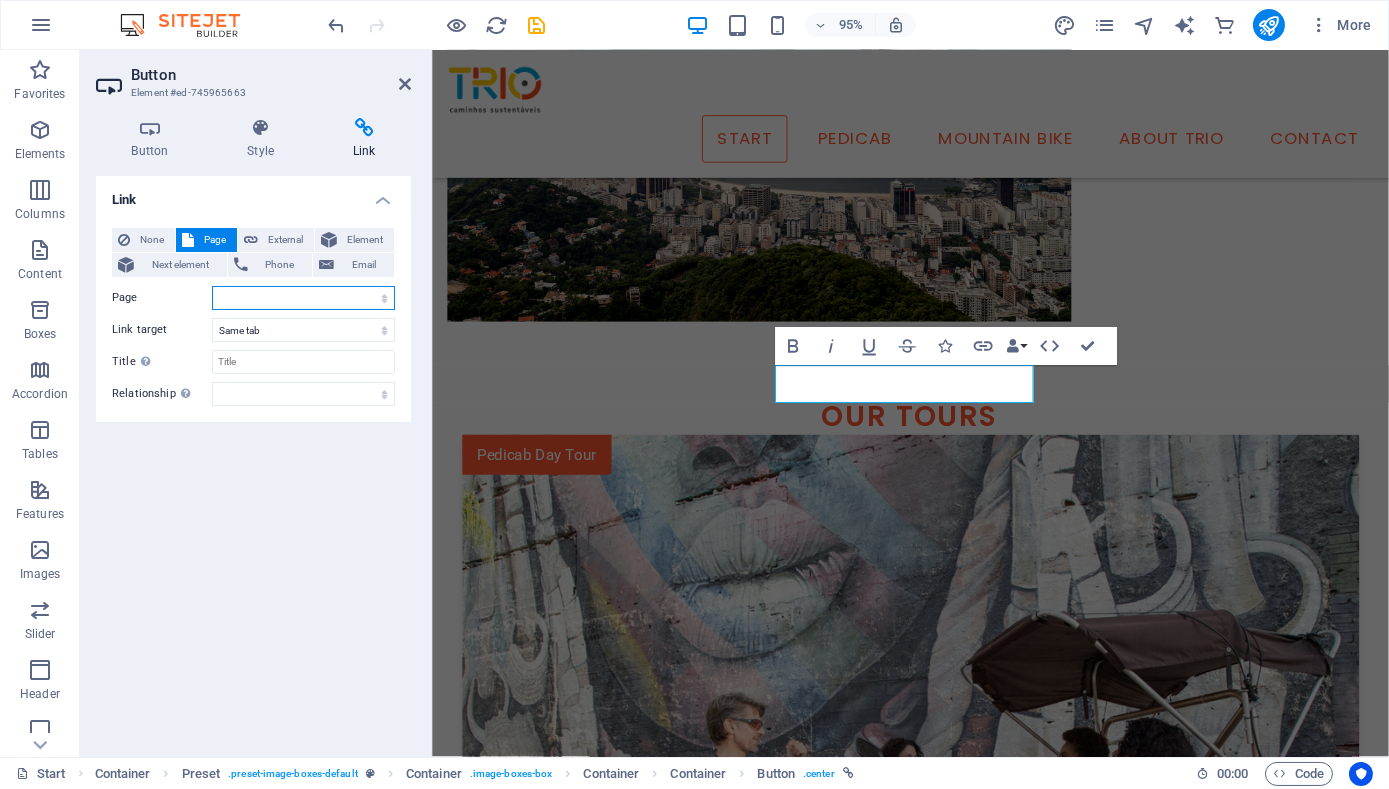 click on "Start -- Pedicab Tours -- Mountain Bike Tours -- About -- Contact Privacy Start Start Start Start" at bounding box center [303, 298] 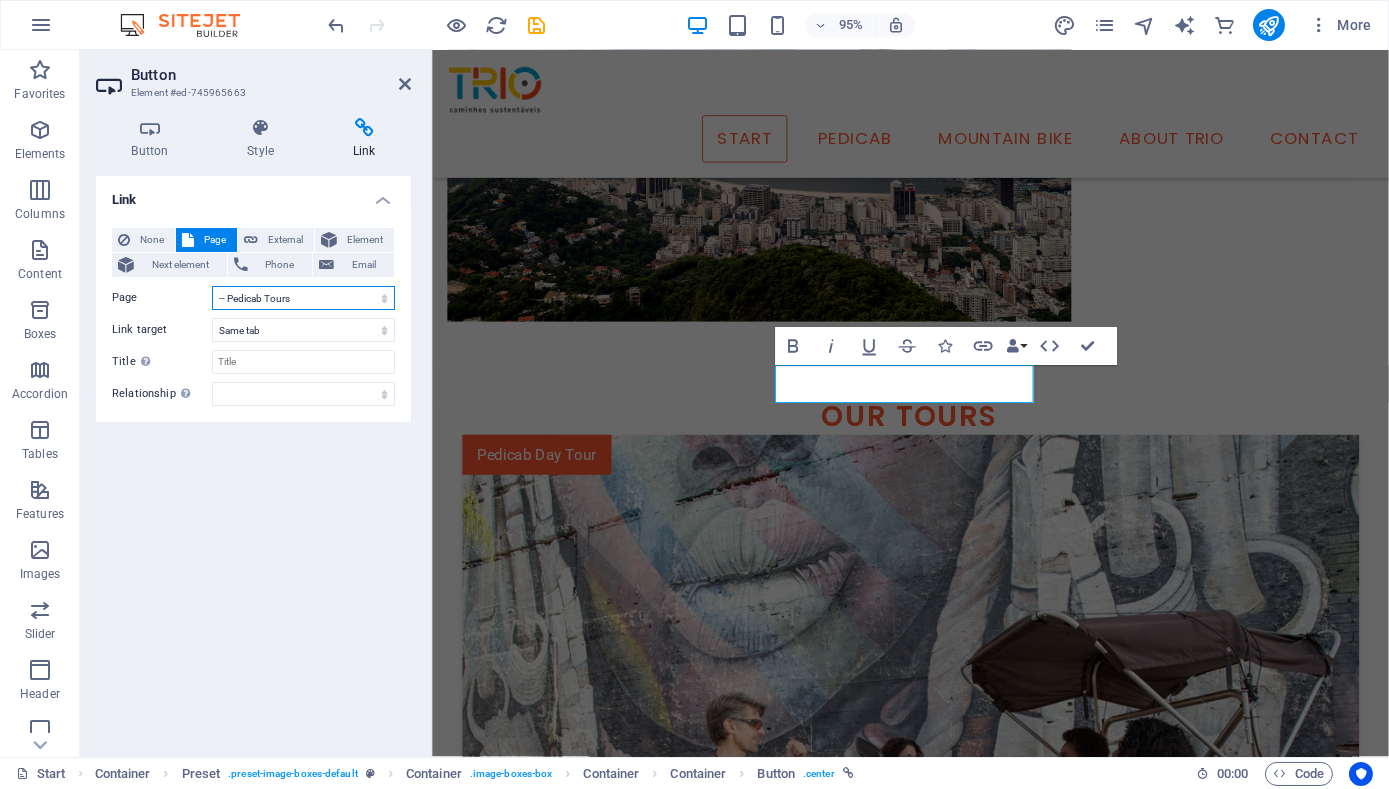 click on "Start -- Pedicab Tours -- Mountain Bike Tours -- About -- Contact Privacy Start Start Start Start" at bounding box center [303, 298] 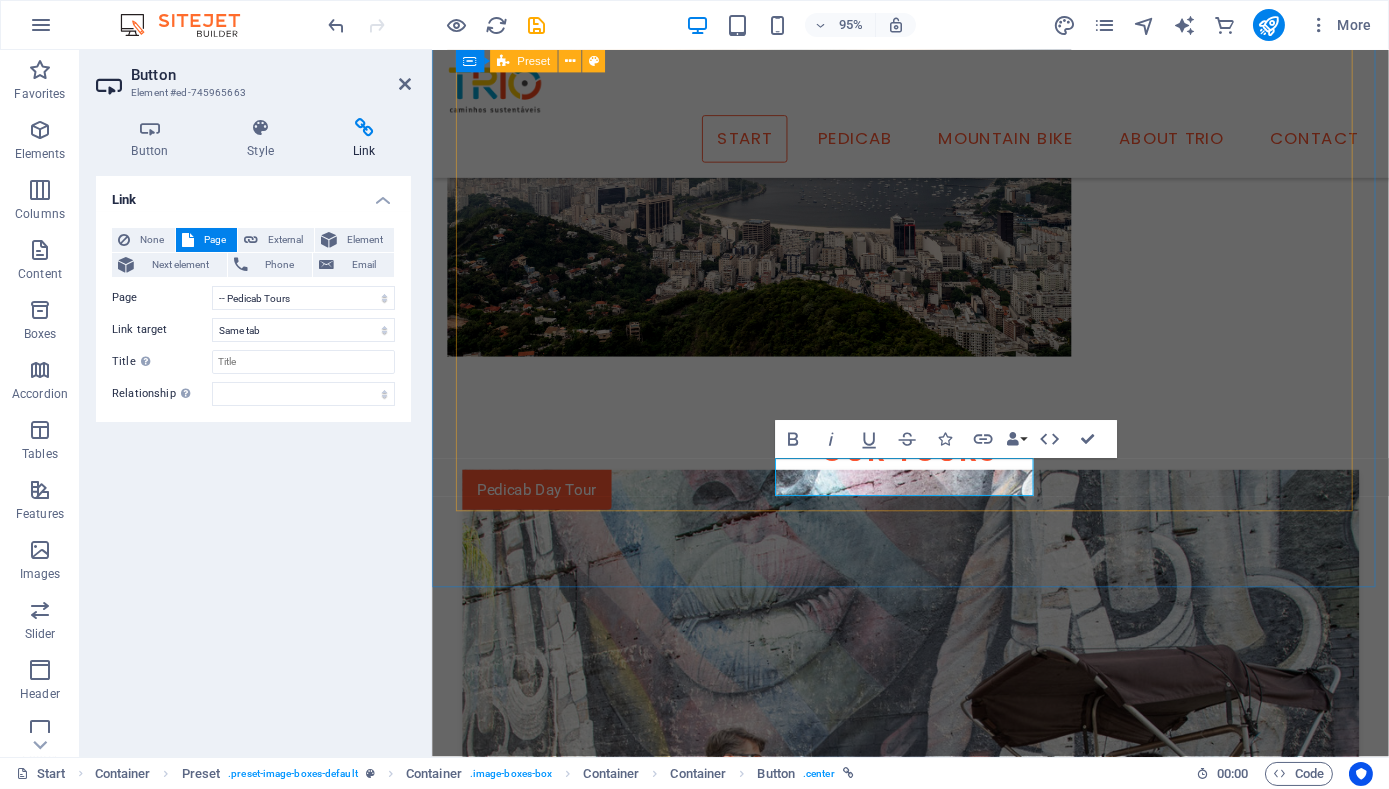 scroll, scrollTop: 1875, scrollLeft: 0, axis: vertical 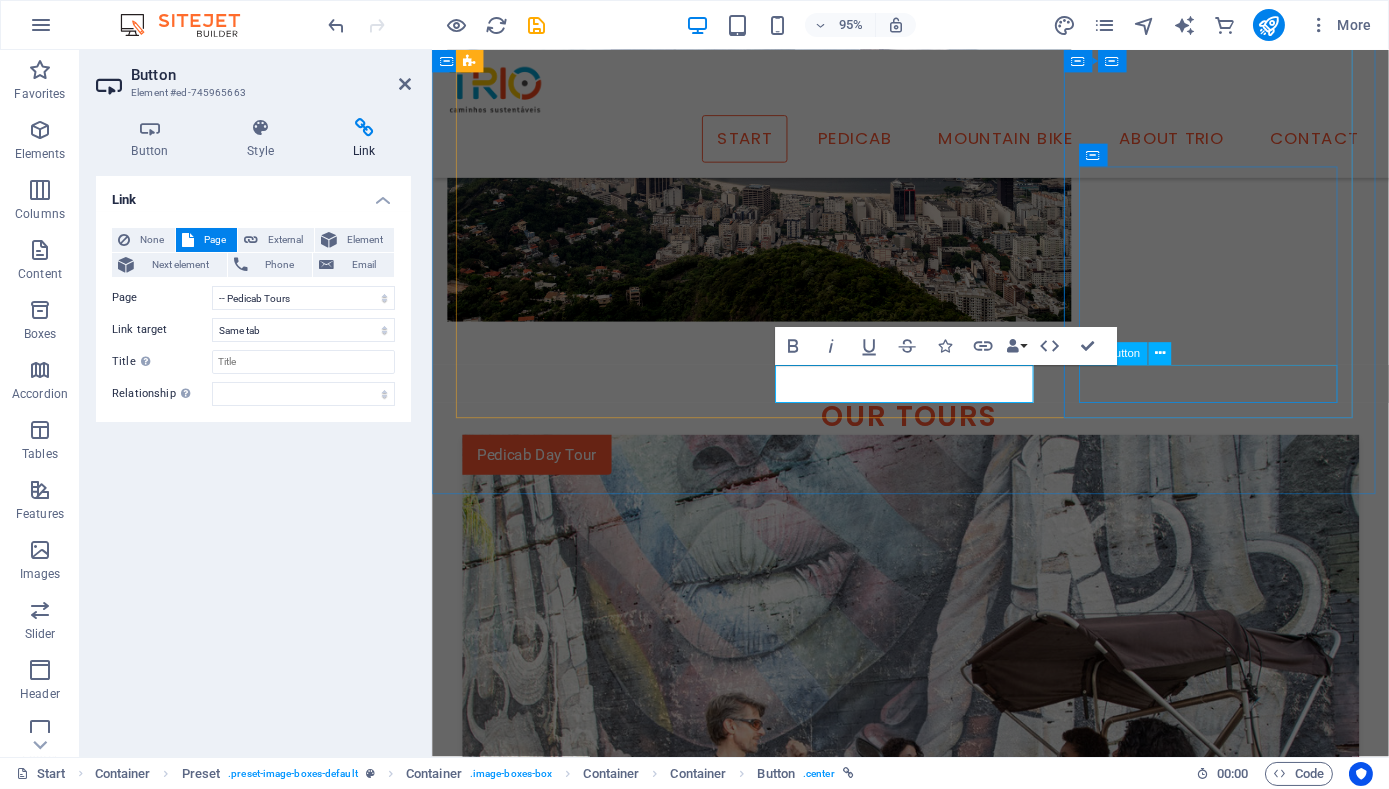 click on "Learn more" at bounding box center [935, 3789] 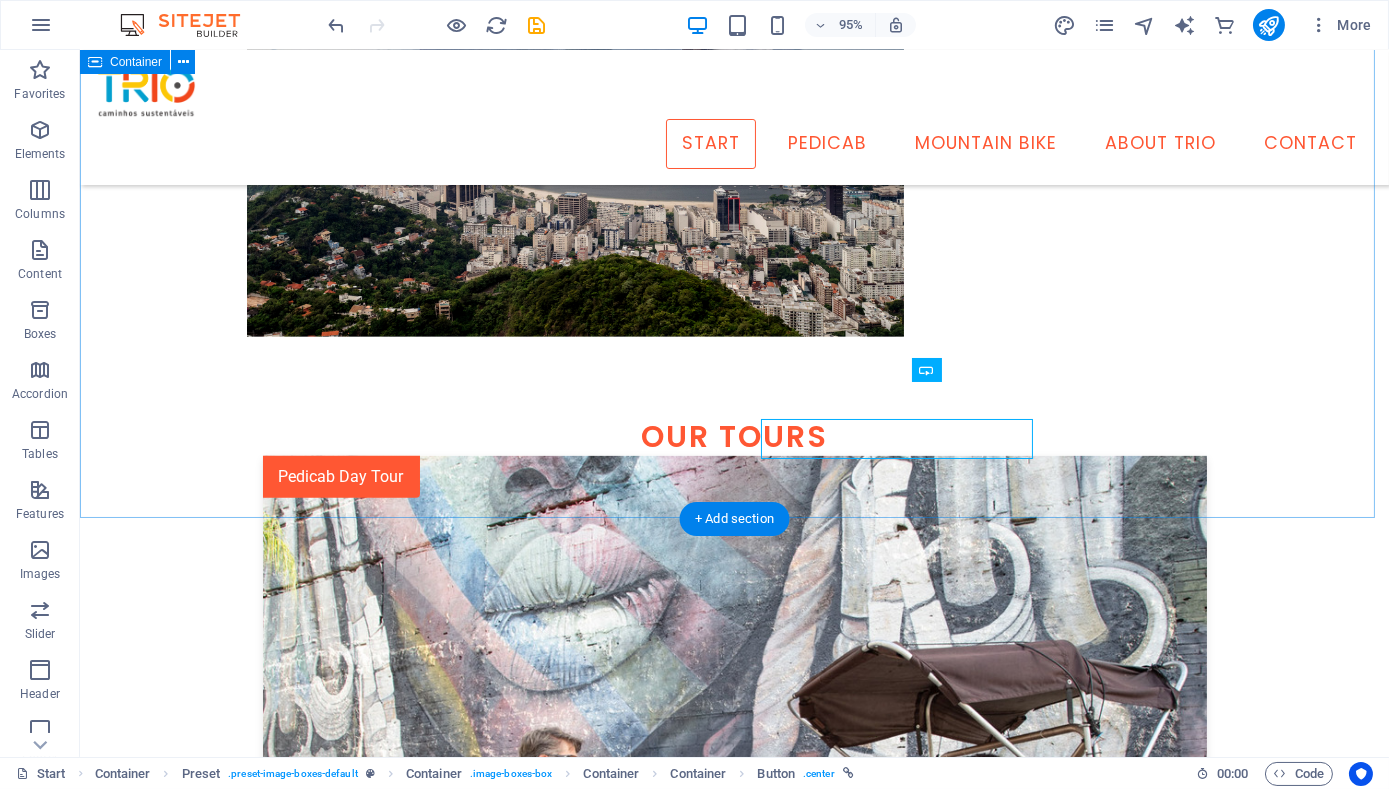 scroll, scrollTop: 1838, scrollLeft: 0, axis: vertical 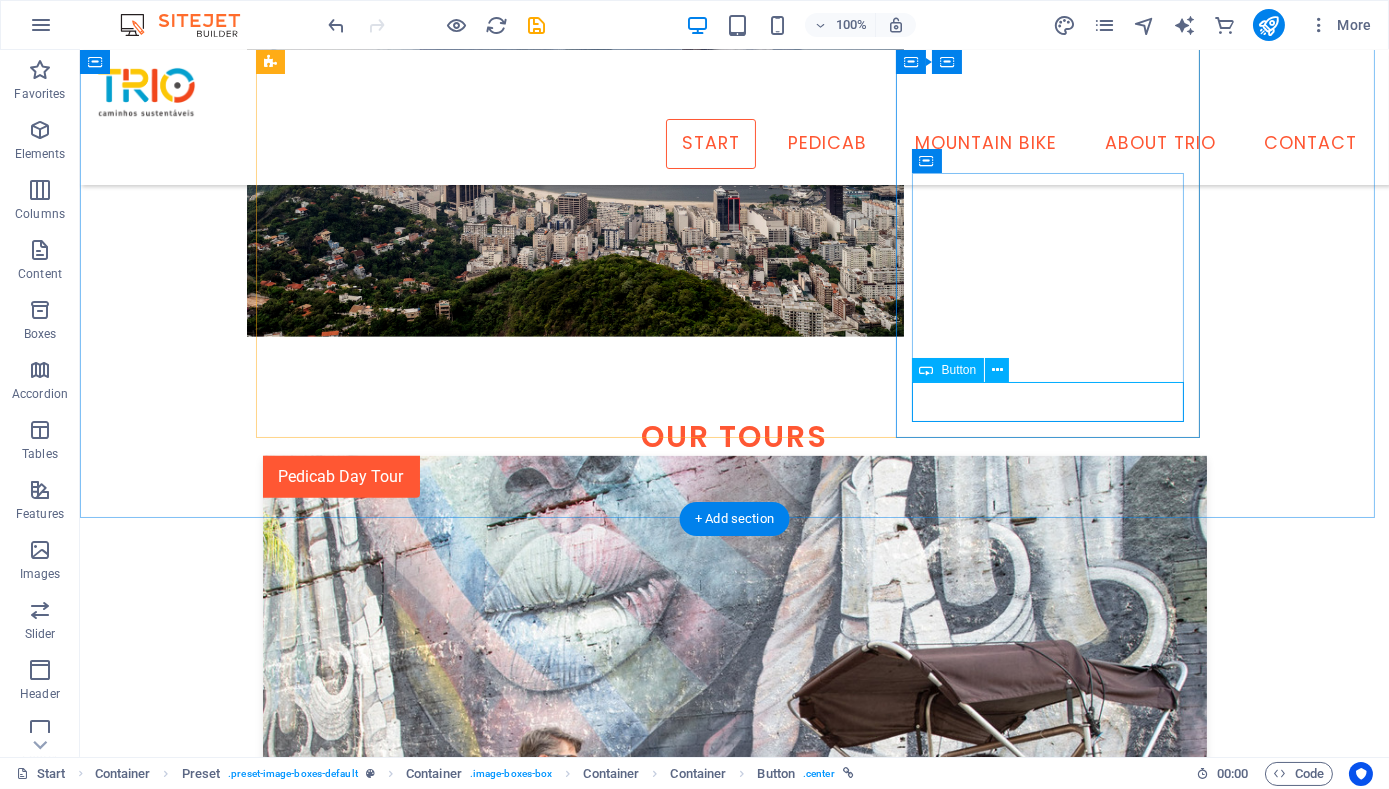 click on "Learn more" at bounding box center [735, 3789] 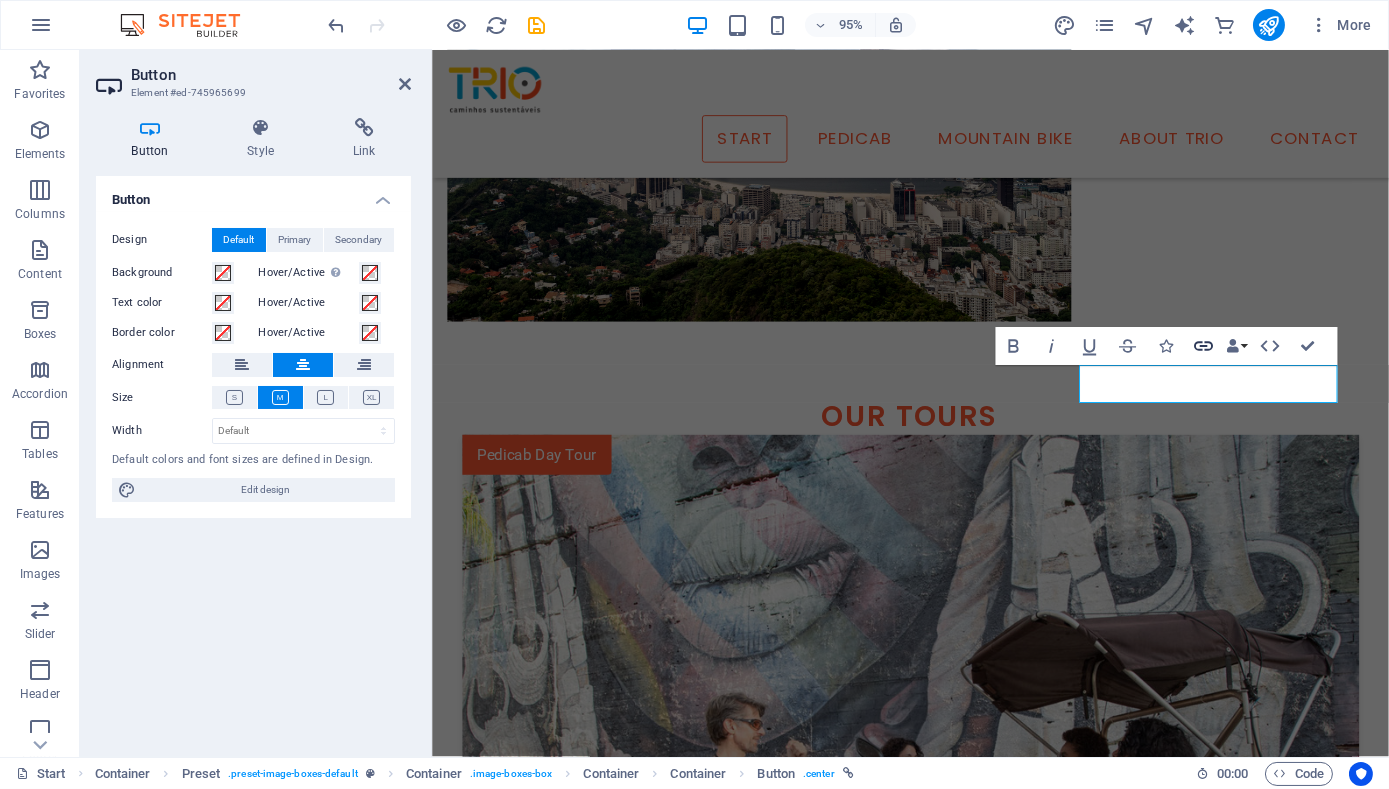 click 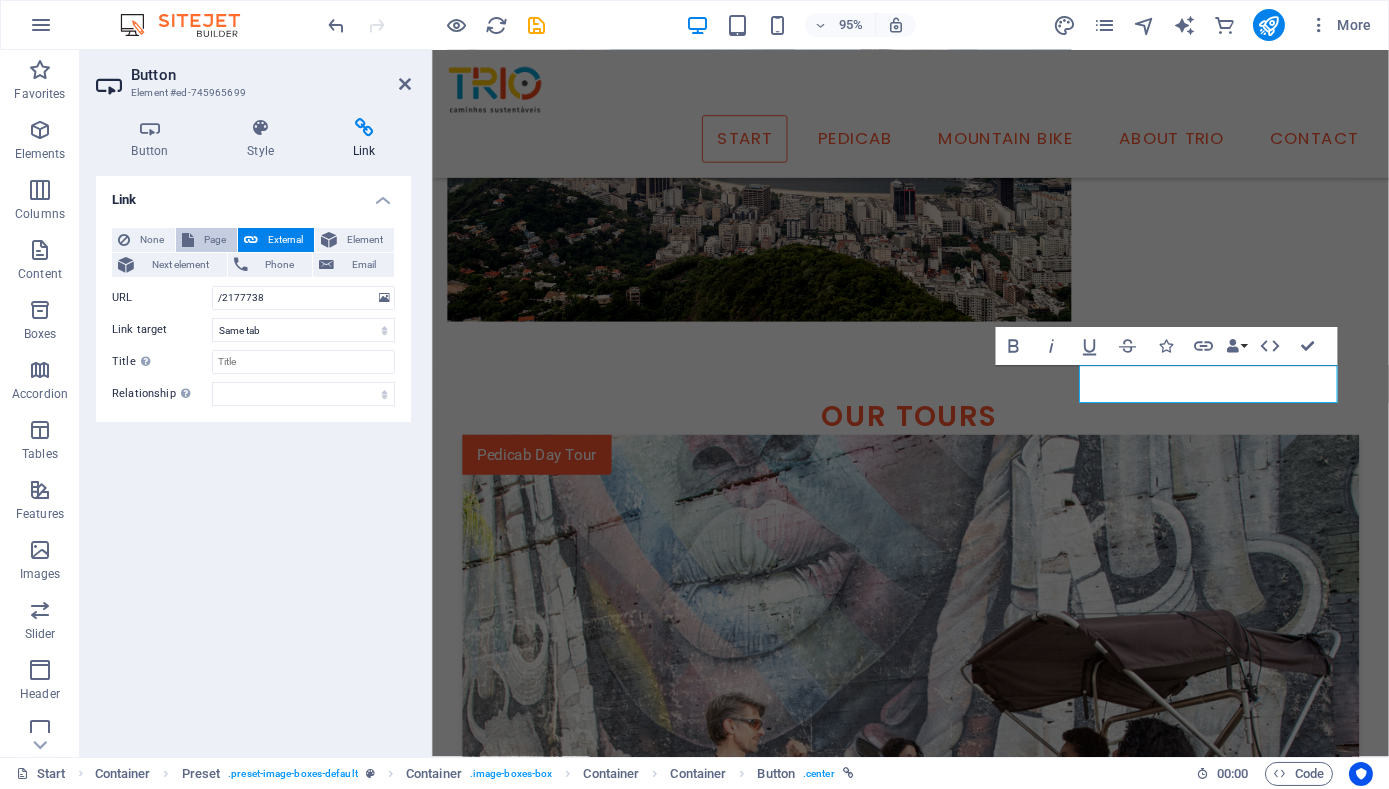 click on "Page" at bounding box center (215, 240) 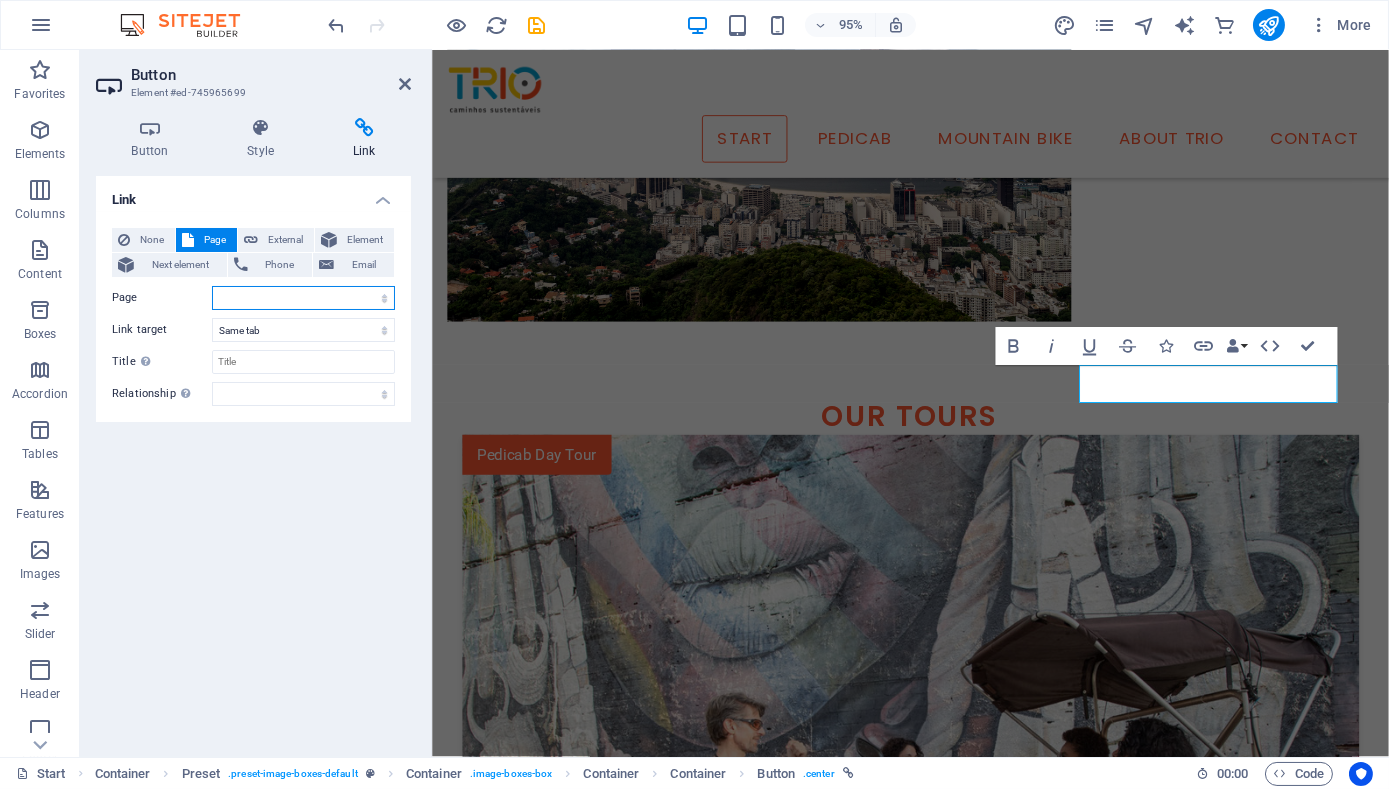 click on "Start -- Pedicab Tours -- Mountain Bike Tours -- About -- Contact Privacy Start Start Start Start" at bounding box center (303, 298) 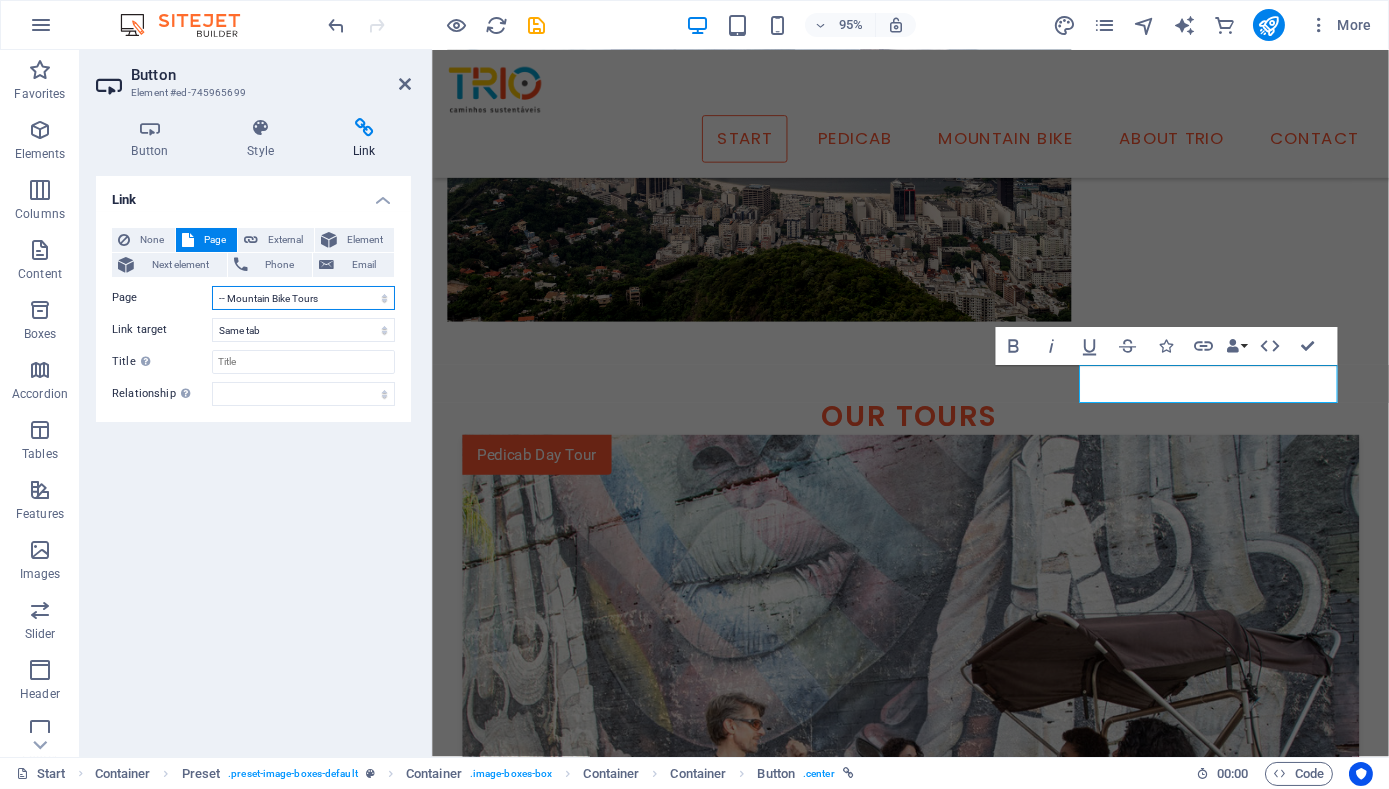 click on "Start -- Pedicab Tours -- Mountain Bike Tours -- About -- Contact Privacy Start Start Start Start" at bounding box center [303, 298] 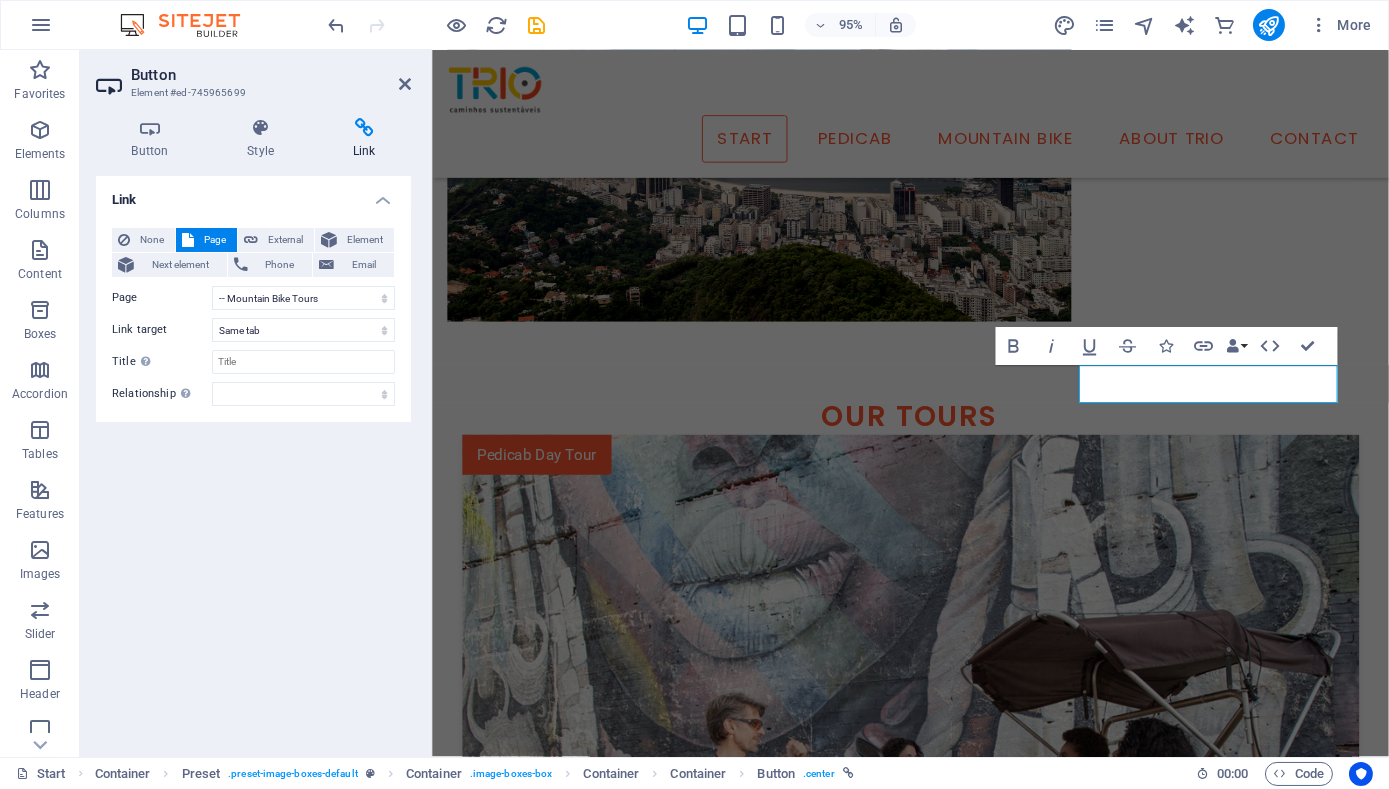 click on "Link None Page External Element Next element Phone Email Page Start -- Pedicab Tours -- Mountain Bike Tours -- About -- Contact Privacy Start Start Start Start Element
URL /2177738 Phone Email Link target New tab Same tab Overlay Title Additional link description, should not be the same as the link text. The title is most often shown as a tooltip text when the mouse moves over the element. Leave empty if uncertain. Relationship Sets the  relationship of this link to the link target . For example, the value "nofollow" instructs search engines not to follow the link. Can be left empty. alternate author bookmark external help license next nofollow noreferrer noopener prev search tag" at bounding box center (253, 458) 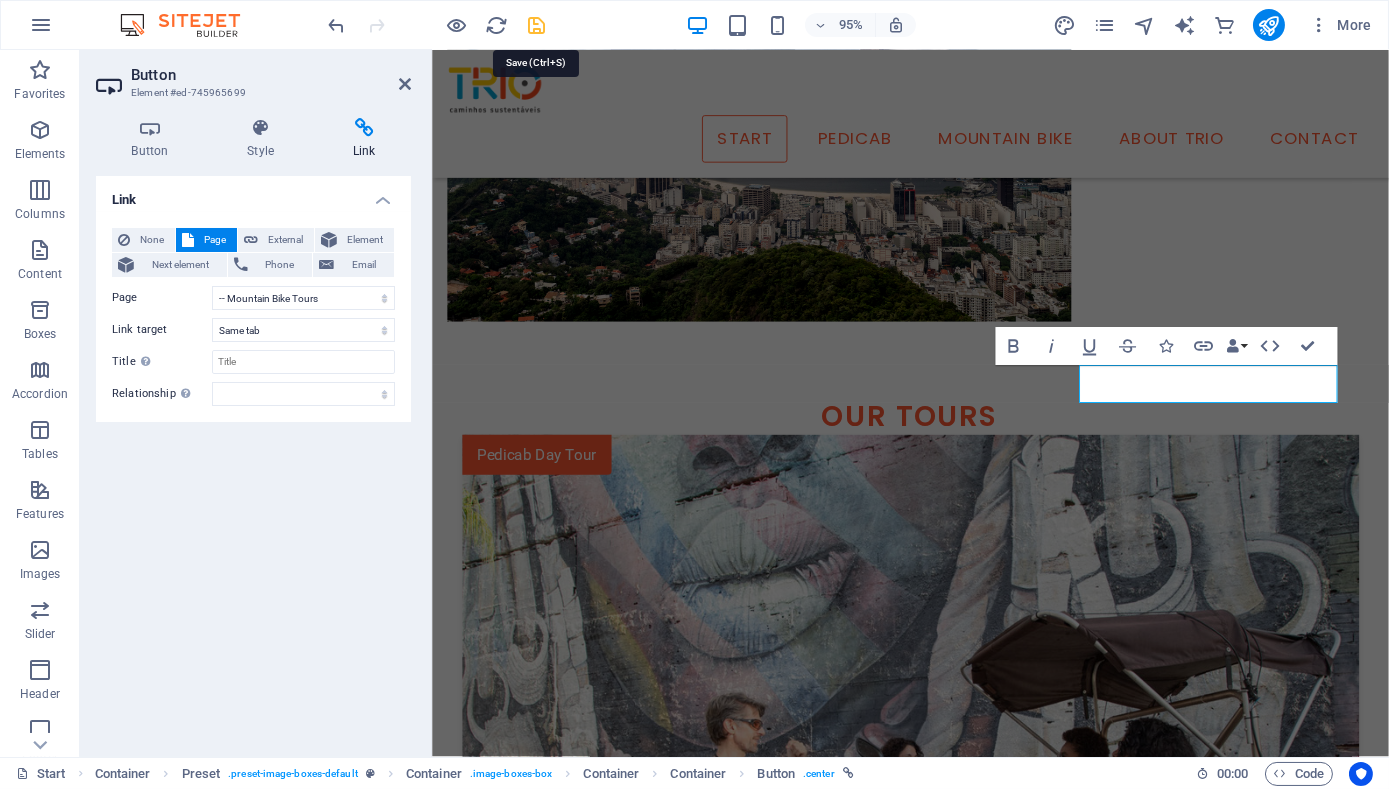 click at bounding box center (537, 25) 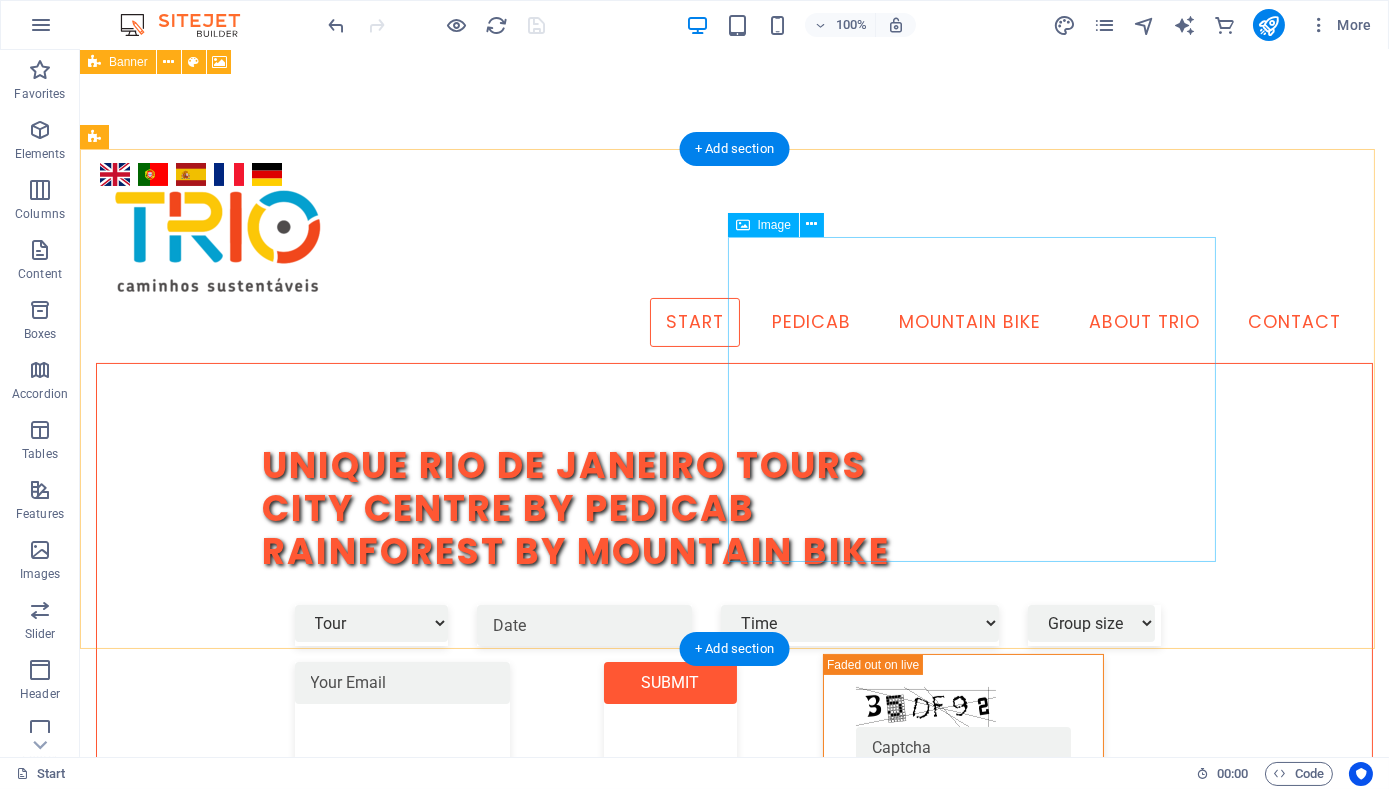 scroll, scrollTop: 626, scrollLeft: 0, axis: vertical 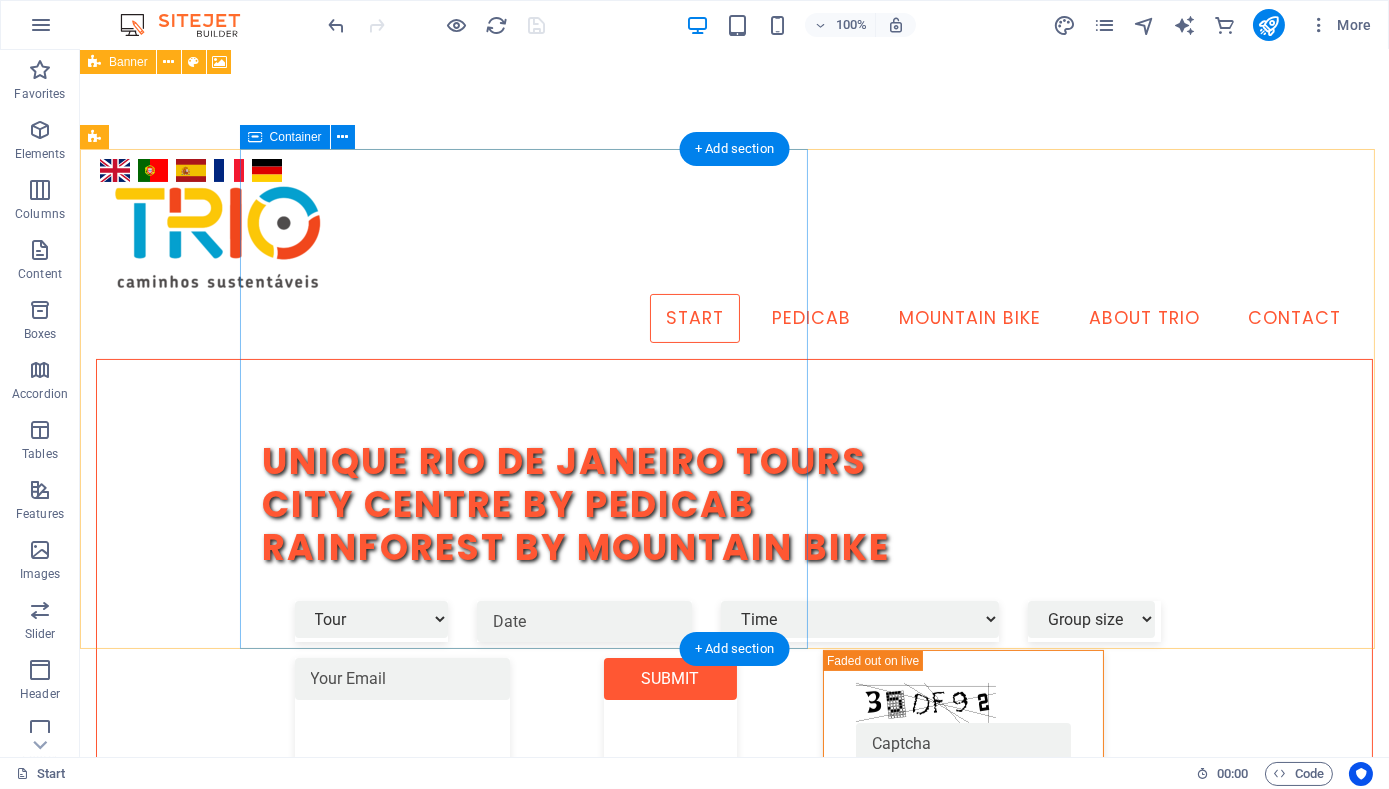 click on "Discover the magic of Rio de Janeiro At Trio, we’re excited to welcome you to Rio de Janeiro, one of the world’s most breathtaking and vibrant cities. Our tours offer more than just sightseeing — we provide  authentic perspectives from guides who love the city, and intimate experiences  that reveal the heart of Rio. Ride at your own pace on one of our  guided mountain bike adventures , or sit back and relax in our  electric-assist pedicabs . Along the way, you’ll uncover the city’s rich history and take in the stunning landscapes — all while traveling in  safety and style  with an experienced guide. You'll see why our guests rate our tours among the best things to do in Rio de Janeiro! ." at bounding box center [775, 1084] 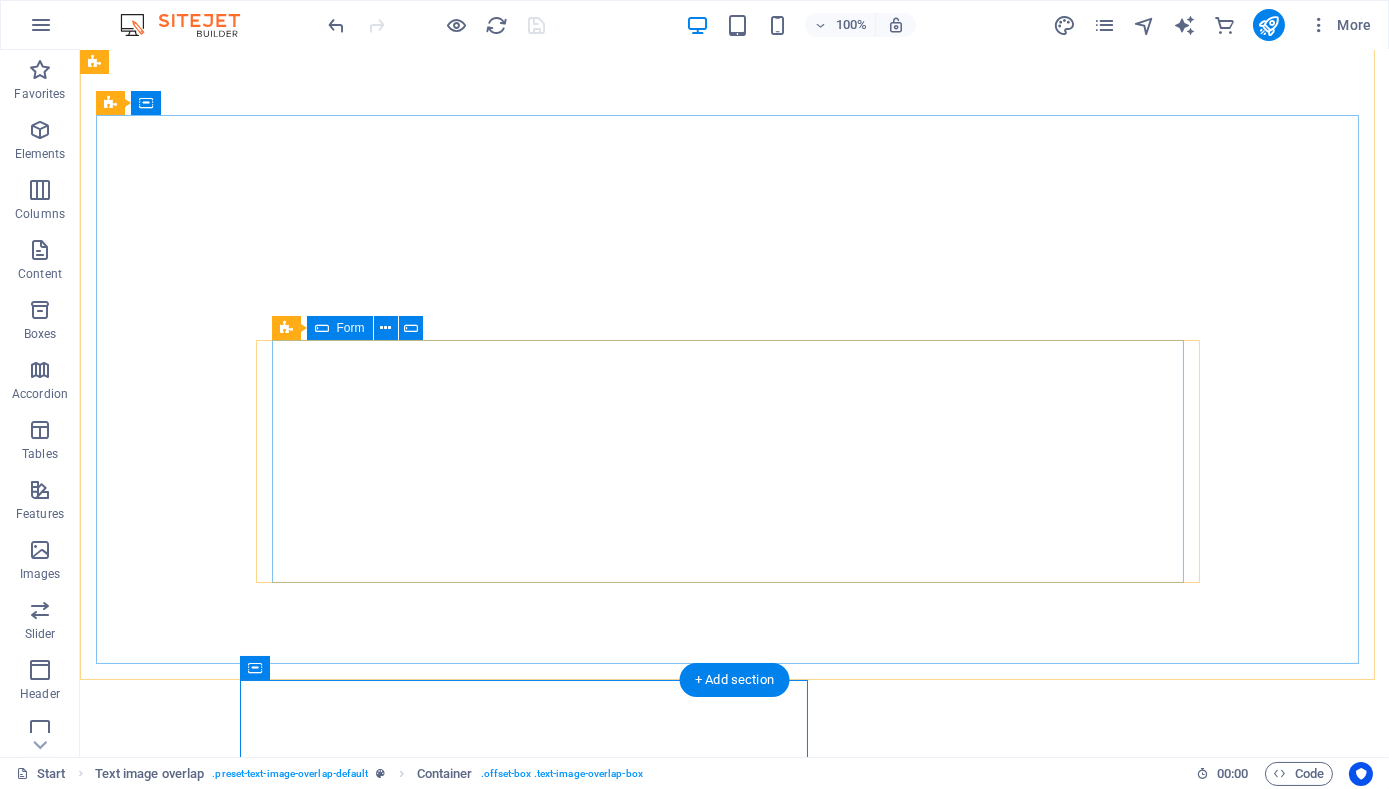 scroll, scrollTop: 0, scrollLeft: 0, axis: both 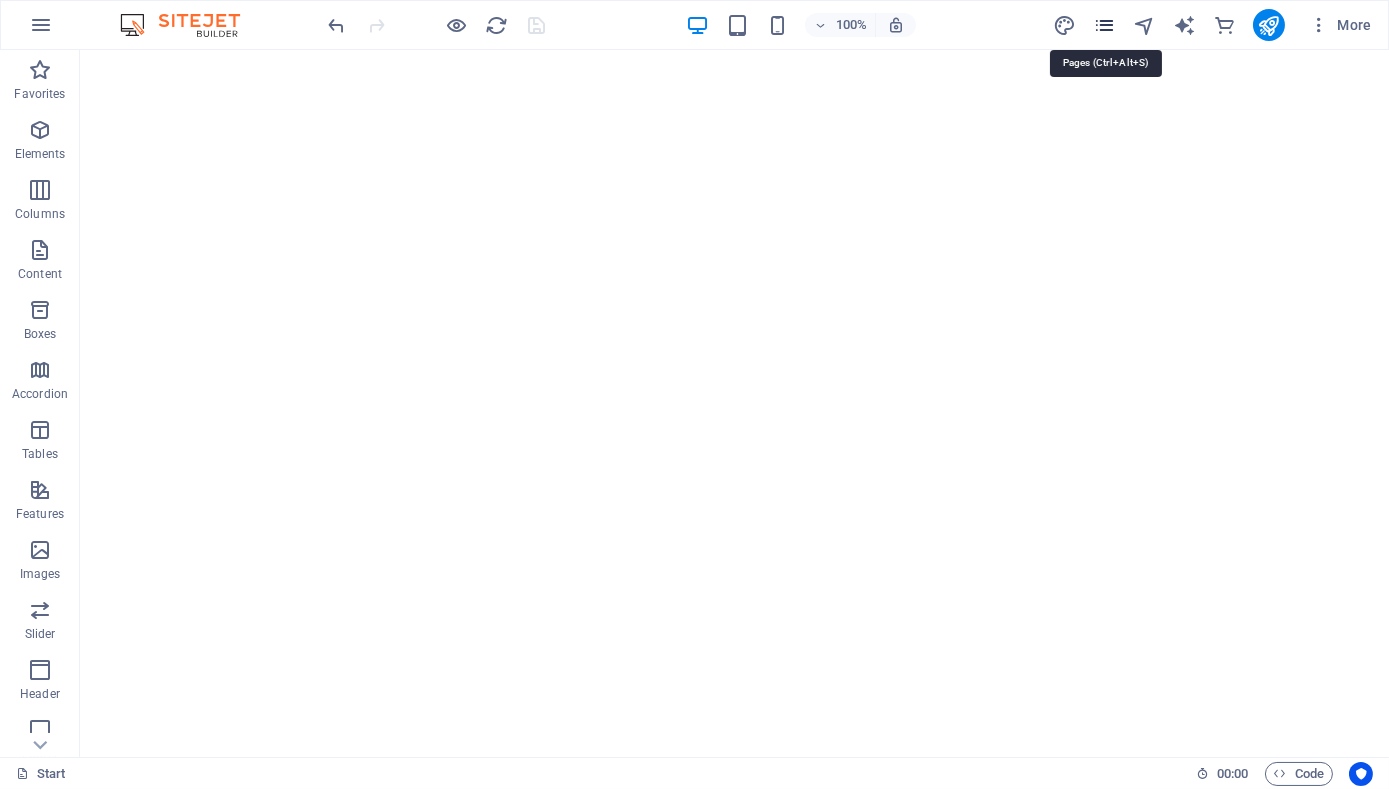 click at bounding box center [1104, 25] 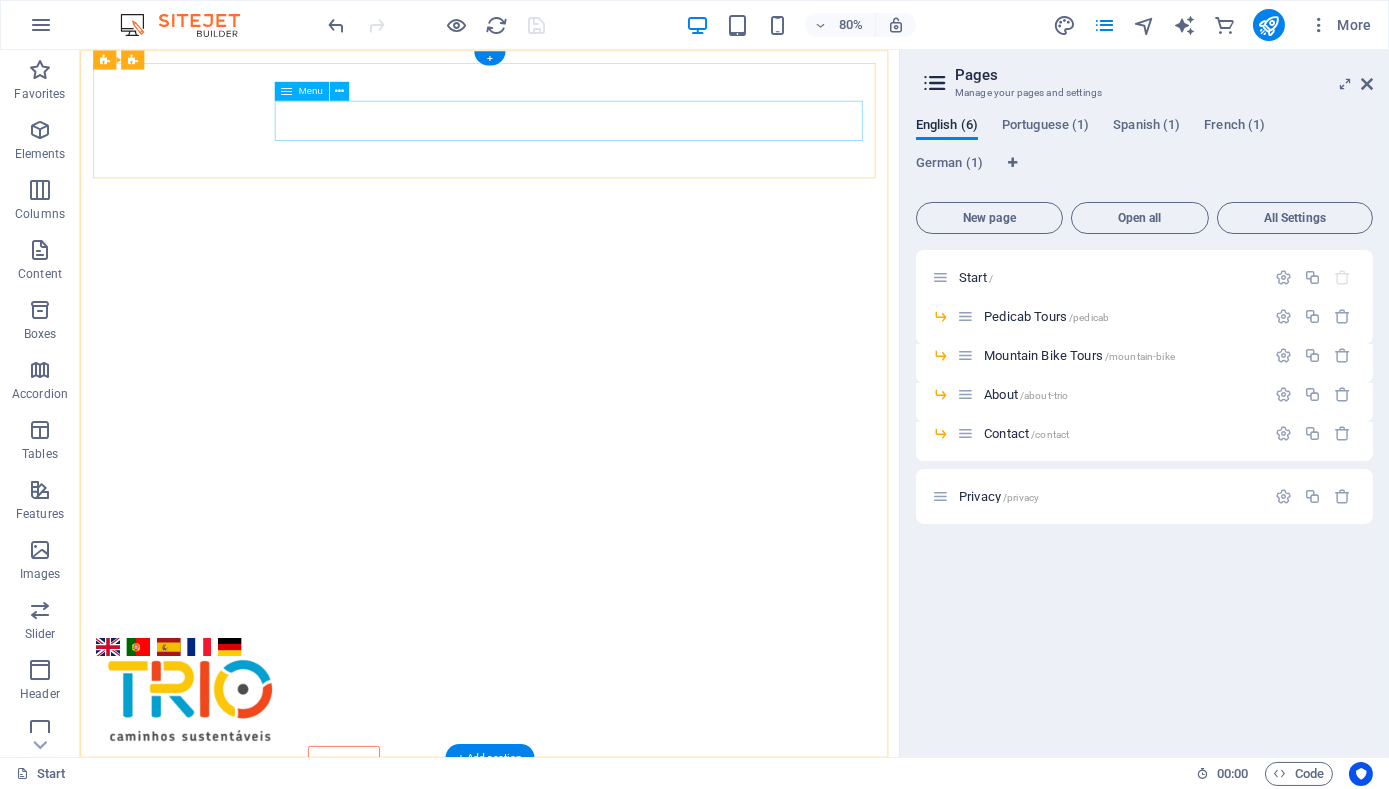 click on "Start Pedicab Mountain Bike About Trio Contact" at bounding box center [592, 945] 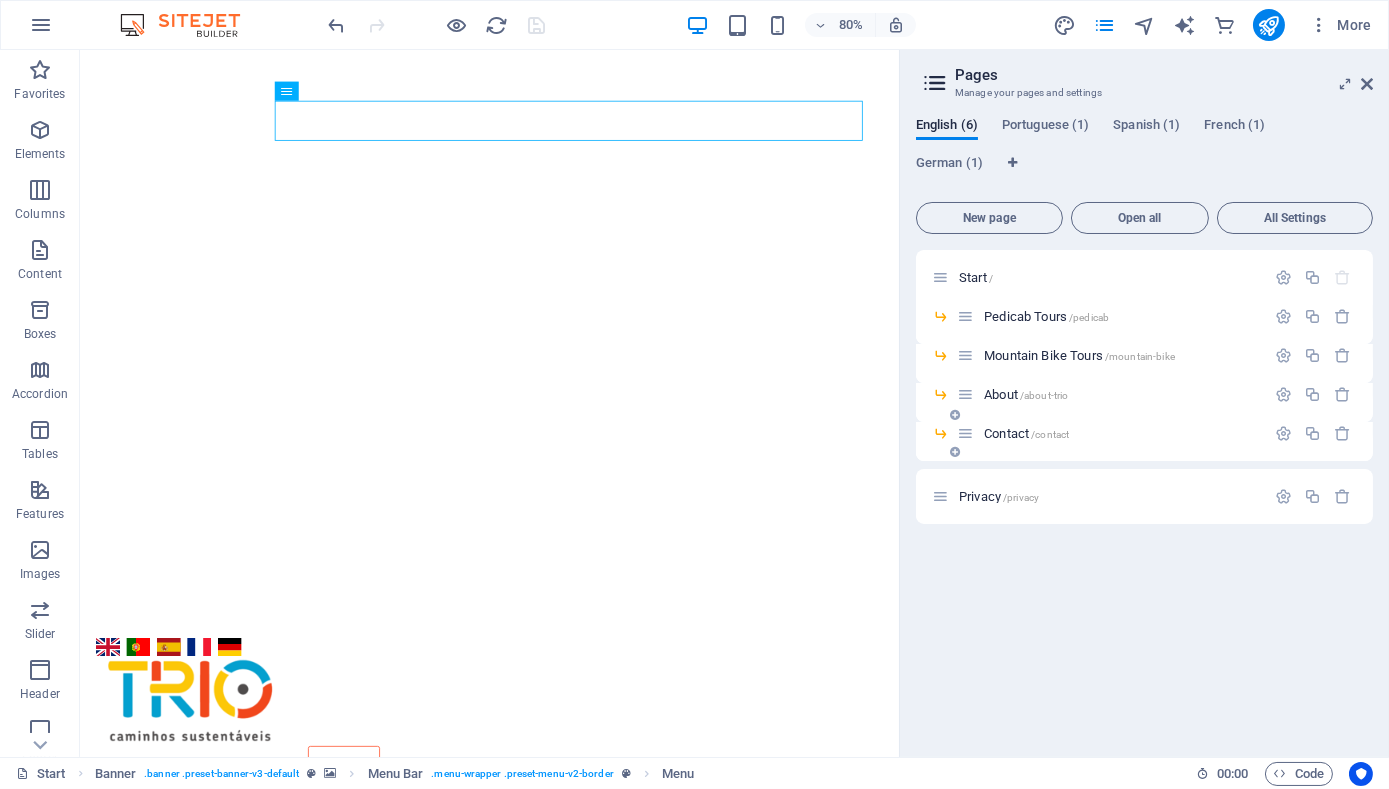 click at bounding box center (965, 433) 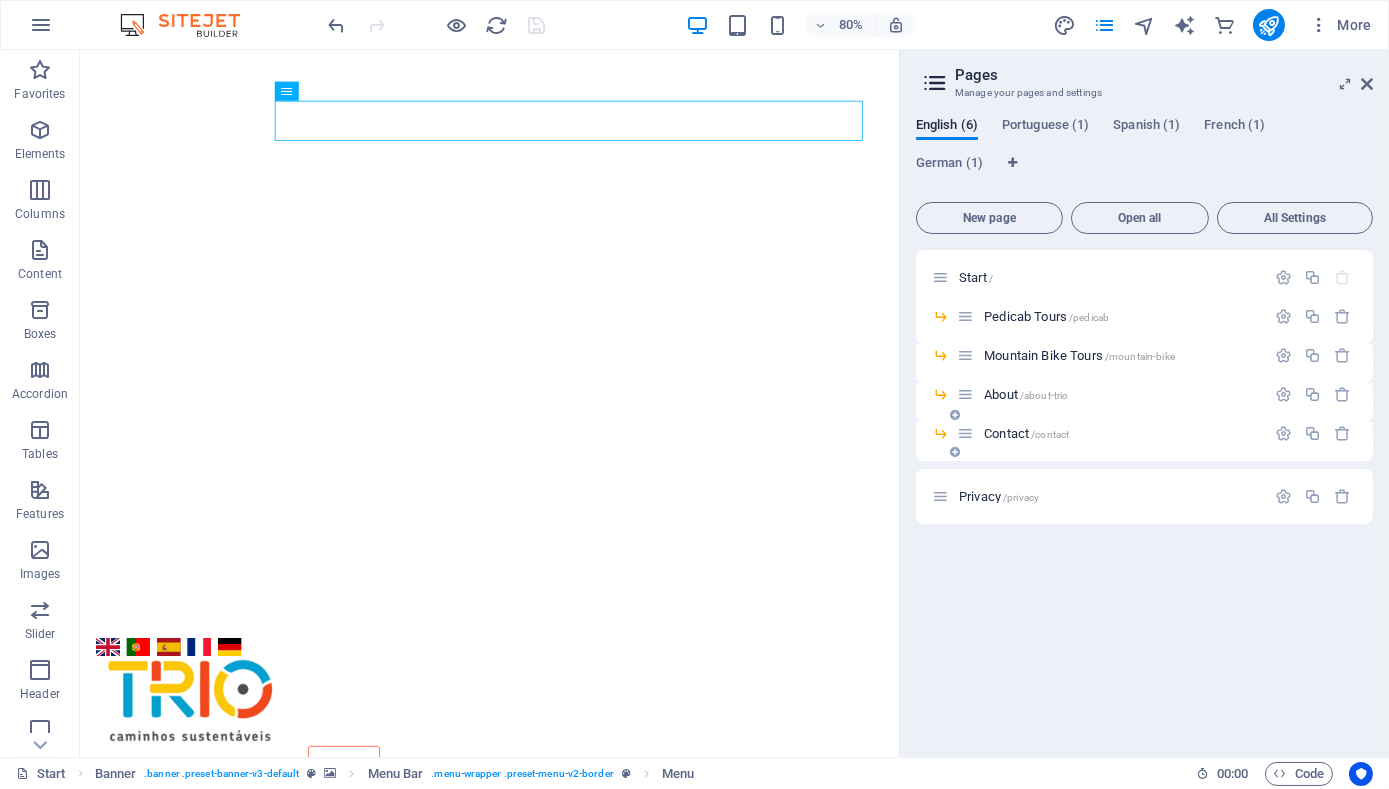click on "Contact /contact" at bounding box center (1026, 433) 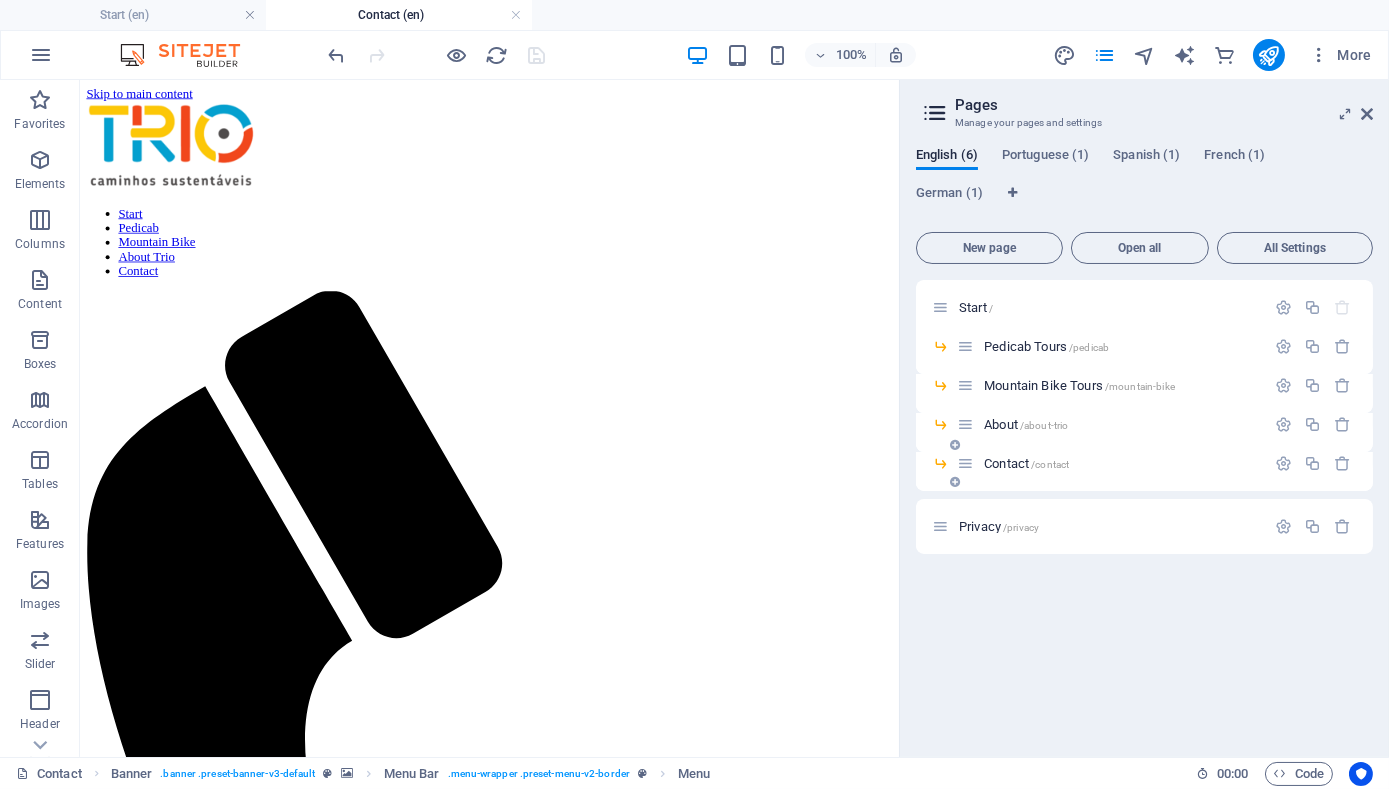 scroll, scrollTop: 0, scrollLeft: 0, axis: both 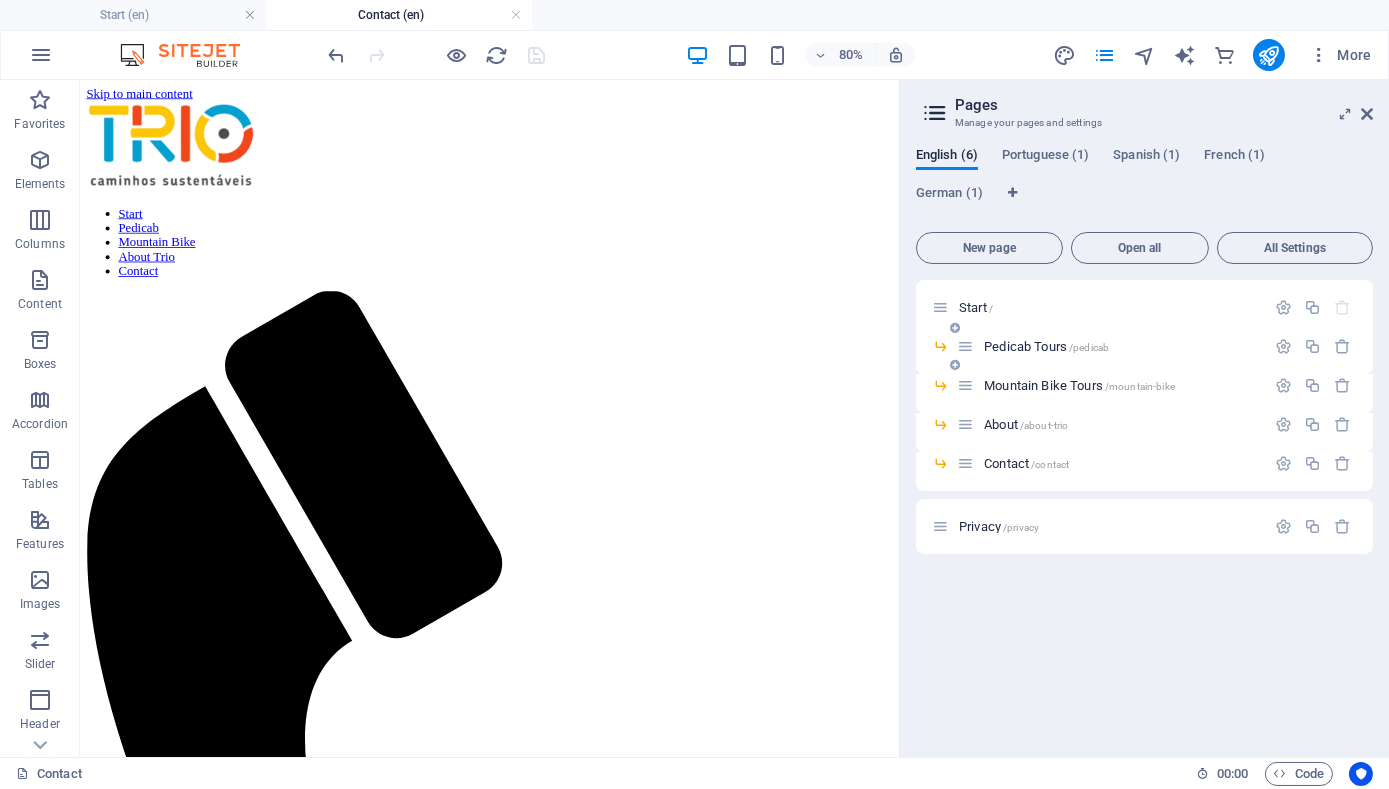 click on "Pedicab Tours /pedicab" at bounding box center [1046, 346] 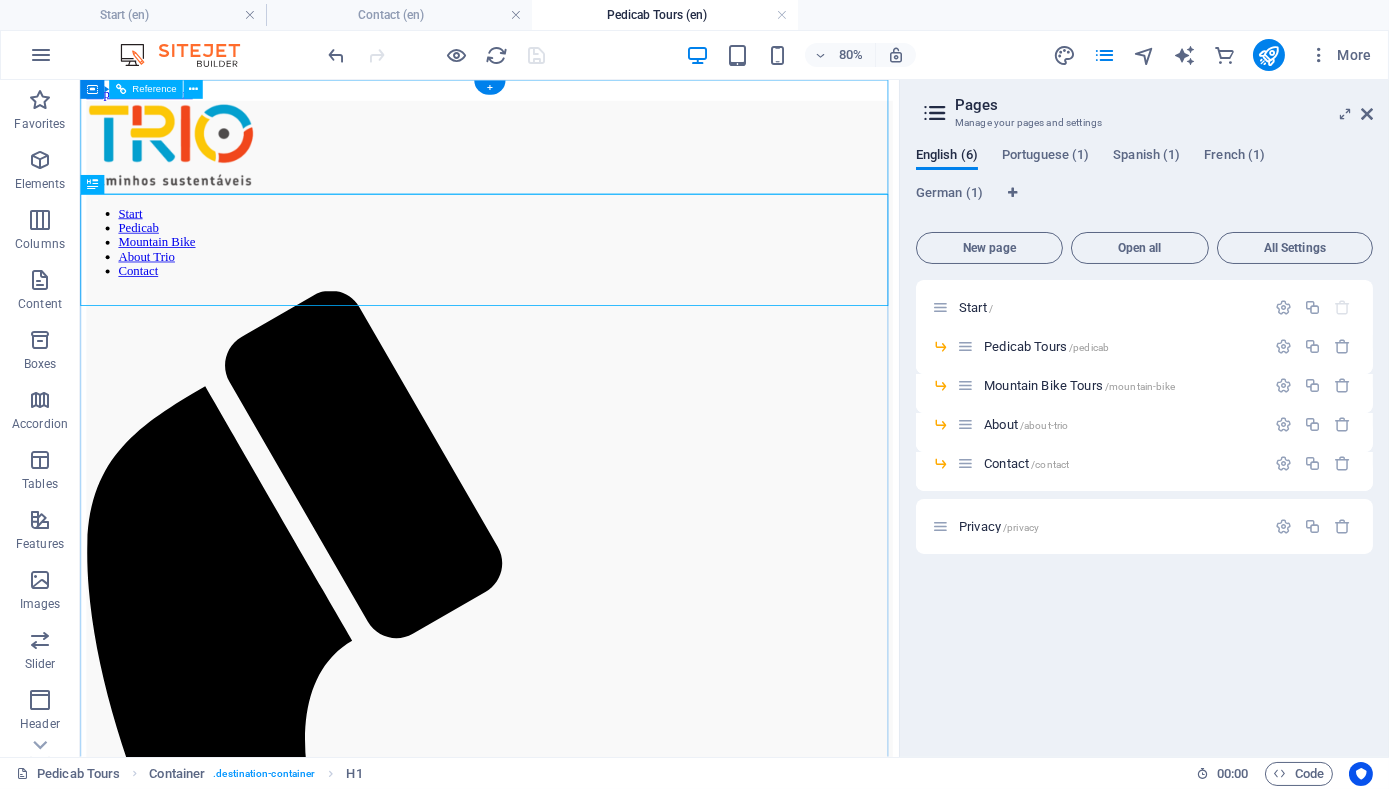 scroll, scrollTop: 0, scrollLeft: 0, axis: both 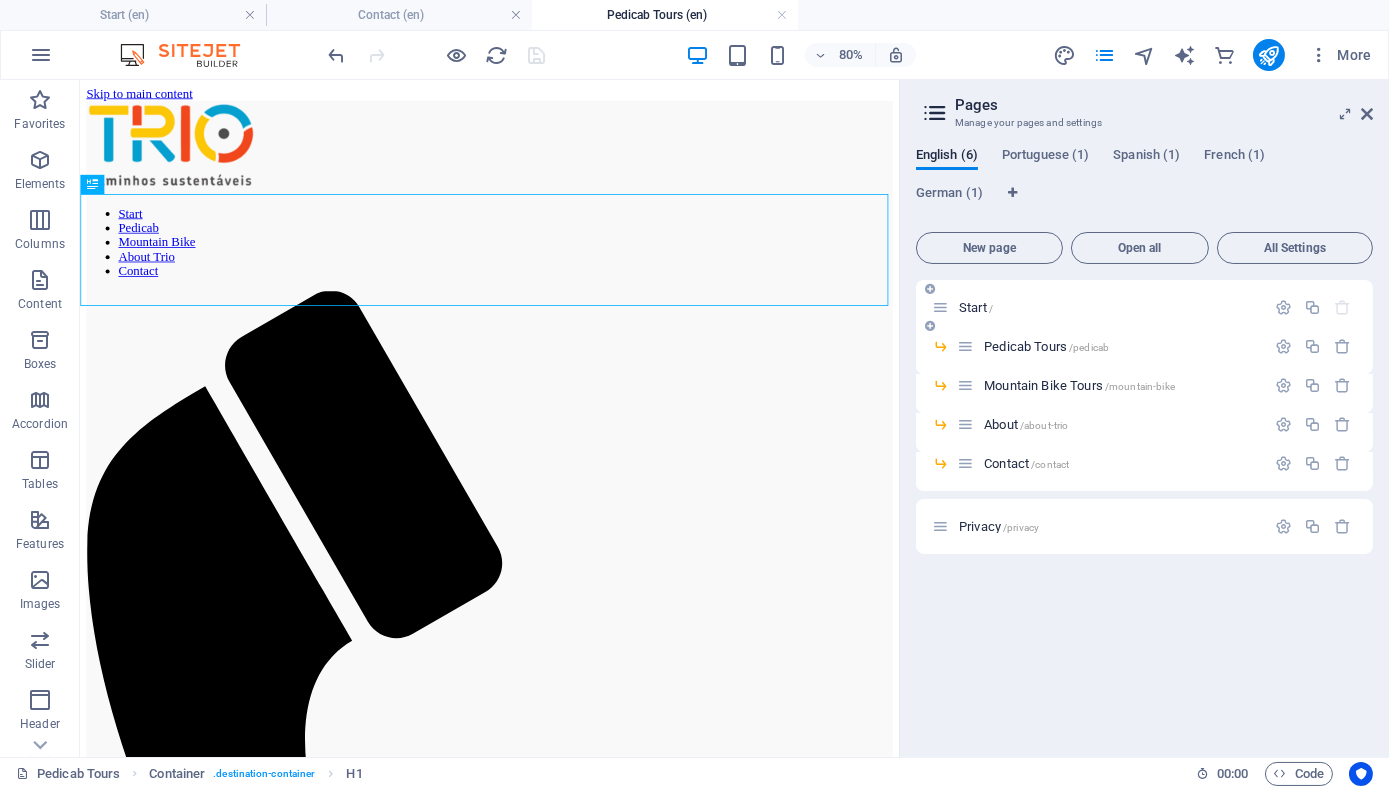 click on "Start /" at bounding box center (976, 307) 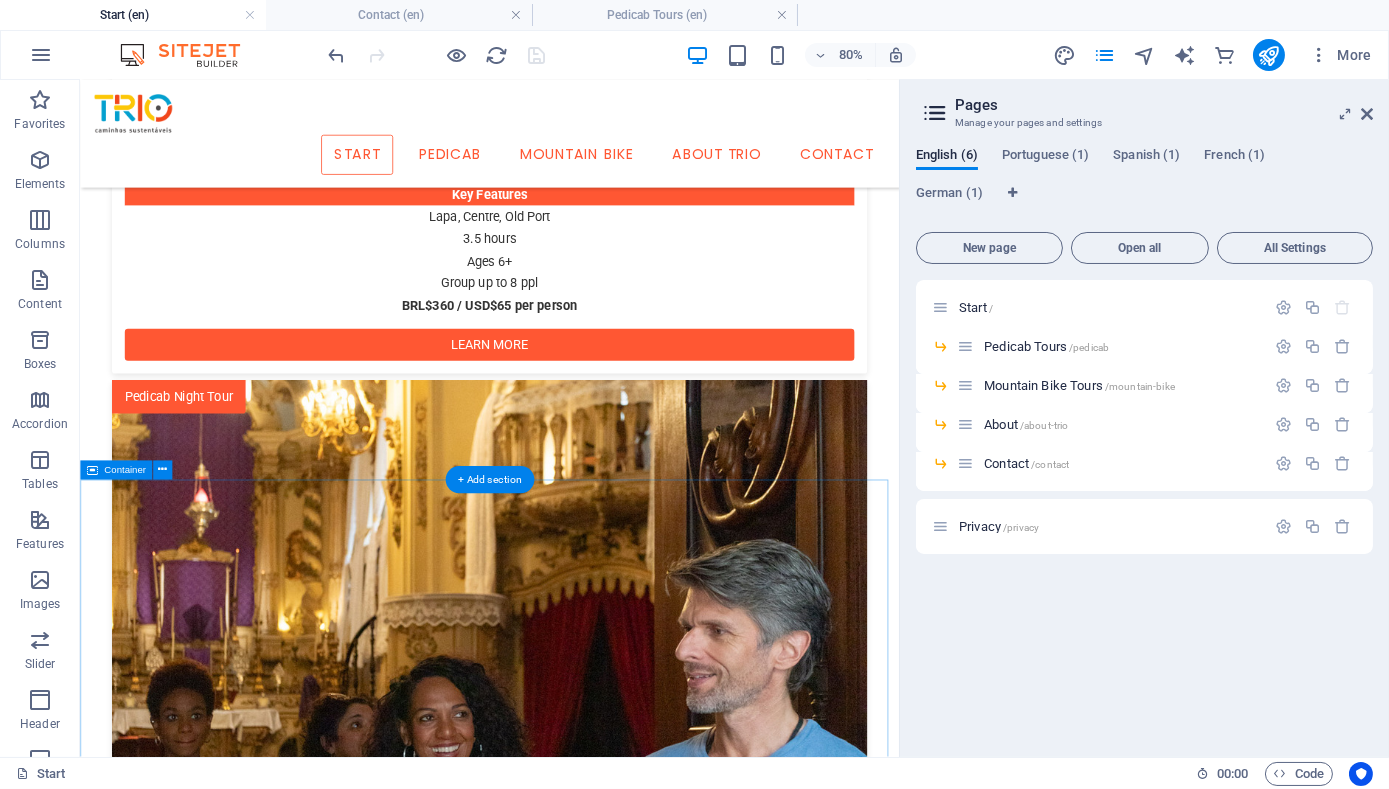 scroll, scrollTop: 3181, scrollLeft: 0, axis: vertical 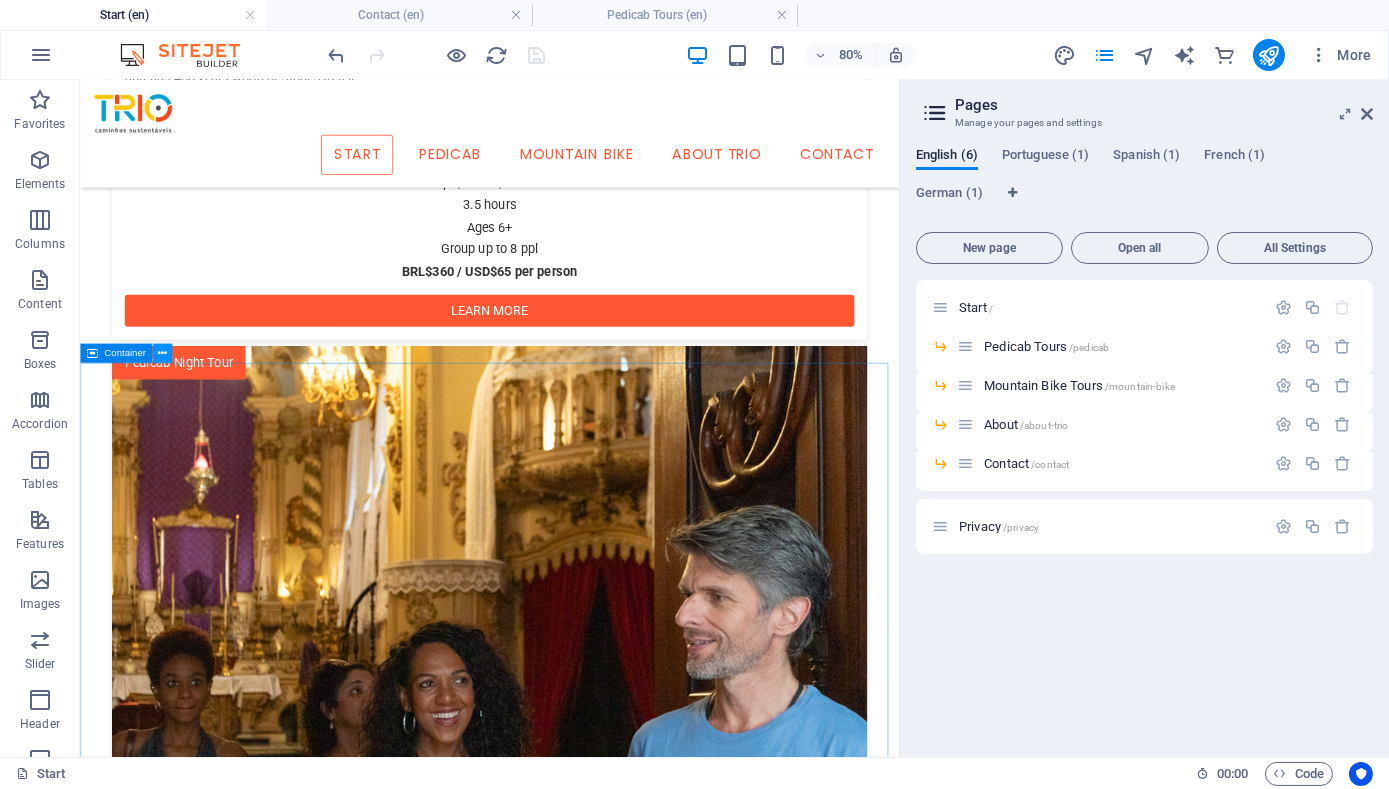 click at bounding box center (162, 353) 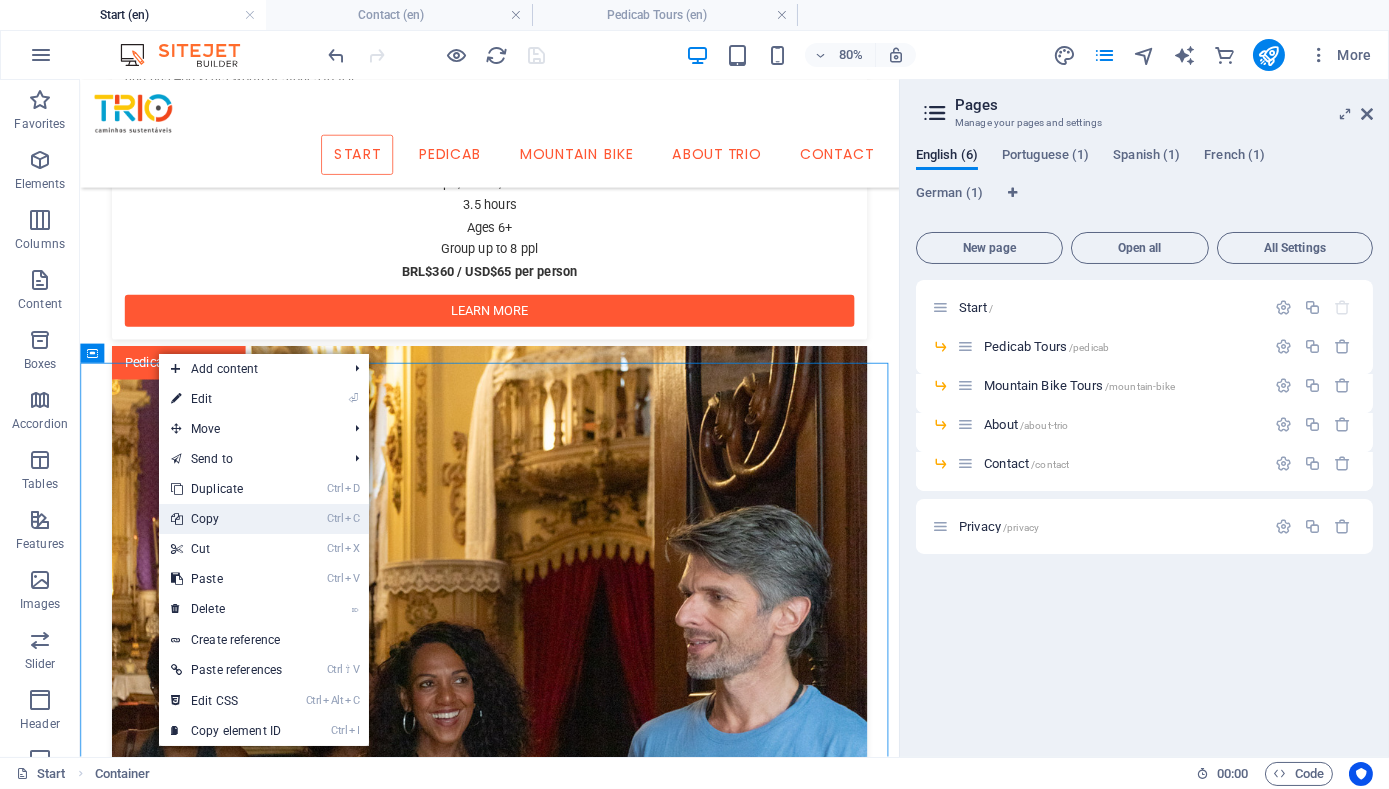 click on "Ctrl C  Copy" at bounding box center [226, 519] 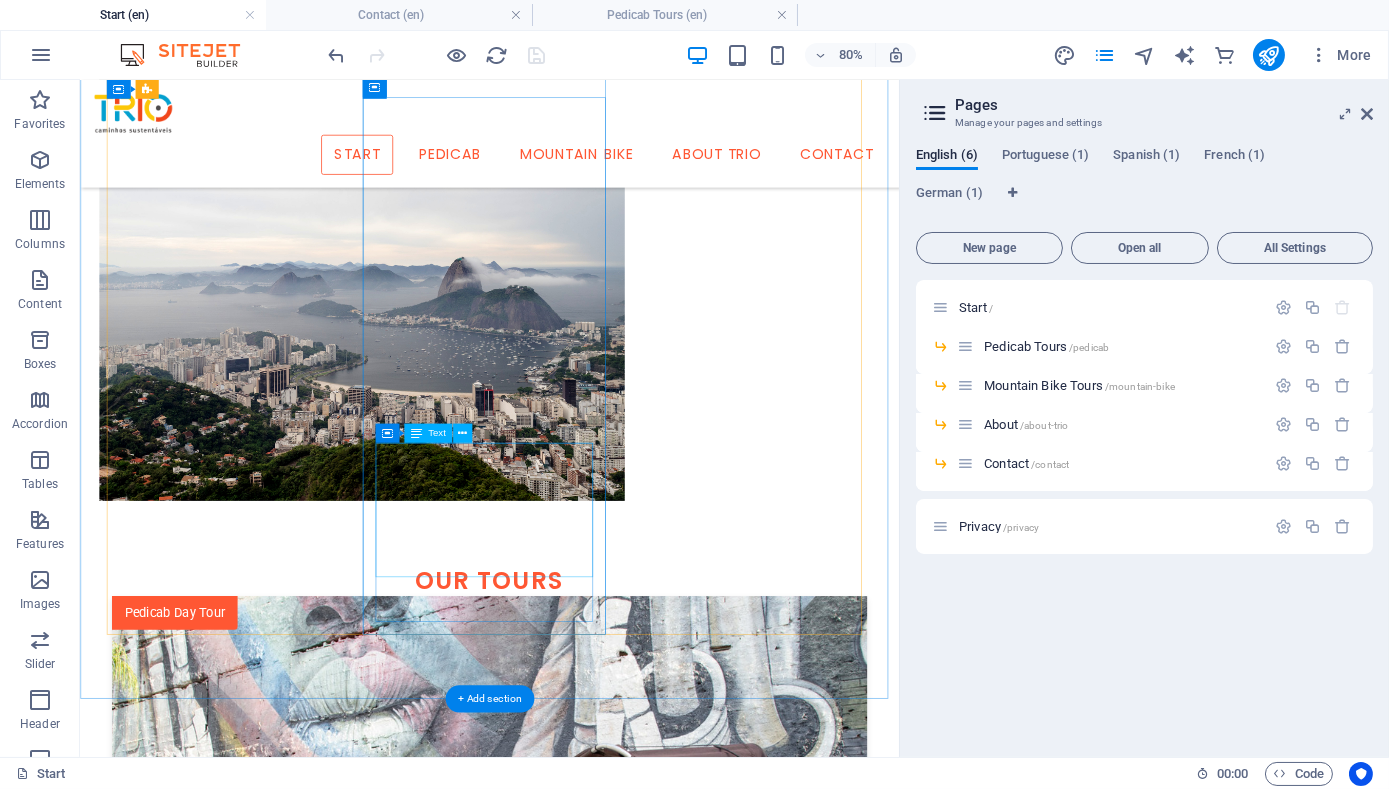 scroll, scrollTop: 1818, scrollLeft: 0, axis: vertical 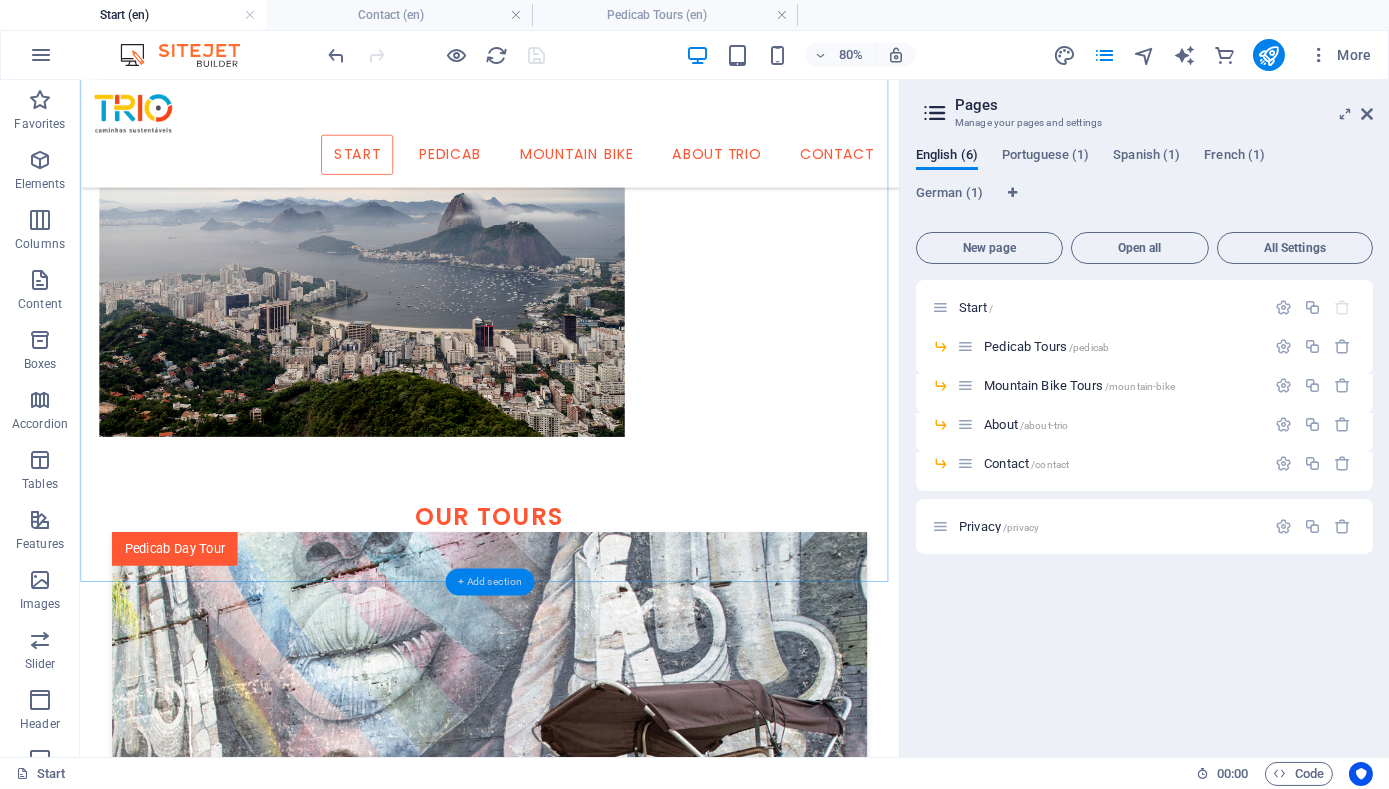 click on "+ Add section" at bounding box center (489, 582) 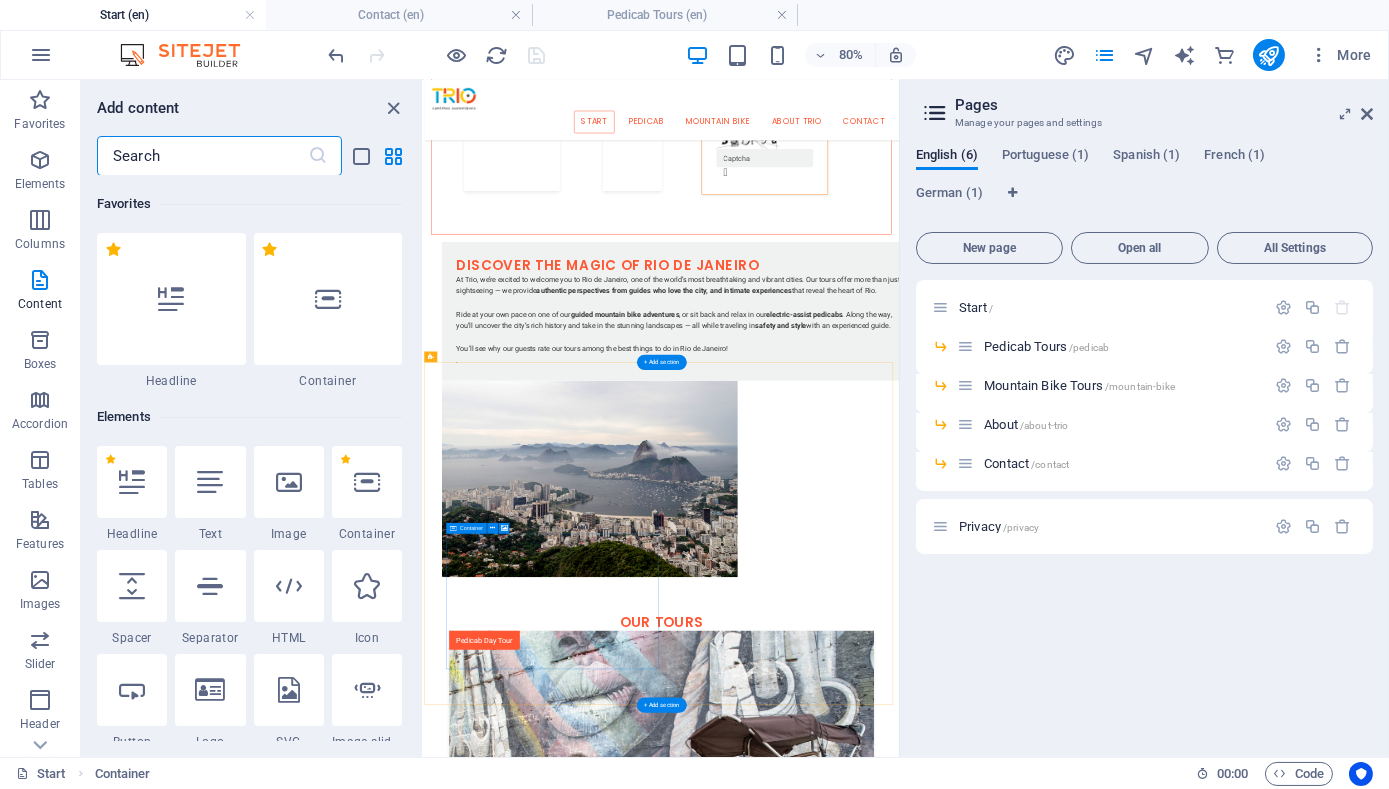 scroll, scrollTop: 2476, scrollLeft: 0, axis: vertical 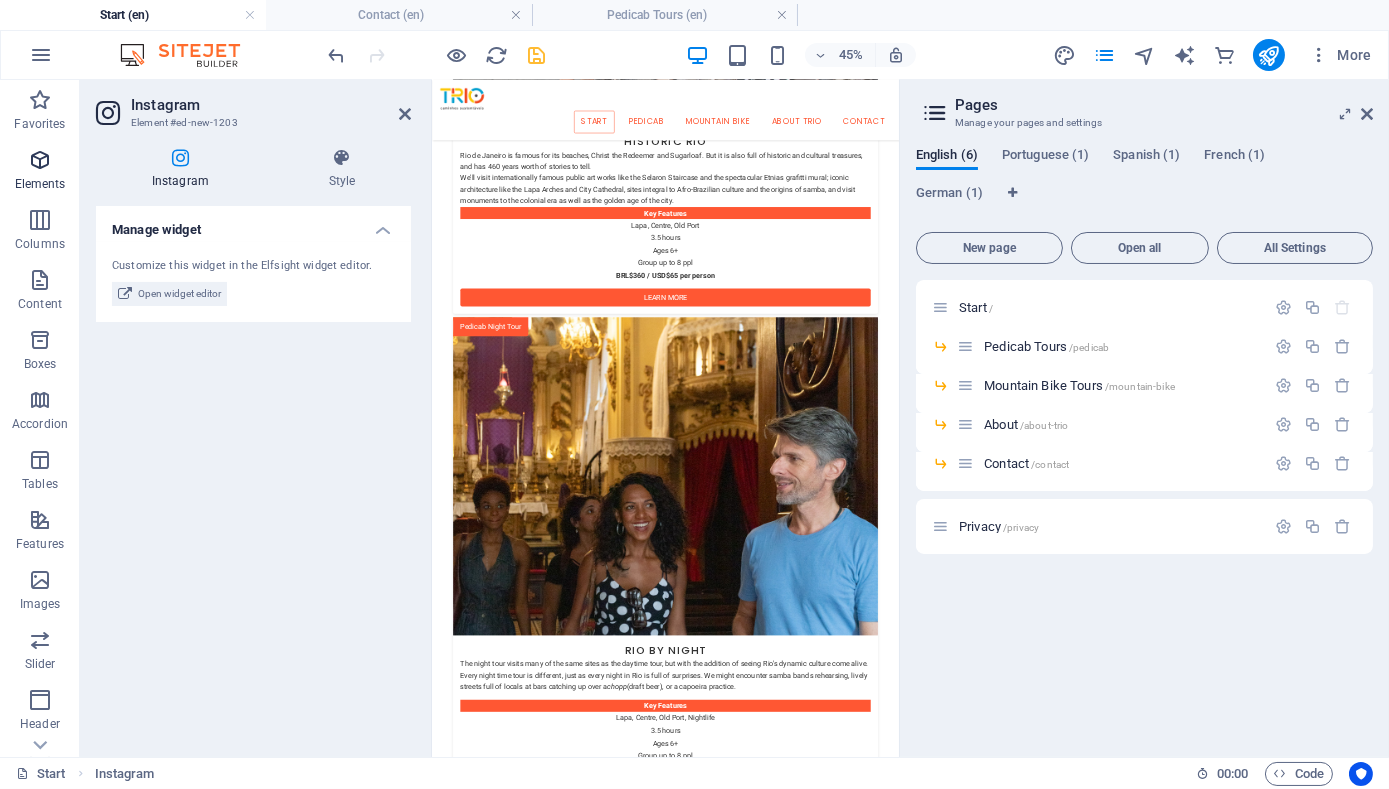 click at bounding box center (40, 160) 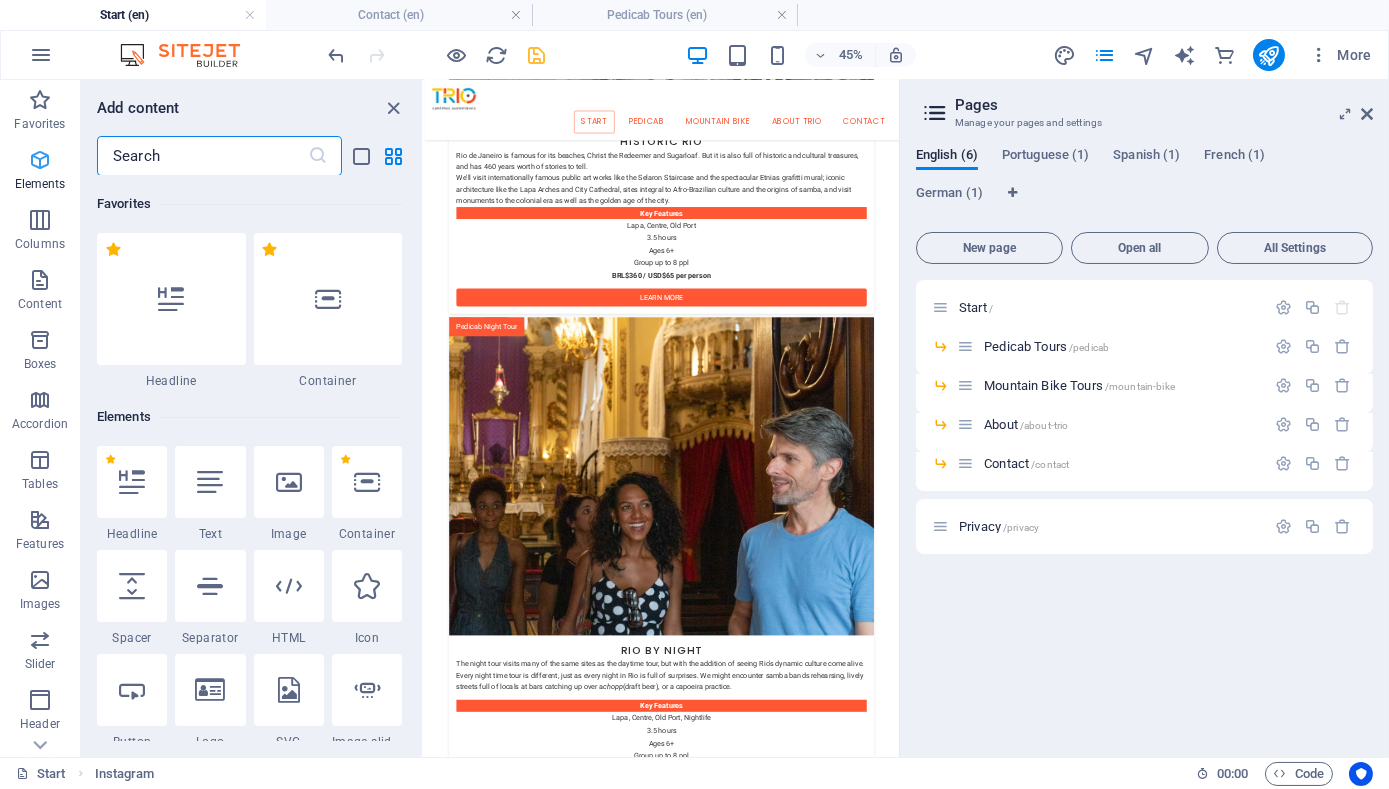 scroll, scrollTop: 2695, scrollLeft: 0, axis: vertical 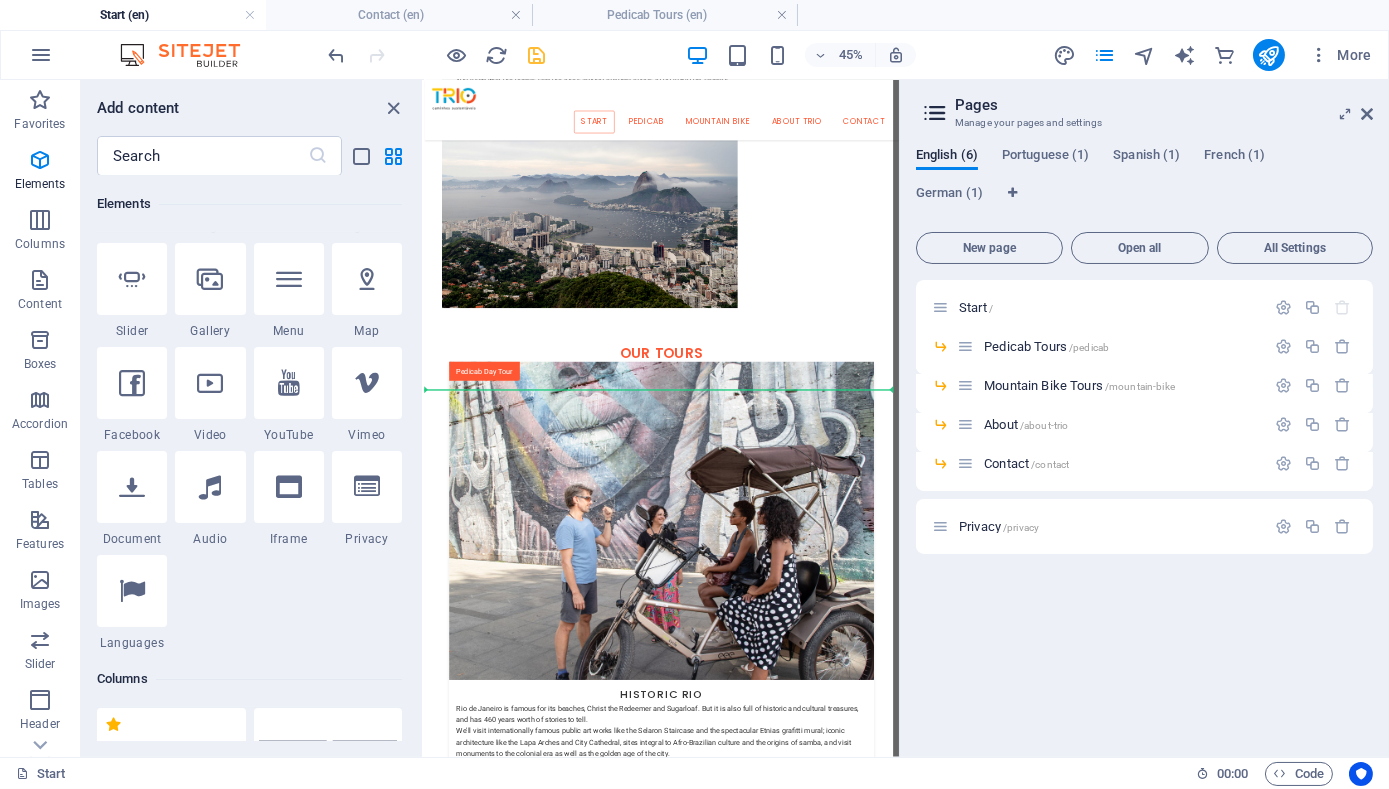 select on "%" 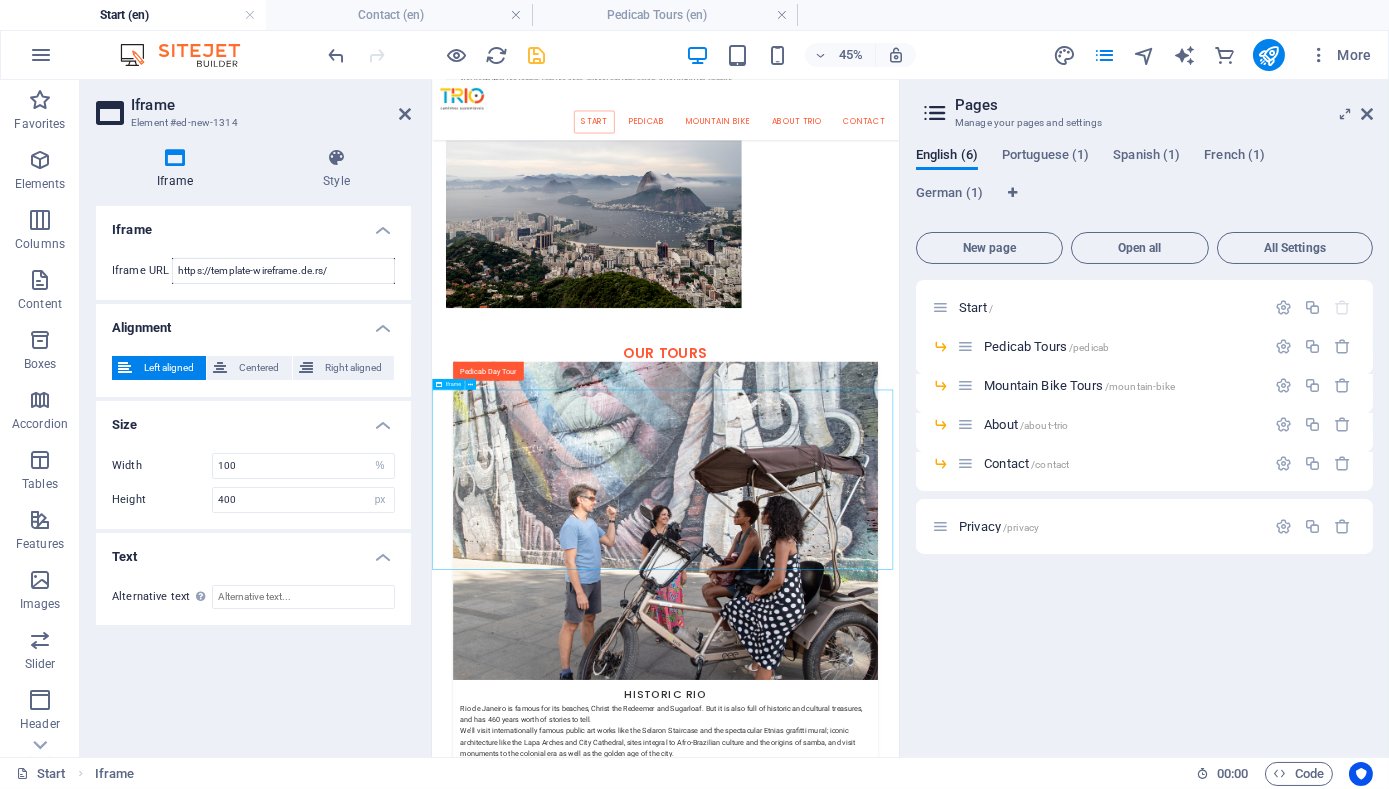 click on "</div>" at bounding box center (950, 4356) 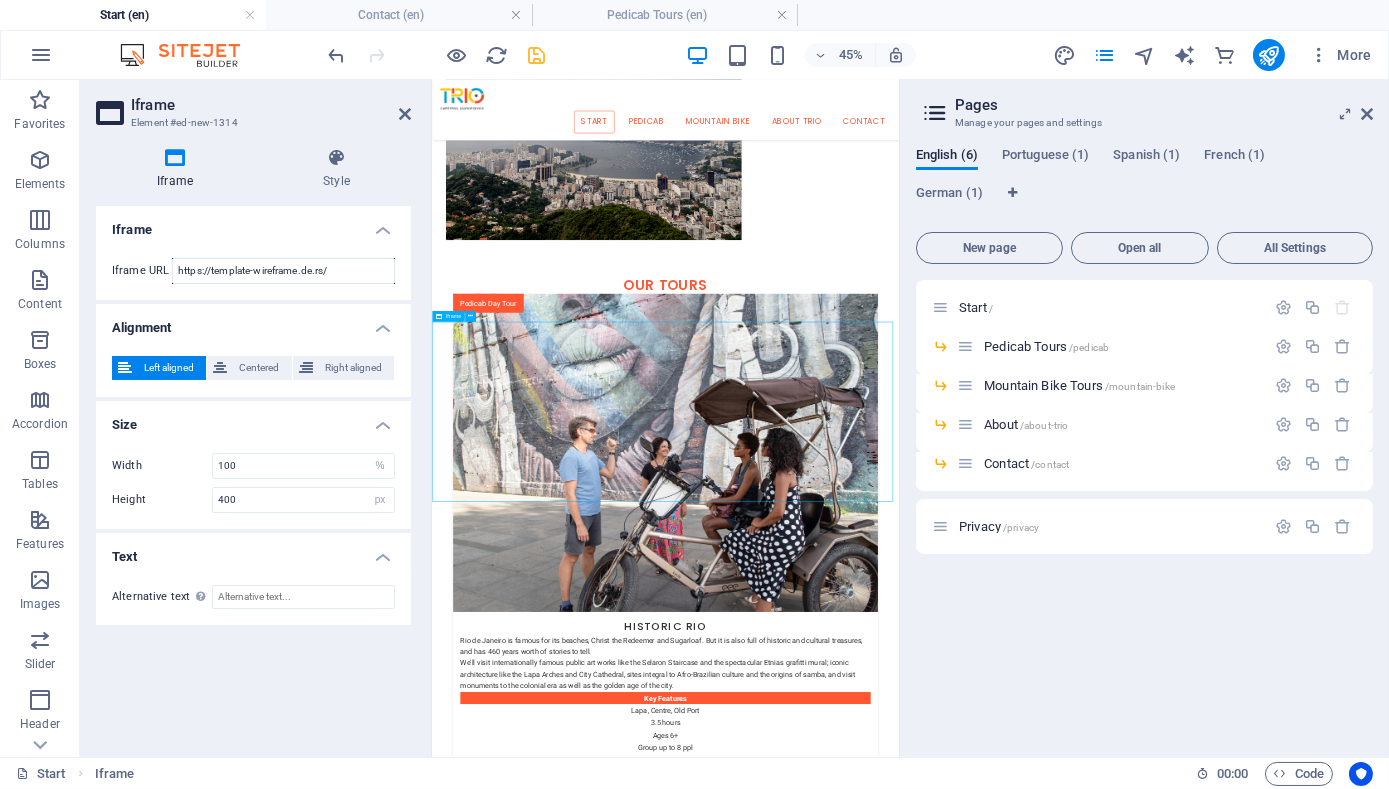 scroll, scrollTop: 2718, scrollLeft: 0, axis: vertical 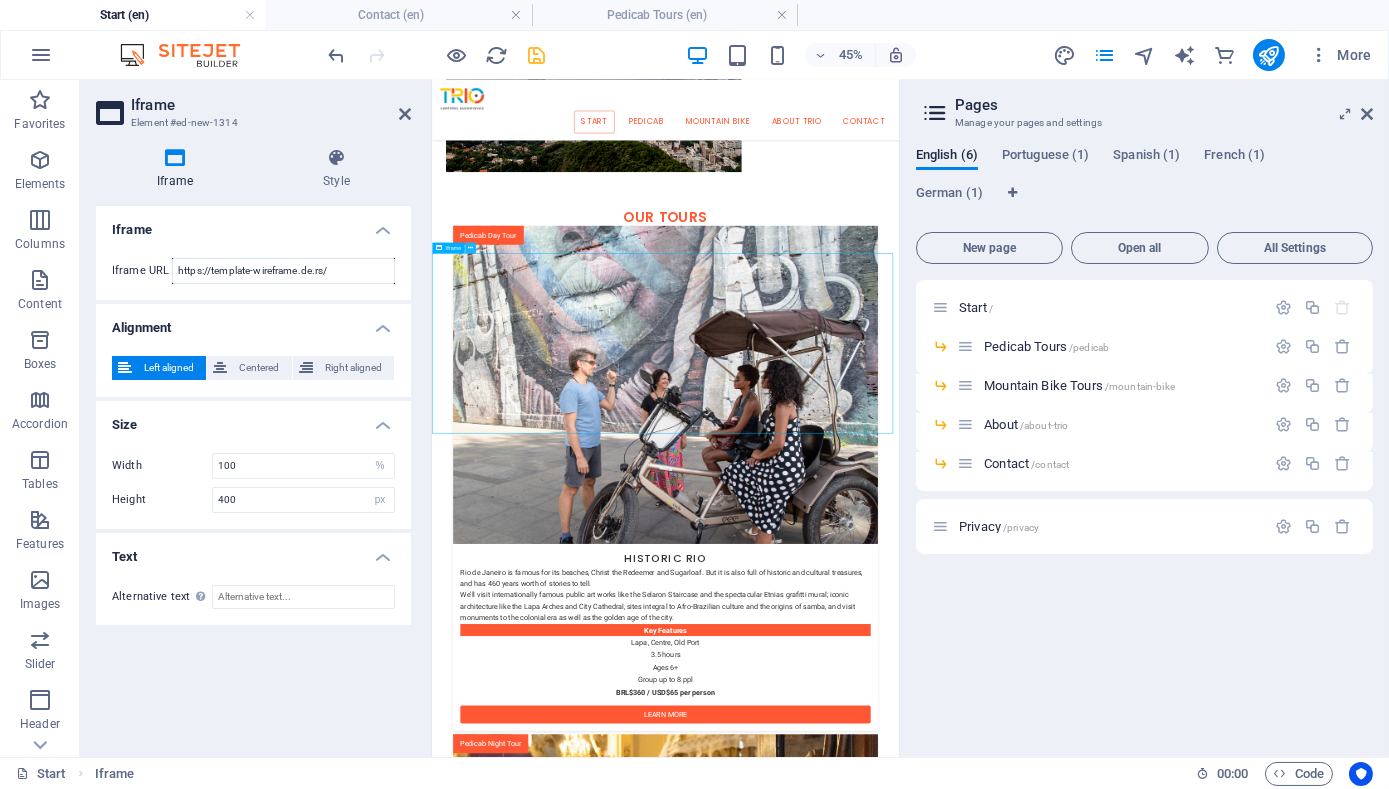 click at bounding box center (470, 248) 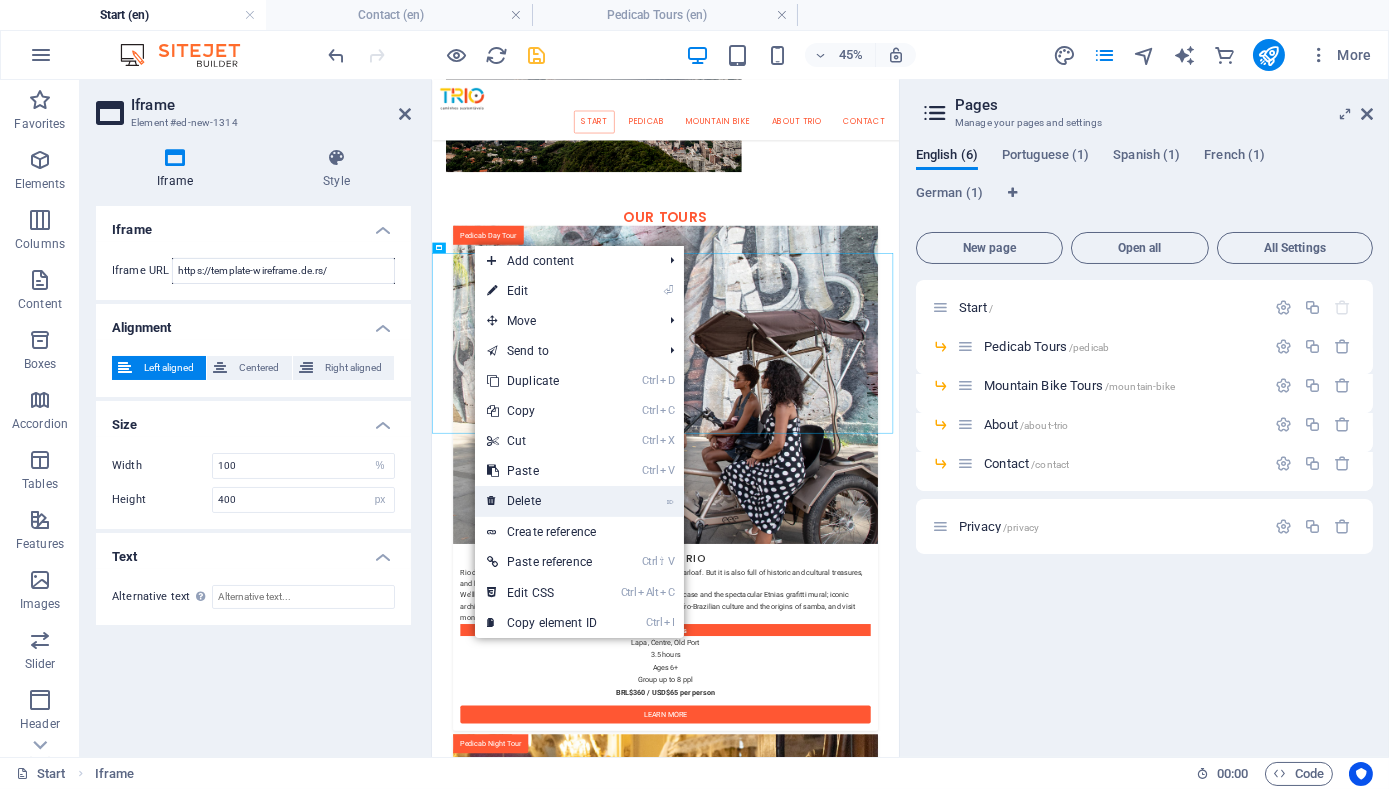 click on "⌦  Delete" at bounding box center [542, 501] 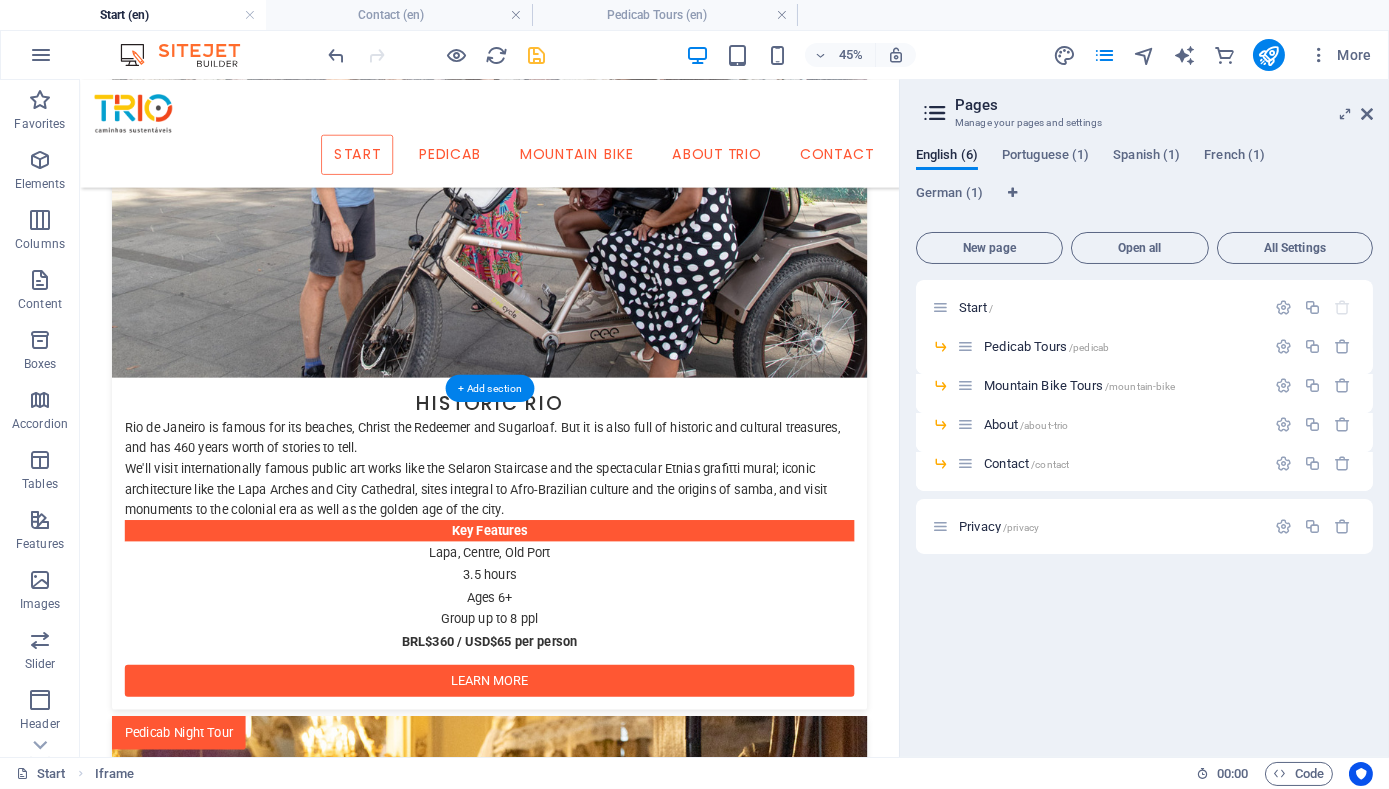 scroll, scrollTop: 2060, scrollLeft: 0, axis: vertical 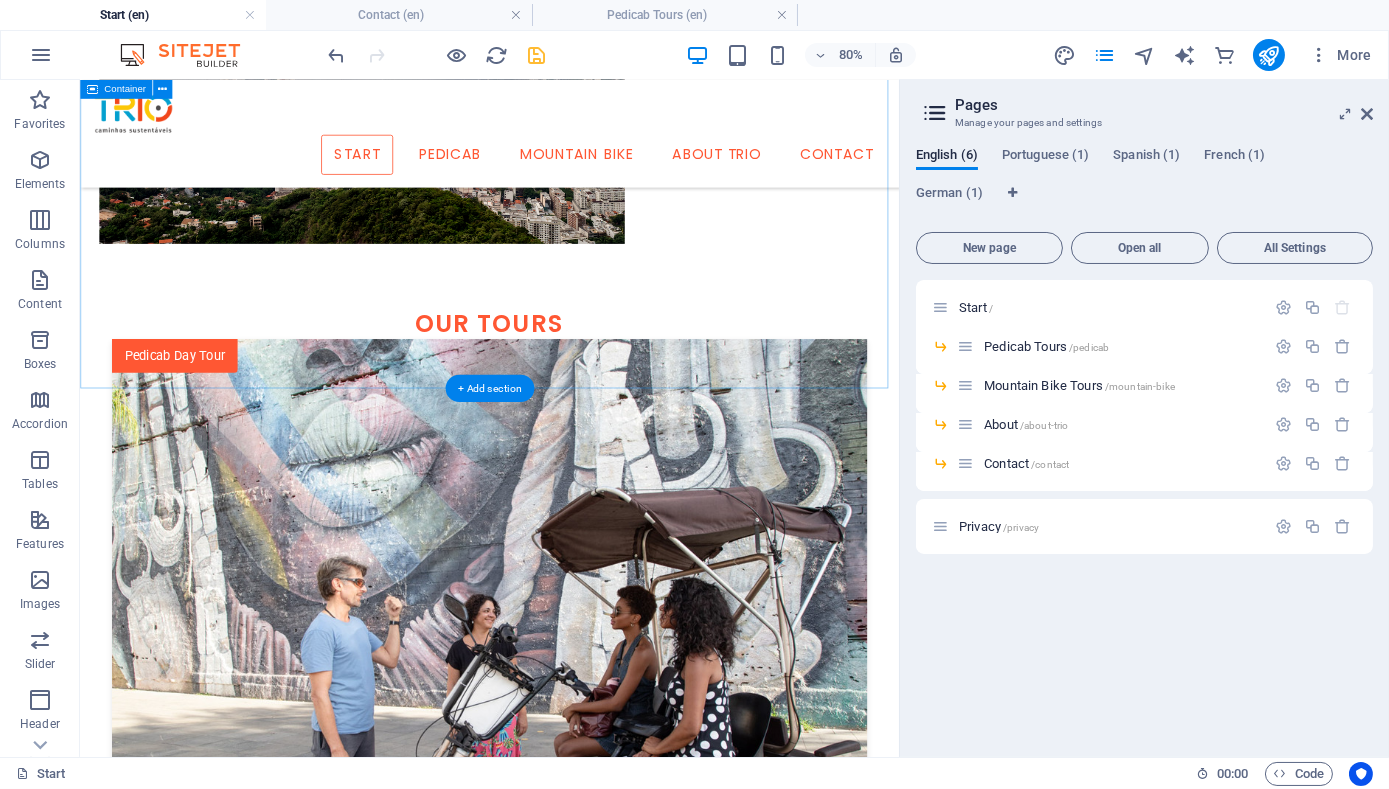 click on "Our tours Pedicab Day Tour Historic Rio Rio de Janeiro is famous for its beaches, Christ the Redeemer and Sugarloaf. But it is also full of historic and cultural treasures, and has 460 years worth of stories to tell. We'll visit internationally famous public art works like the Selaron Staircase and the spectacular Etnias grafitti mural; iconic architecture like the Lapa Arches and City Cathedral, sites integral to Afro-Brazilian culture and the origins of samba, and visit monuments to the colonial era as well as the golden age of the city.  Key Features Lapa, Centre, Old Port 3.5 hours Ages 6+ Group up to 8 ppl  BRL$360 / USD$65 per person Learn more Pedicab Night Tour Rio by Night The night tour visits many of the same sites as the daytime tour, but with the addition of seeing Rio's dynamic culture come alive. Every night time tour is different, just as every night in Rio is full of surprises. We might encounter samba bands rehearsing, lively streets full of locals at bars catching up over a  chopp" at bounding box center (592, 2069) 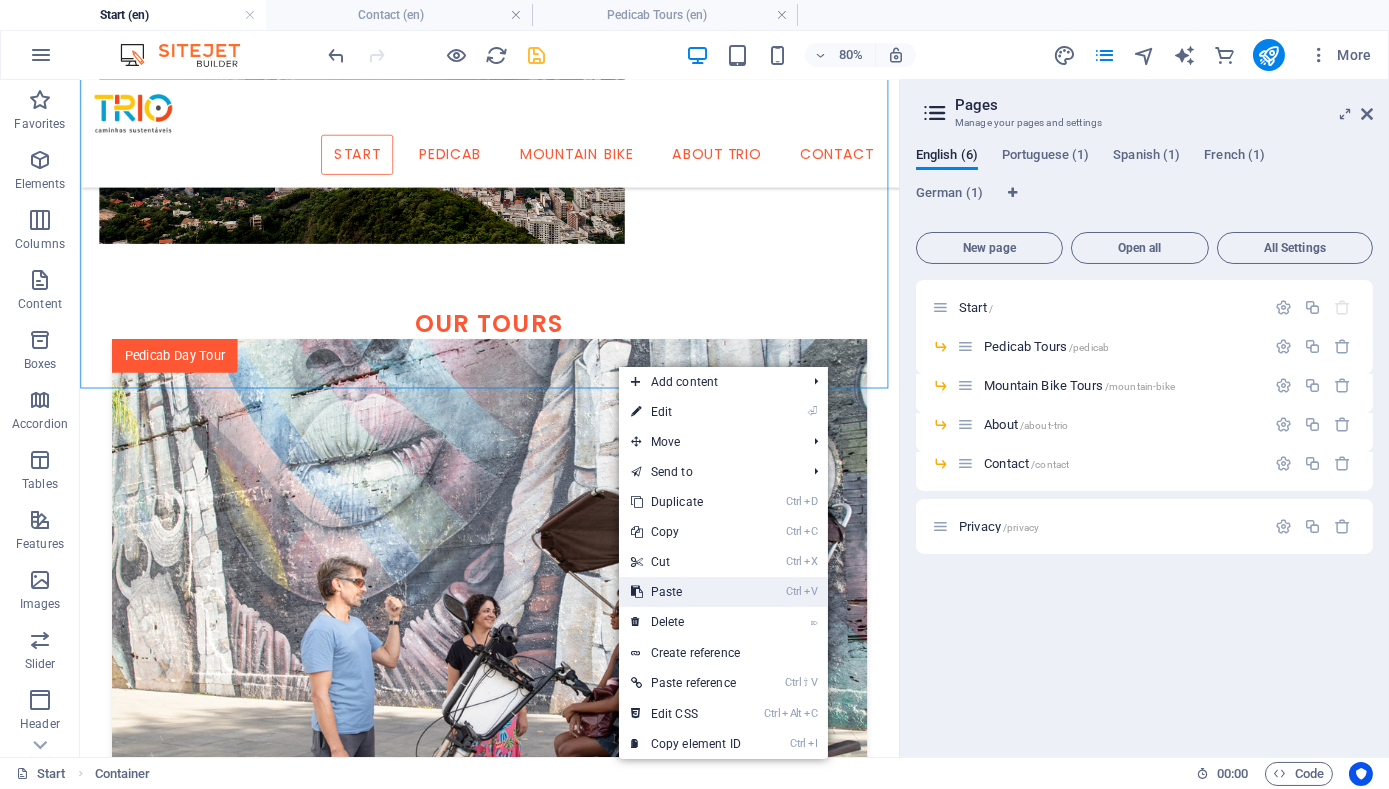 click on "Ctrl" at bounding box center [794, 591] 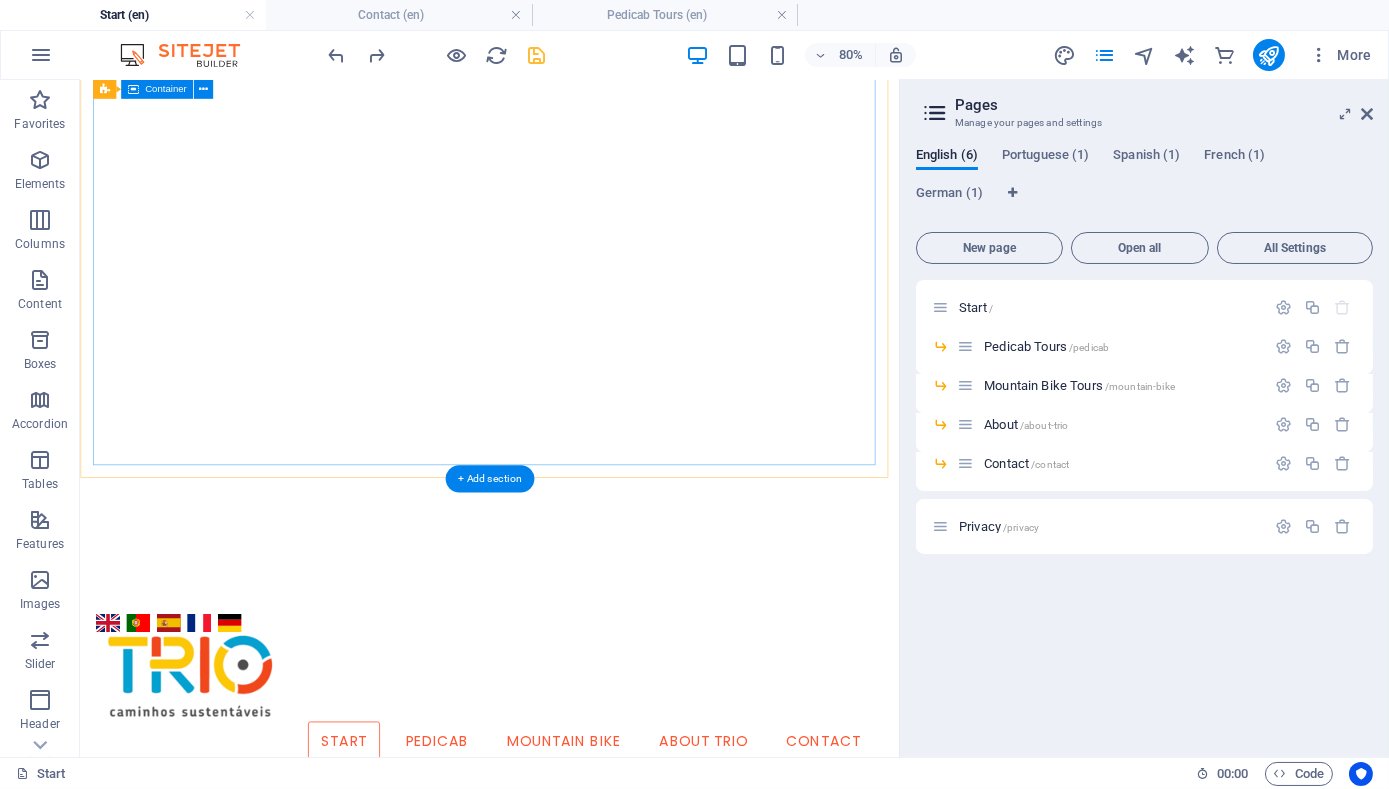 scroll, scrollTop: 0, scrollLeft: 0, axis: both 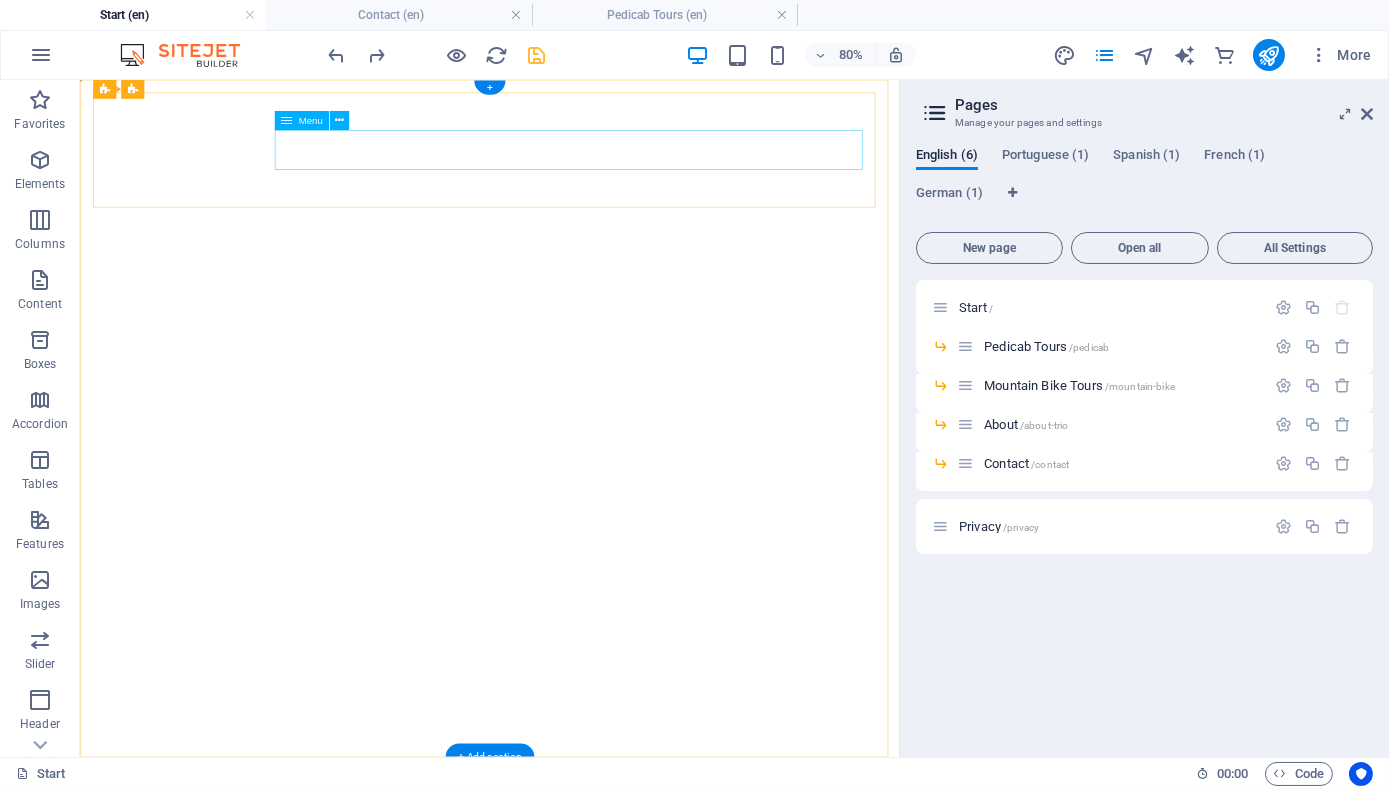 click on "Start Pedicab Mountain Bike About Trio Contact" at bounding box center (592, 1097) 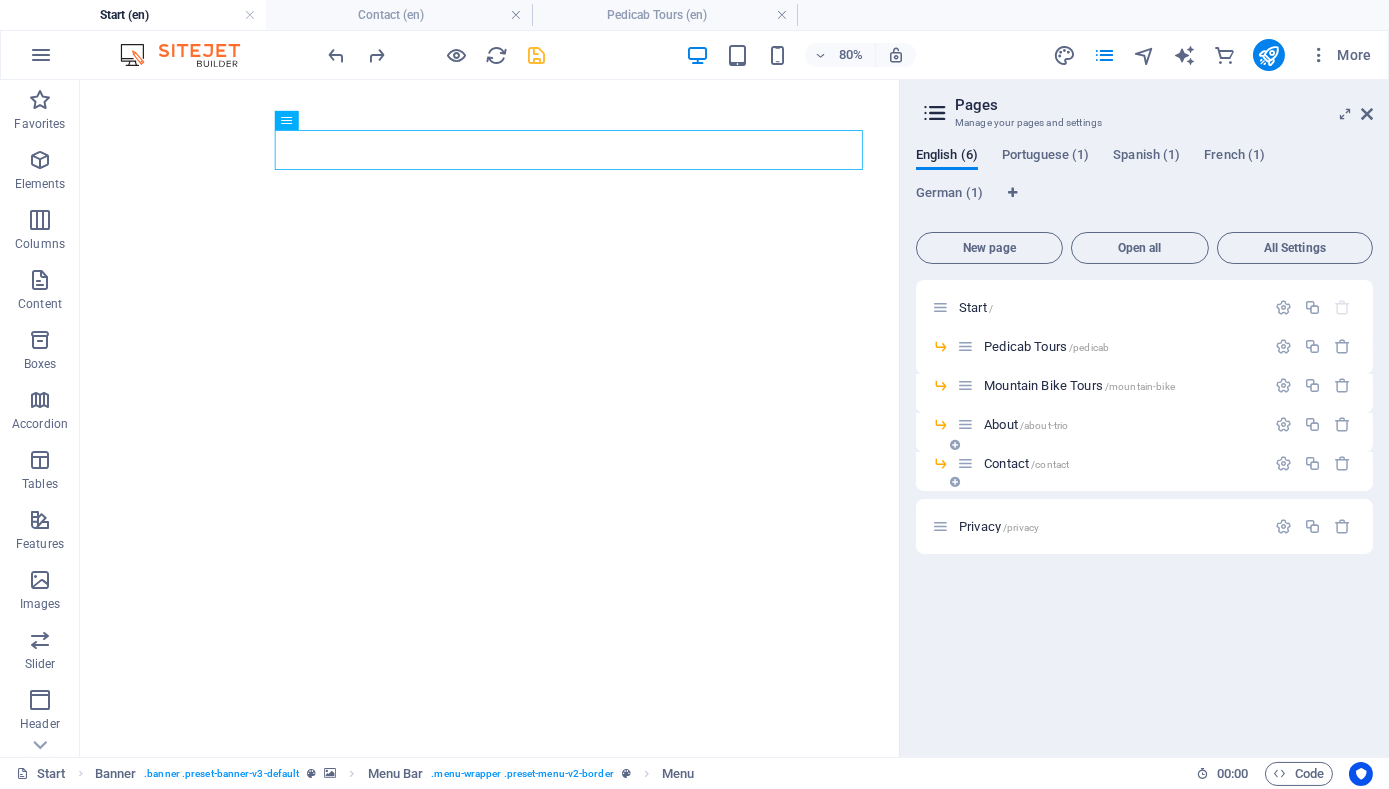 click on "Contact /contact" at bounding box center [1026, 463] 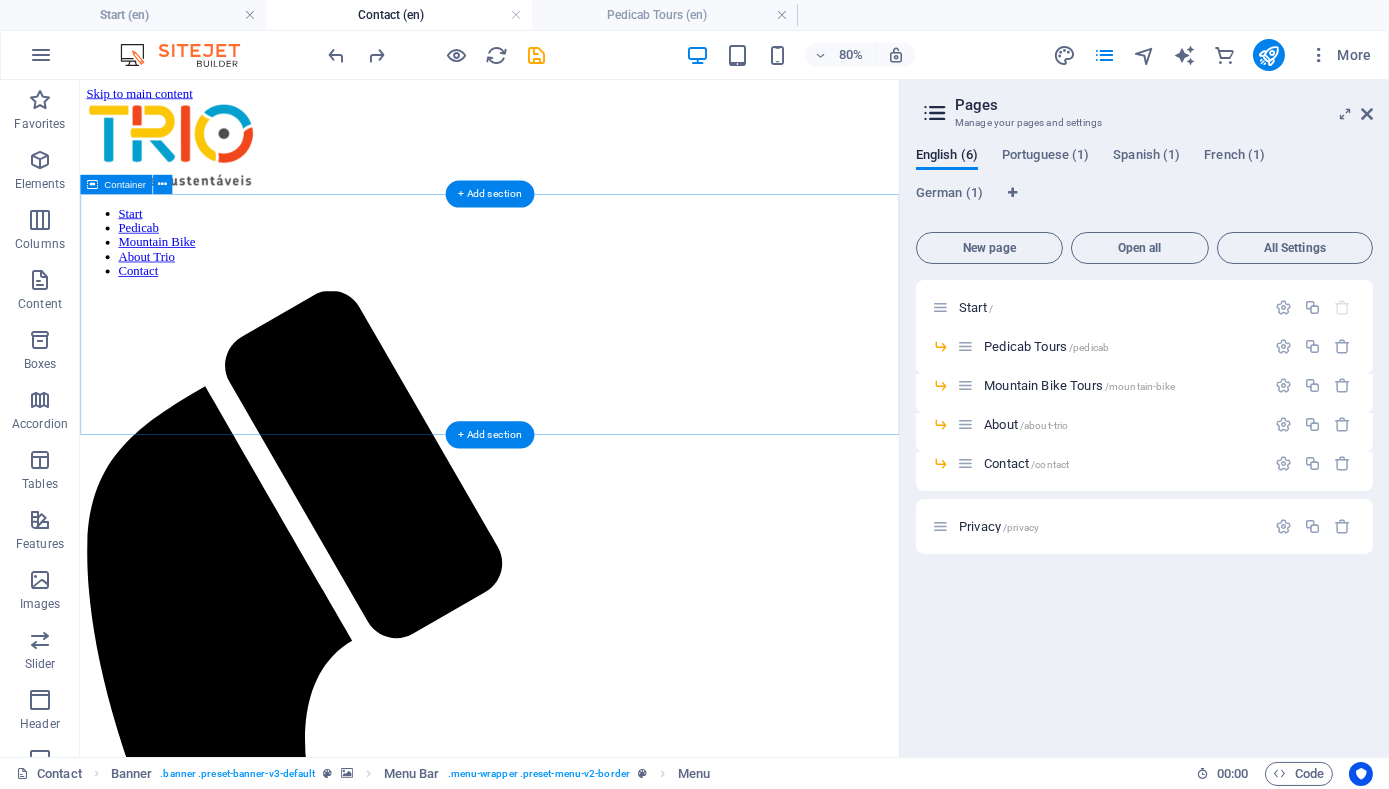 click on "Drop content here or  Add elements  Paste clipboard" at bounding box center (592, 1736) 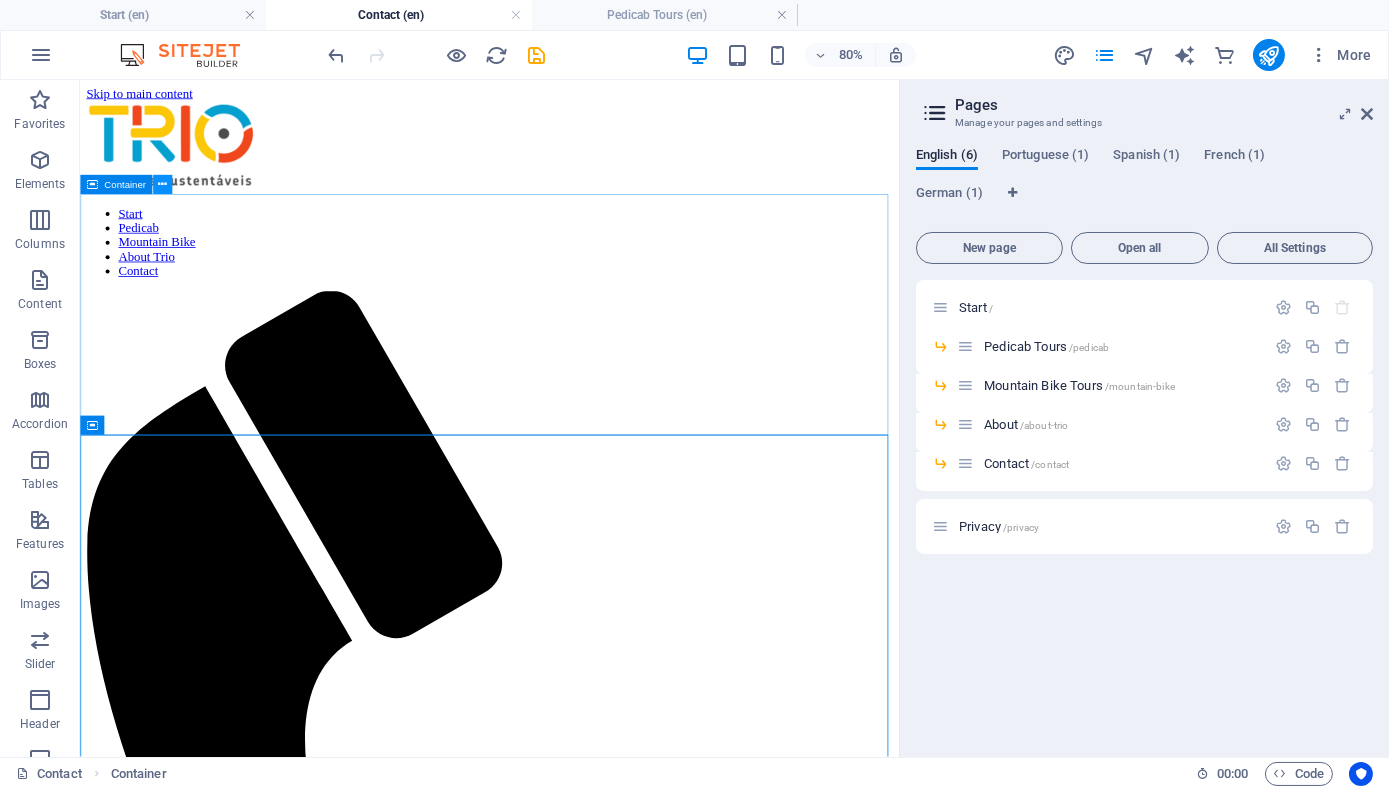 click at bounding box center [162, 185] 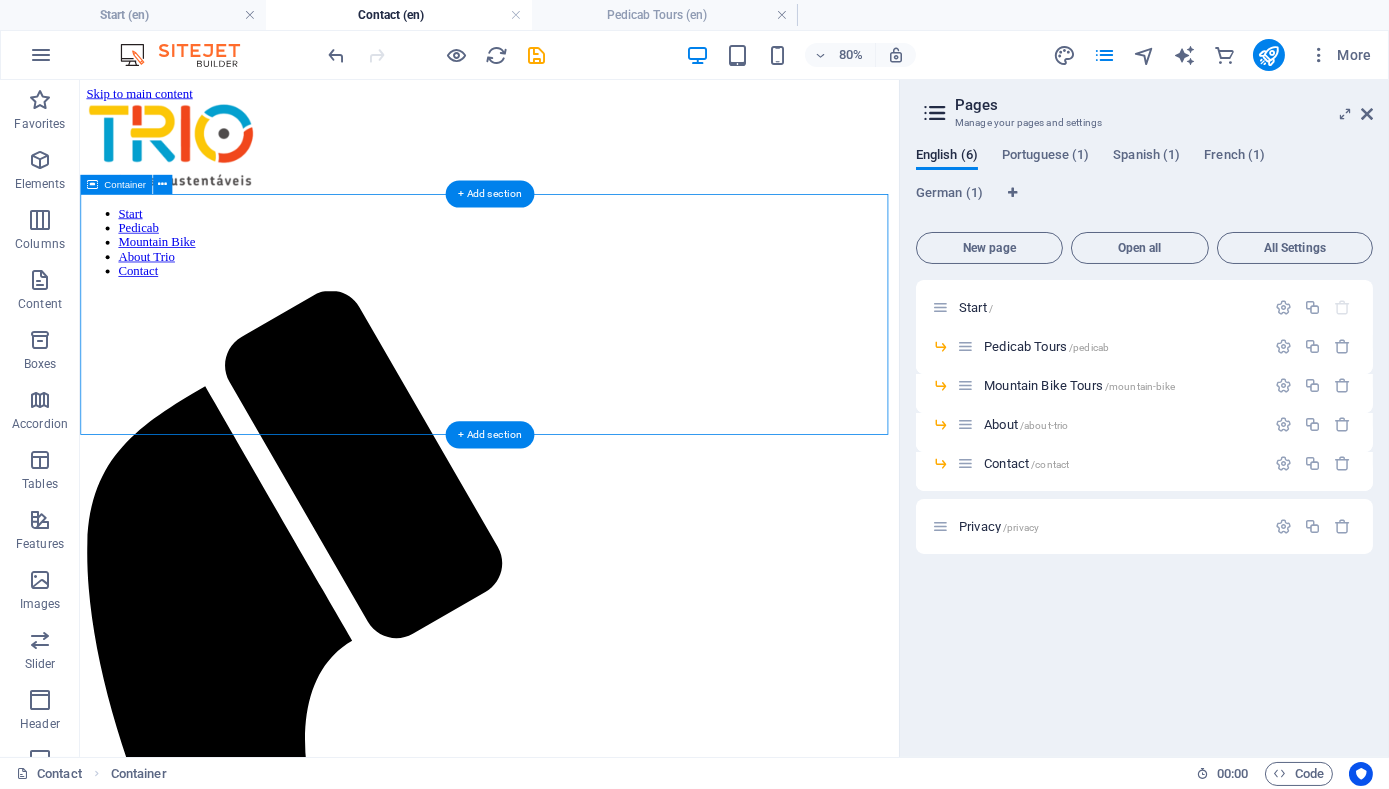 click on "Drop content here or  Add elements  Paste clipboard" at bounding box center [592, 1736] 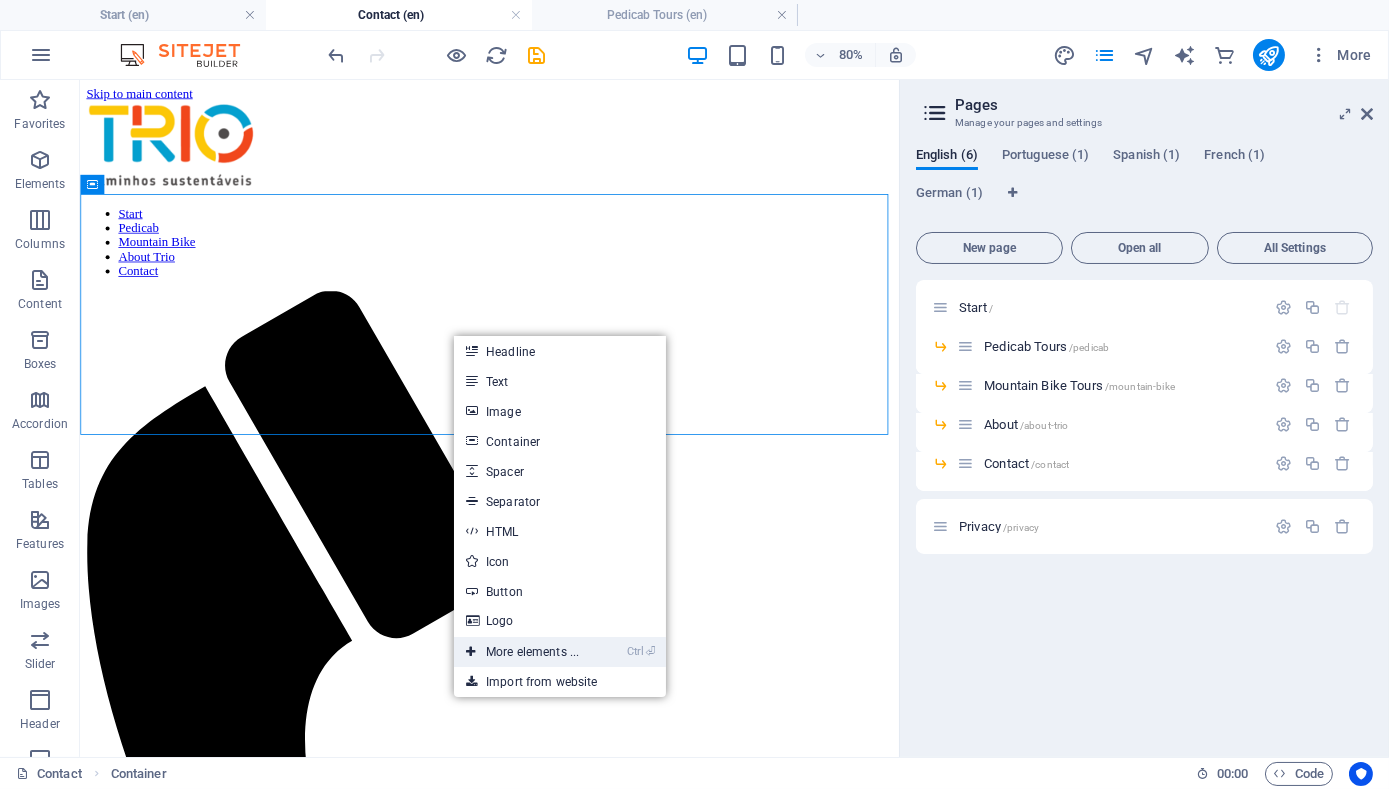 click on "Ctrl ⏎  More elements ..." at bounding box center (522, 652) 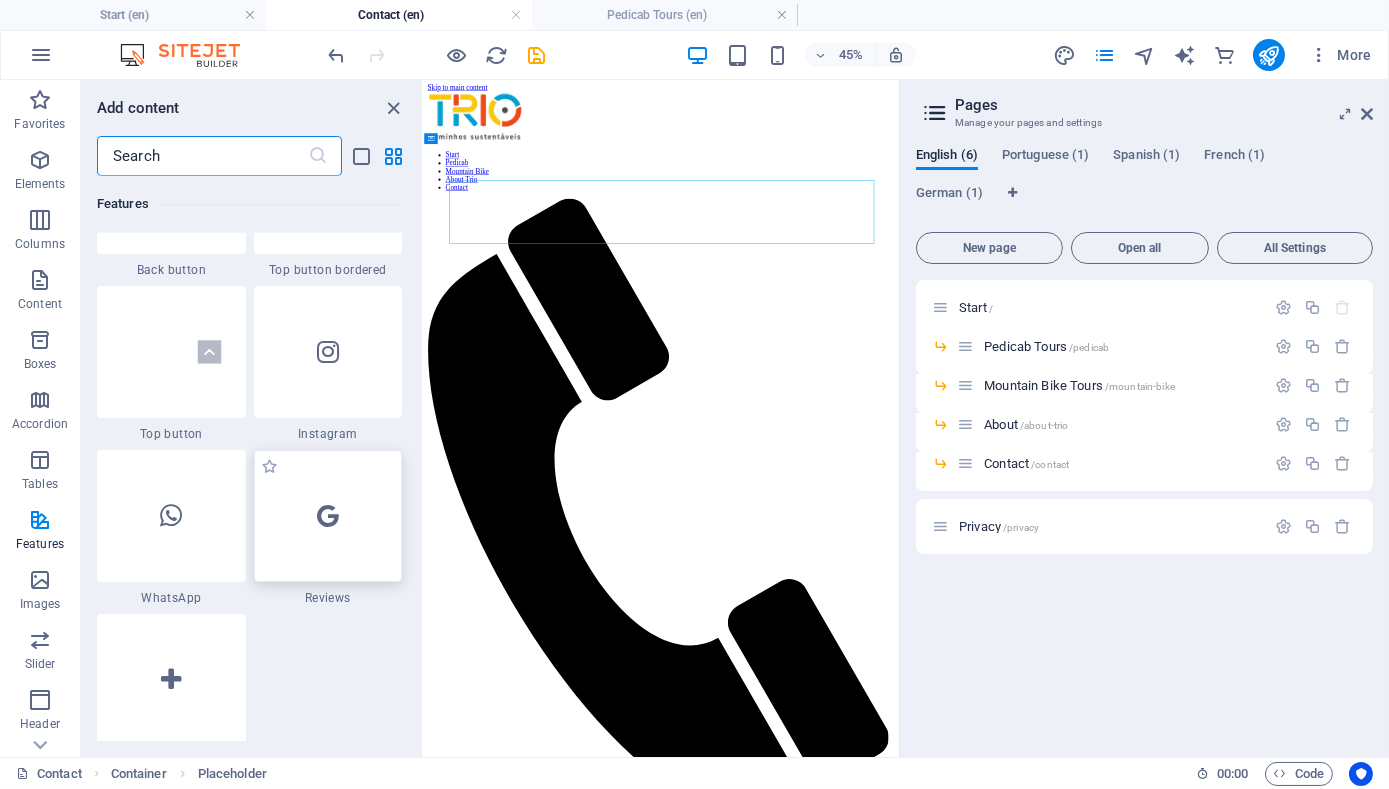 scroll, scrollTop: 9606, scrollLeft: 0, axis: vertical 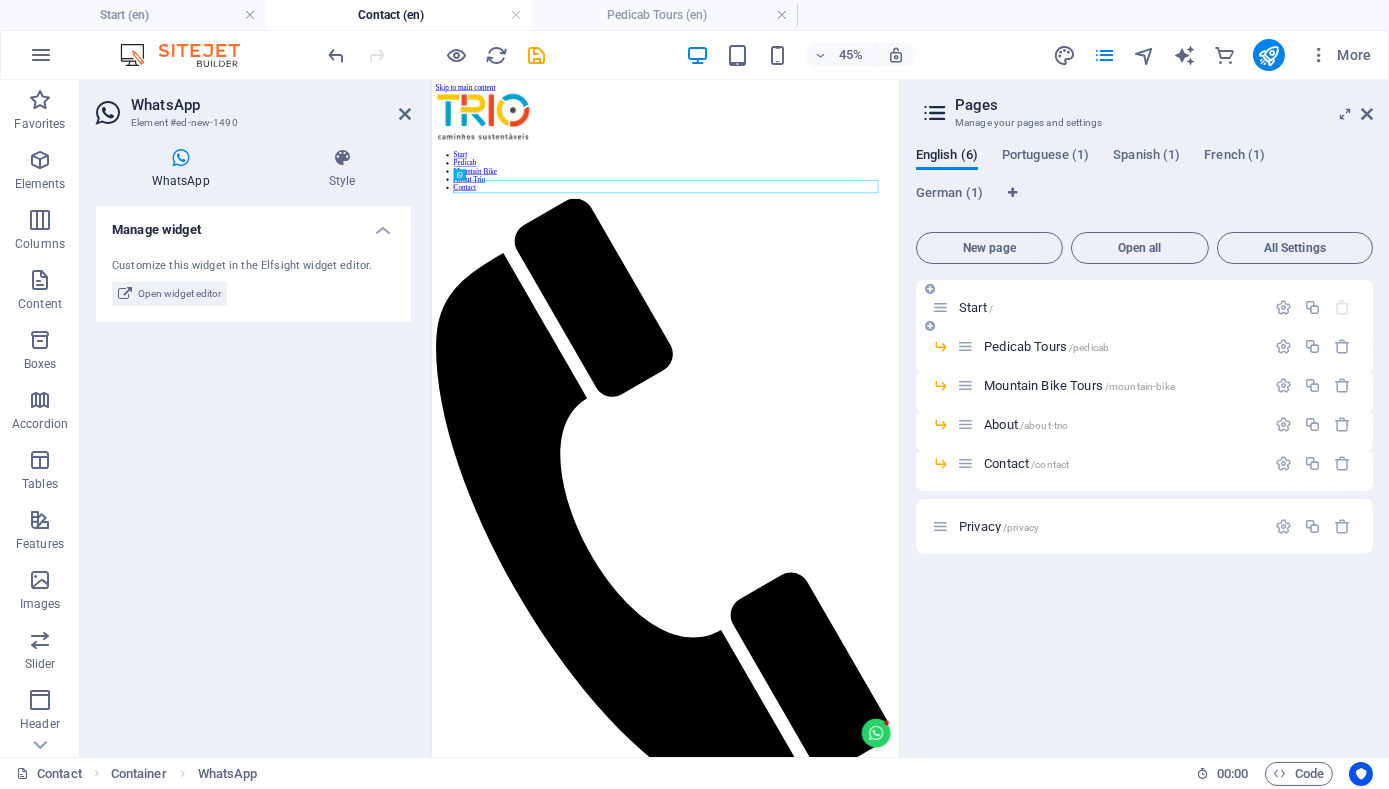click on "Start /" at bounding box center (976, 307) 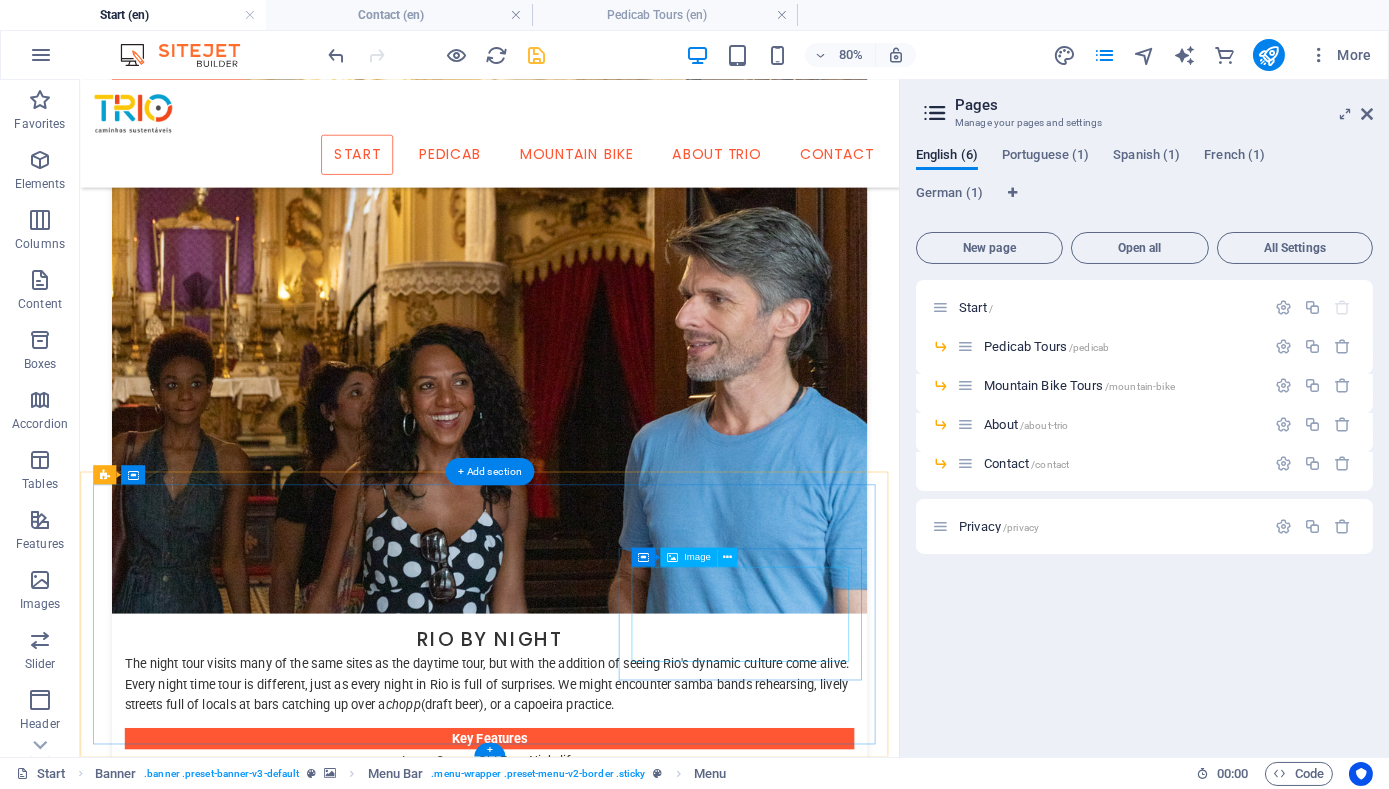 scroll, scrollTop: 3616, scrollLeft: 0, axis: vertical 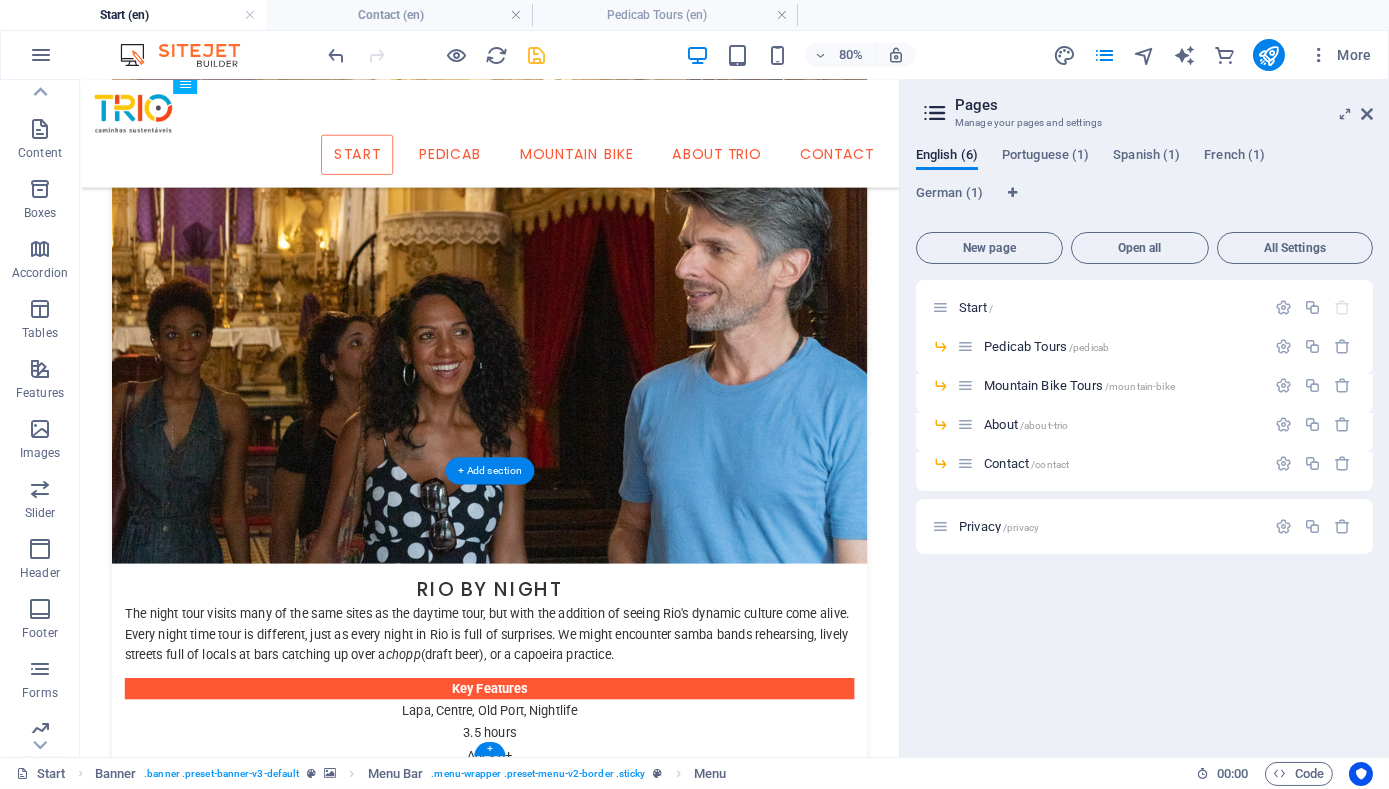 click at bounding box center (592, 5813) 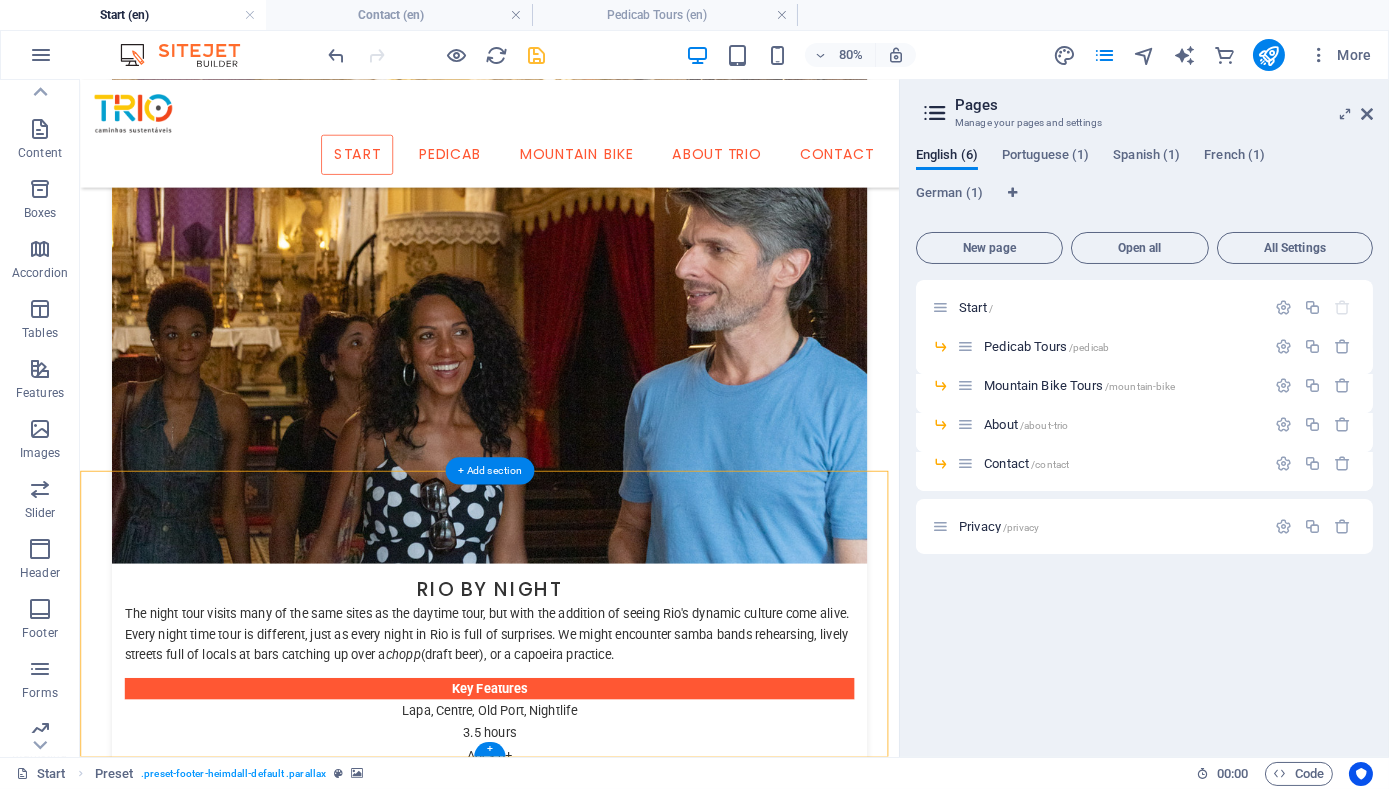 click at bounding box center (592, 5813) 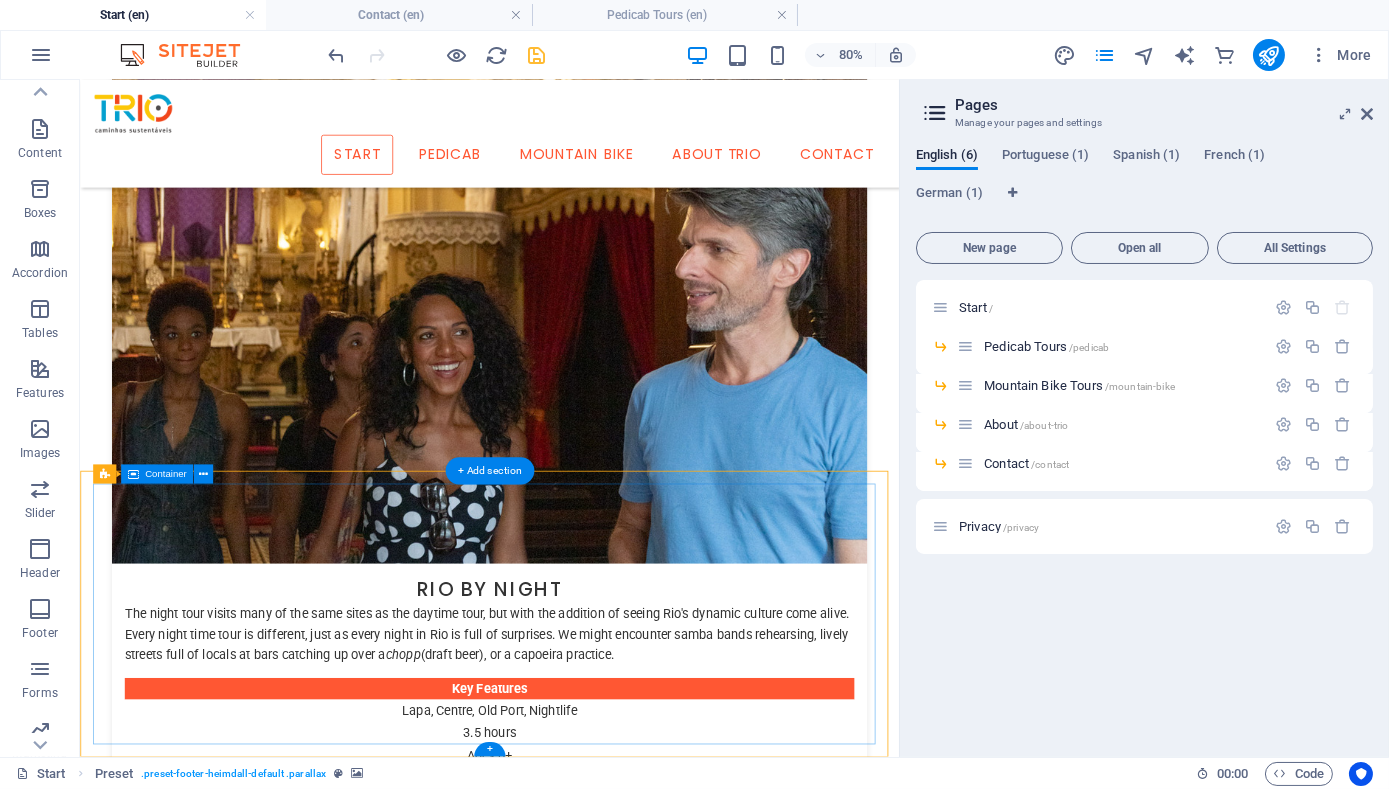 click on "Whatsapp +55 21 99729 2996" at bounding box center (592, 6565) 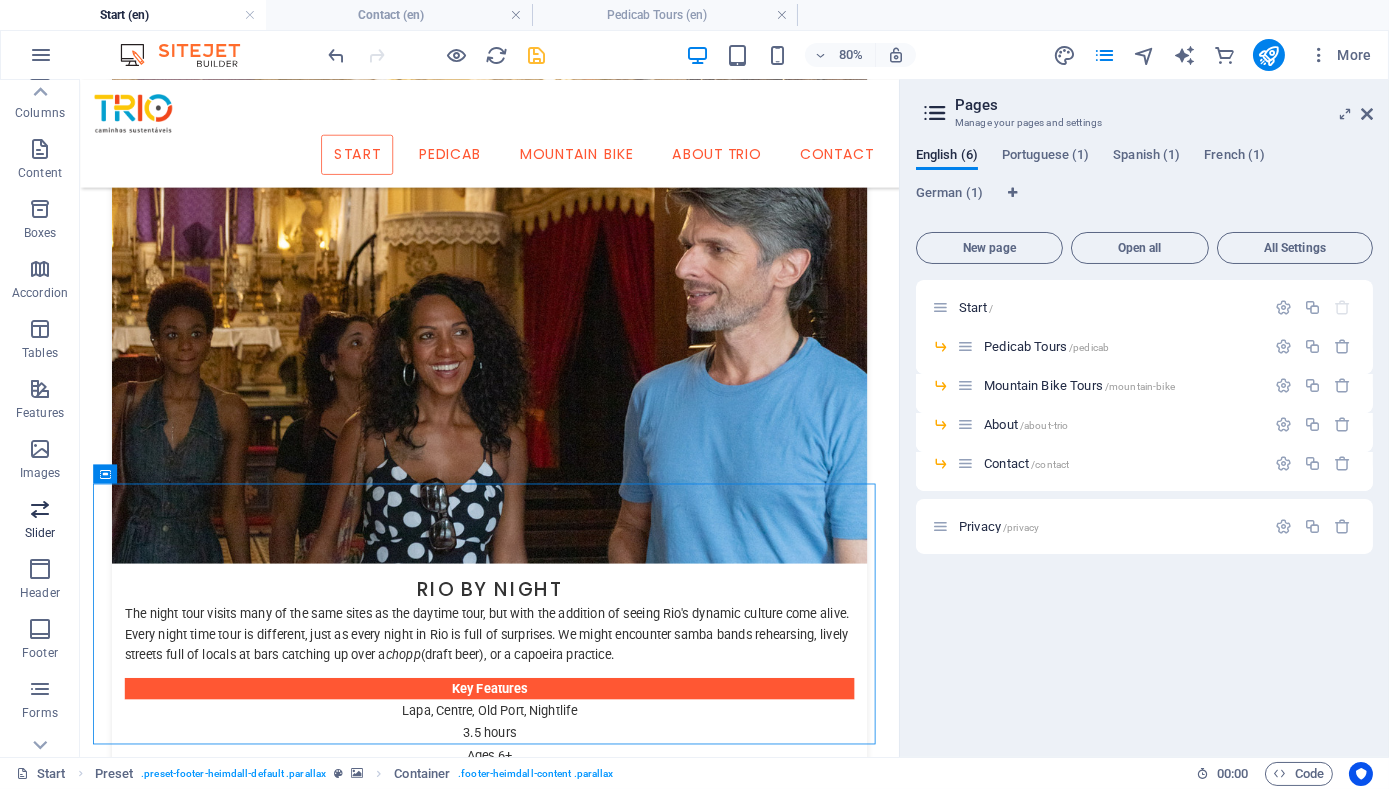 scroll, scrollTop: 0, scrollLeft: 0, axis: both 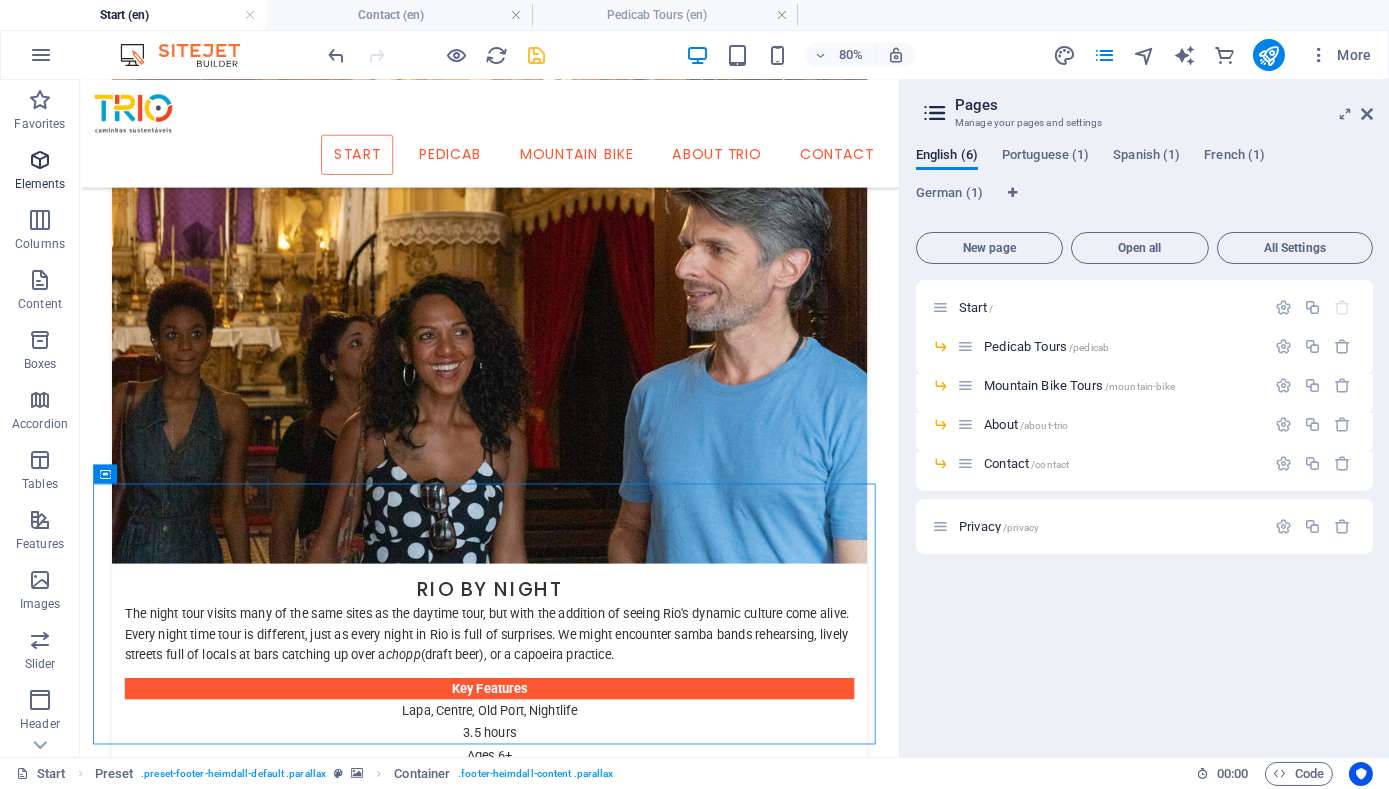 click at bounding box center [40, 160] 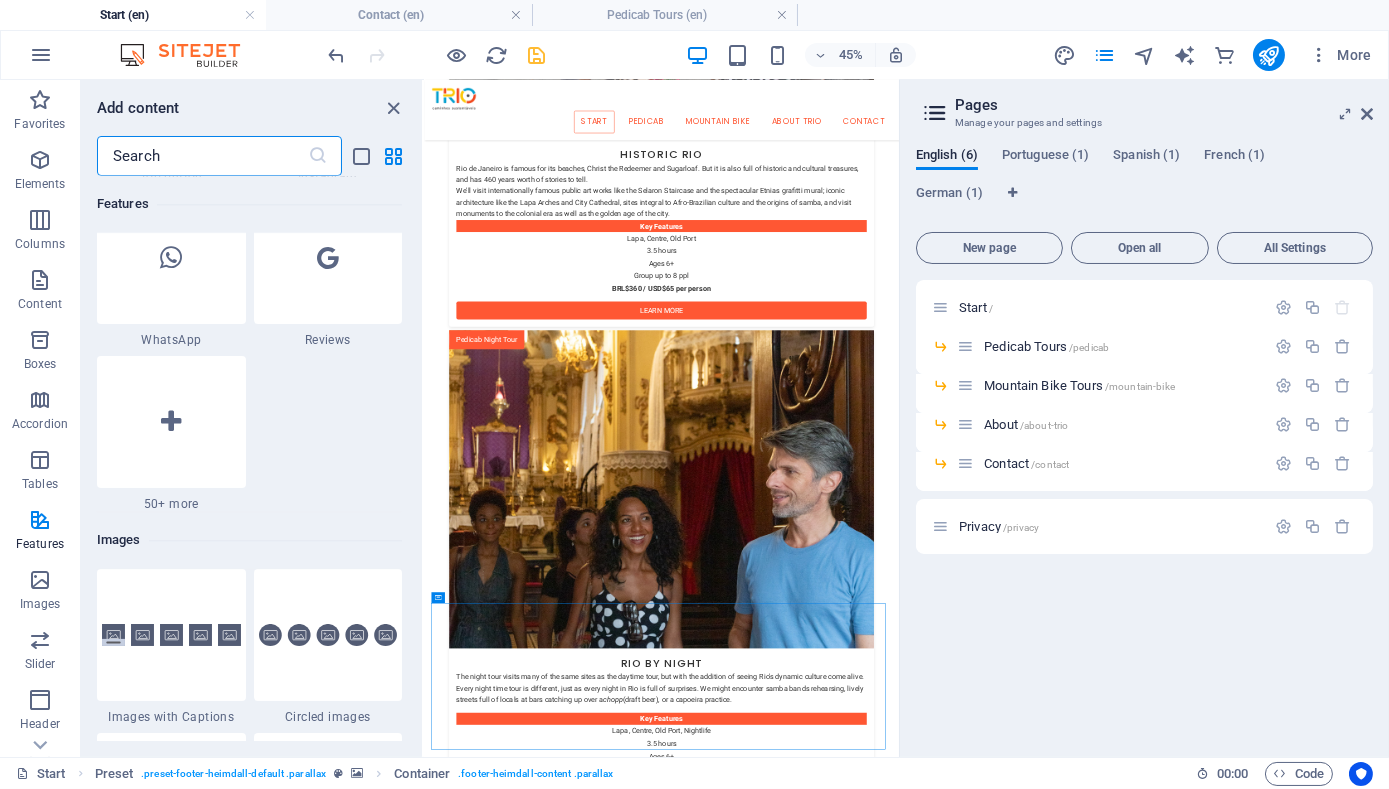 scroll, scrollTop: 9653, scrollLeft: 0, axis: vertical 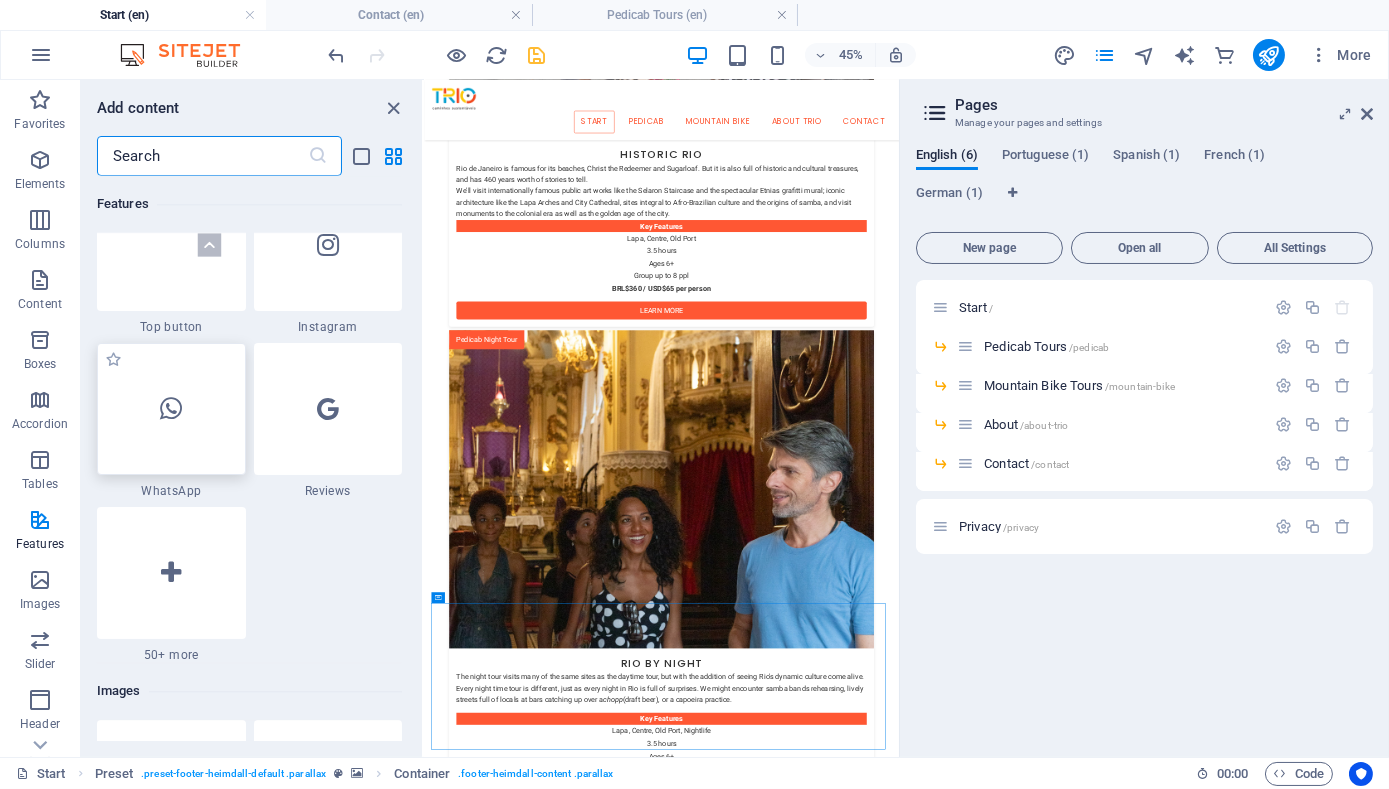click at bounding box center (171, 409) 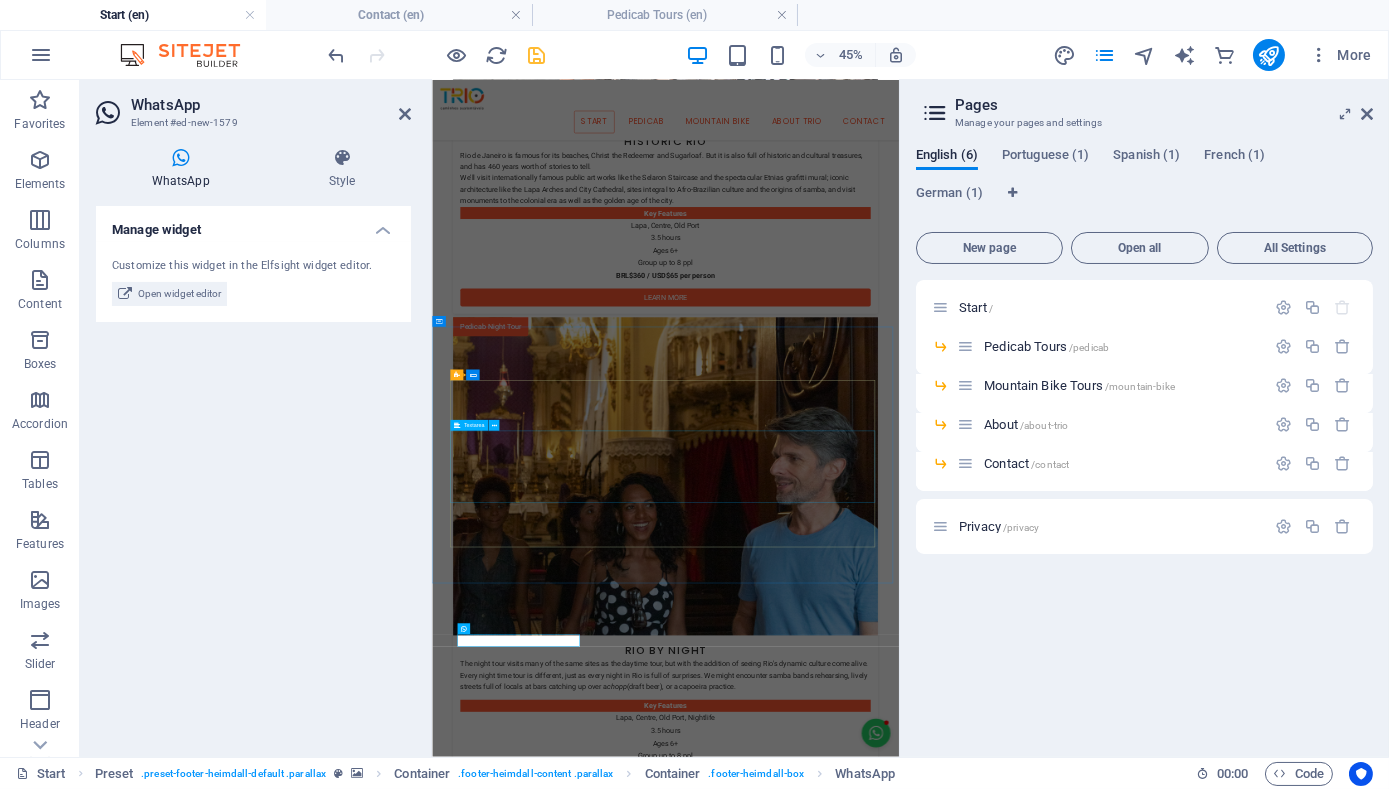 scroll, scrollTop: 3616, scrollLeft: 0, axis: vertical 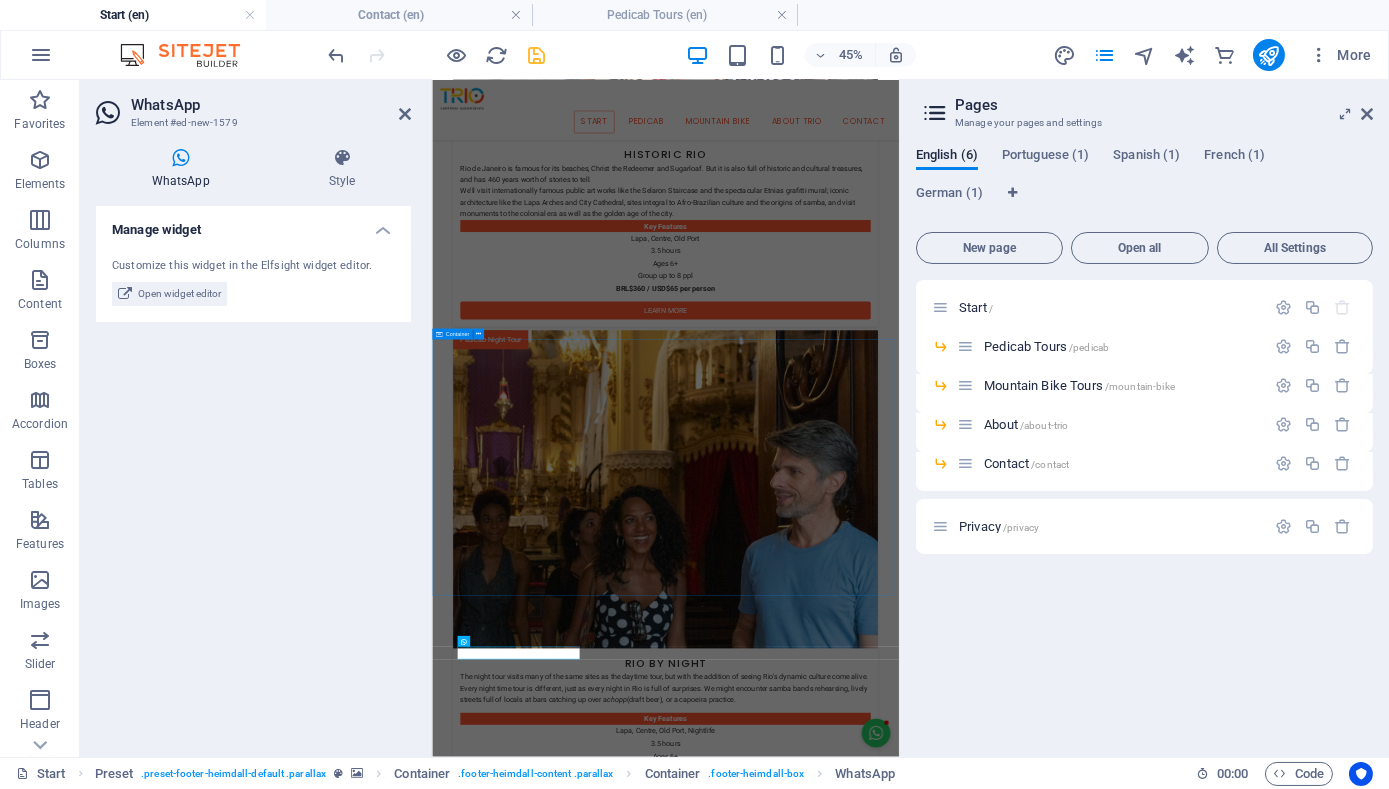 click on "Contact us   I have read and understand the privacy policy. Unreadable? Load new Submit" at bounding box center (950, 5750) 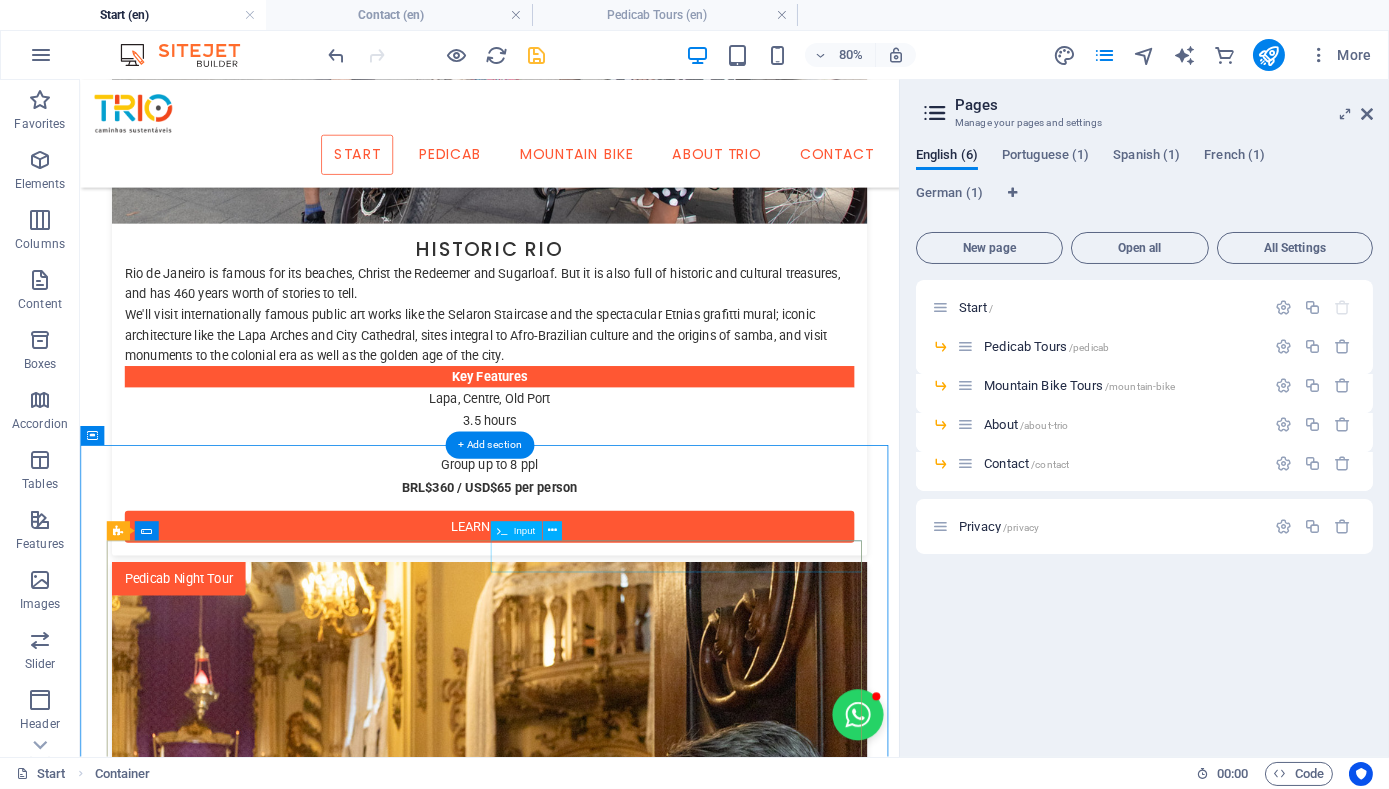 scroll, scrollTop: 2859, scrollLeft: 0, axis: vertical 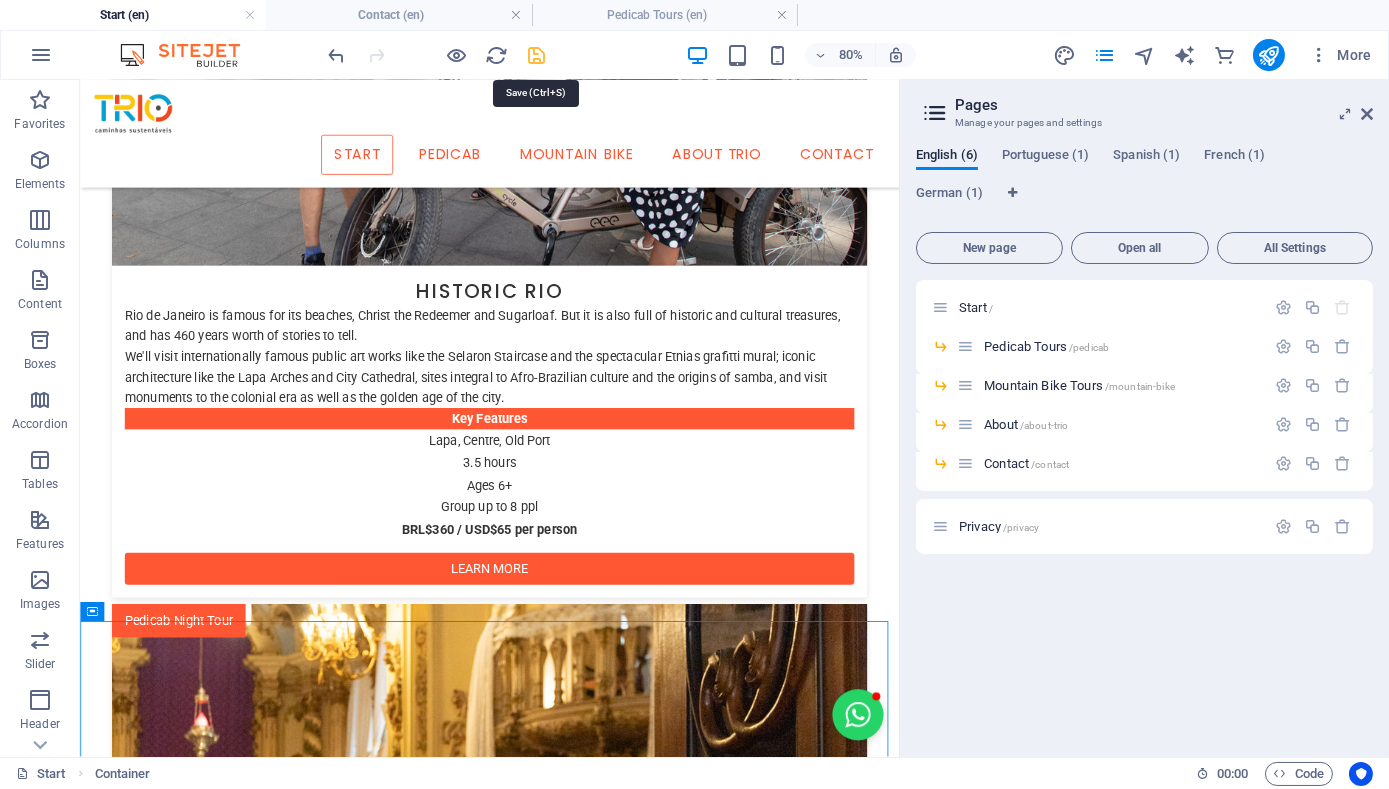 click at bounding box center [537, 55] 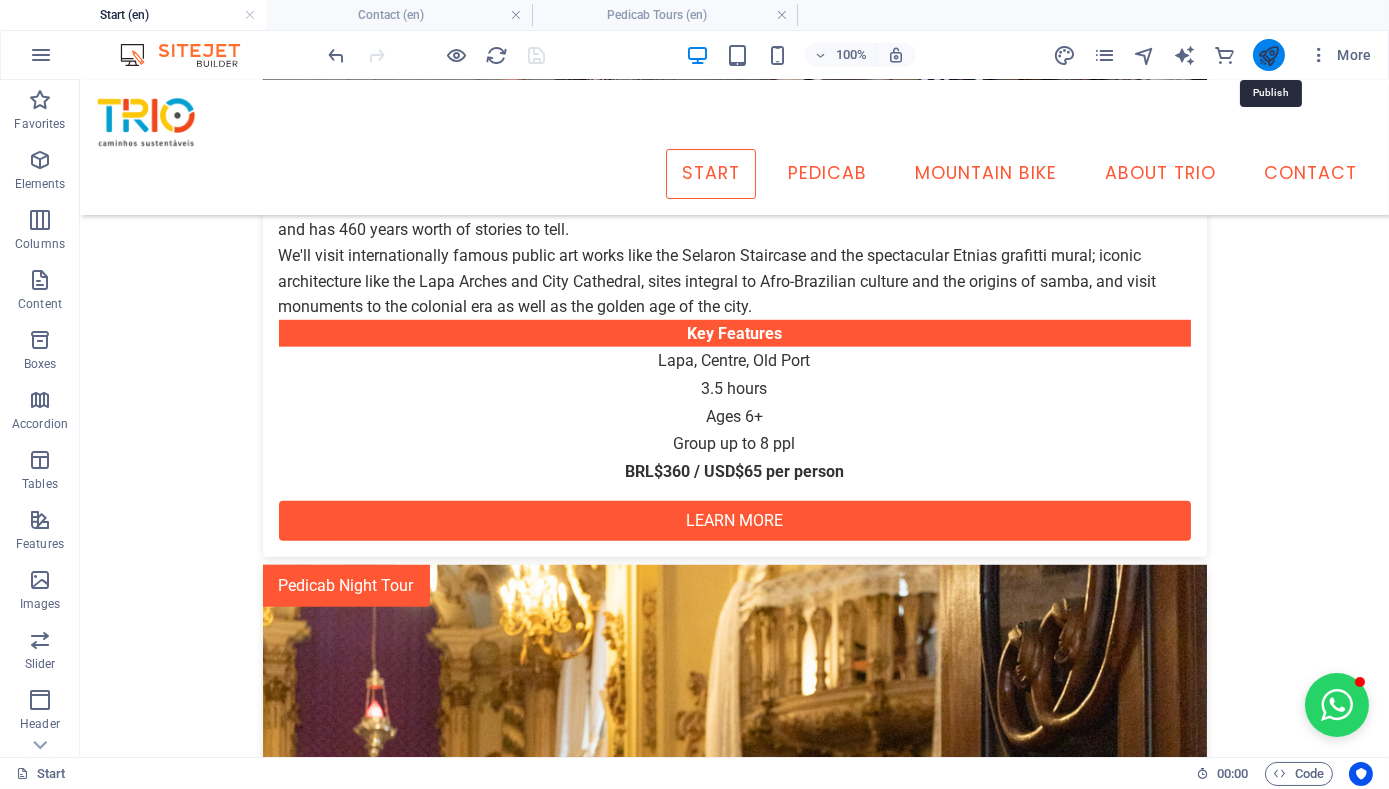 click at bounding box center (1268, 55) 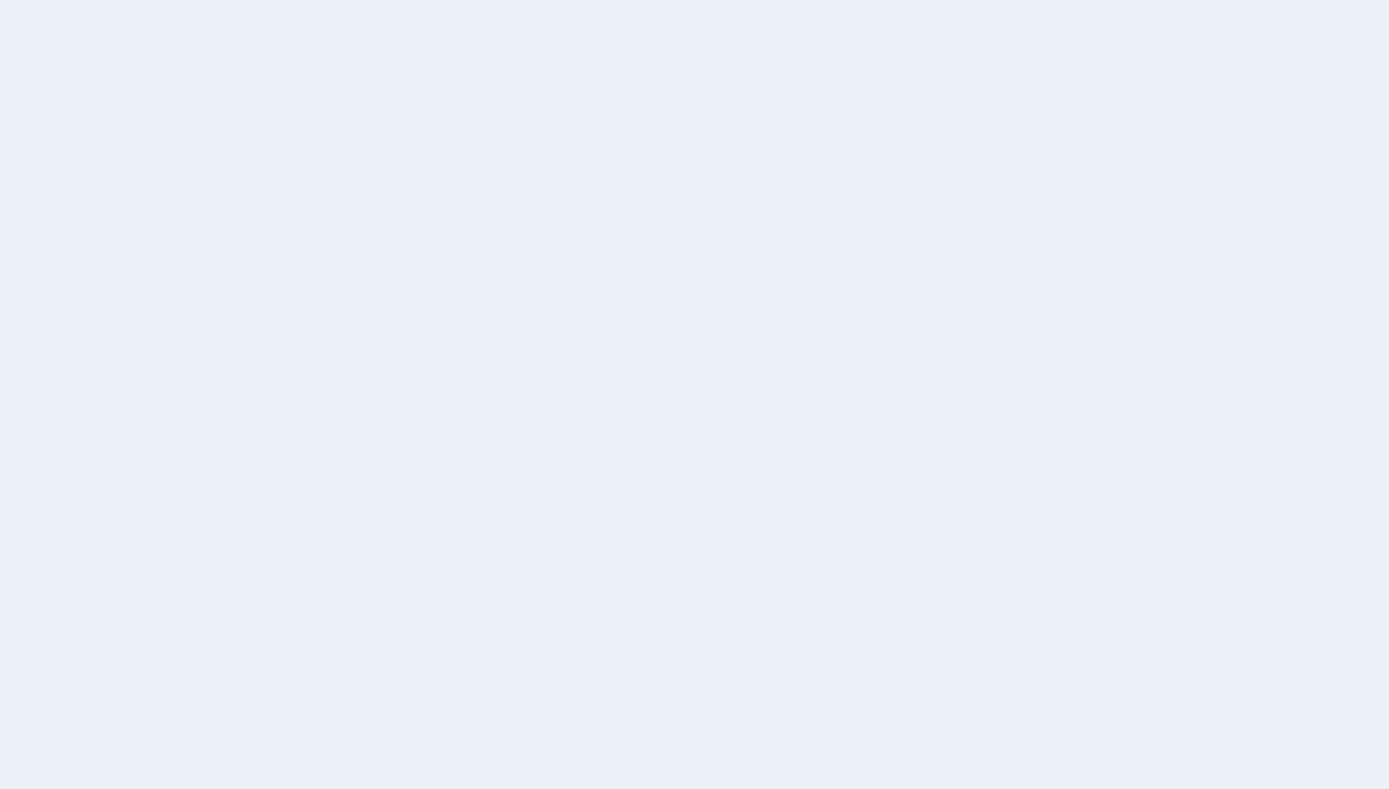 scroll, scrollTop: 0, scrollLeft: 0, axis: both 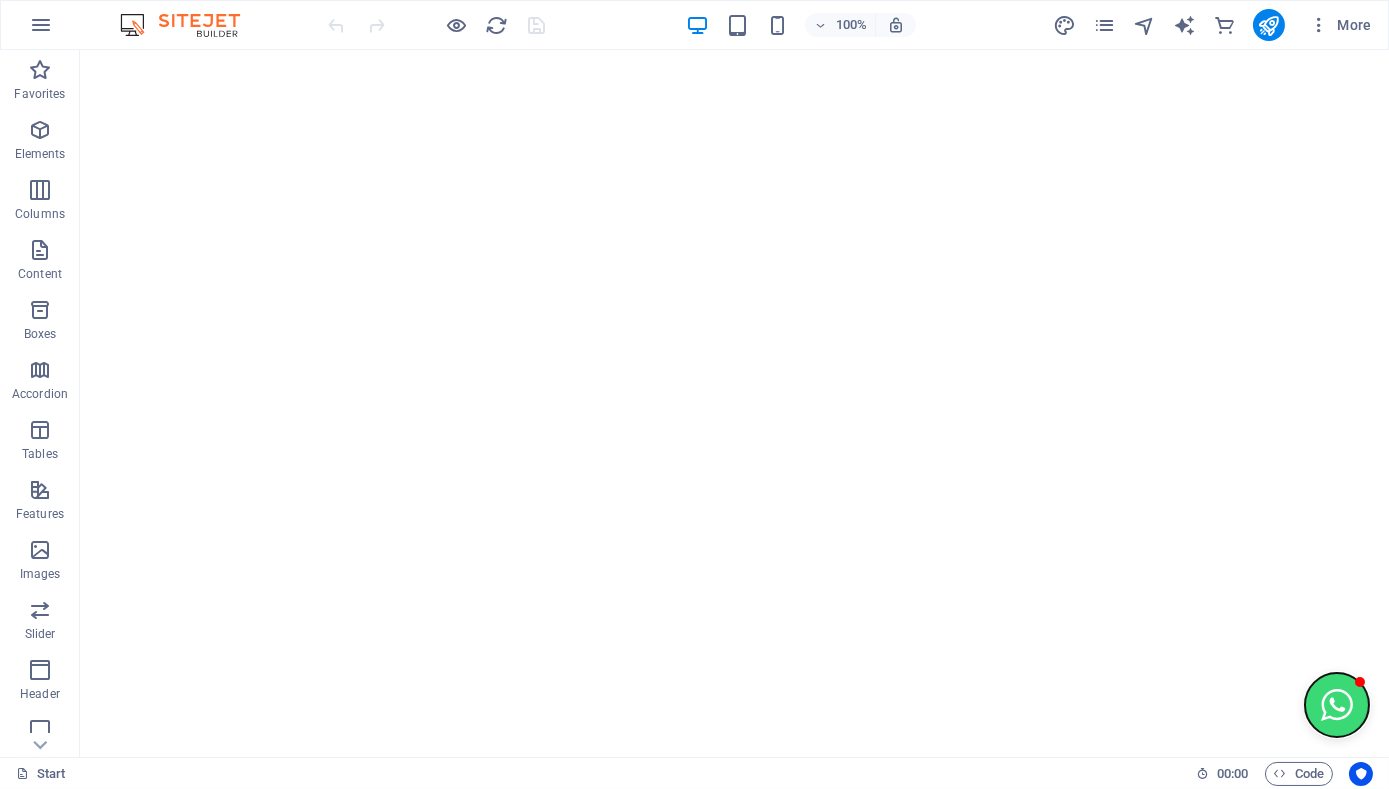click at bounding box center [1337, 705] 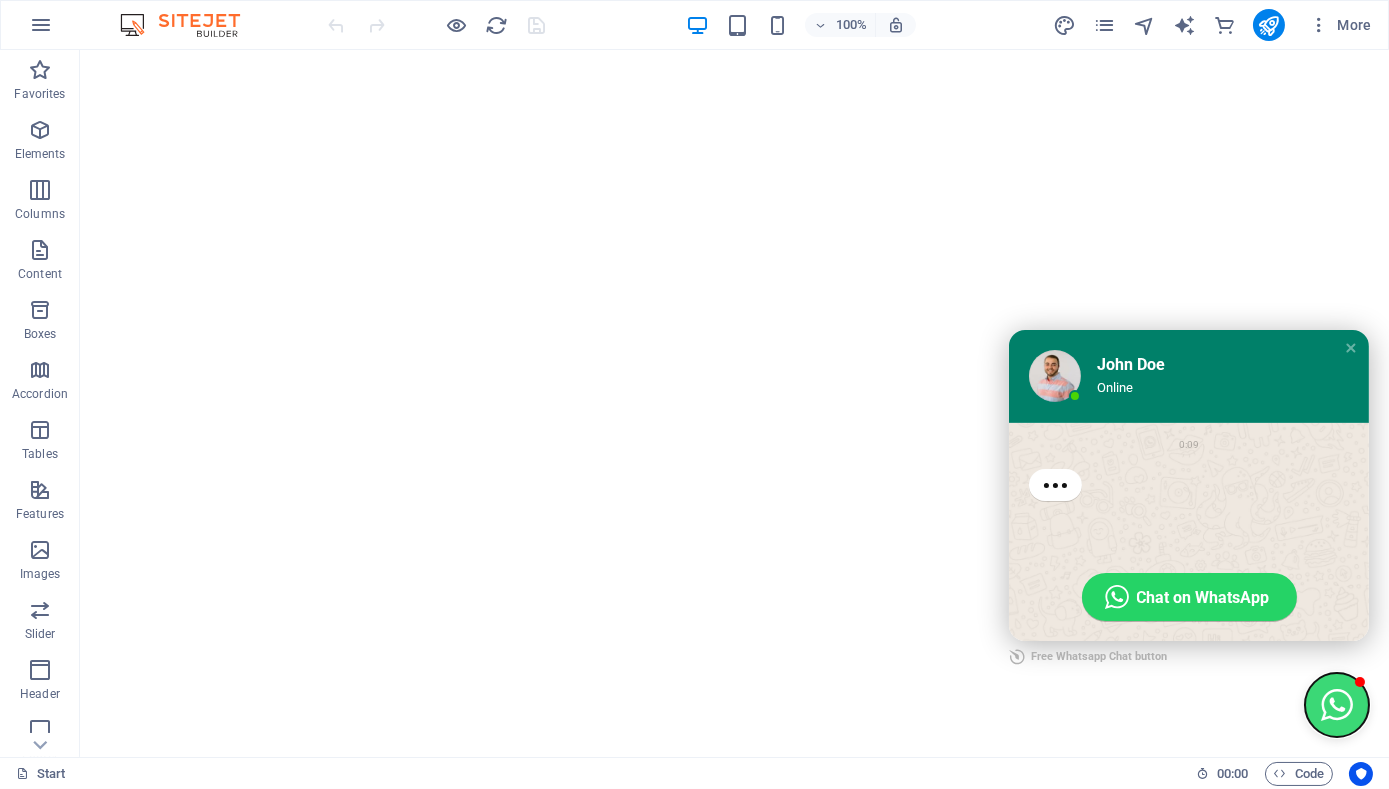 click at bounding box center (1337, 705) 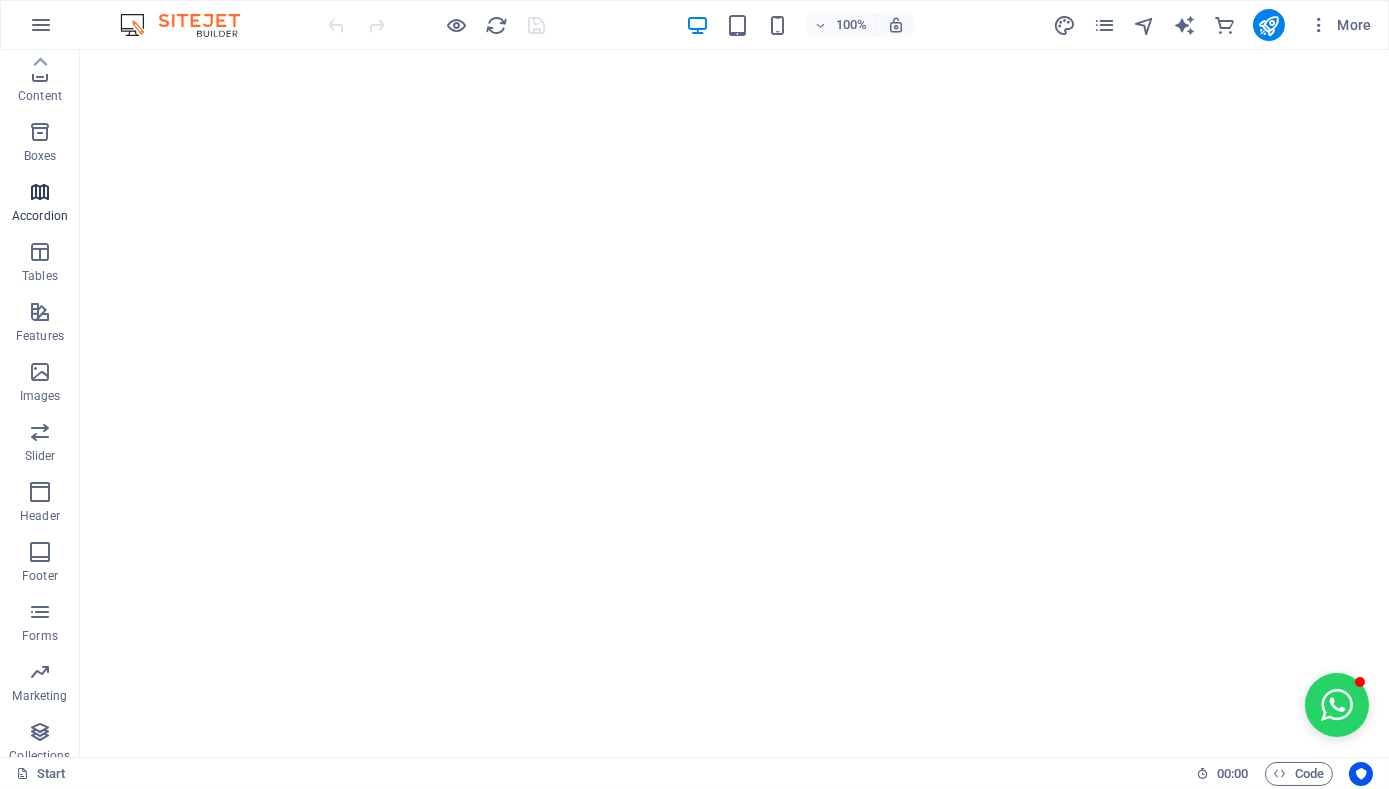 scroll, scrollTop: 0, scrollLeft: 0, axis: both 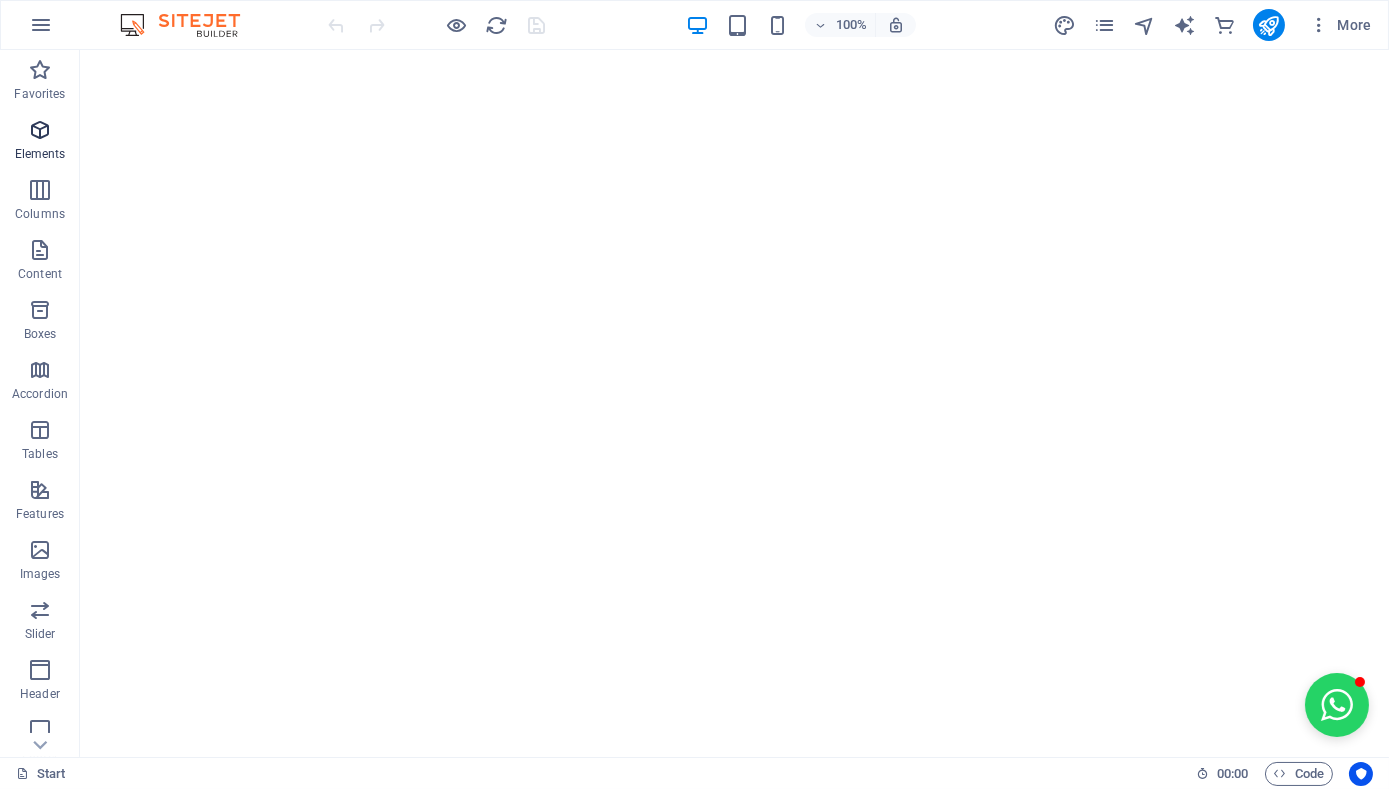 click at bounding box center [40, 130] 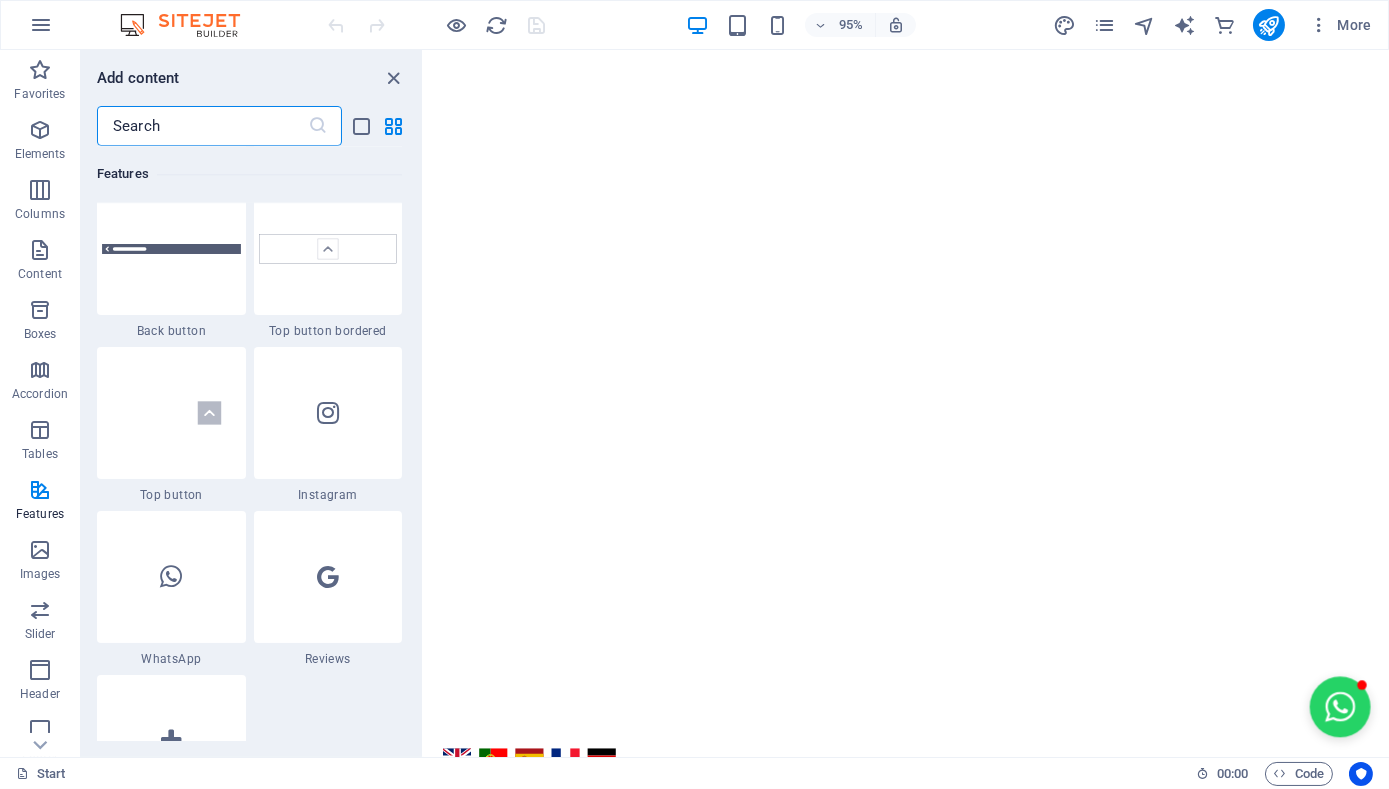 scroll, scrollTop: 9606, scrollLeft: 0, axis: vertical 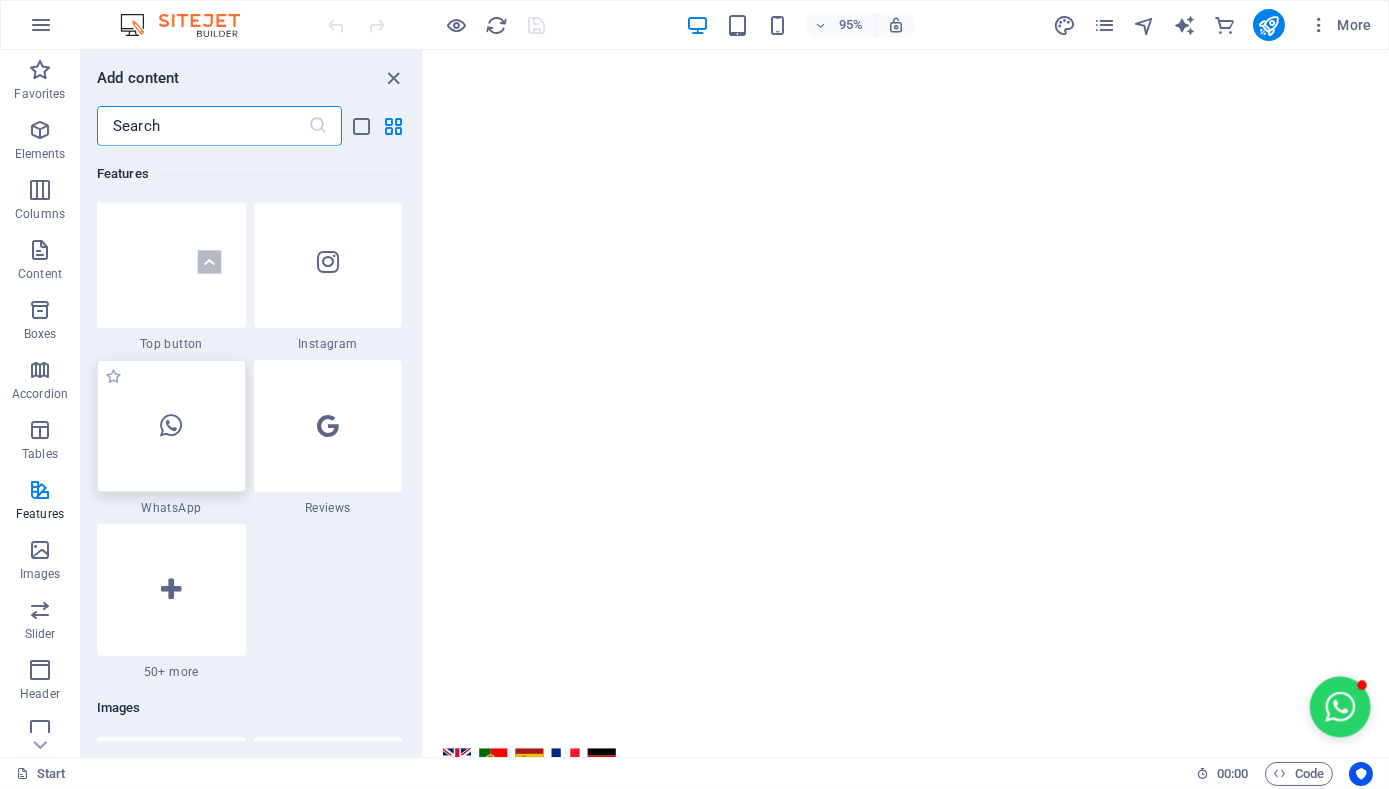 click at bounding box center [171, 426] 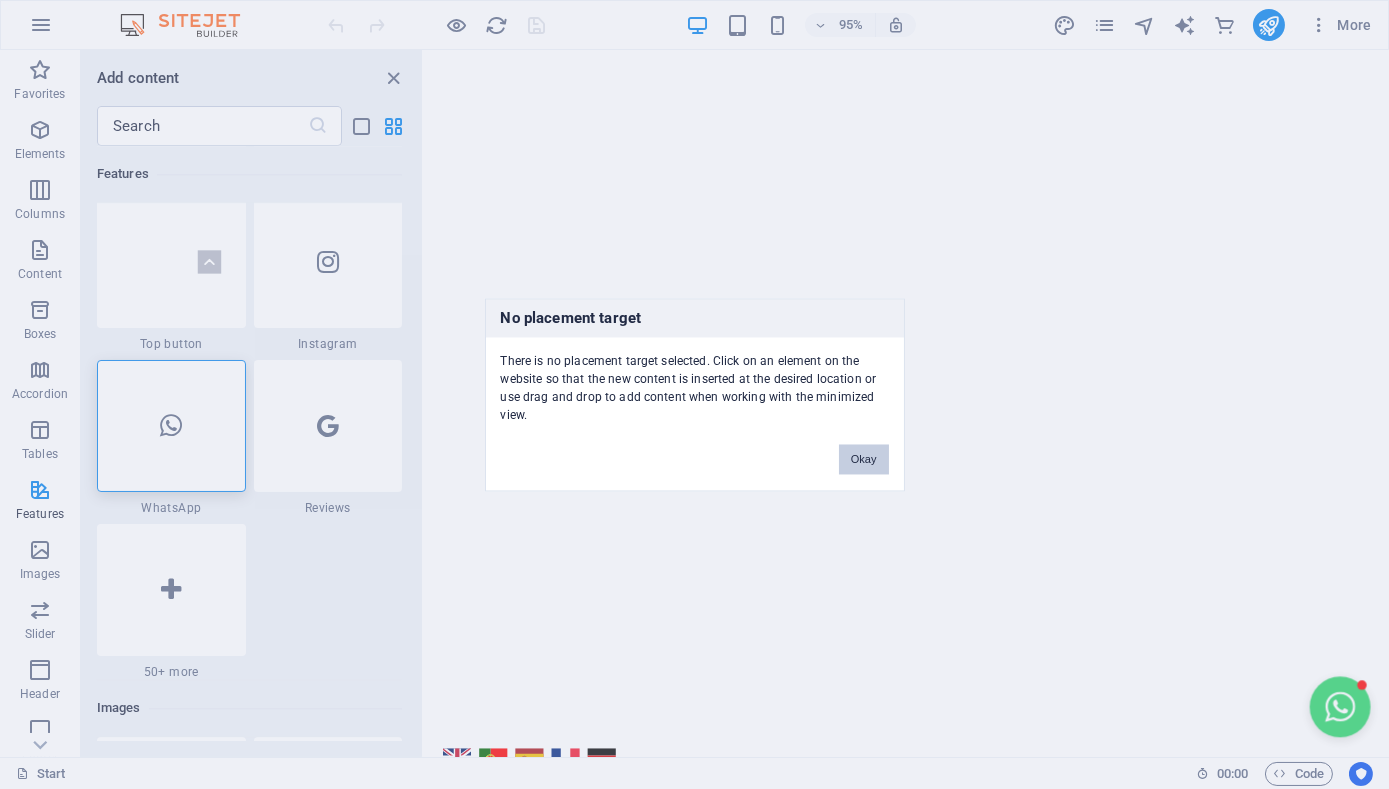drag, startPoint x: 478, startPoint y: 422, endPoint x: 878, endPoint y: 450, distance: 400.9788 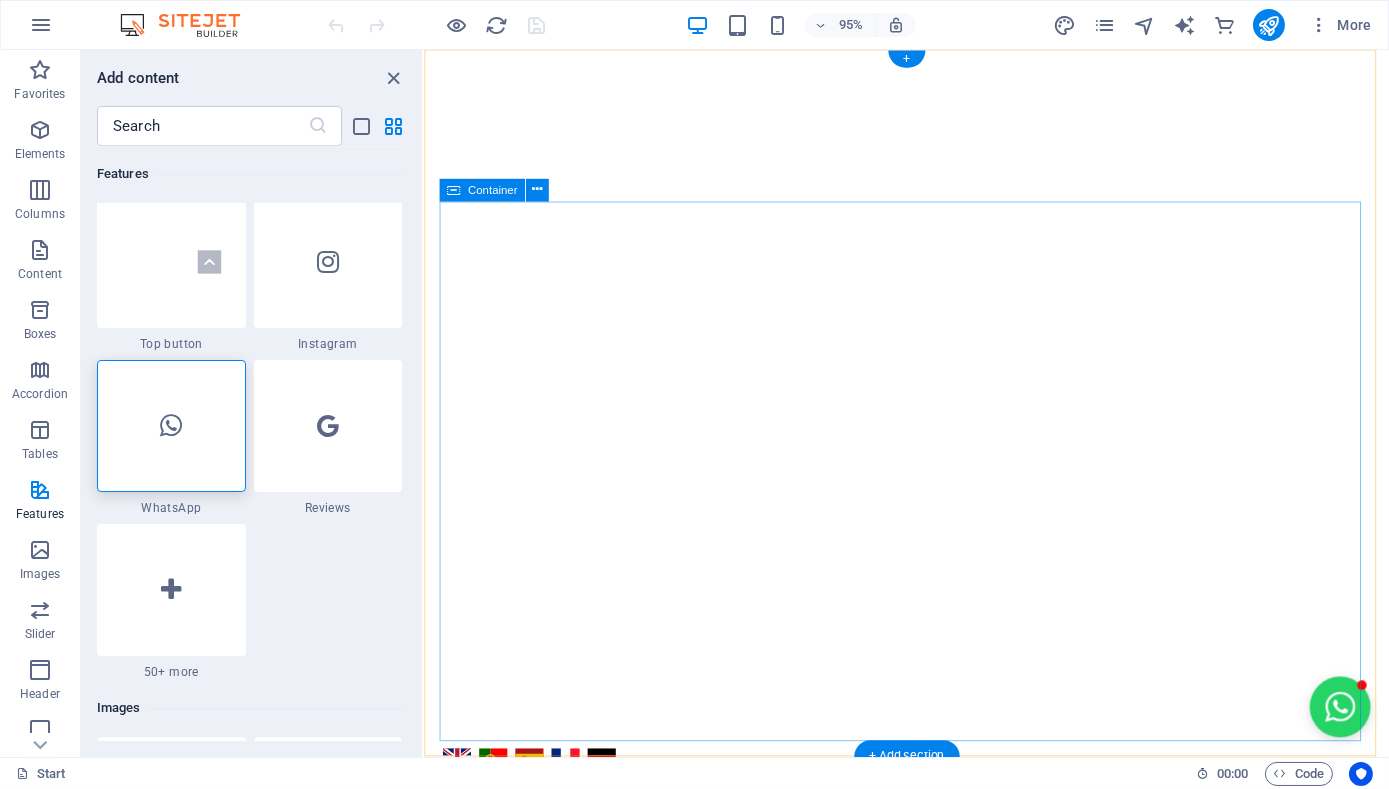 click on "Unique Rio de Janeiro Tours City centre by pedicab Rainforest by mountain bike
Tour
Pedicab Mountain bike
Time
Pedicab morning - 9:00 Pedicab afternoon - 14:00 Pedicab evening - 18:30 Mountain bike morning - 7:30 Mountain bike afternoon - 14:00 Group size
1 person 2 people 3 people 4 people 5 people 6 people 7 people 8 people Submit Unreadable? Load new" at bounding box center [931, 1262] 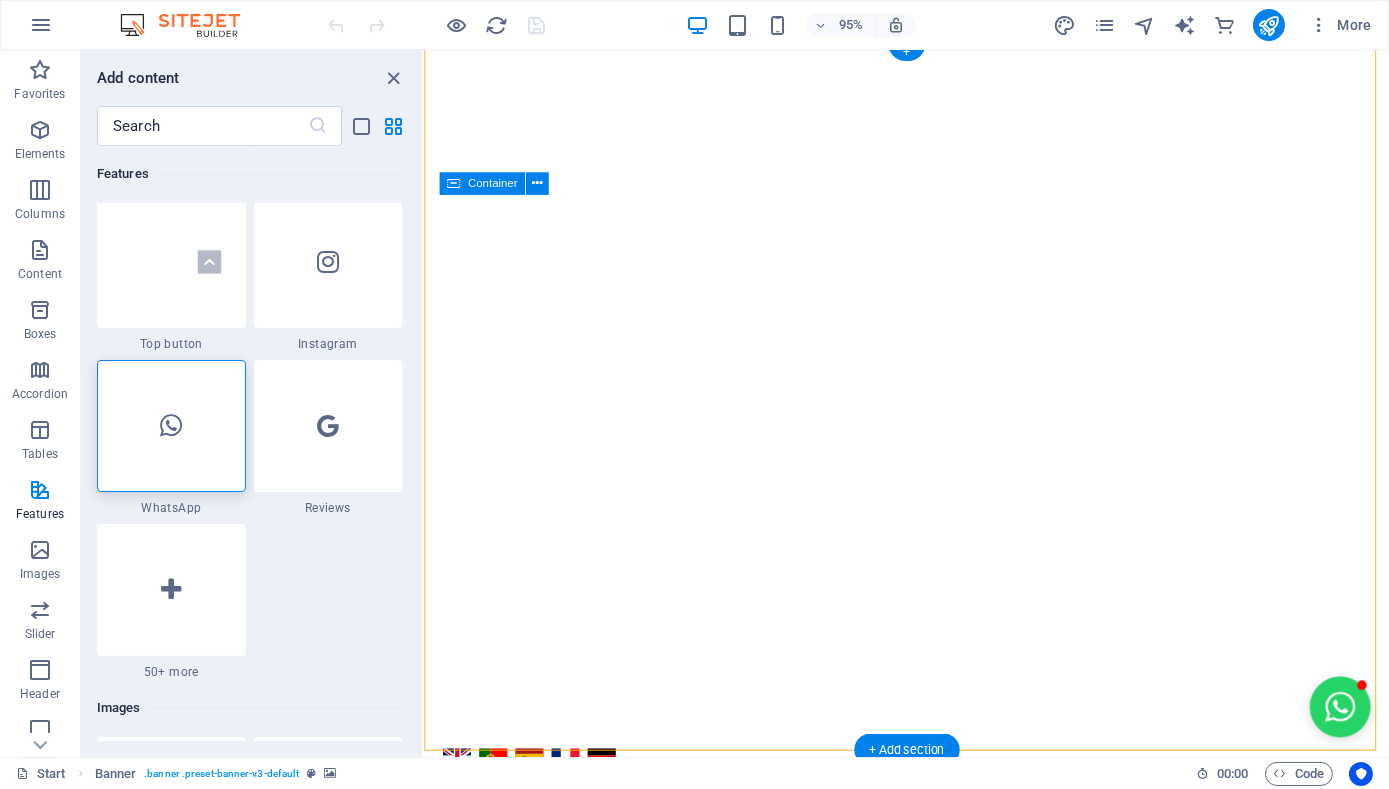 scroll, scrollTop: 6, scrollLeft: 0, axis: vertical 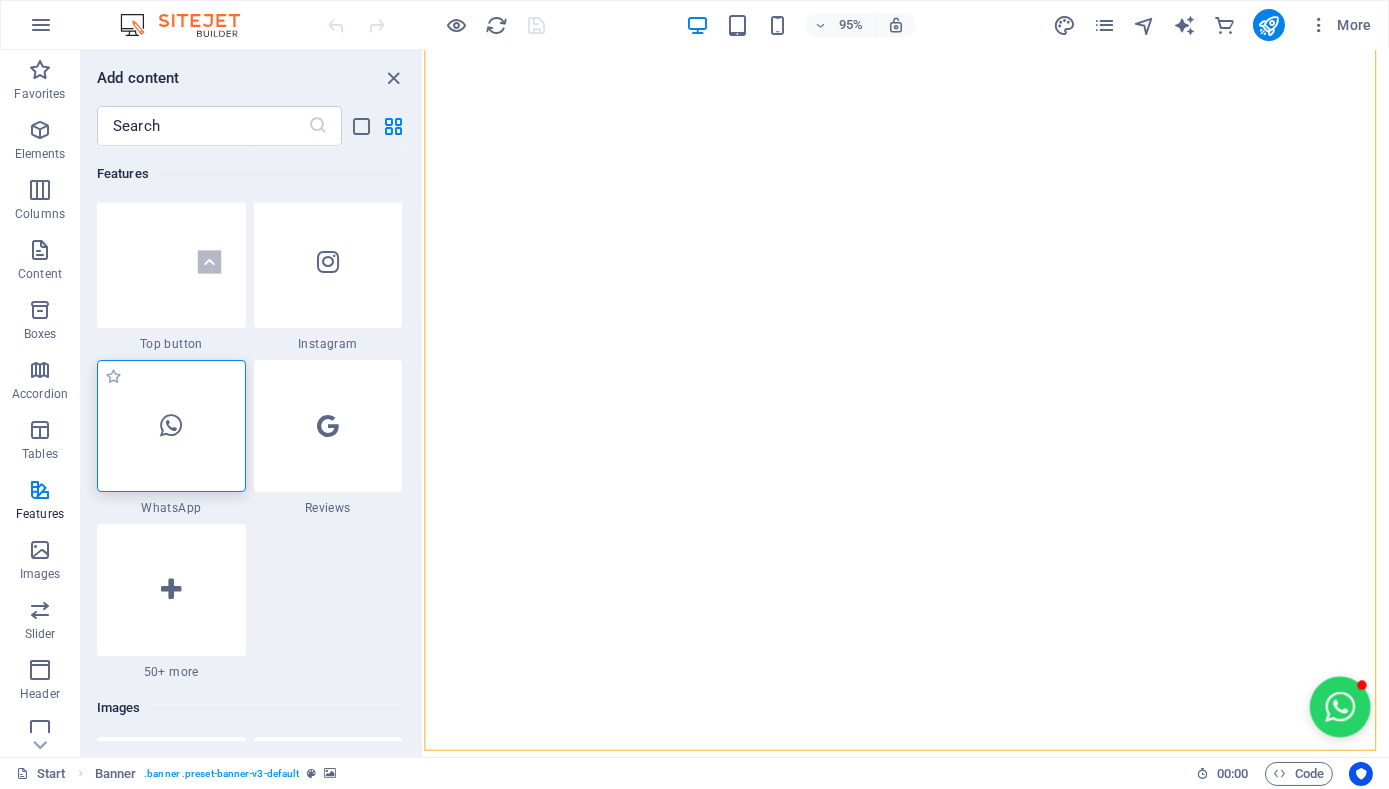 click at bounding box center [171, 426] 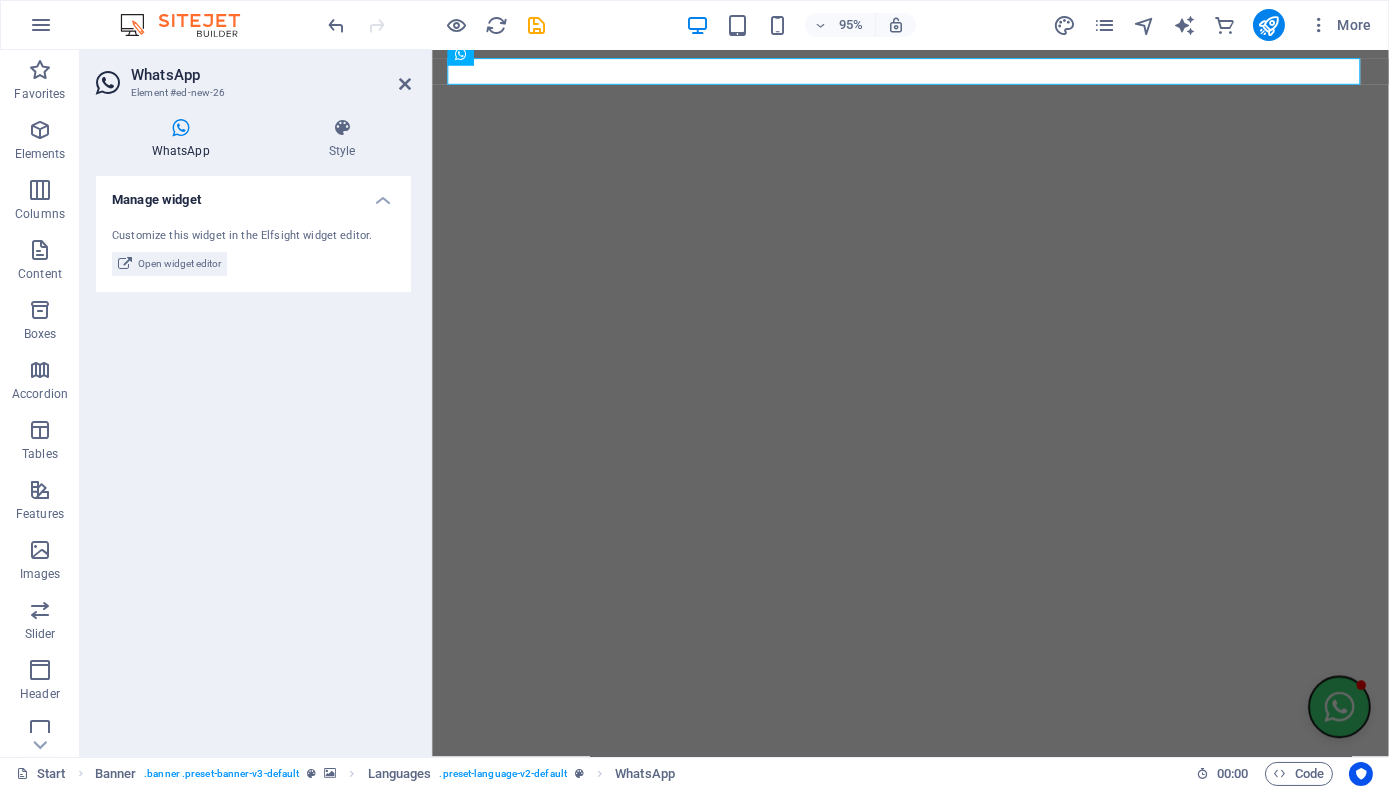click at bounding box center (1386, 742) 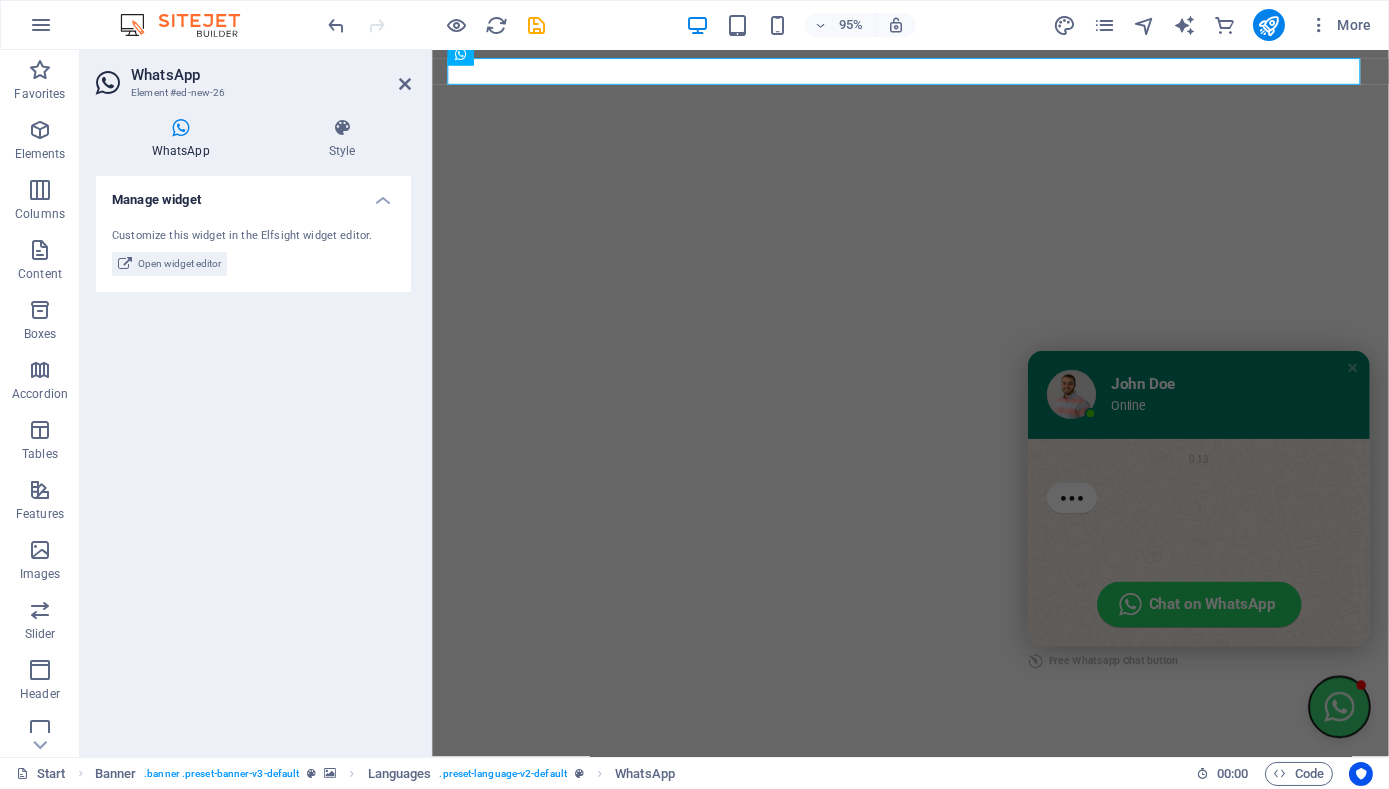click at bounding box center (1386, 742) 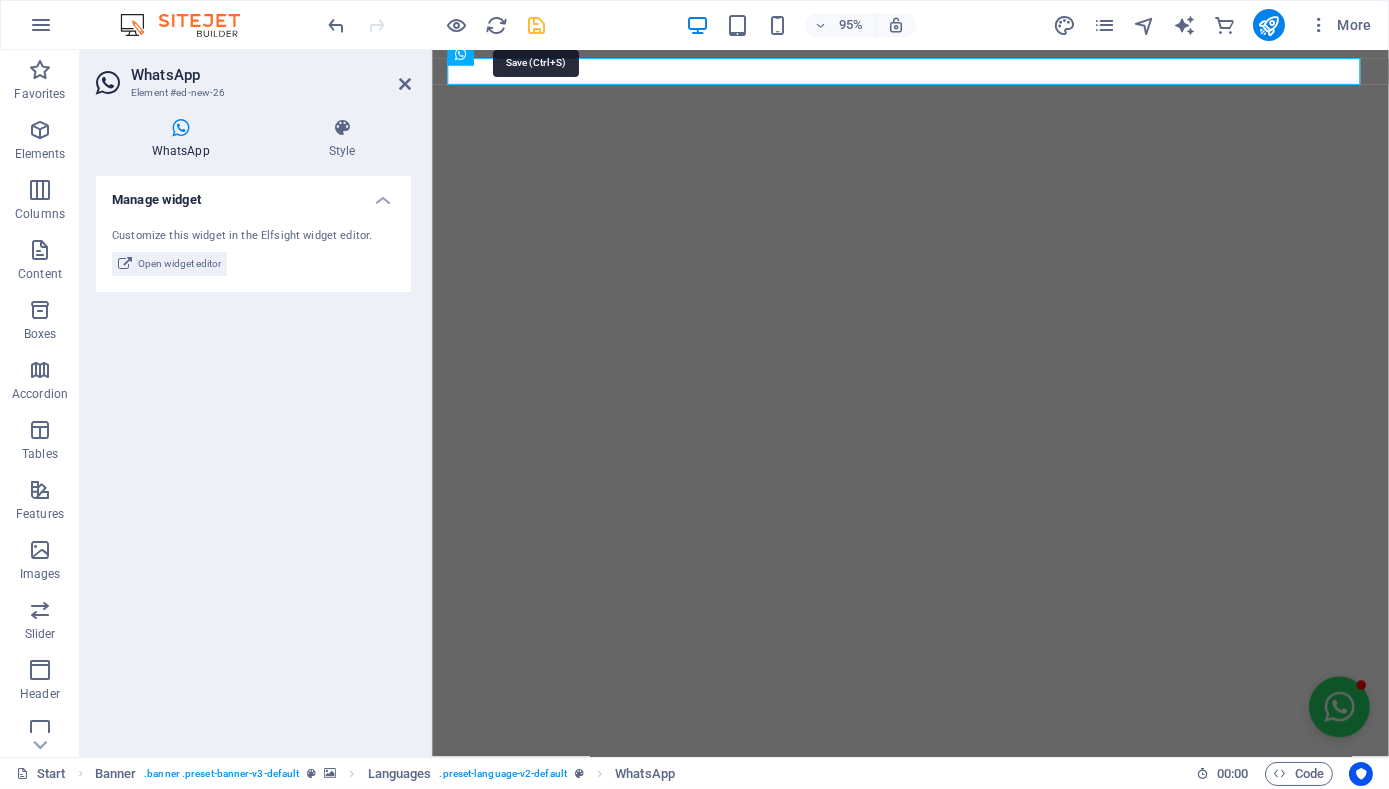 click at bounding box center [537, 25] 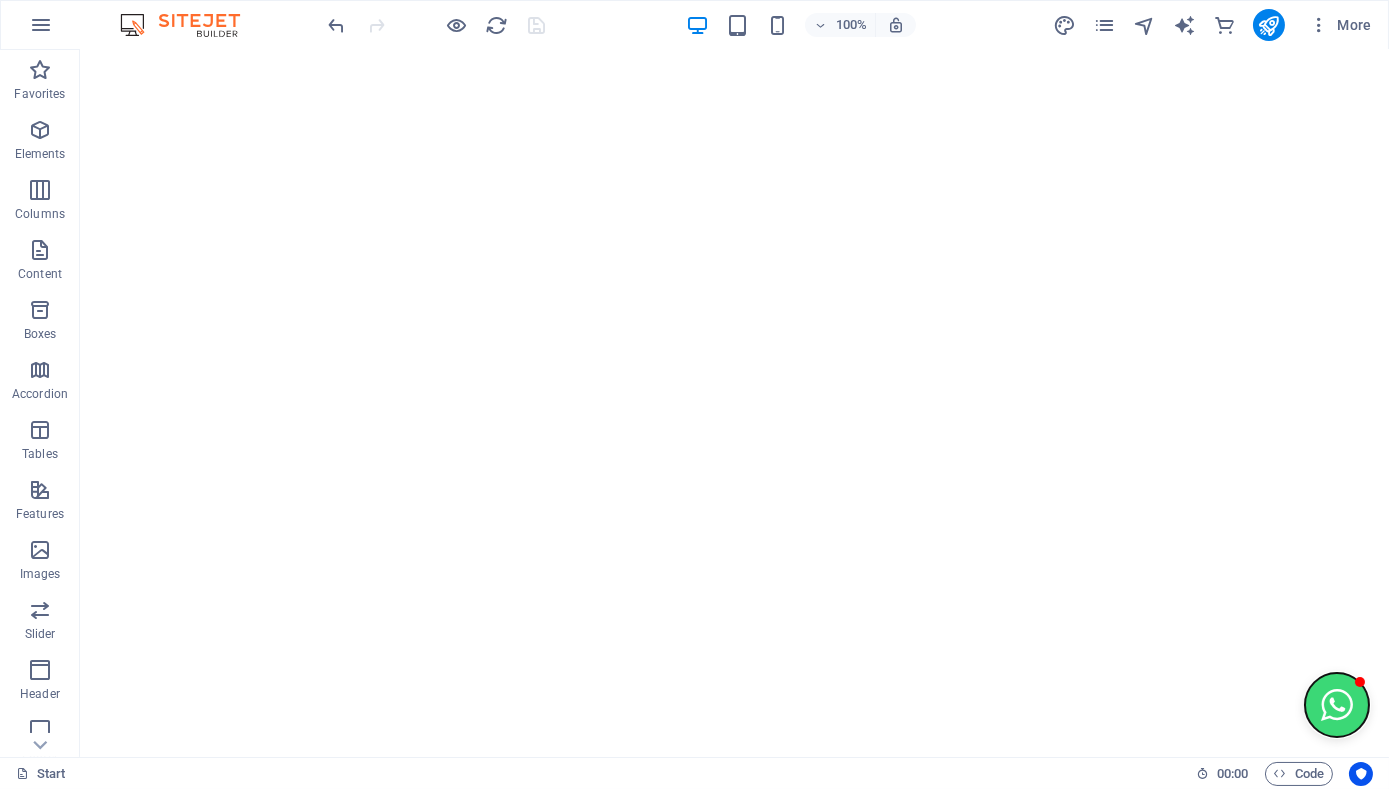 click at bounding box center (1337, 705) 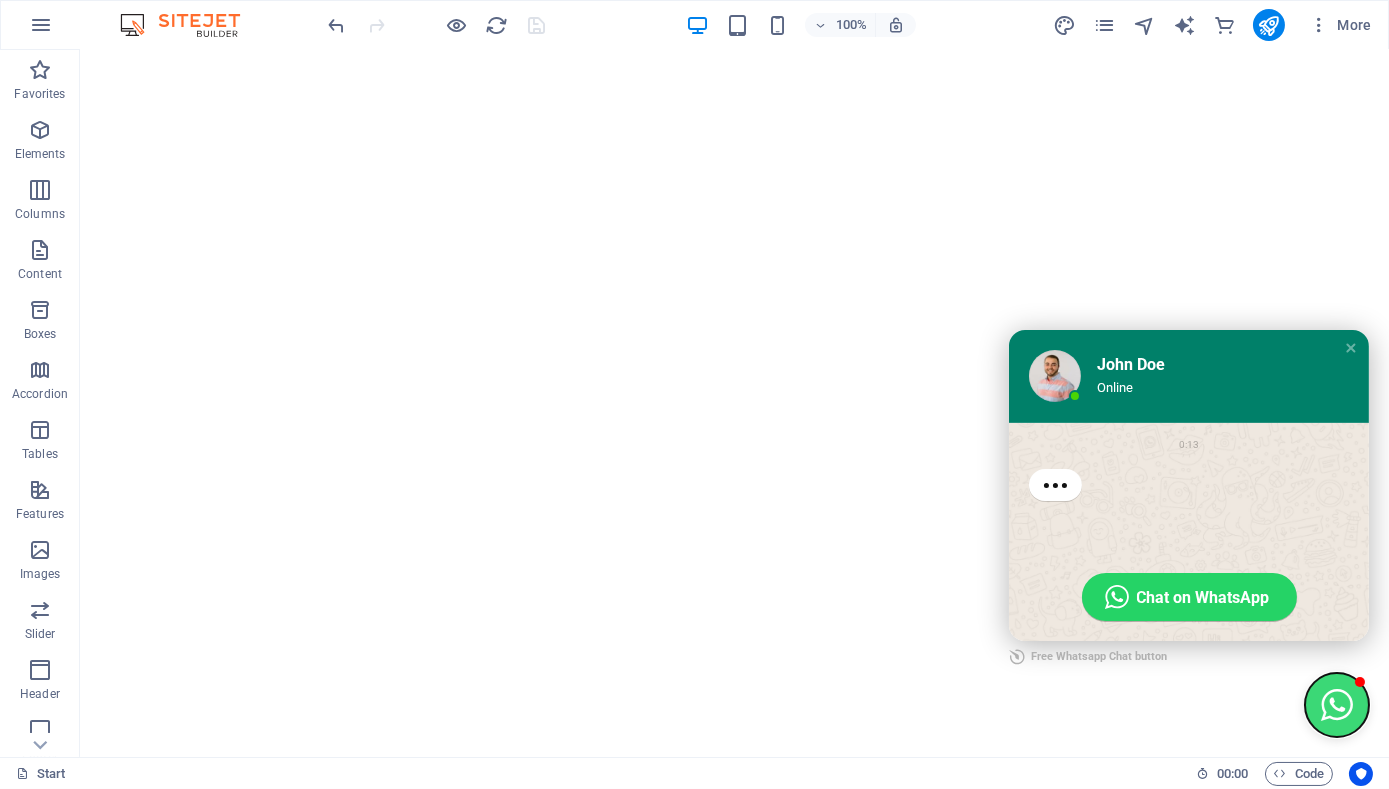 click at bounding box center [1337, 705] 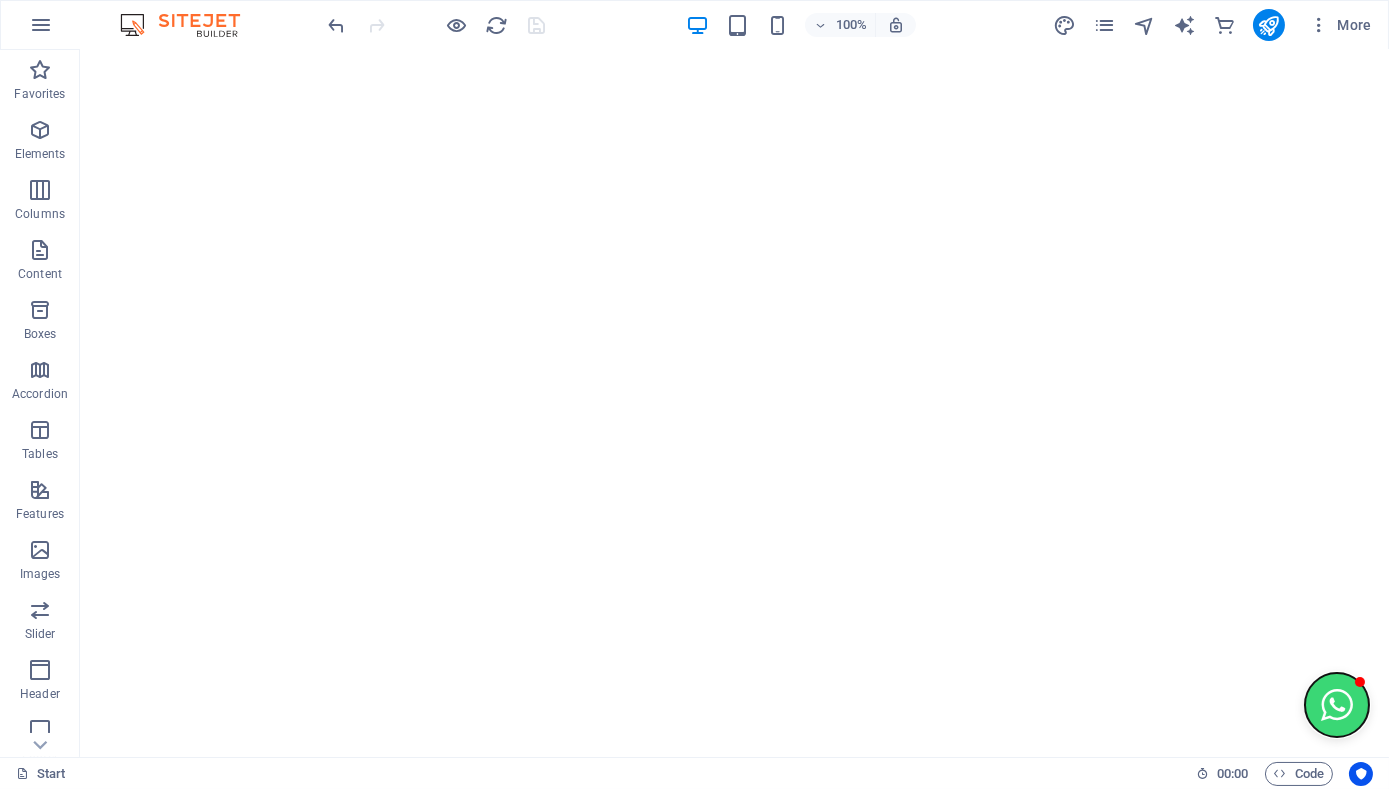 click at bounding box center [1337, 705] 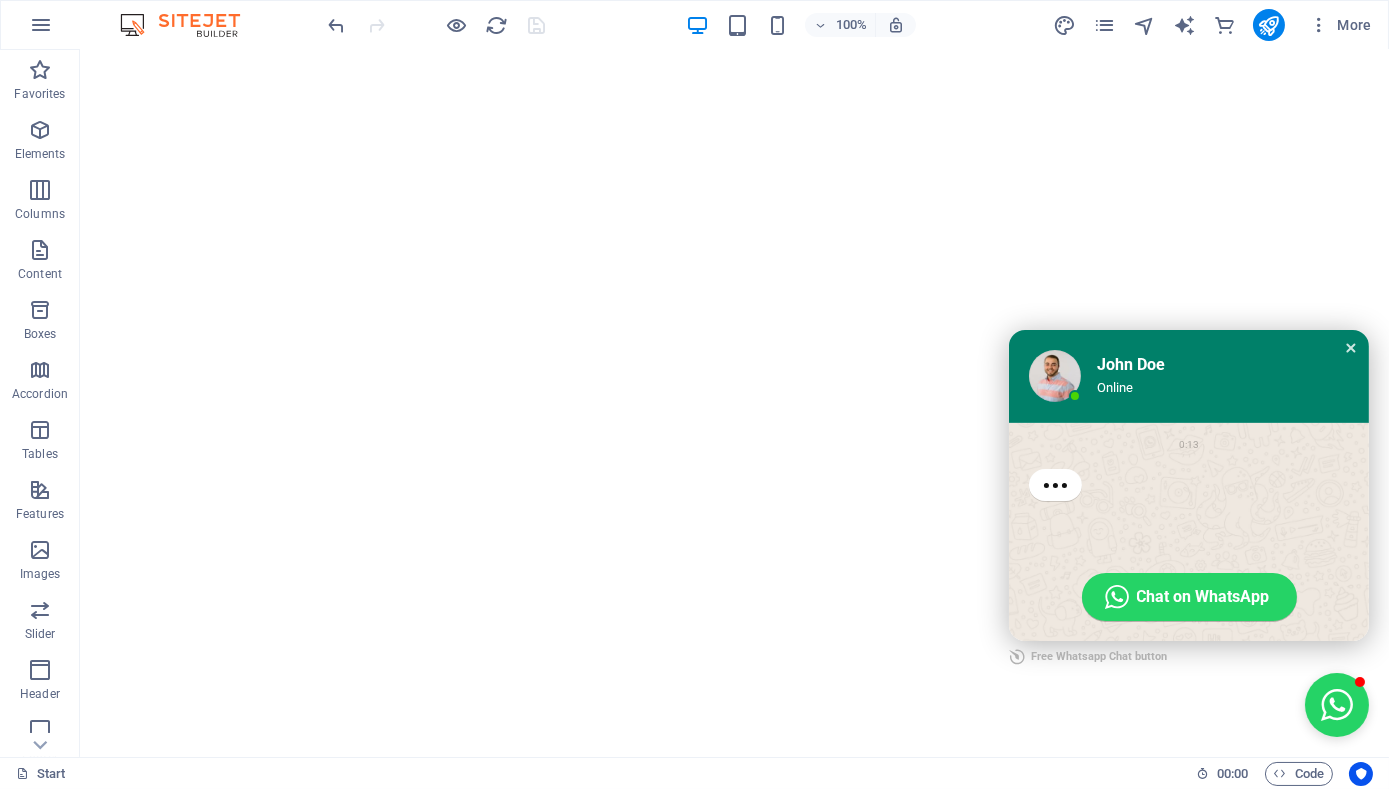click at bounding box center (1351, 348) 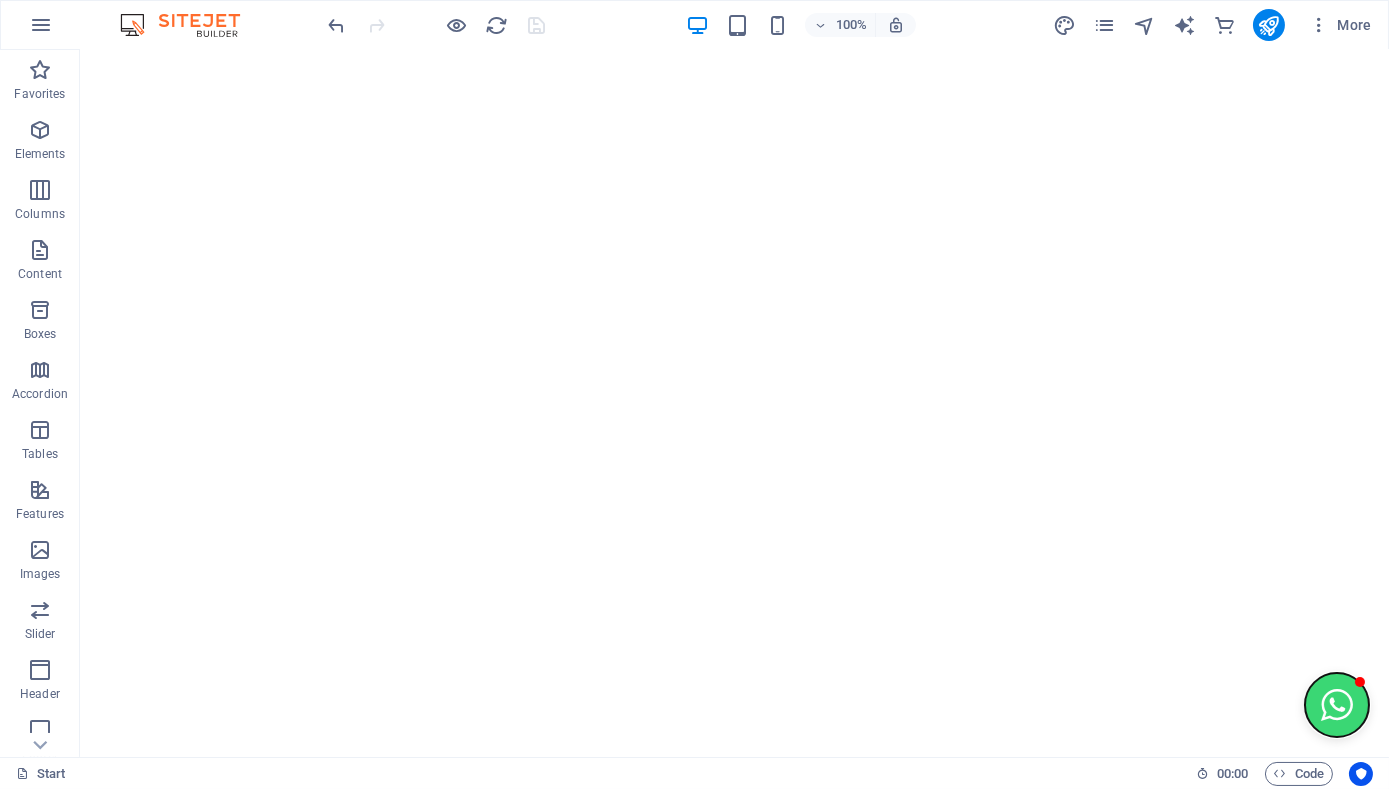click at bounding box center [1337, 705] 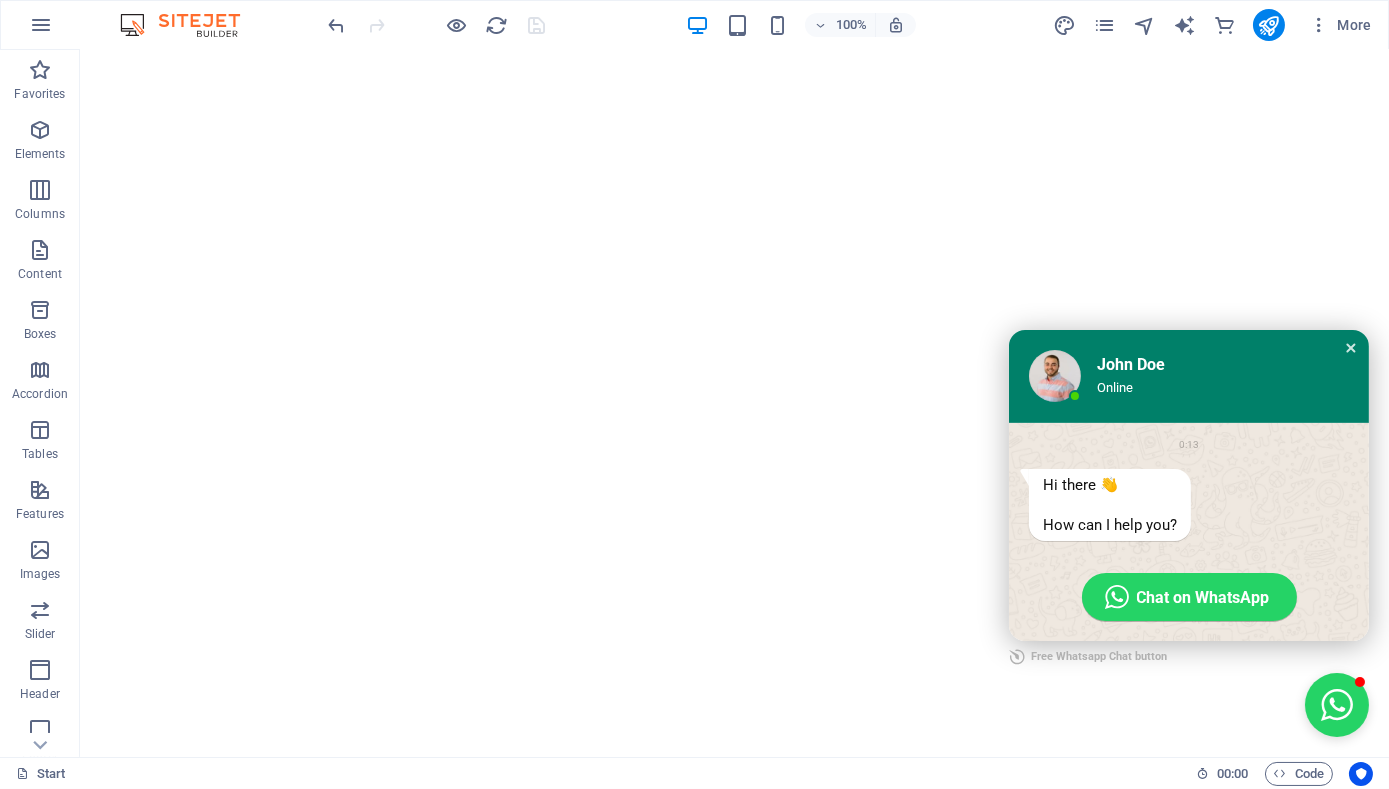 click at bounding box center (1351, 348) 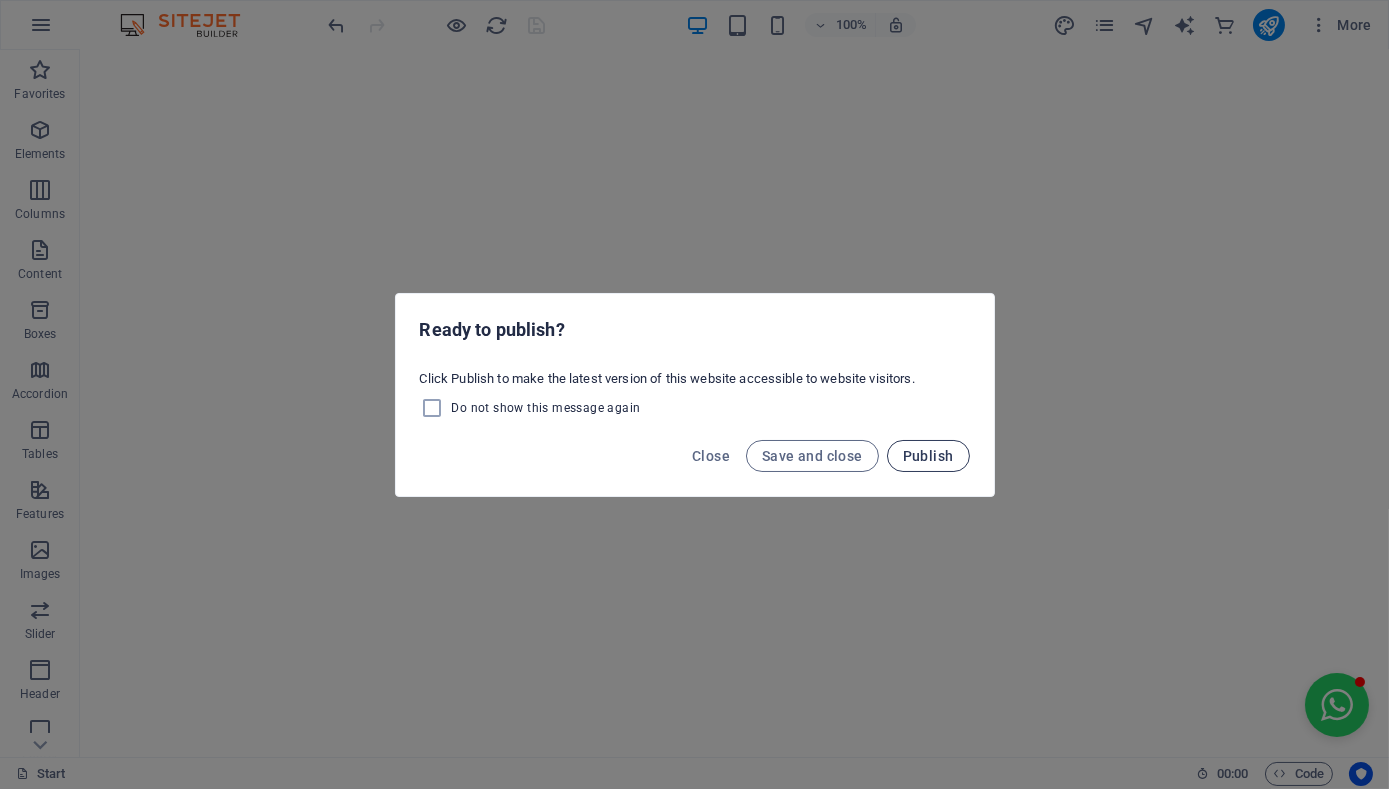 click on "Publish" at bounding box center [928, 456] 